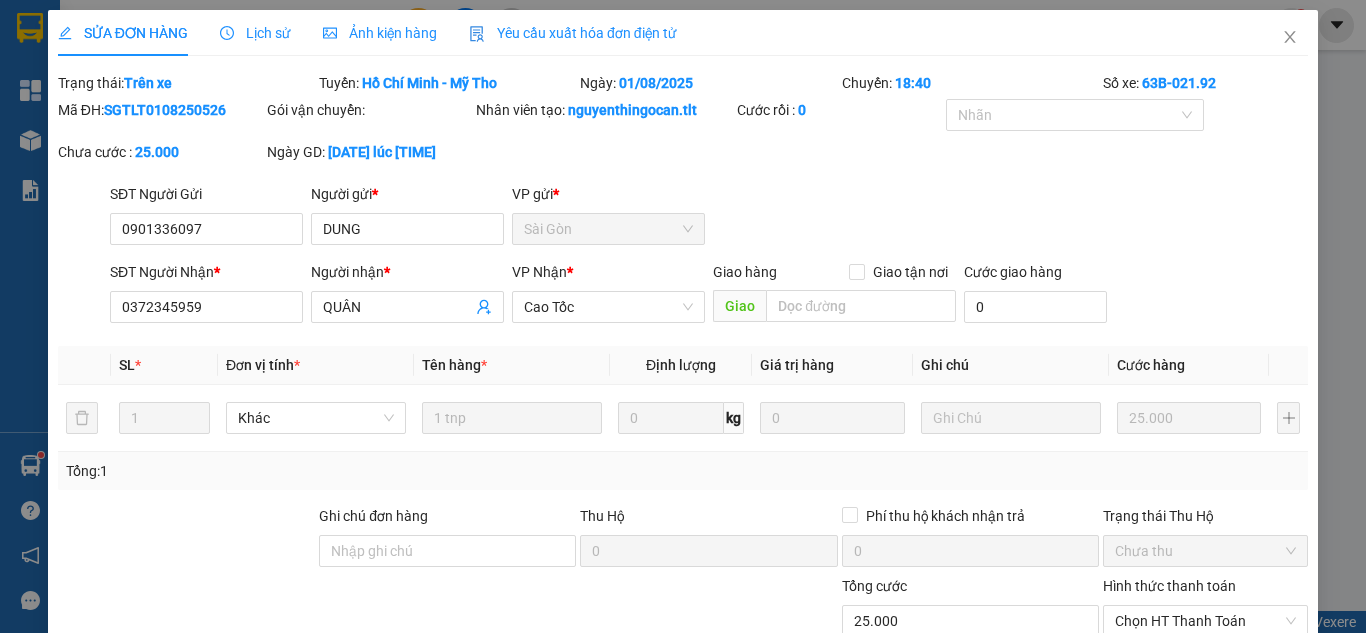 scroll, scrollTop: 0, scrollLeft: 0, axis: both 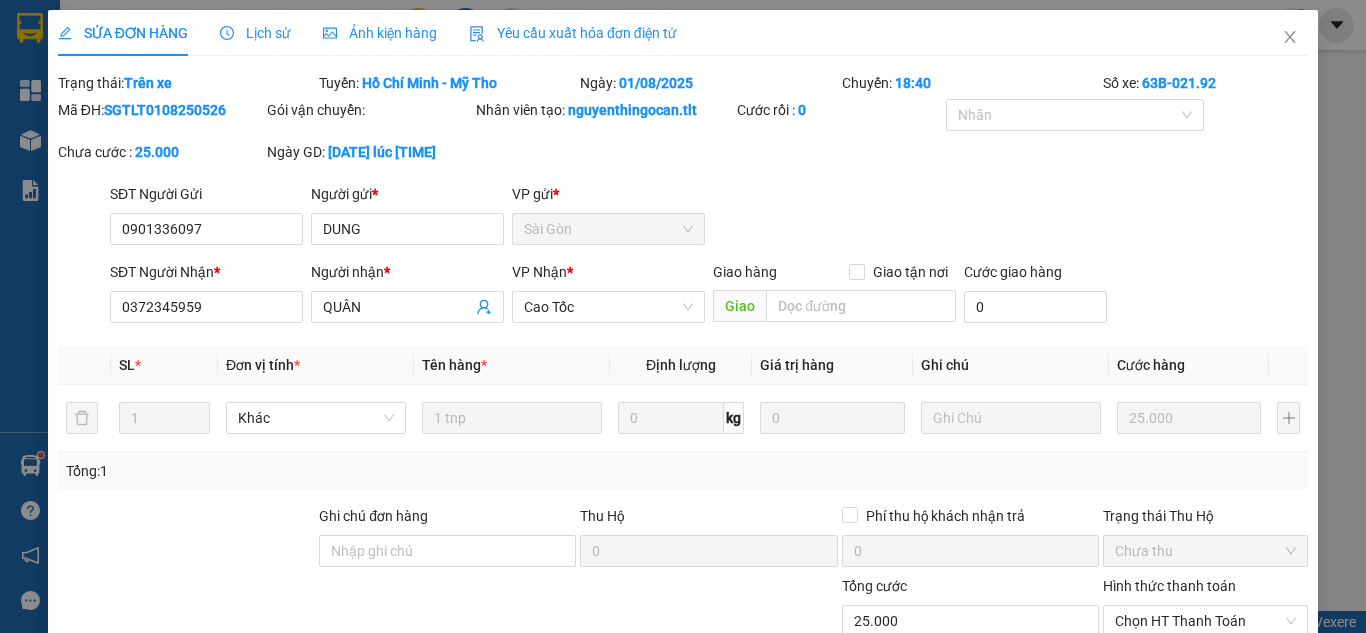 click on "SỬA ĐƠN HÀNG Lịch sử Ảnh kiện hàng Yêu cầu xuất hóa đơn điện tử Total Paid Fee 0 Total UnPaid Fee 25.000 Cash Collection Total Fee Trạng thái:  Trên xe Tuyến:   Hồ Chí Minh - Mỹ Tho Ngày:   01/08/2025 Chuyến:   18:40 Số xe:   63B-021.92 Mã ĐH:  SGTLT0108250526 Gói vận chuyển:   Nhân viên tạo:   nguyenthingocan.tlt Cước rồi :   0   Nhãn Chưa cước :   25.000 Ngày GD:   01-08-2025 lúc 18:35 SĐT Người Gửi [PHONE] [PHONE] Người gửi  * DUNG VP gửi  * Sài Gòn SĐT Người Nhận  * [PHONE] Người nhận  * QUÂN VP Nhận  * Cao Tốc Giao hàng Giao tận nơi Giao Cước giao hàng 0 SL  * Đơn vị tính  * Tên hàng  * Định lượng Giá trị hàng Ghi chú Cước hàng                   1 Khác 1 tnp 0 kg 0 25.000 Tổng:  1 Ghi chú đơn hàng Thu Hộ 0 Phí thu hộ khách nhận trả 0 Trạng thái Thu Hộ   Chưa thu Tổng cước 25.000 Hình thức thanh toán Chọn HT Thanh Toán 0" at bounding box center [683, 316] 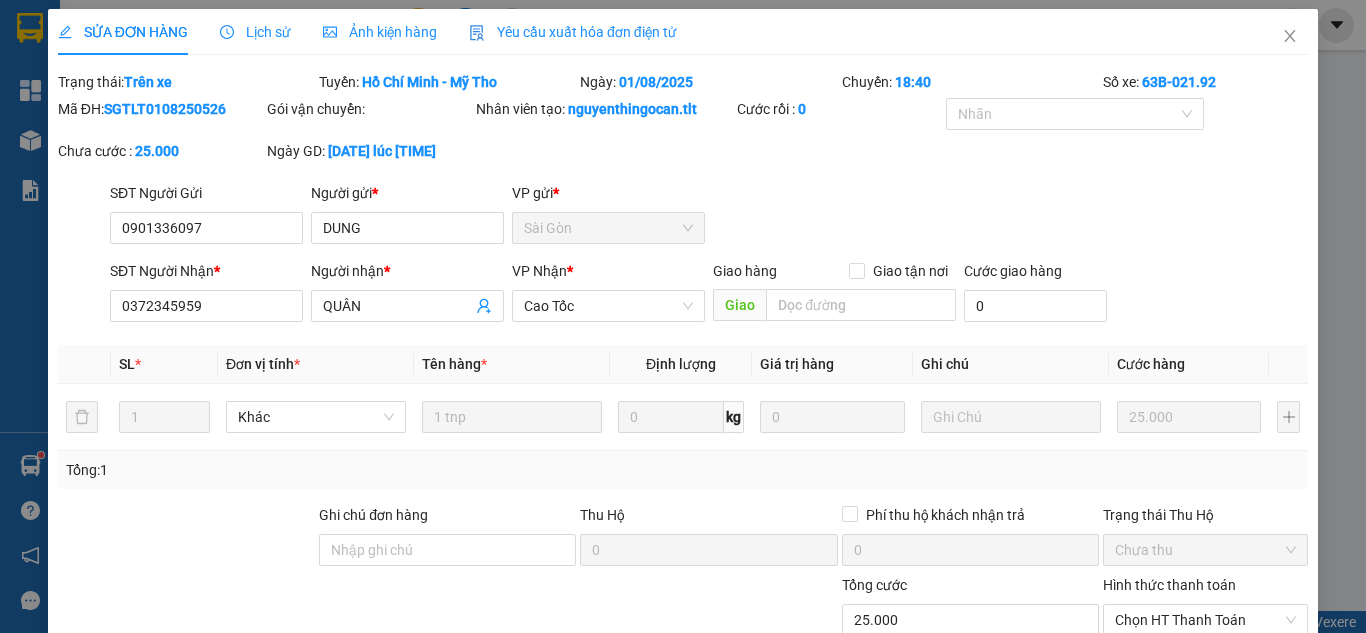 scroll, scrollTop: 0, scrollLeft: 0, axis: both 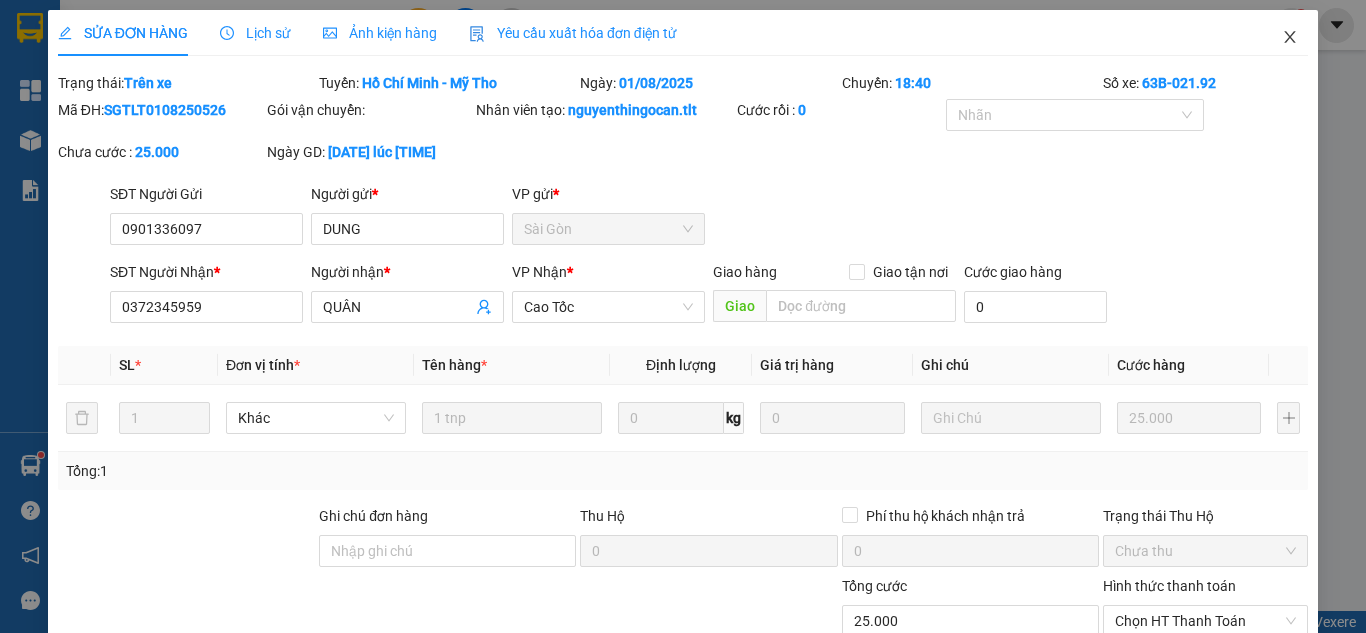 click at bounding box center (1290, 38) 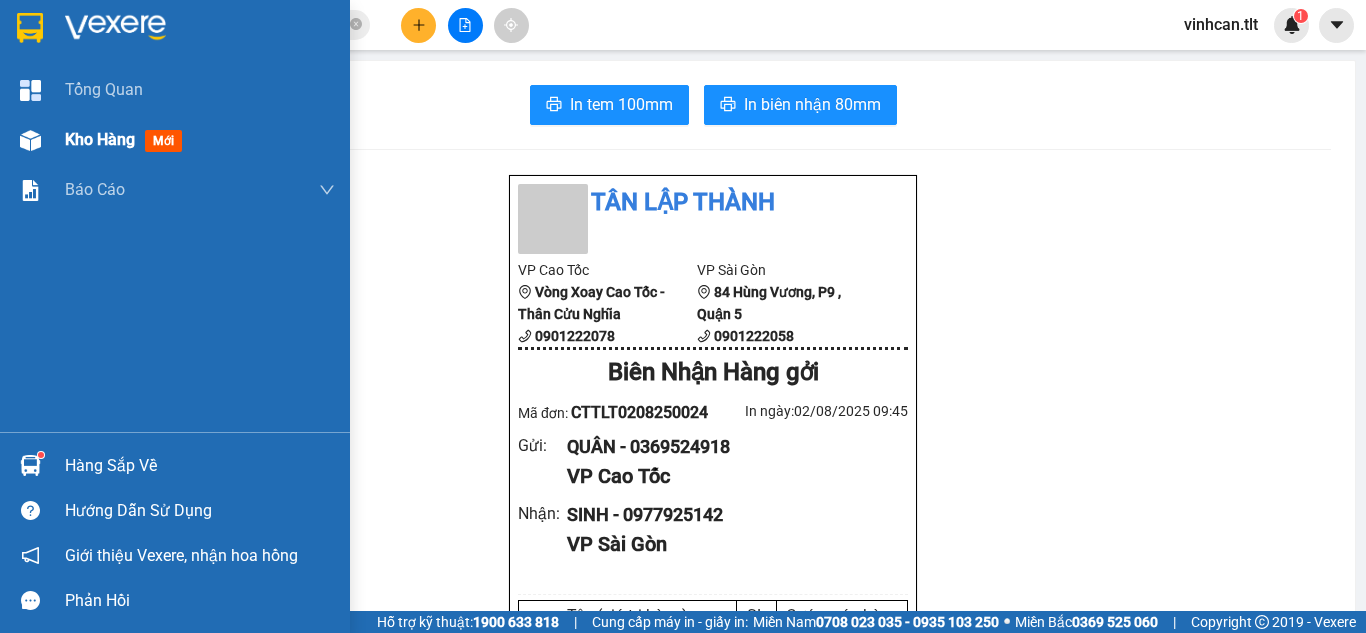 click at bounding box center (30, 140) 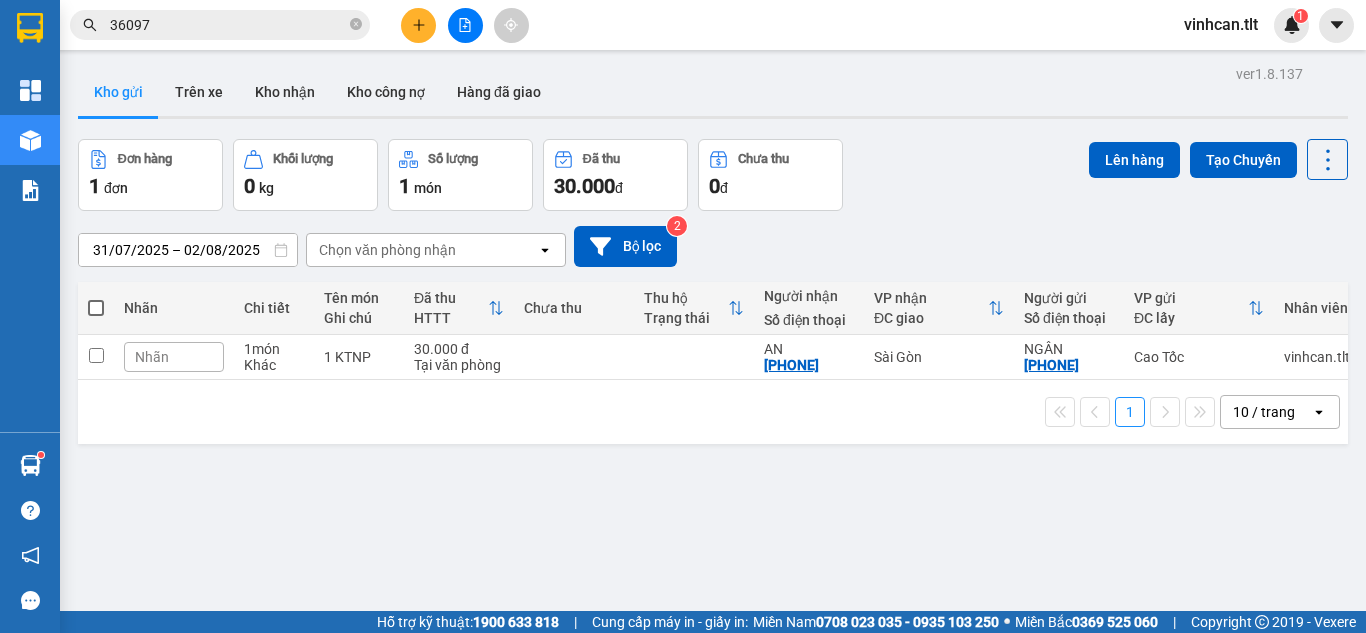 click at bounding box center [96, 308] 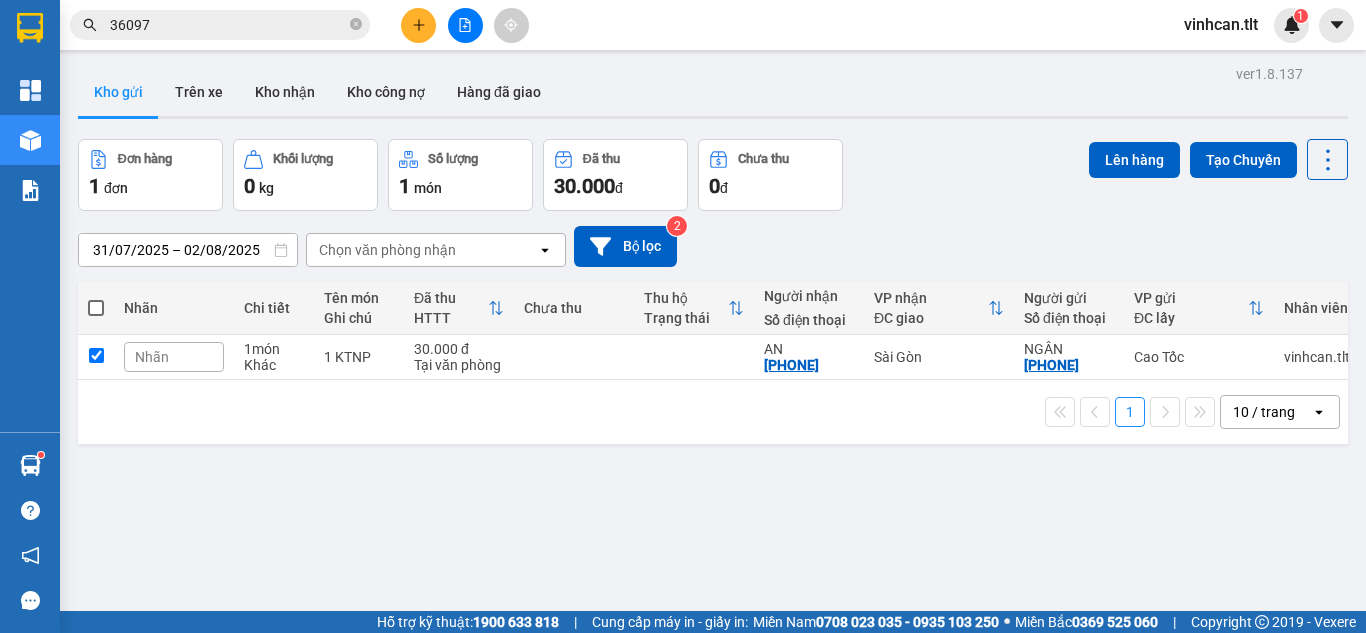 checkbox on "true" 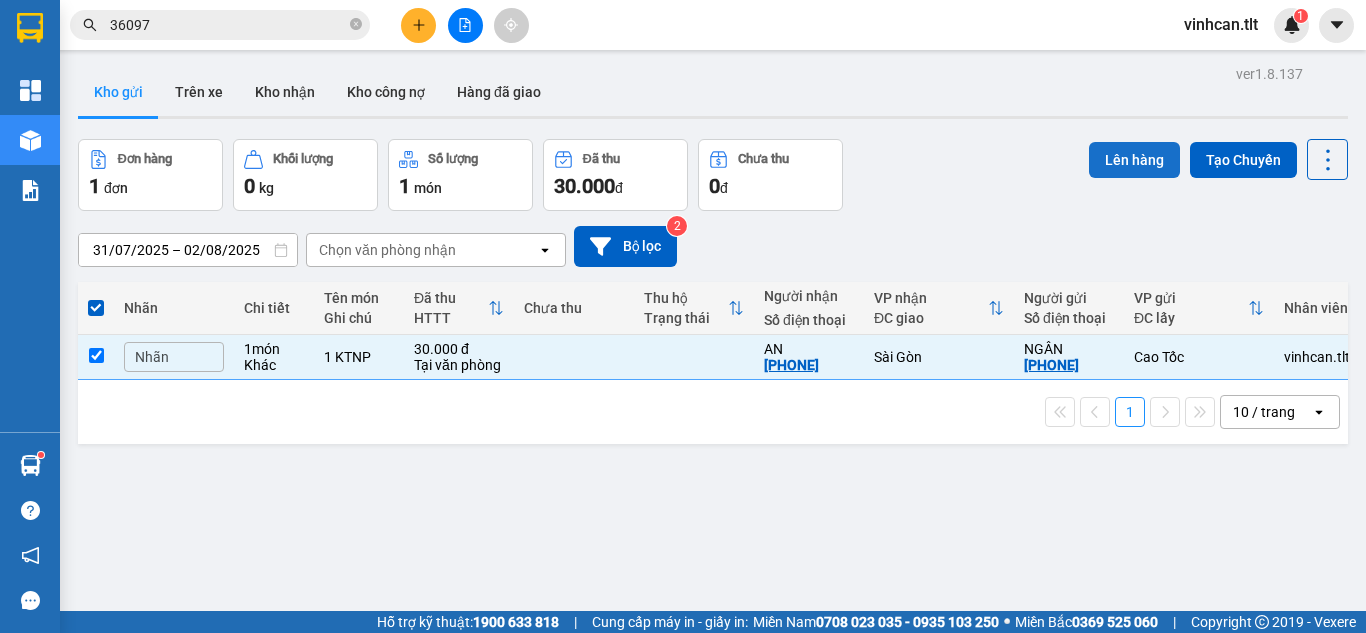 click on "Lên hàng" at bounding box center (1134, 160) 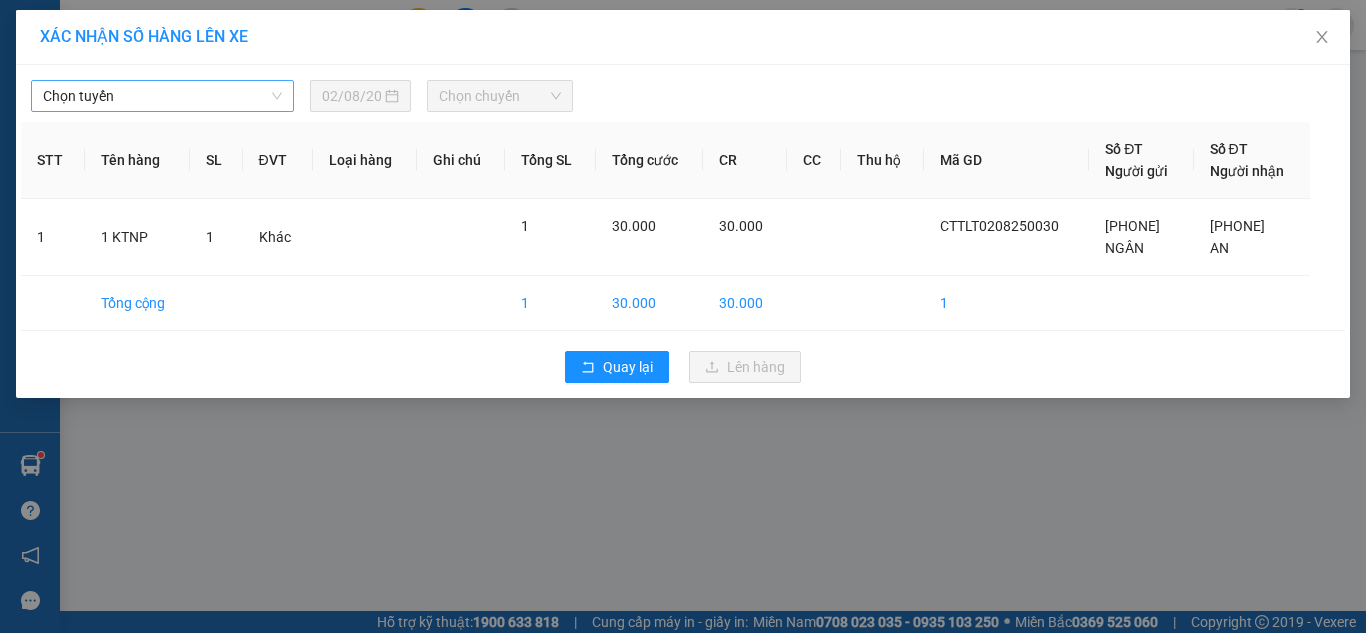 click on "Chọn tuyến" at bounding box center (162, 96) 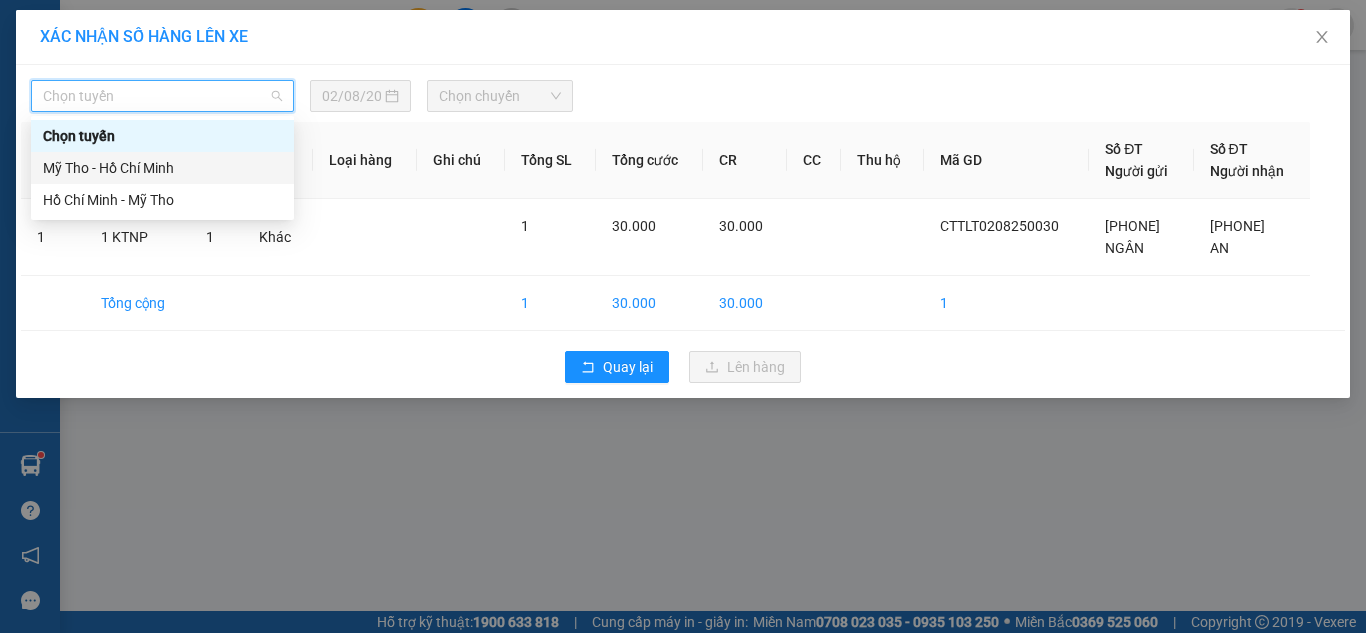 click on "Mỹ Tho - Hồ Chí Minh" at bounding box center (162, 168) 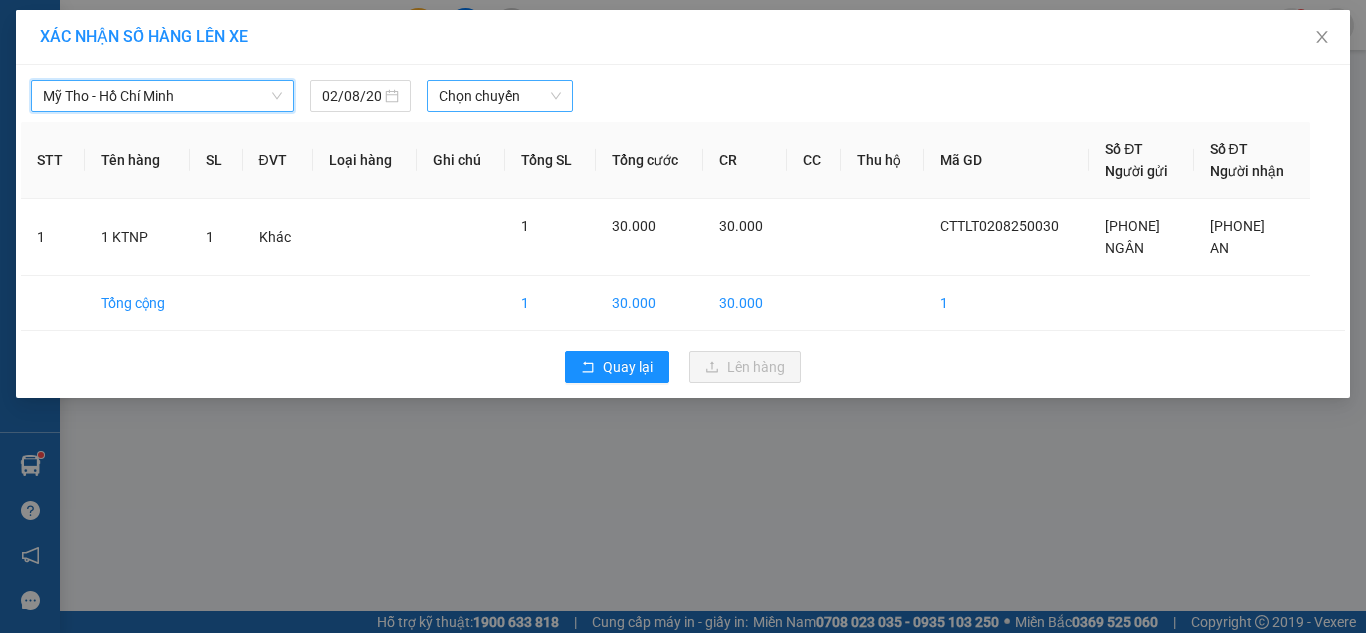 click on "Chọn chuyến" at bounding box center (500, 96) 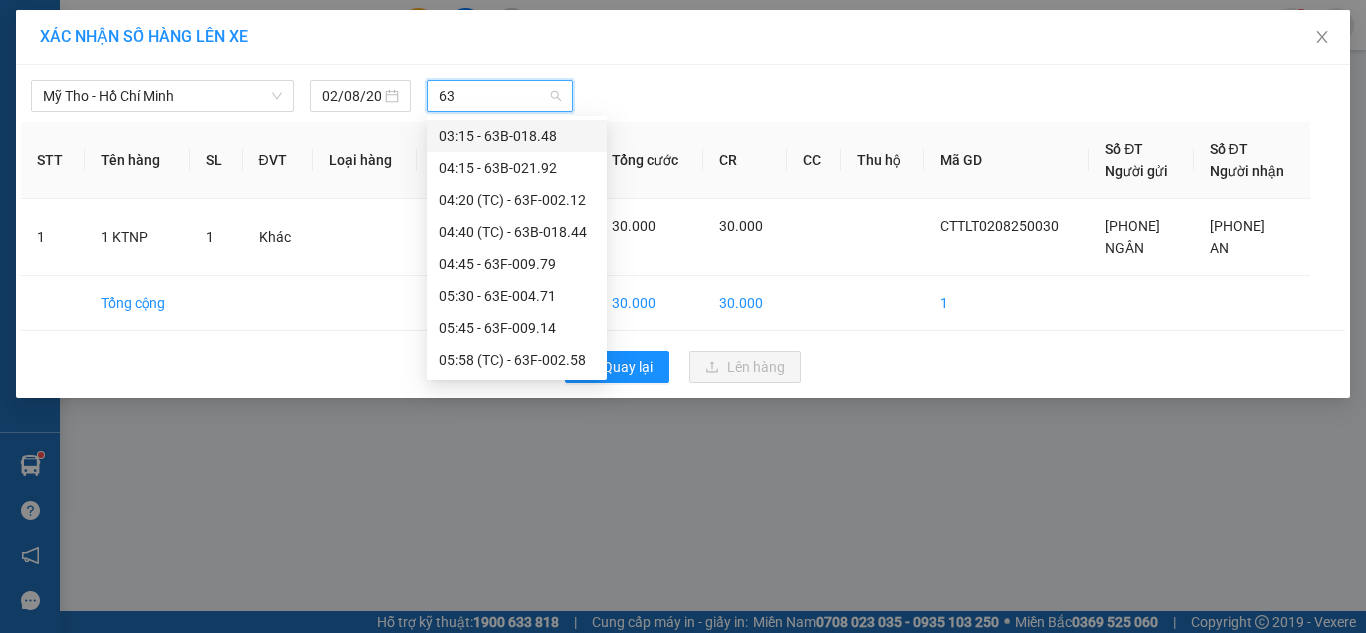 type on "638" 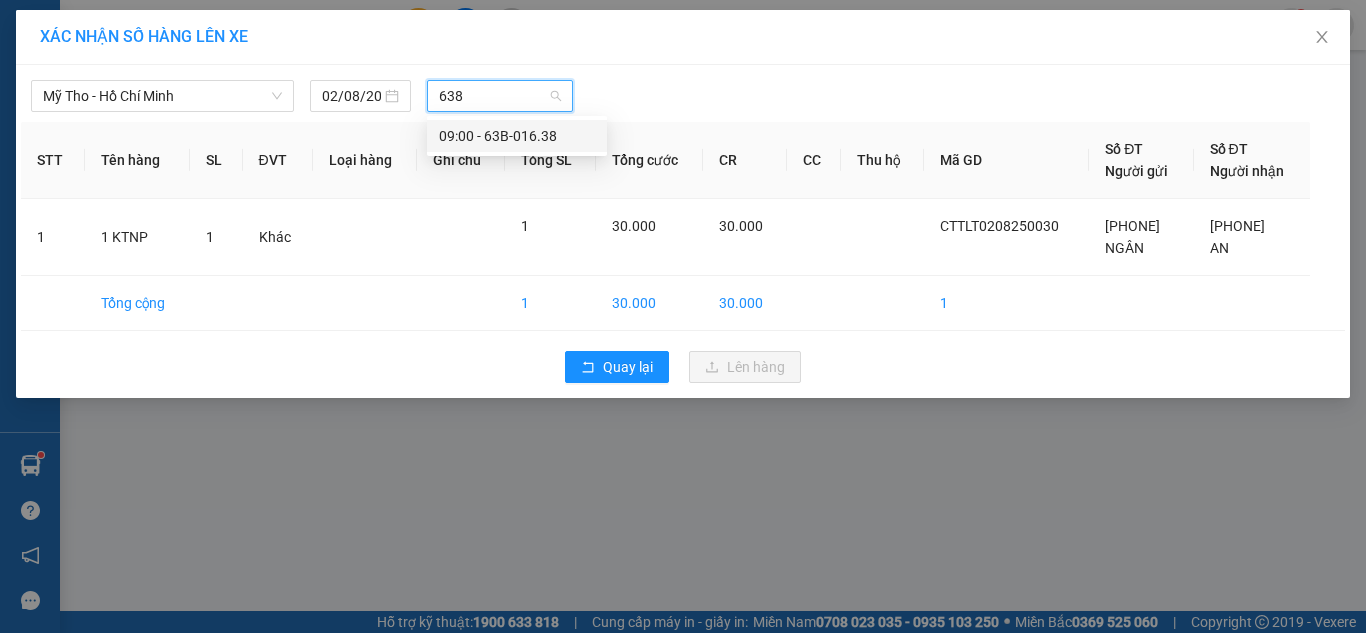 click on "09:00     - 63B-016.38" at bounding box center (517, 136) 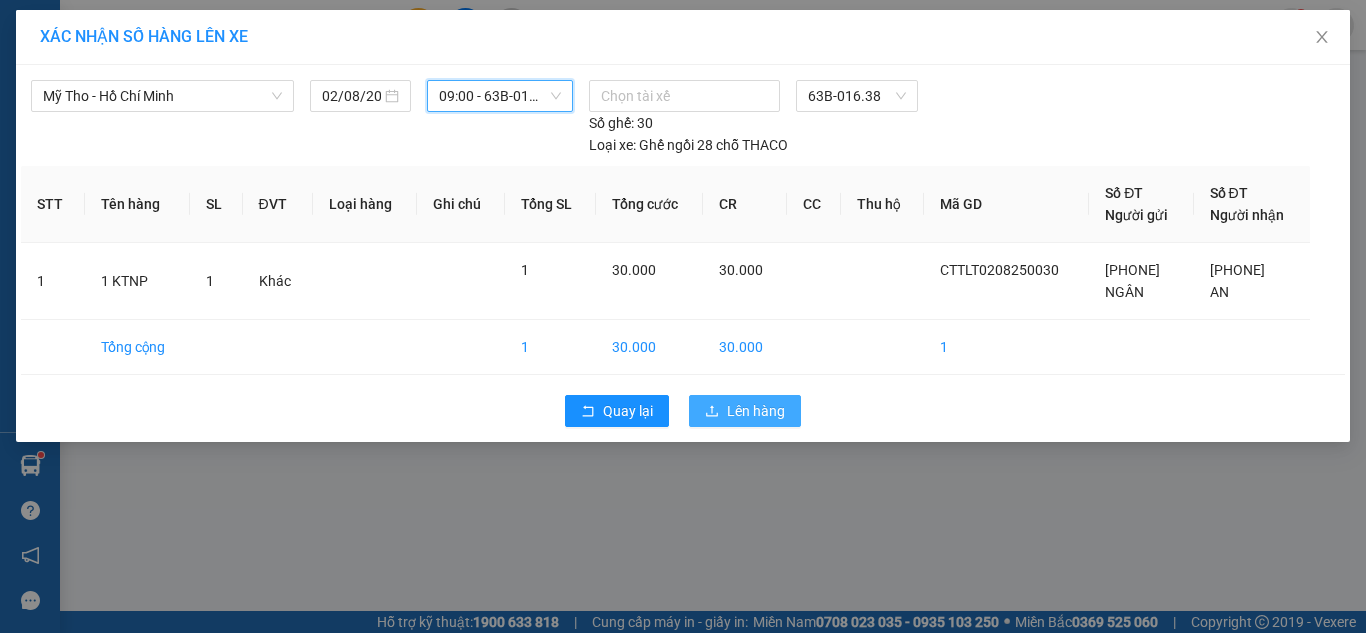 click on "Lên hàng" at bounding box center [756, 411] 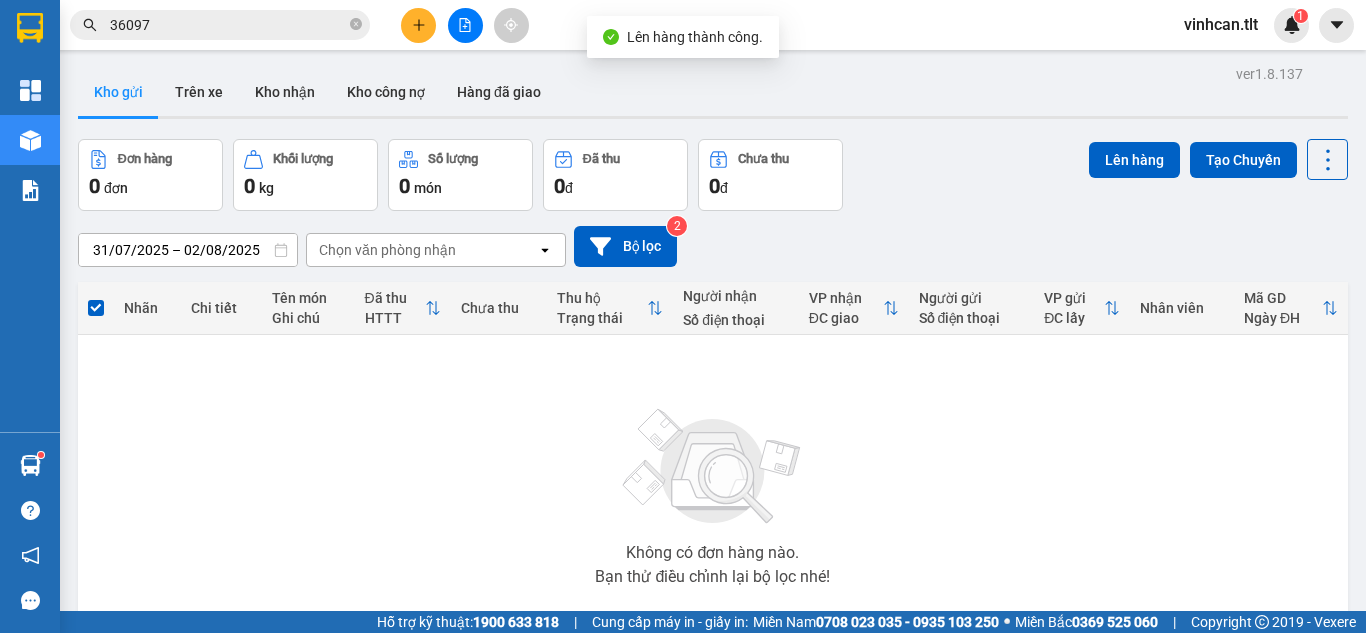 click at bounding box center [465, 25] 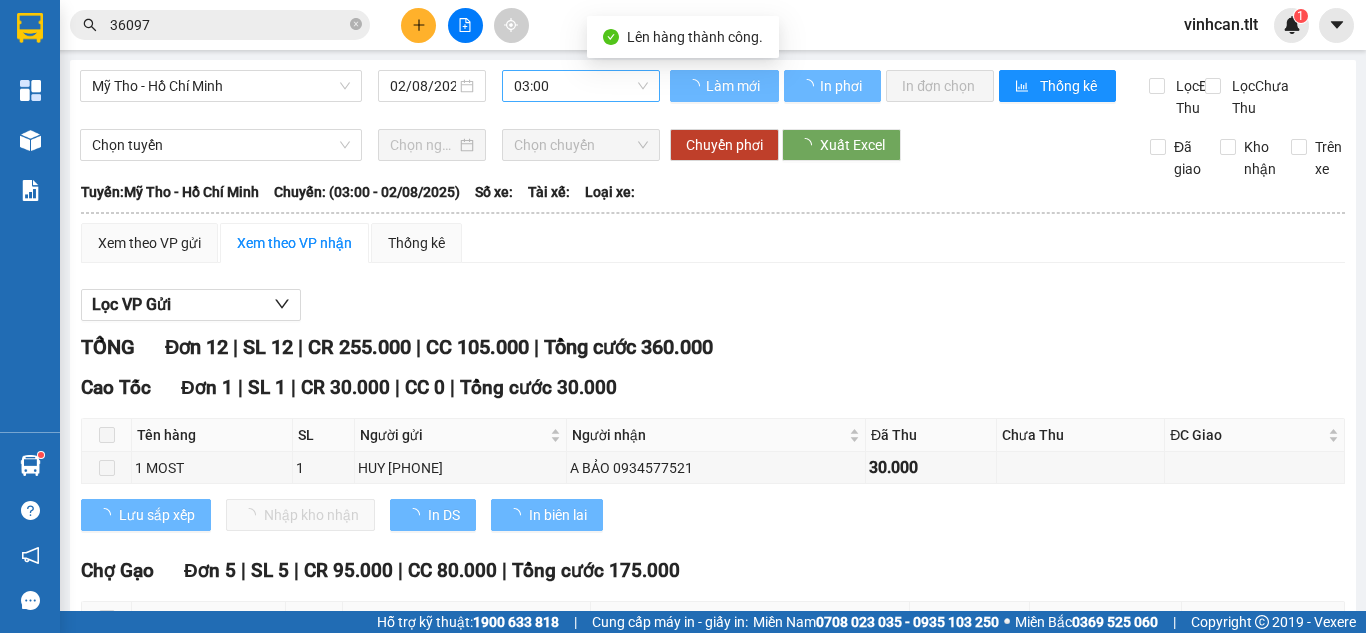 click on "03:00" at bounding box center [581, 86] 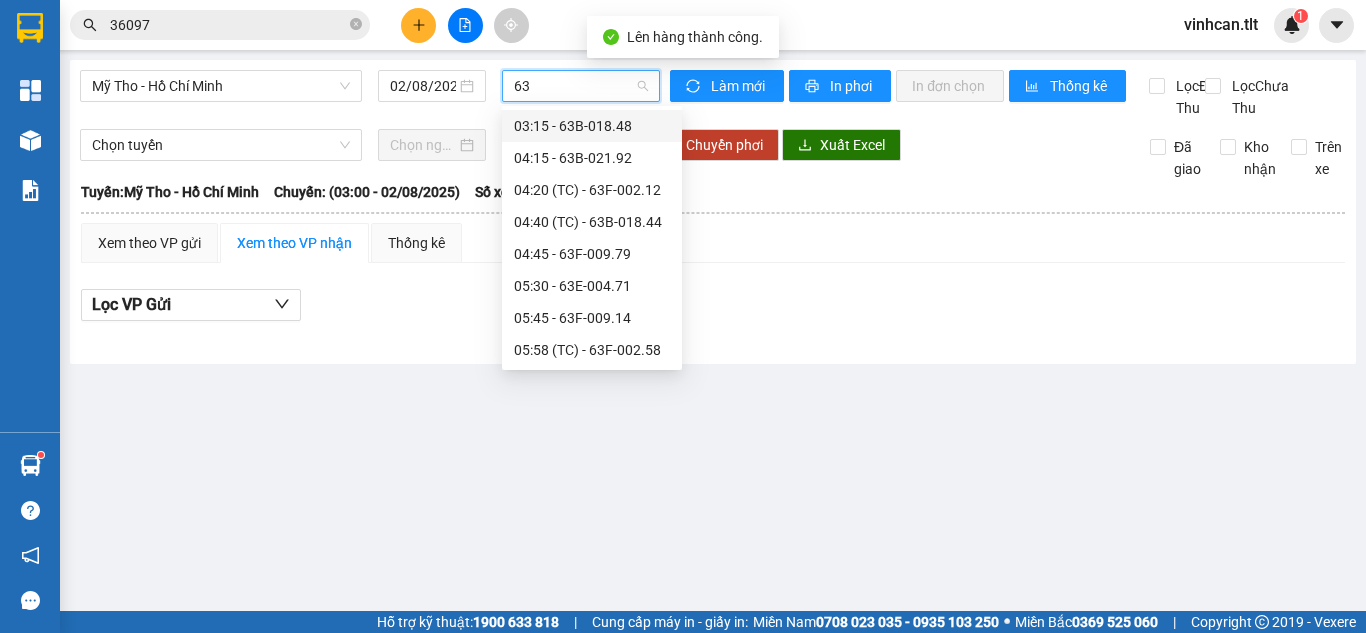 type on "638" 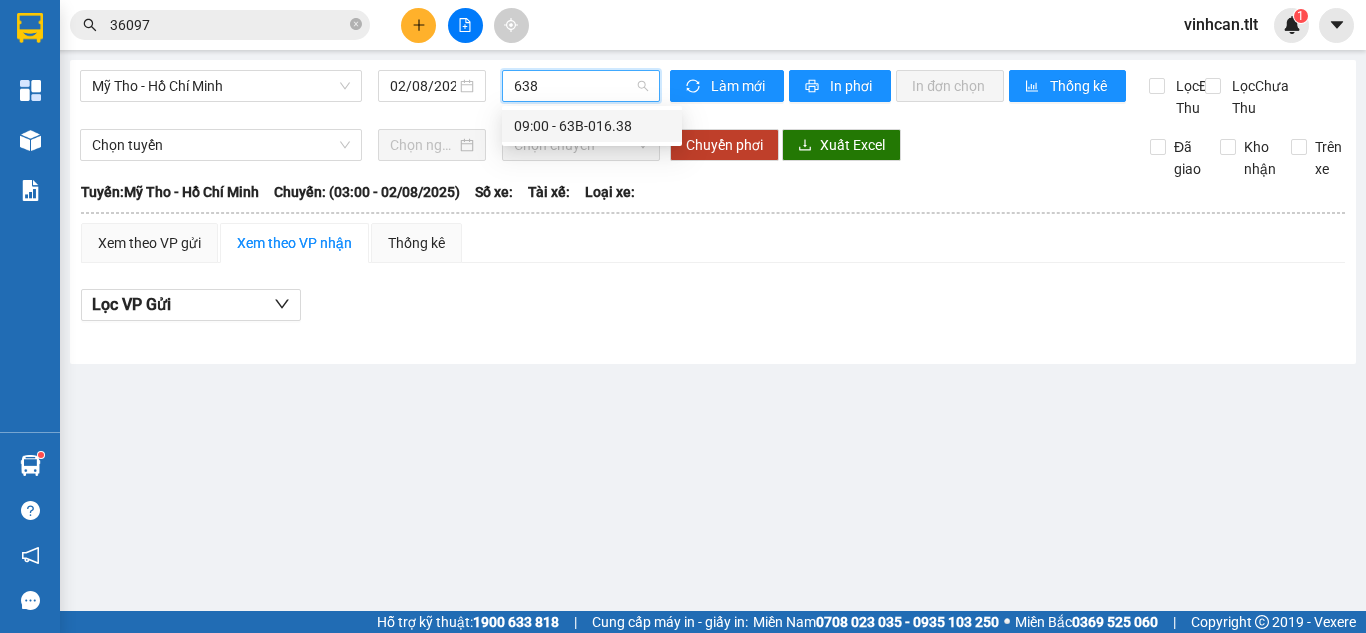 click on "09:00     - 63B-016.38" at bounding box center (592, 126) 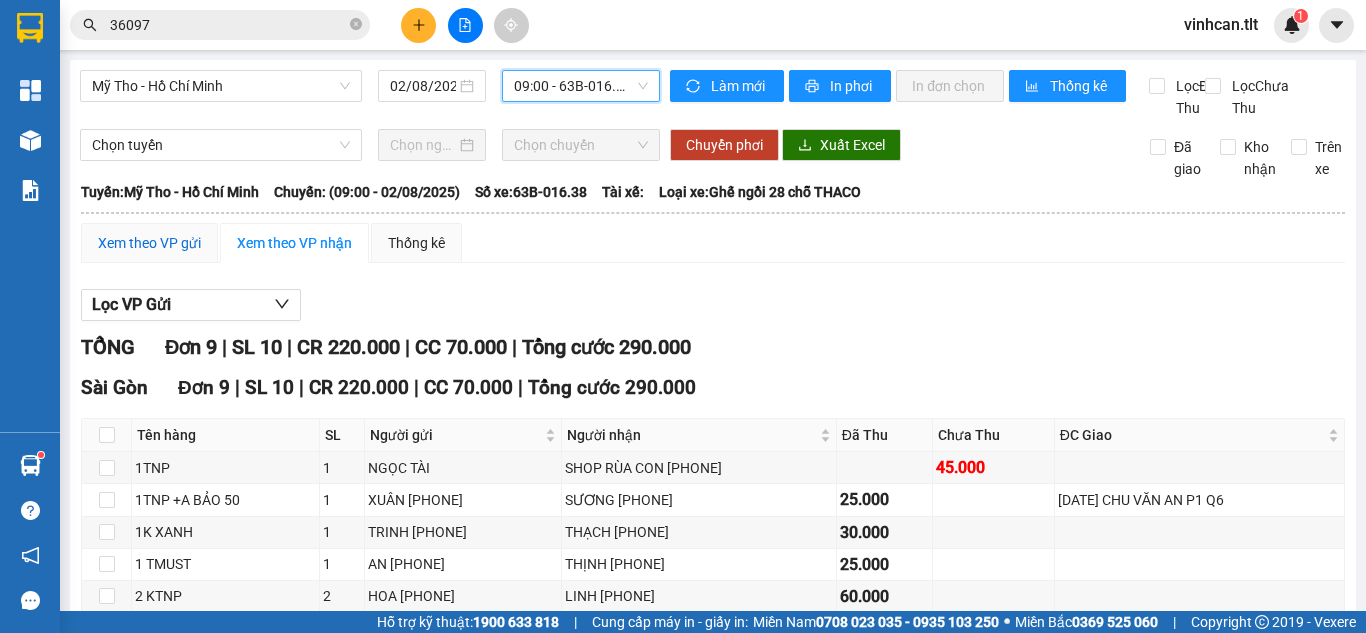 click on "Xem theo VP gửi" at bounding box center (149, 243) 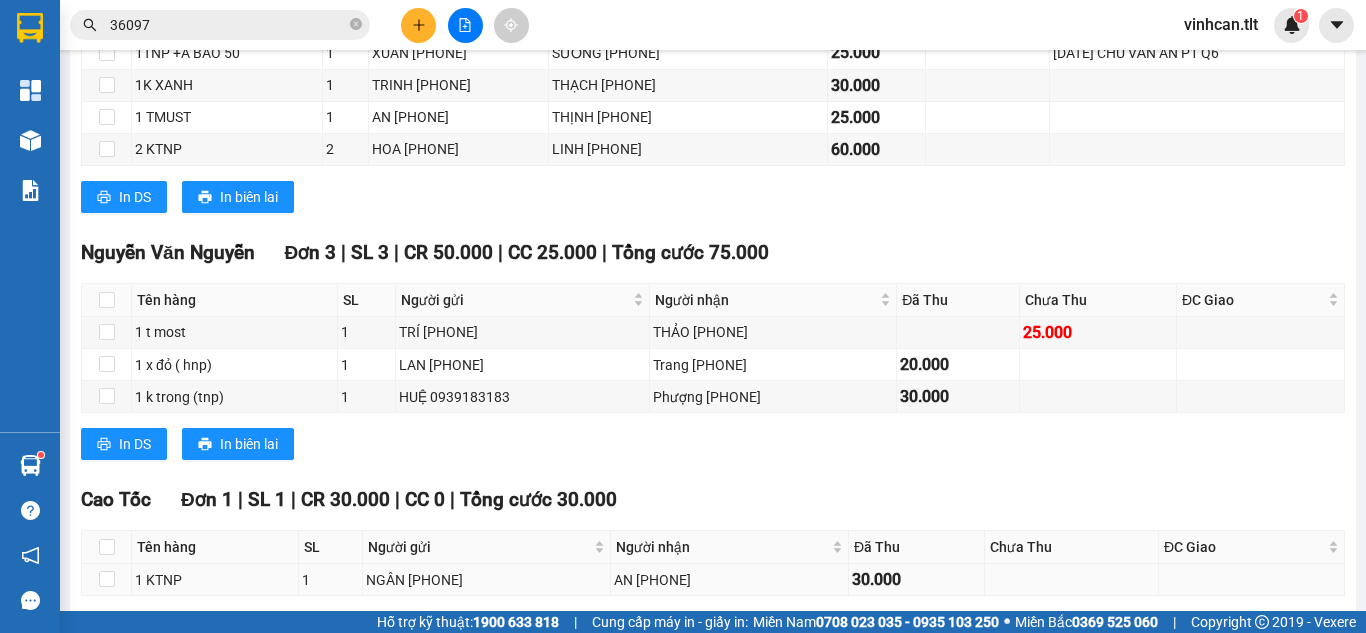 scroll, scrollTop: 557, scrollLeft: 0, axis: vertical 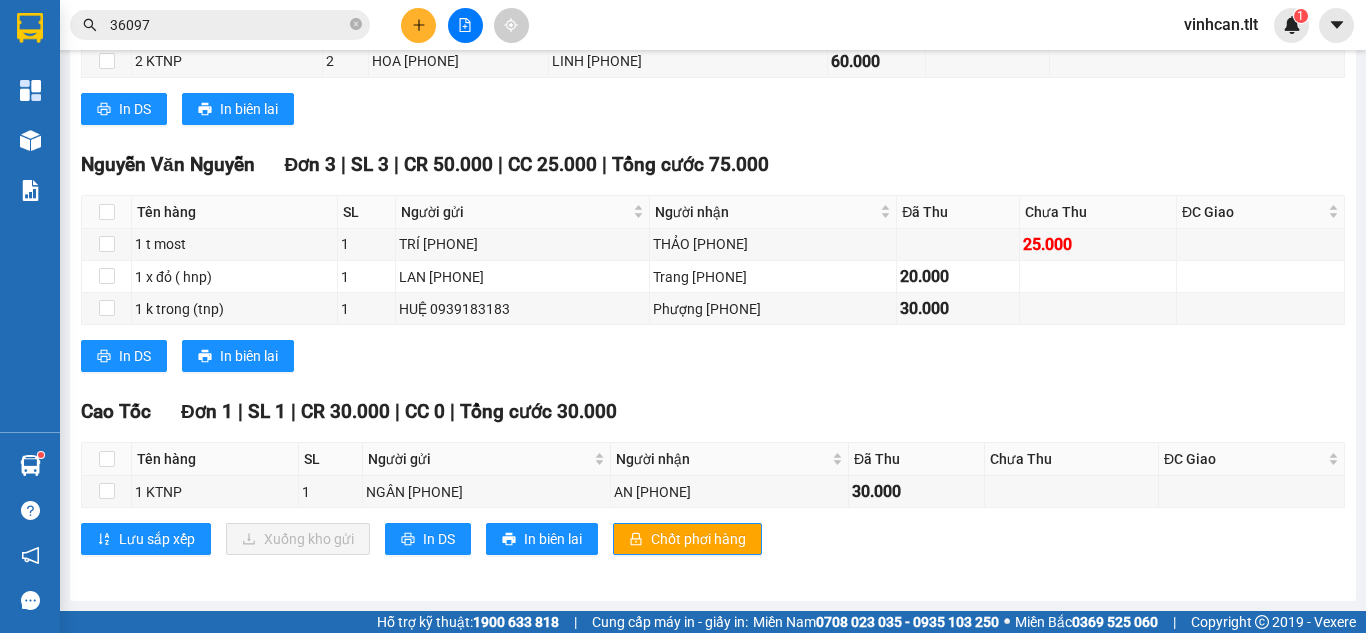 click on "Cao Tốc Đơn   1 | SL   1 | CR   30.000 | CC   0 | Tổng cước   30.000 Tên hàng SL Người gửi Người nhận Đã Thu Chưa Thu ĐC Giao Ký nhận                   1 KTNP 1 NGÂN 0965821187 AN 0909826692 30.000 Lưu sắp xếp Xuống kho gửi In DS In biên lai Chốt phơi hàng Tân Lập Thành Cao Tốc  -  09:45 - 02/08/2025 Tuyến:  Mỹ Tho - Hồ Chí Minh Chuyến:   (09:00 - 02/08/2025) Số xe:  63B-016.38   Loại xe:  Ghế ngồi 28 chỗ THACO Tên hàng SL Người gửi Người nhận Đã Thu Chưa Thu ĐC Giao Ký nhận Cao Tốc Đơn   1 | SL   1 | CR   30.000 | CC   0 | Tổng cước   30.000 1 KTNP 1 NGÂN 0965821187 AN 0909826692 30.000 1 30.000 0 VP Gửi (Ký & ghi rõ họ tên) Tài xế (Ký & ghi rõ họ tên) VP Nhận (Ký & ghi rõ họ tên)" at bounding box center [713, 483] 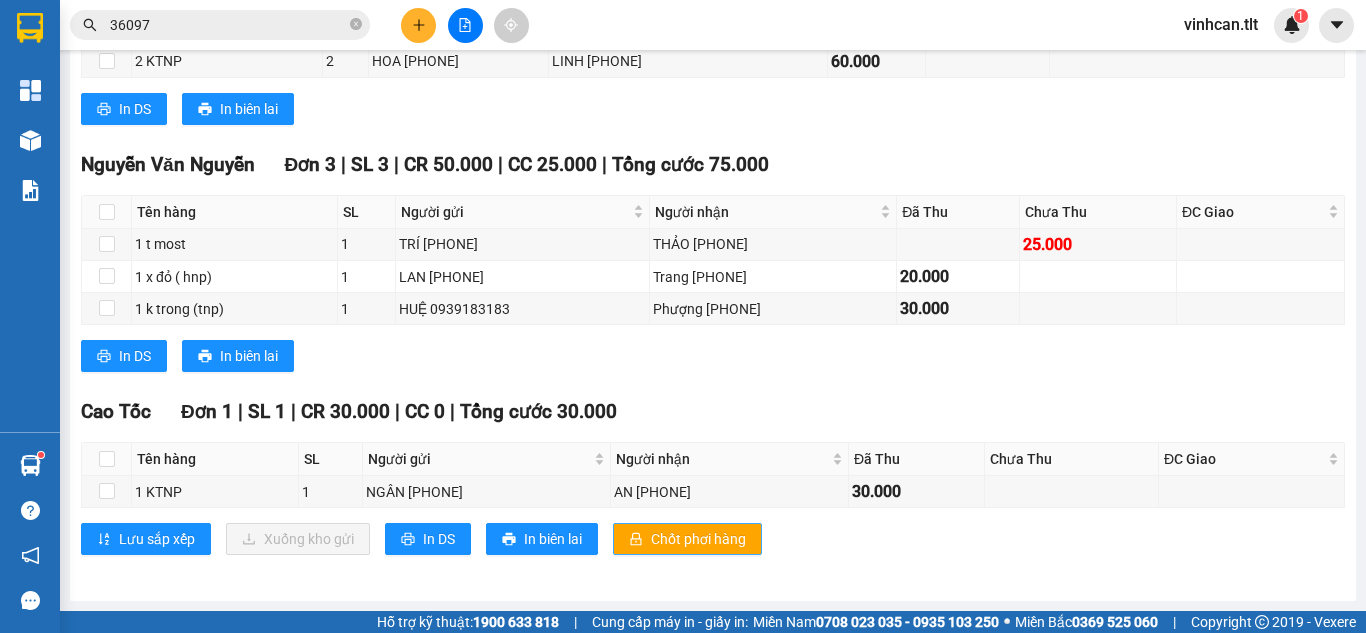 click on "Chốt phơi hàng" at bounding box center [698, 539] 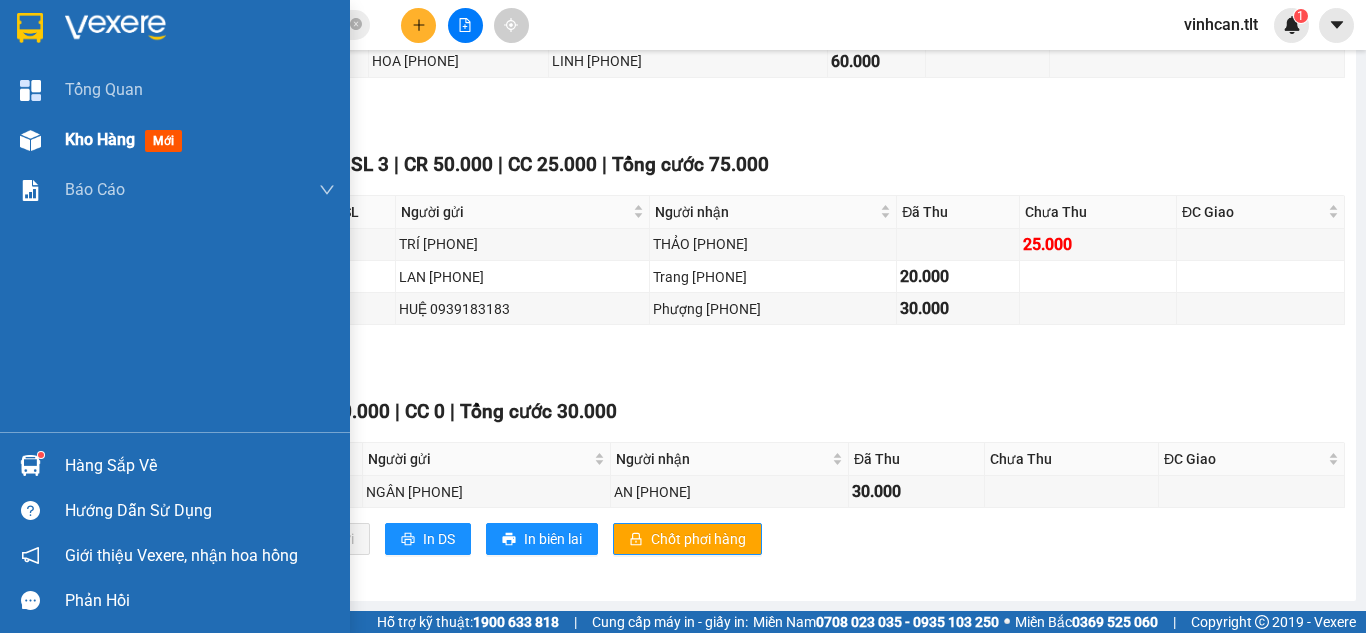 click at bounding box center [30, 140] 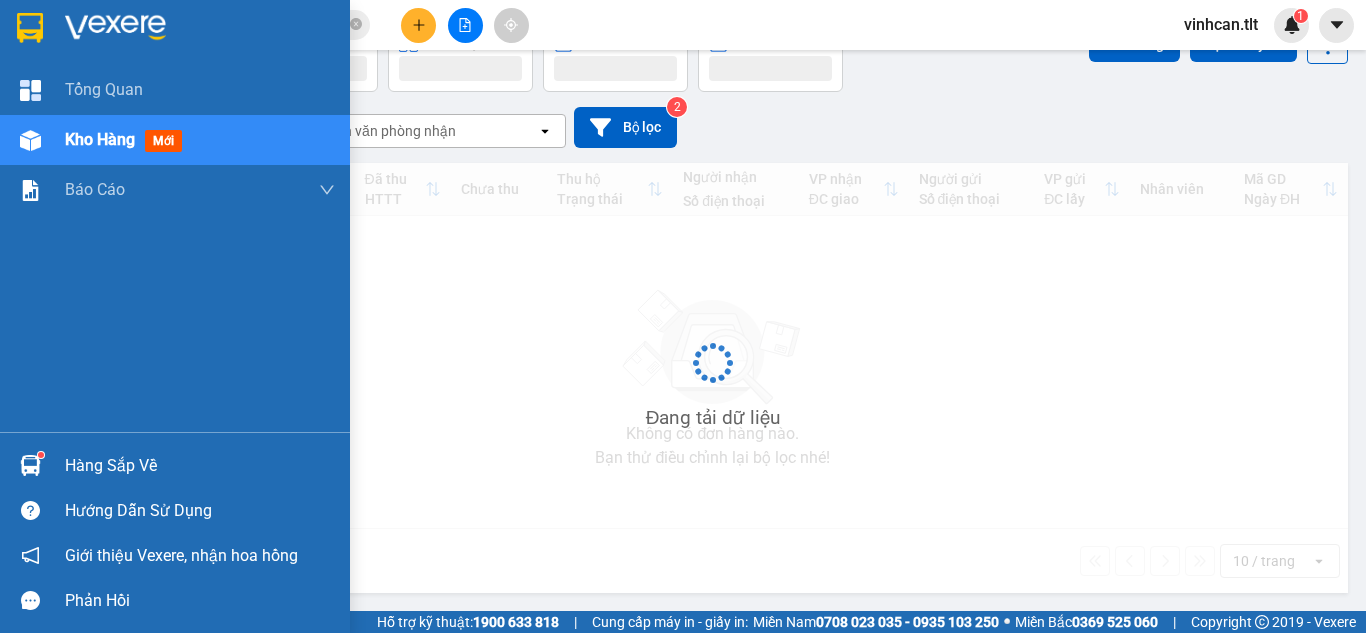 scroll, scrollTop: 0, scrollLeft: 0, axis: both 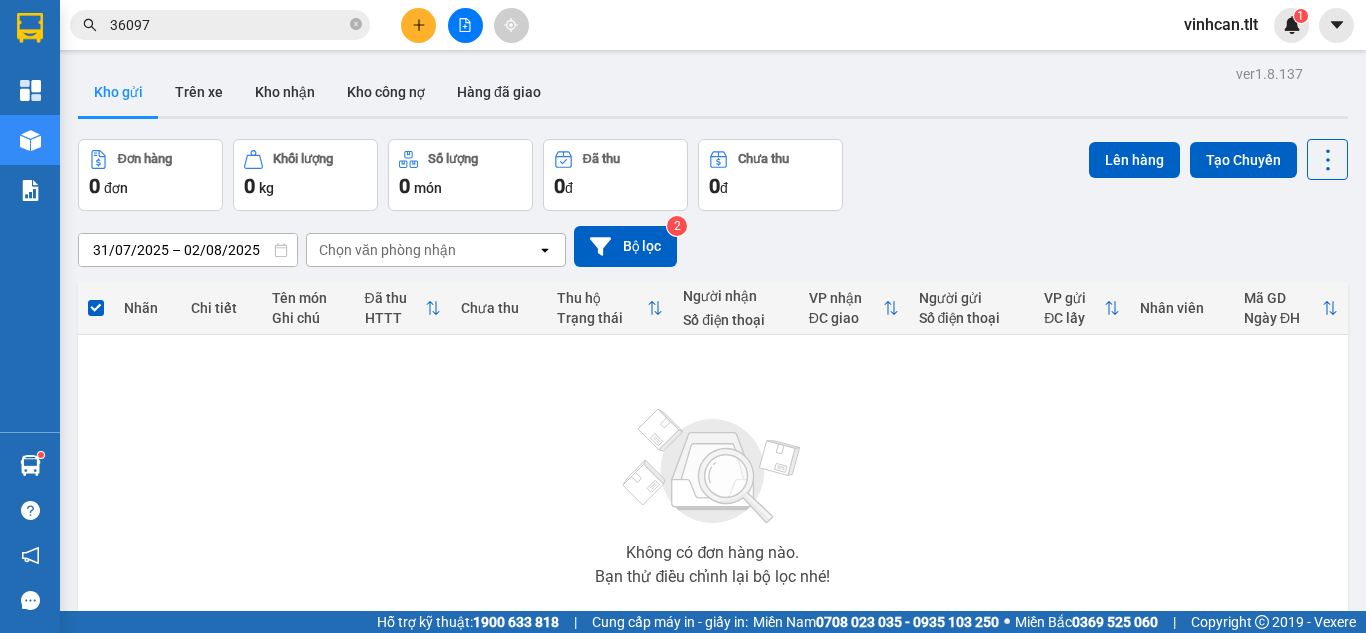click 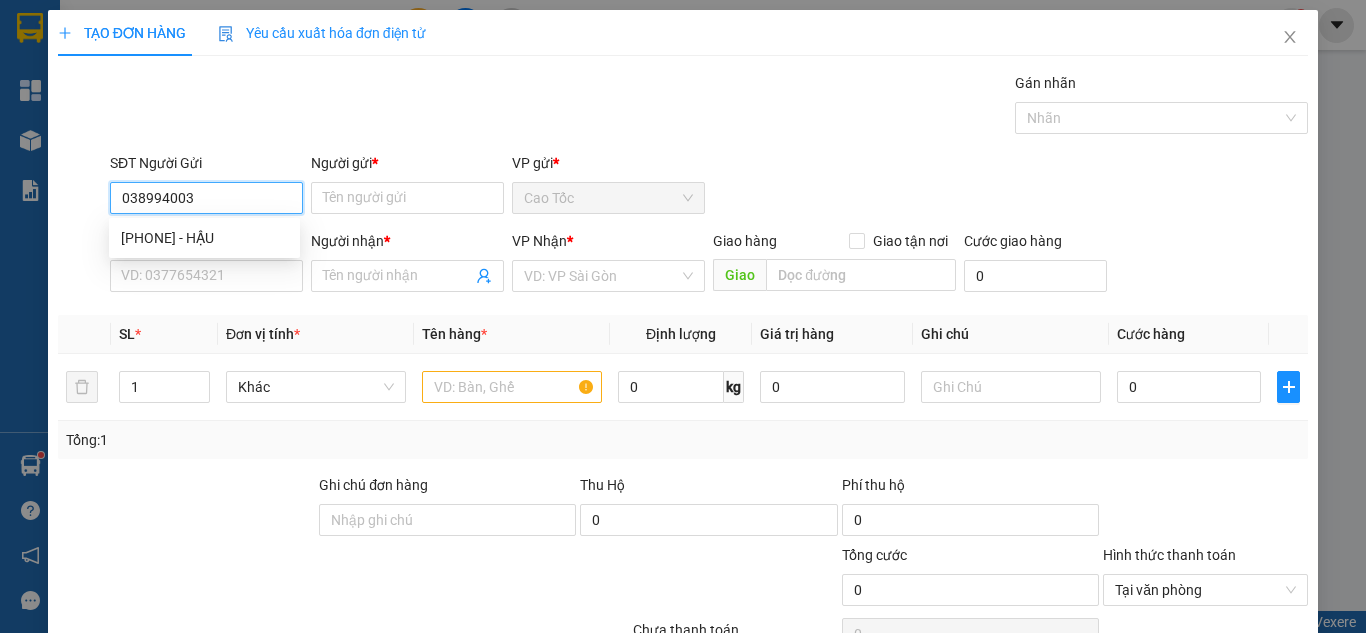 type on "0389940036" 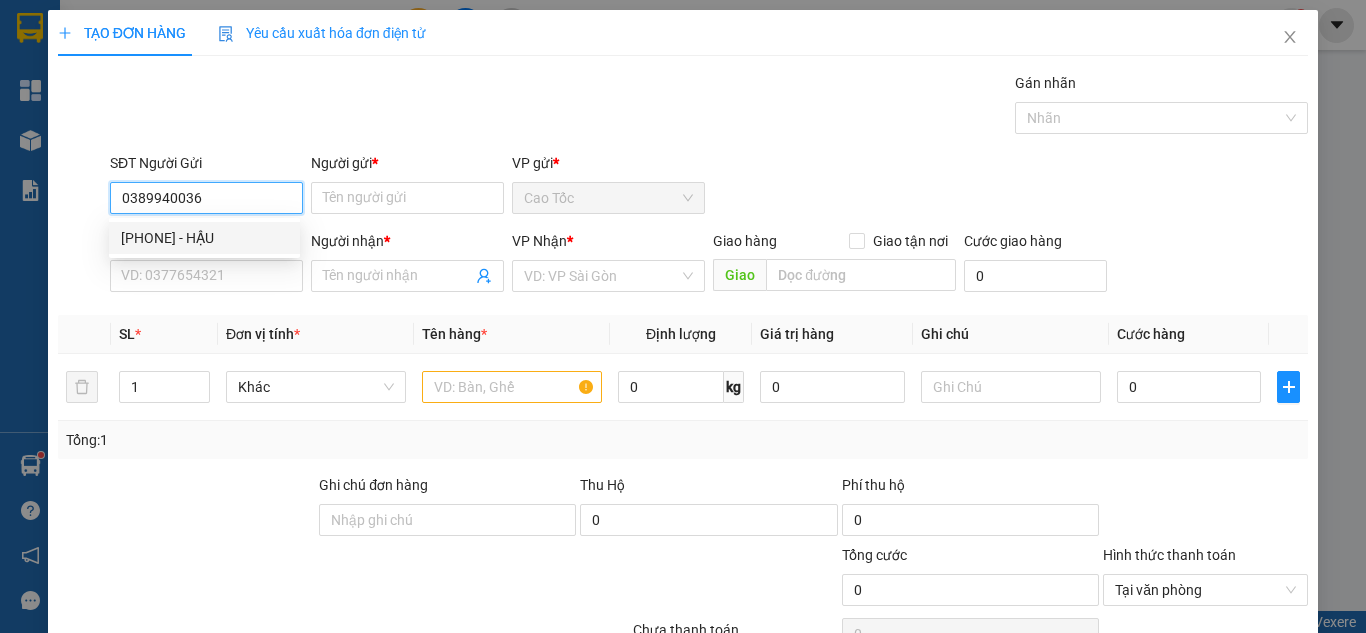 click on "0389940036 - HẬU" at bounding box center [204, 238] 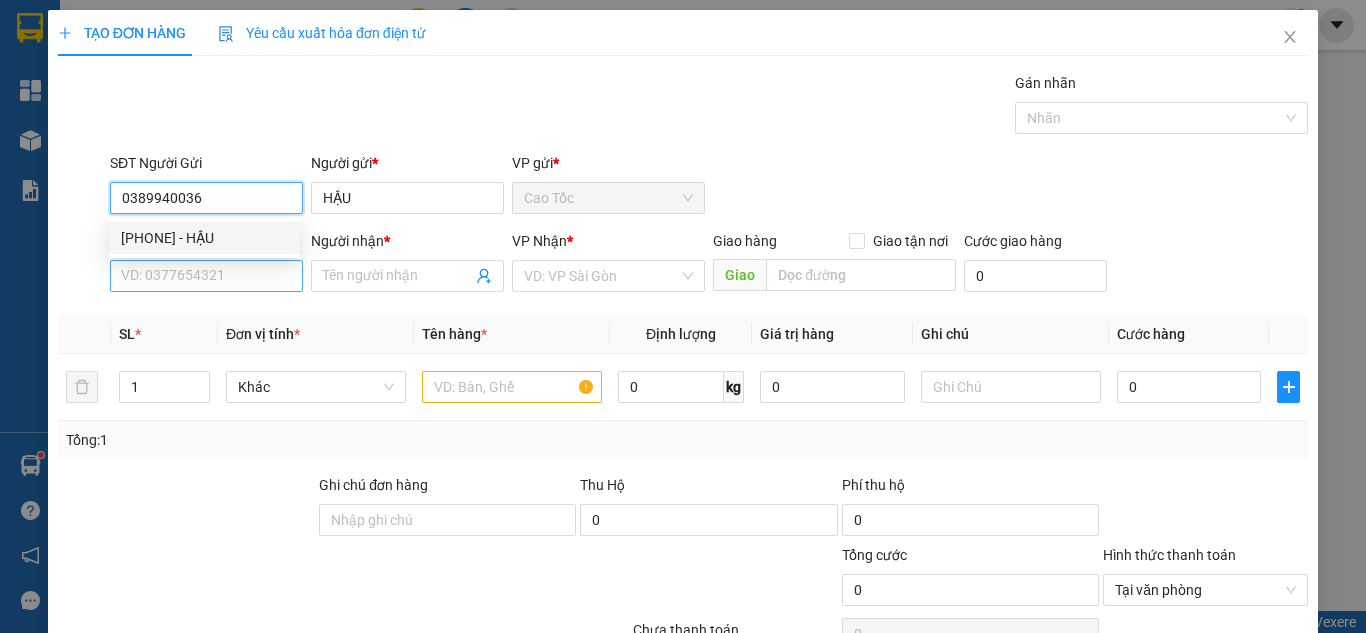 type on "0389940036" 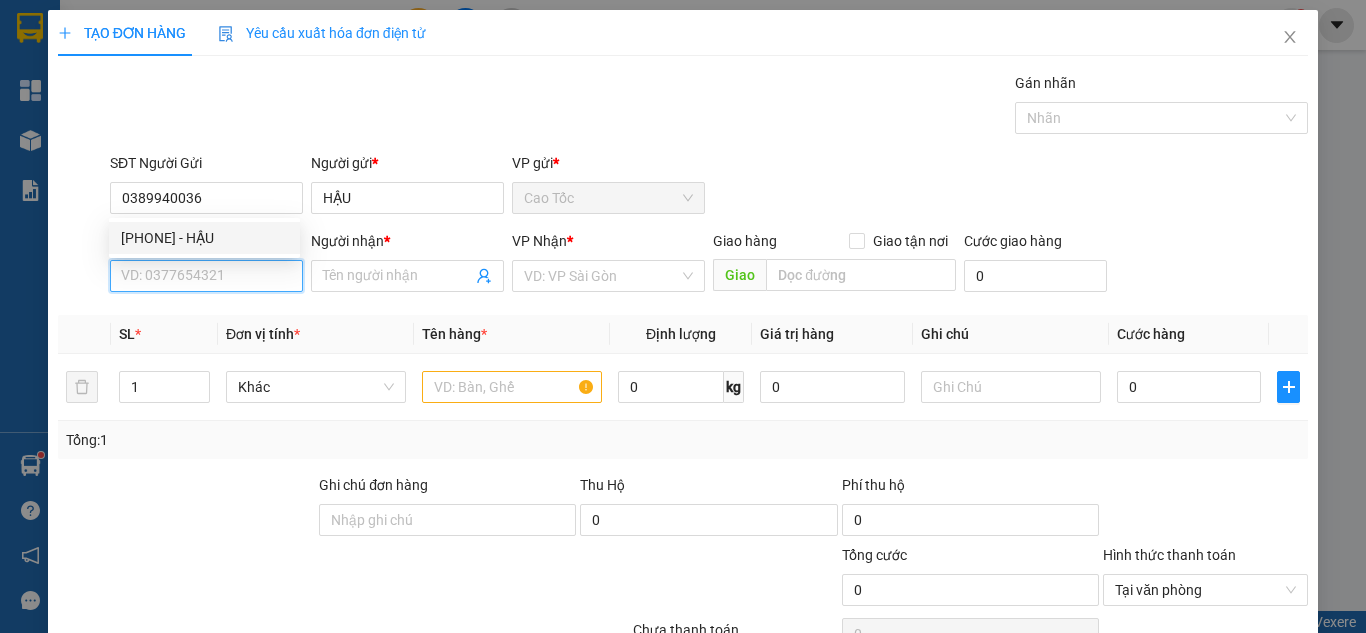 click on "SĐT Người Nhận  *" at bounding box center (206, 276) 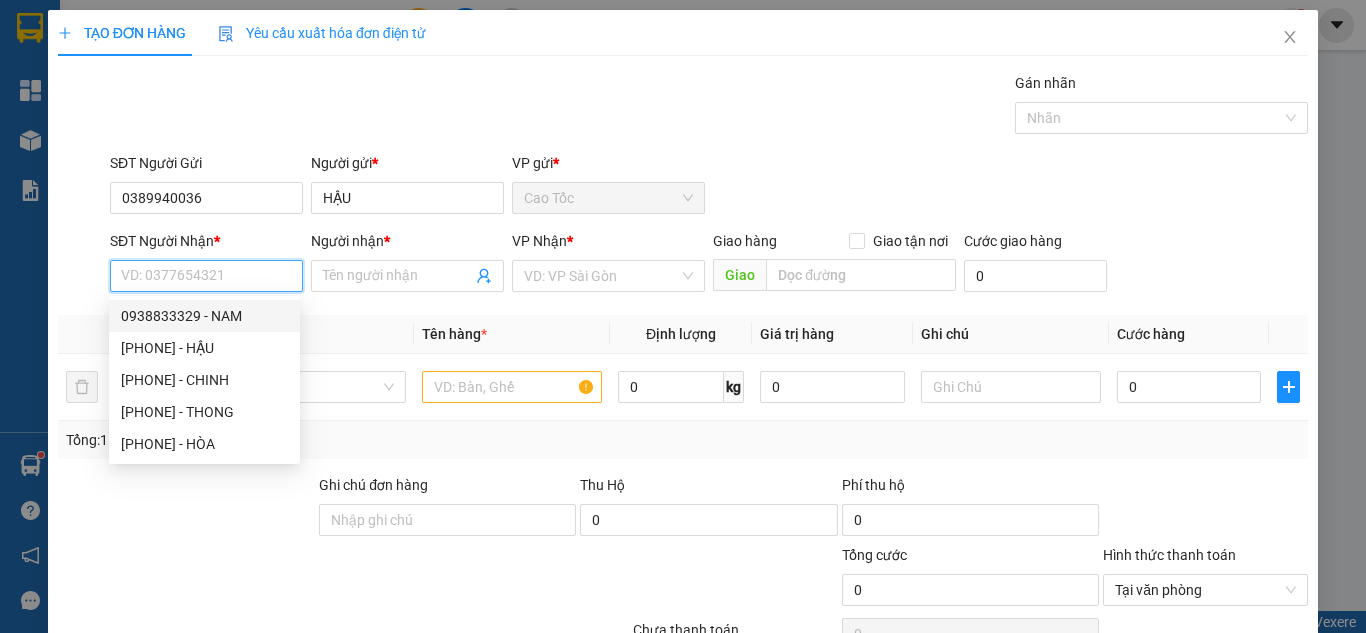 click on "0938833329 - NAM" at bounding box center (204, 316) 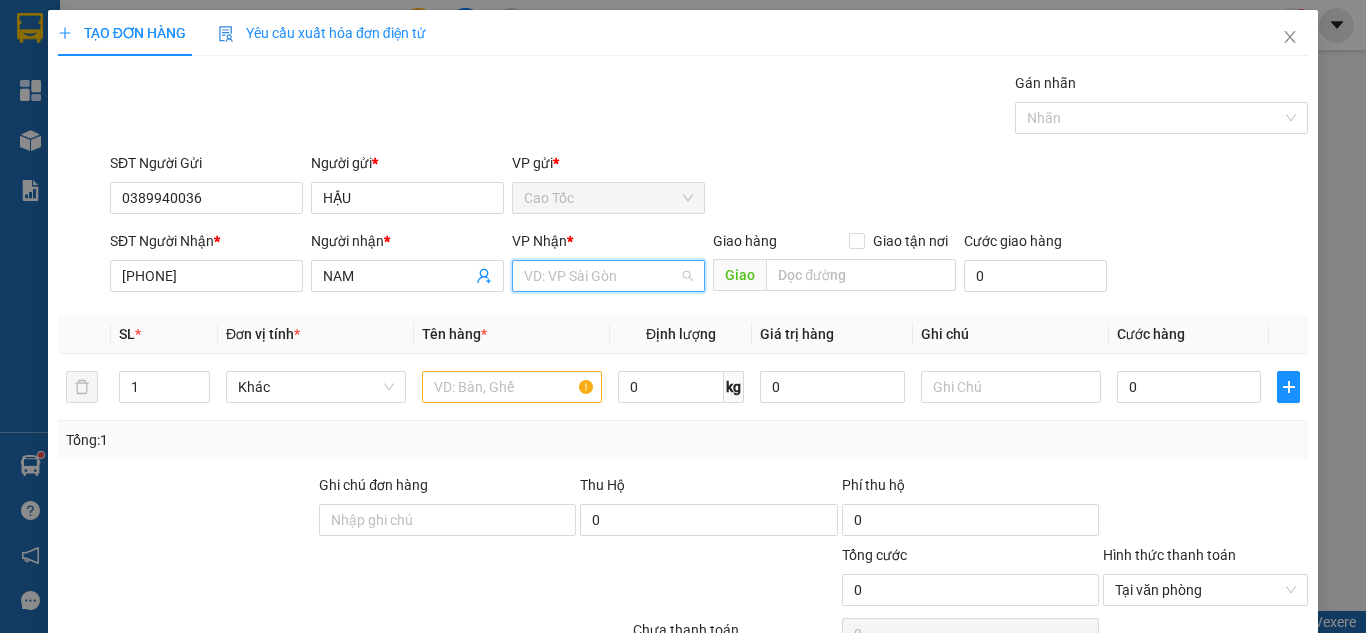 click at bounding box center [601, 276] 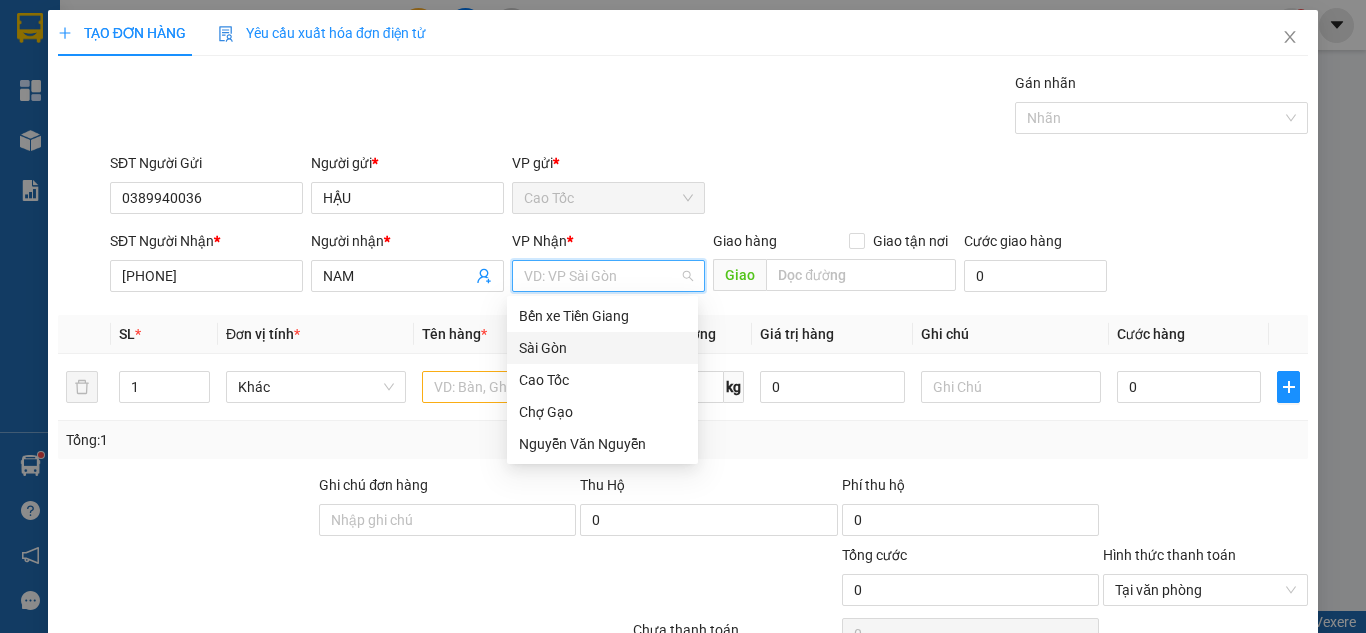 click on "Sài Gòn" at bounding box center (602, 348) 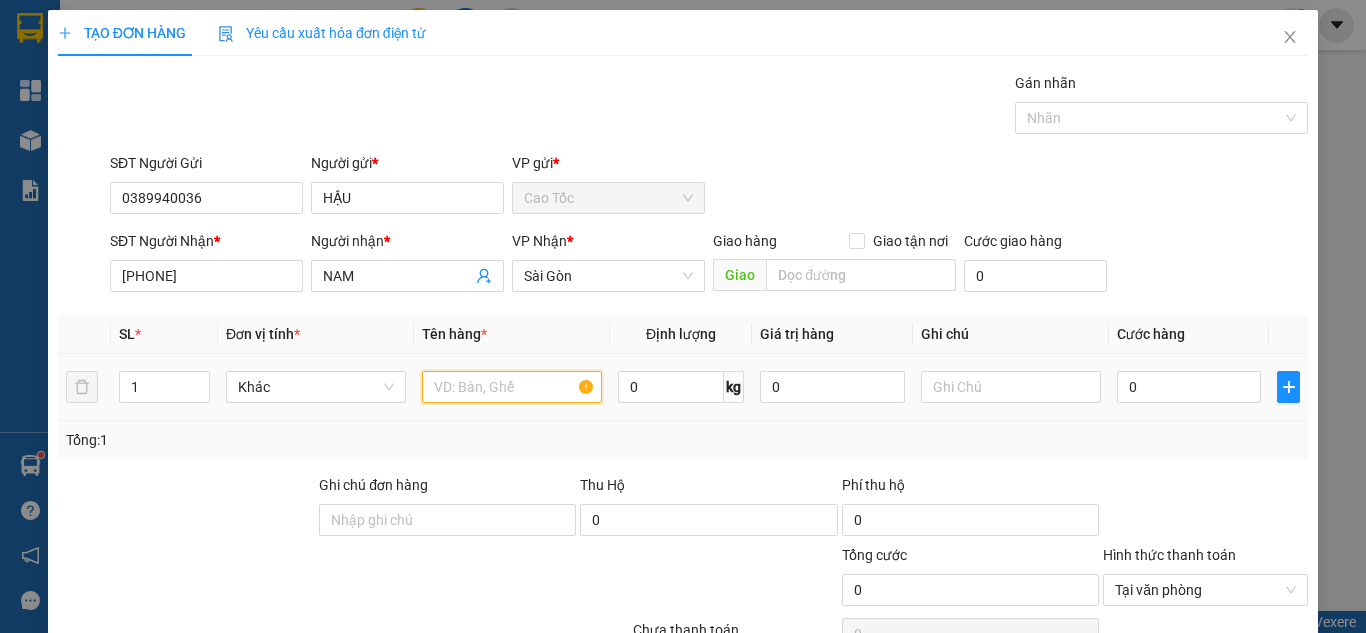 click at bounding box center [512, 387] 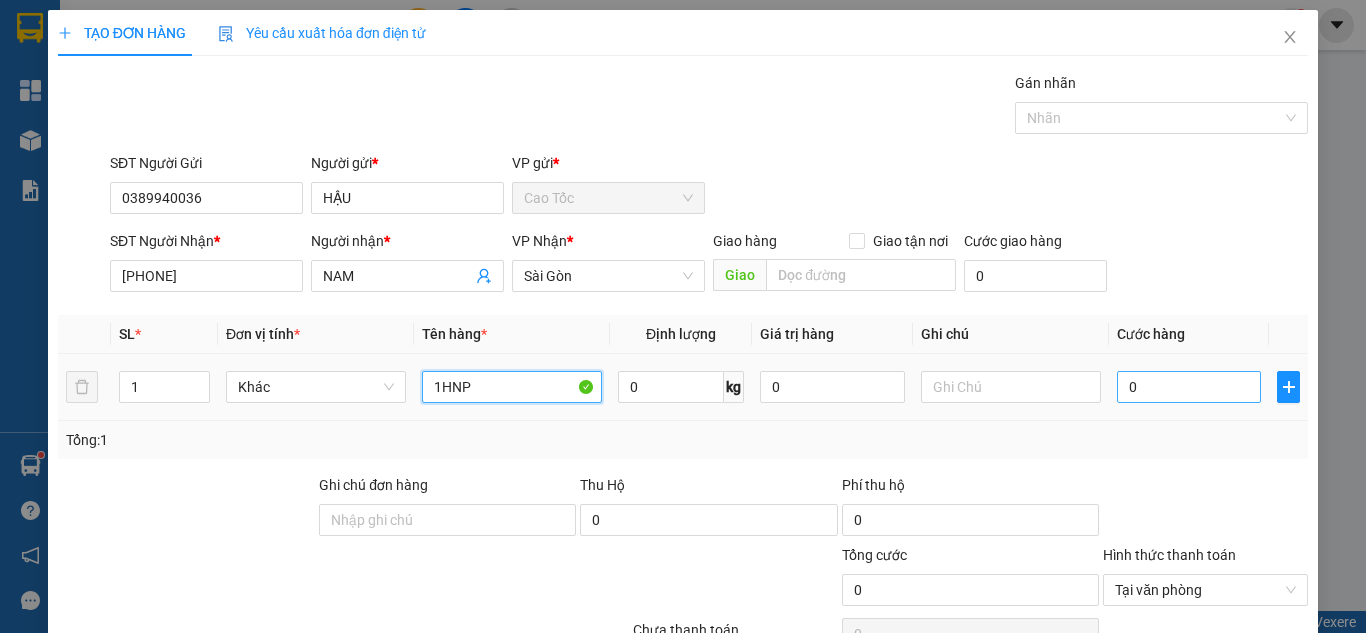 type on "1HNP" 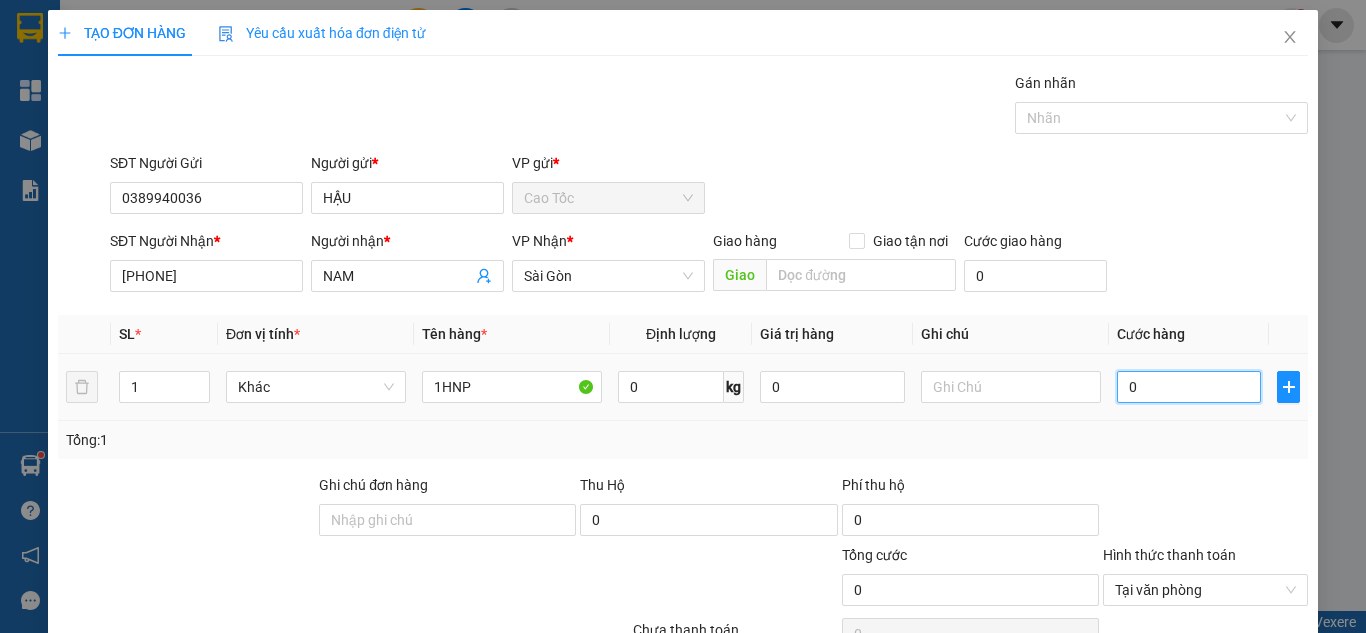 click on "0" at bounding box center [1189, 387] 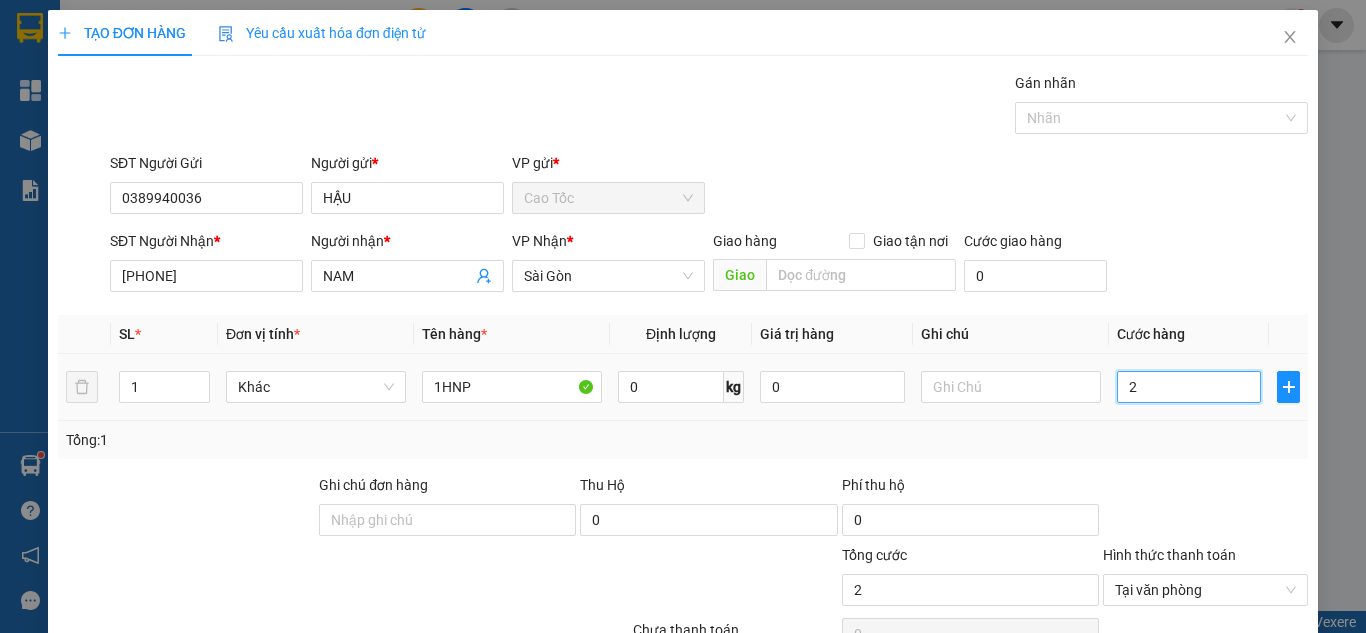 type on "20" 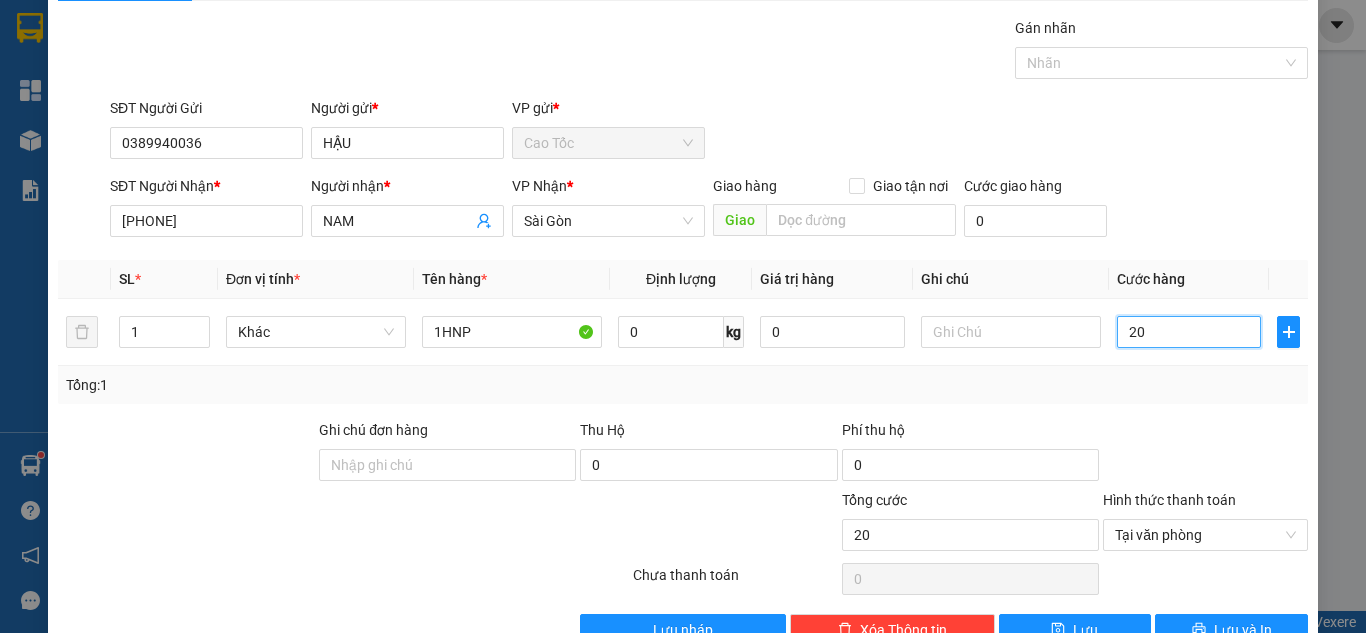 scroll, scrollTop: 107, scrollLeft: 0, axis: vertical 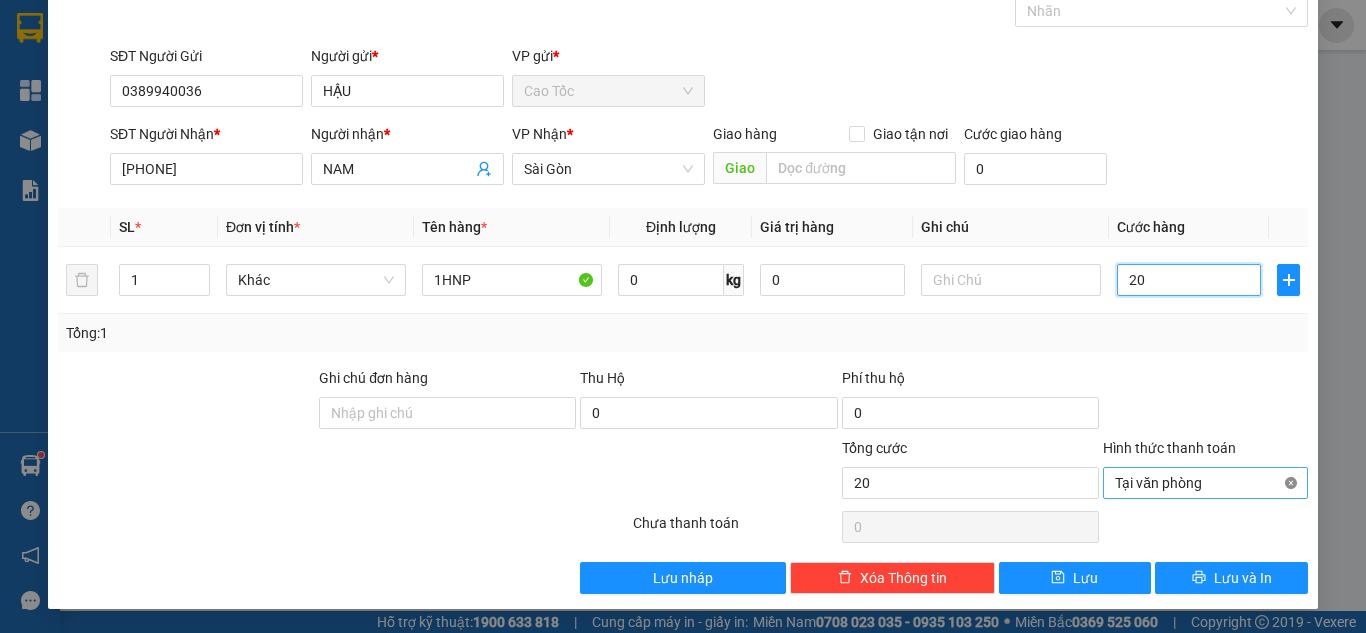 type on "20" 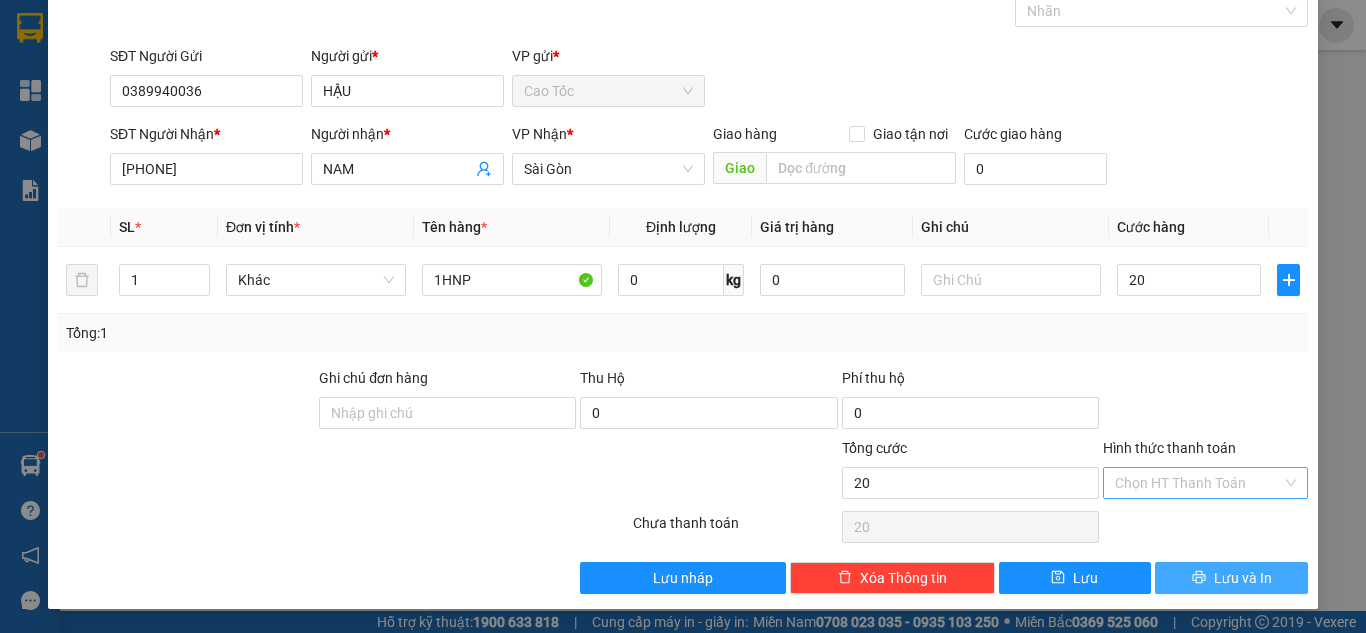 type on "20.000" 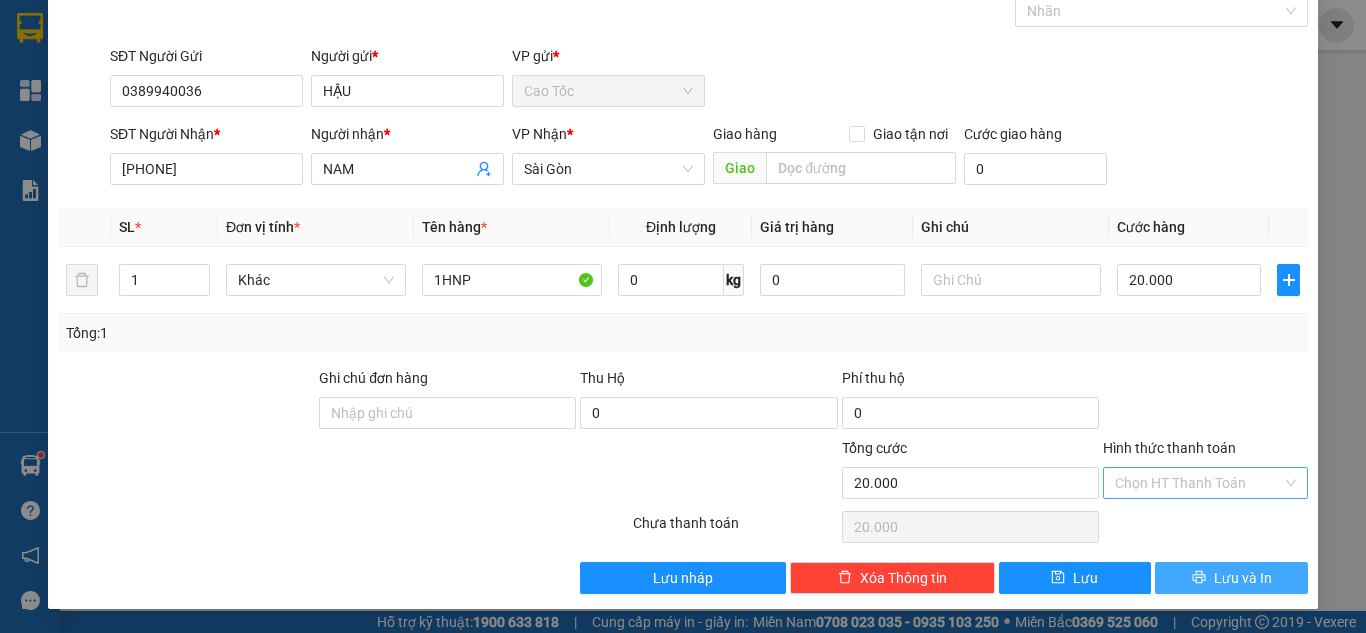 click on "Lưu và In" at bounding box center (1231, 578) 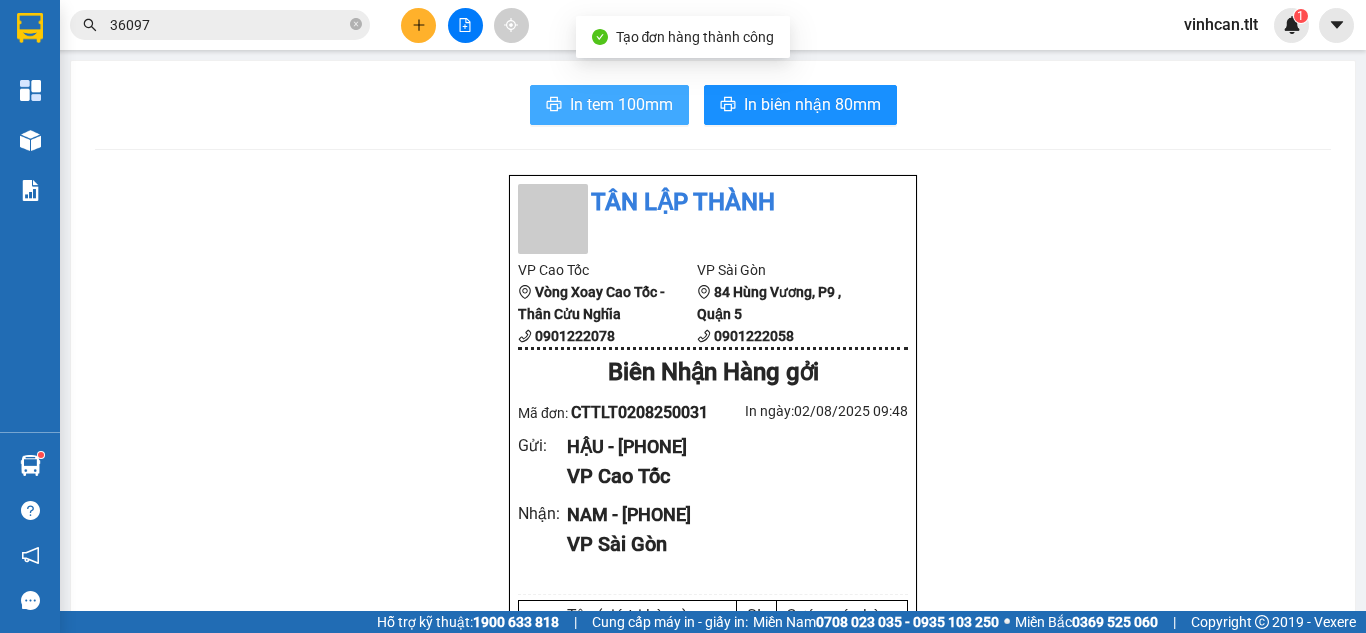 click on "In tem 100mm" at bounding box center (621, 104) 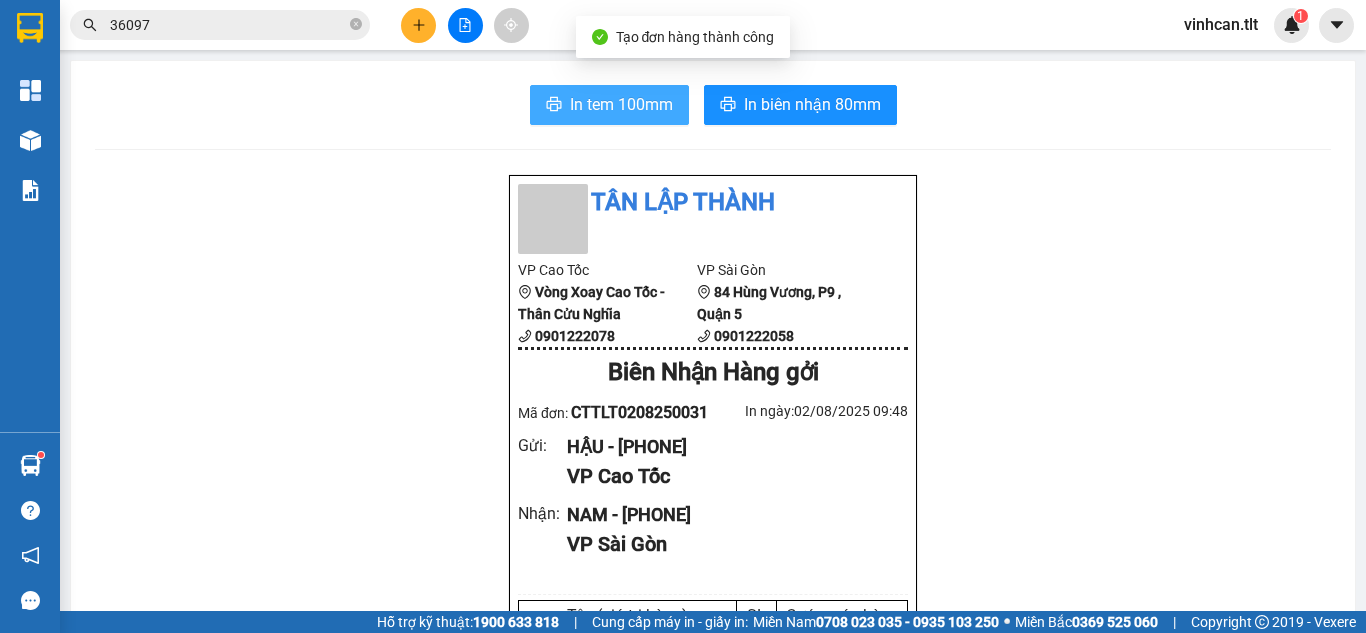 scroll, scrollTop: 0, scrollLeft: 0, axis: both 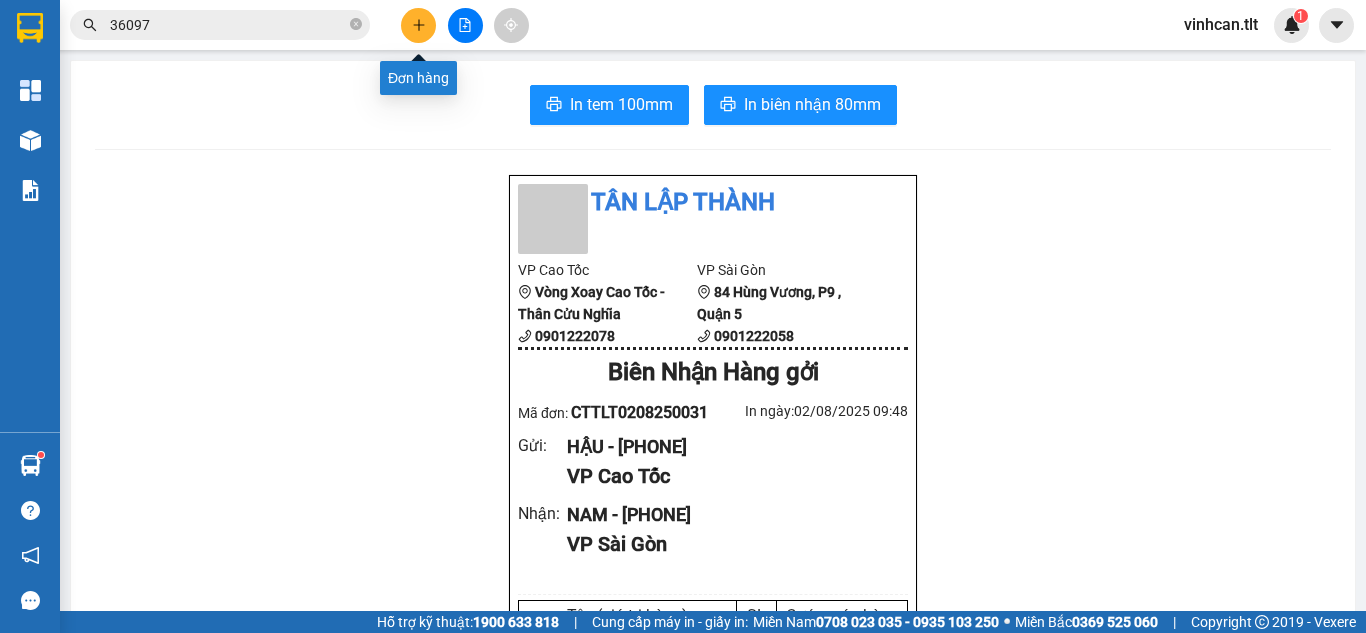 click 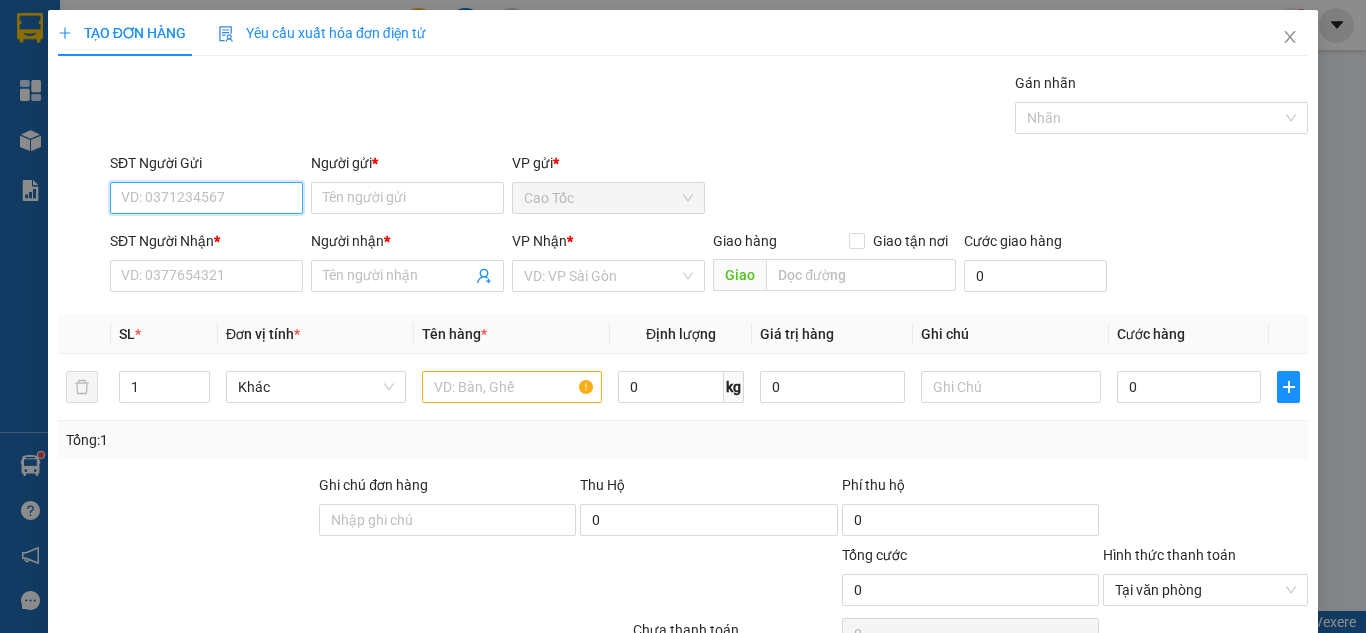 click on "SĐT Người Gửi" at bounding box center (206, 198) 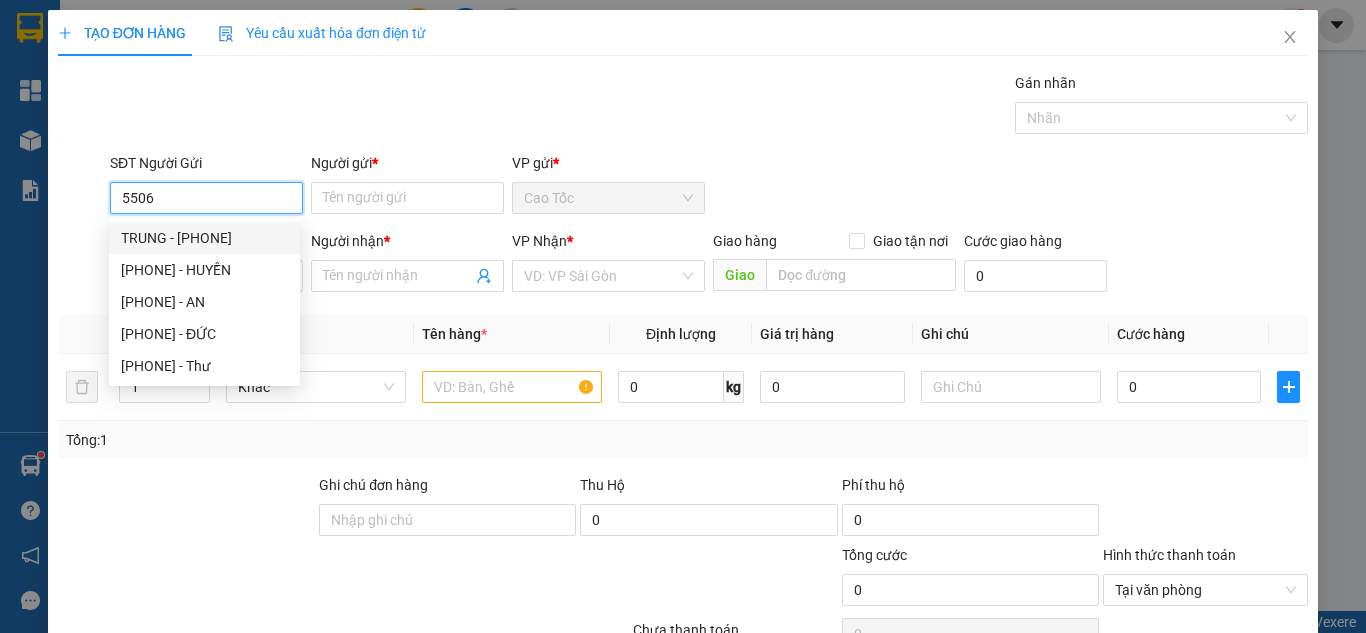 click on "0359555506 - TRUNG" at bounding box center (204, 238) 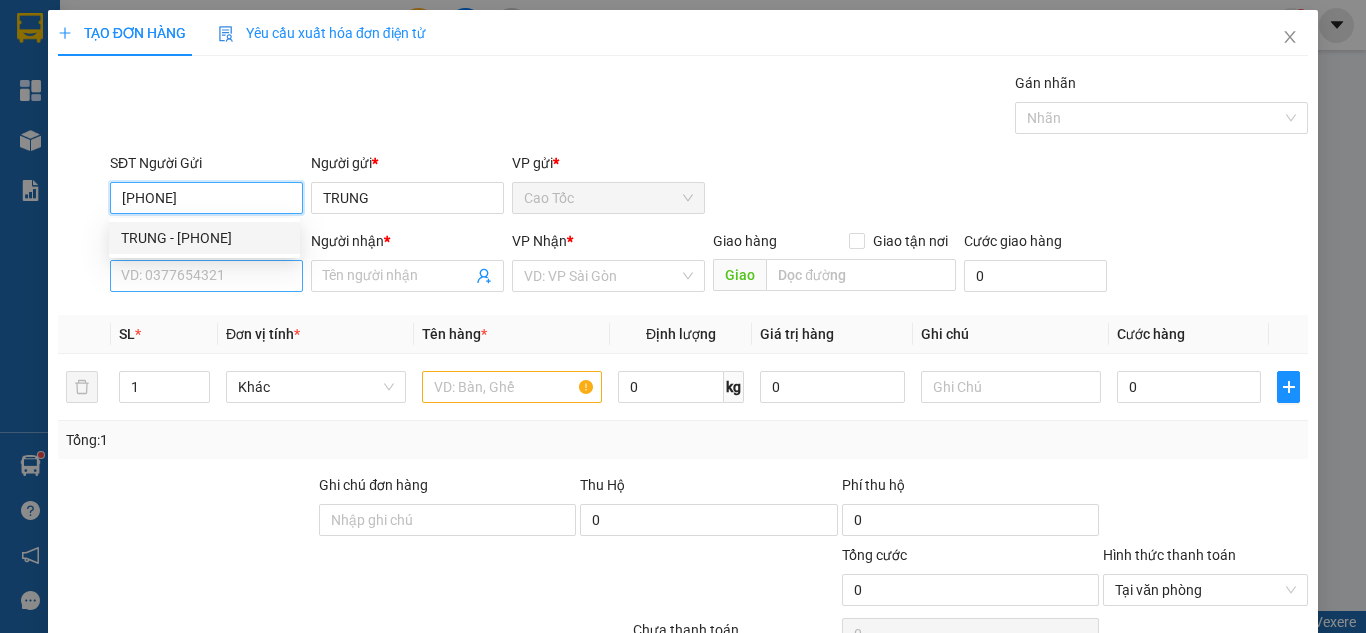 type on "[PHONE]" 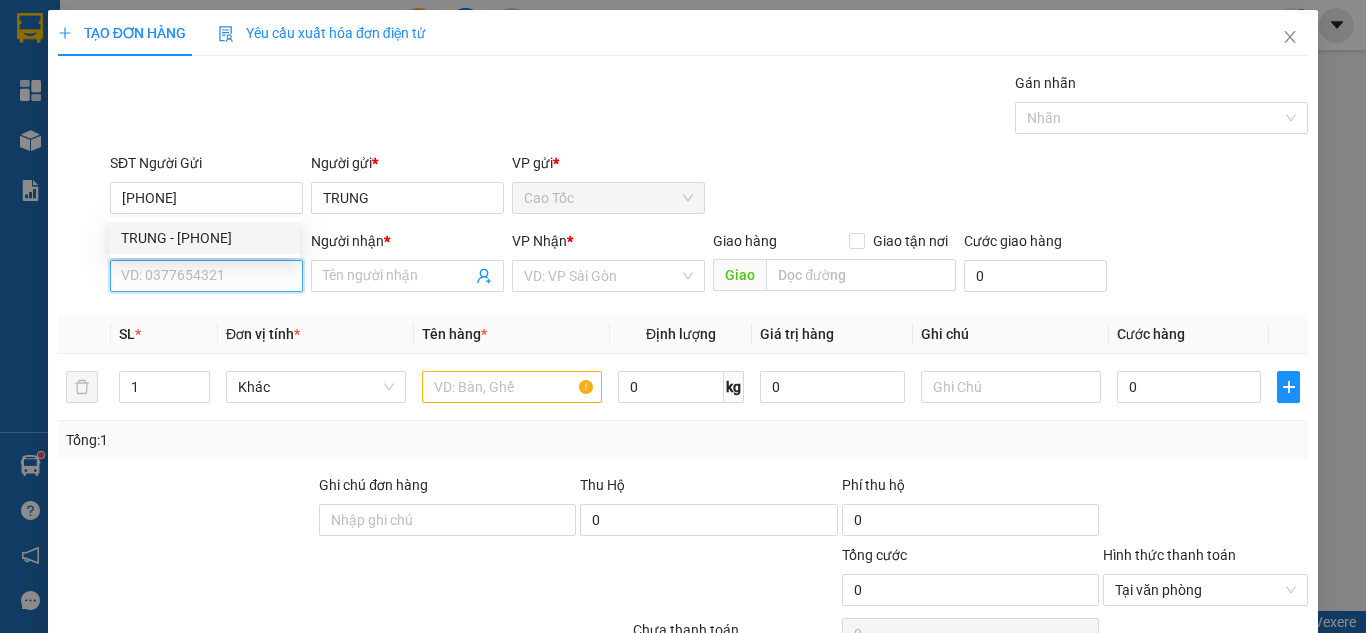 click on "SĐT Người Nhận  *" at bounding box center (206, 276) 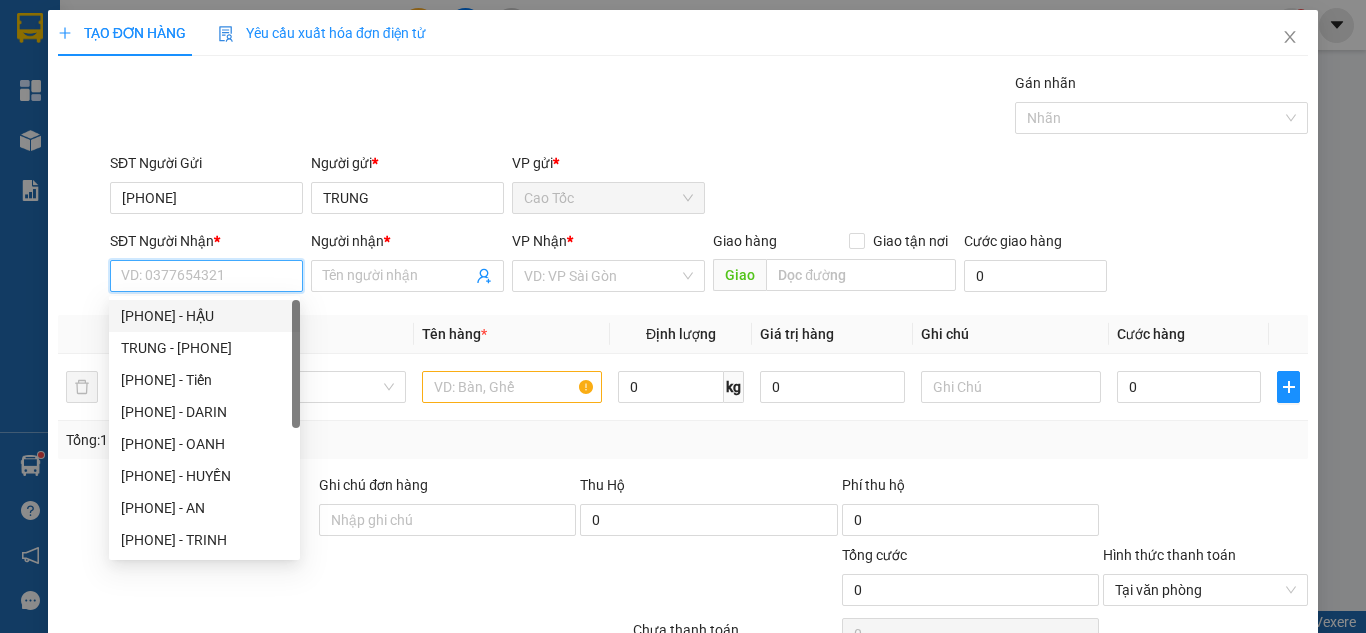 click on "0931333791 - HẬU" at bounding box center [204, 316] 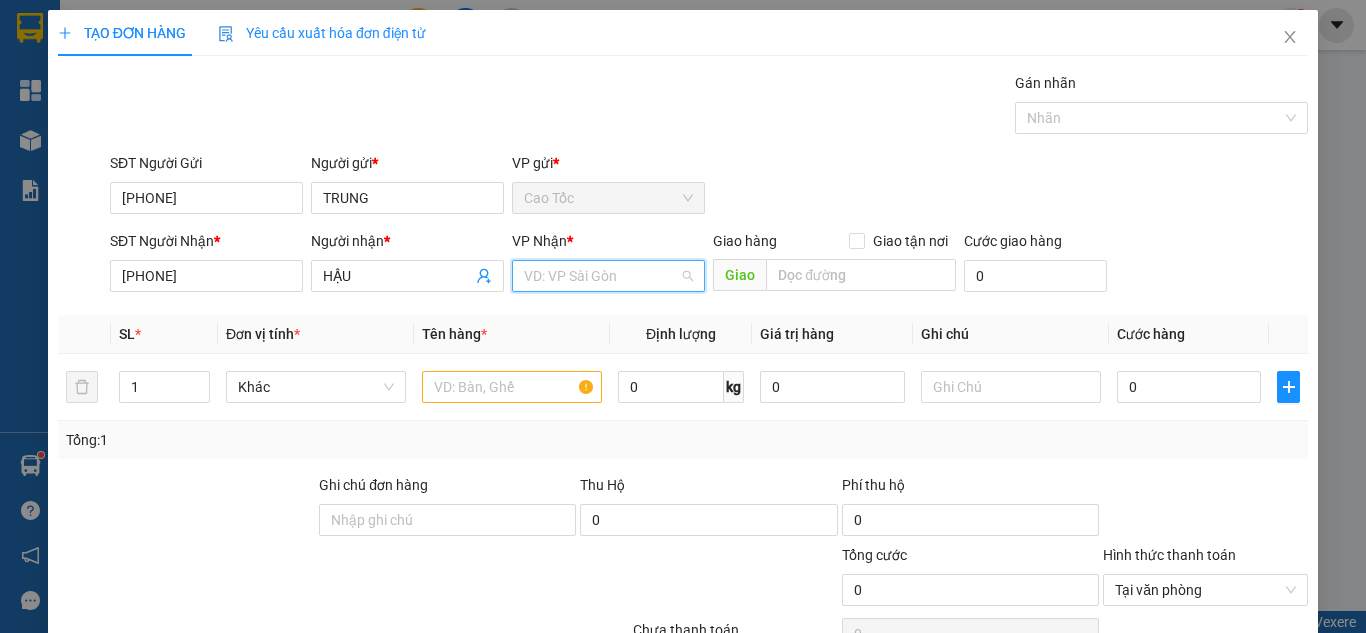 drag, startPoint x: 591, startPoint y: 272, endPoint x: 579, endPoint y: 288, distance: 20 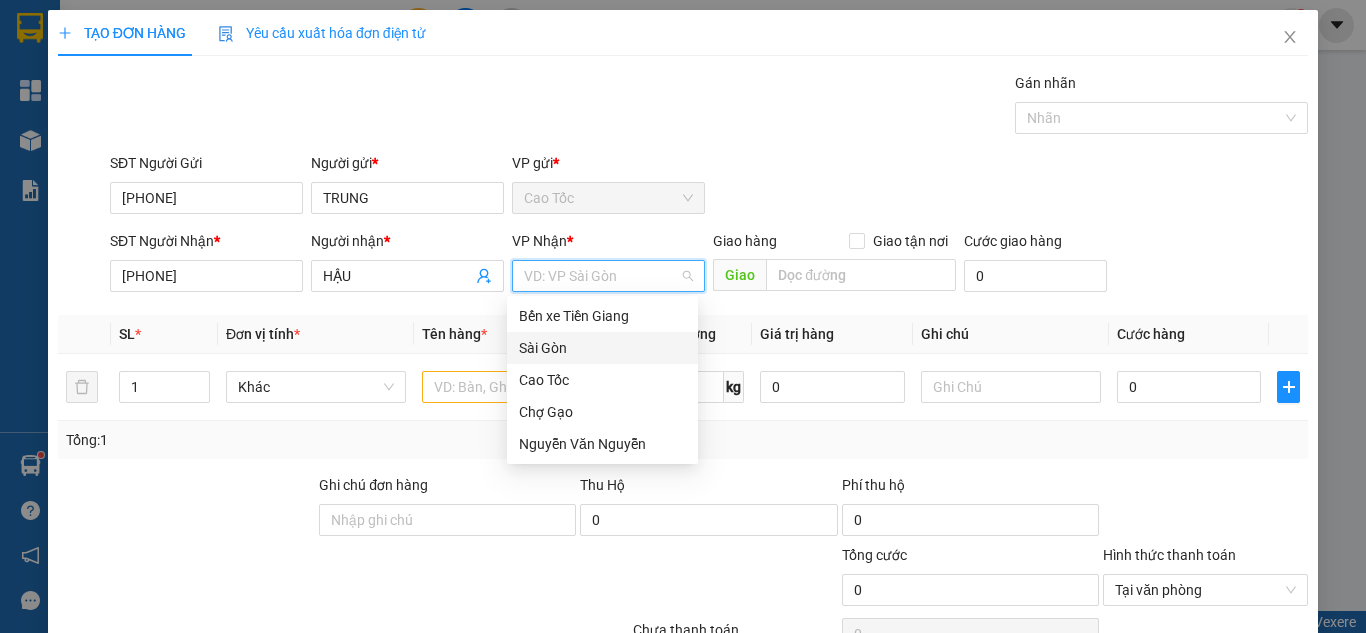 click on "Sài Gòn" at bounding box center (602, 348) 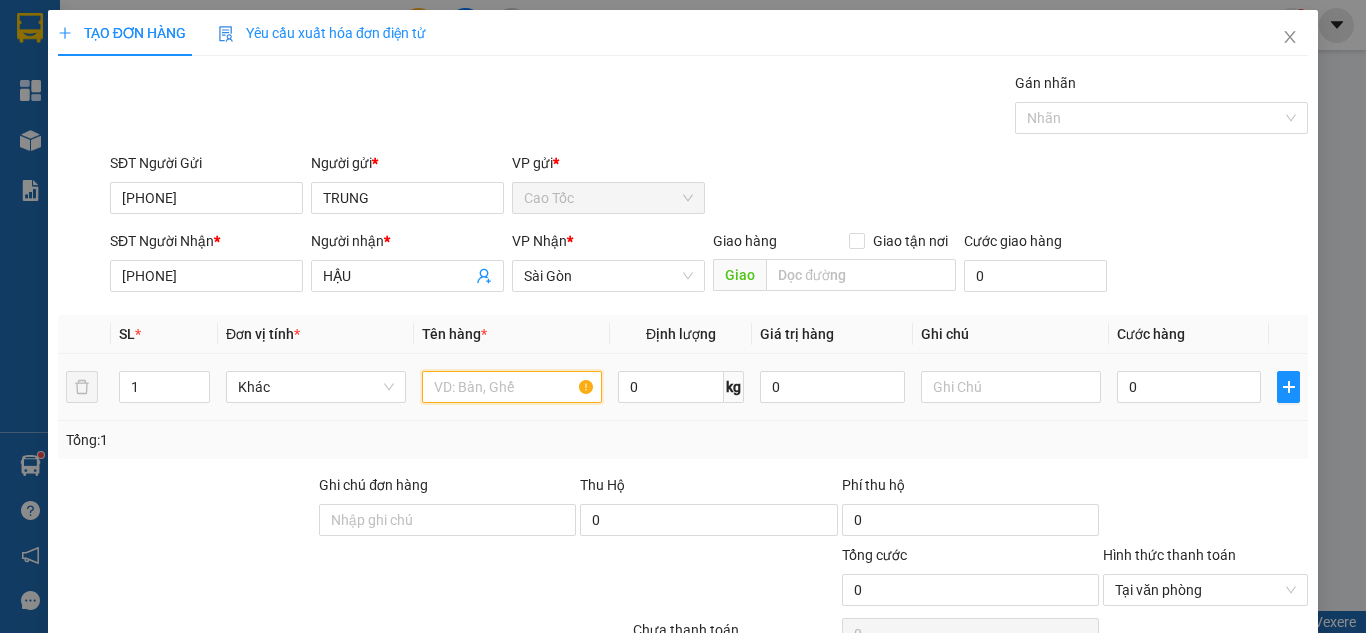 click at bounding box center [512, 387] 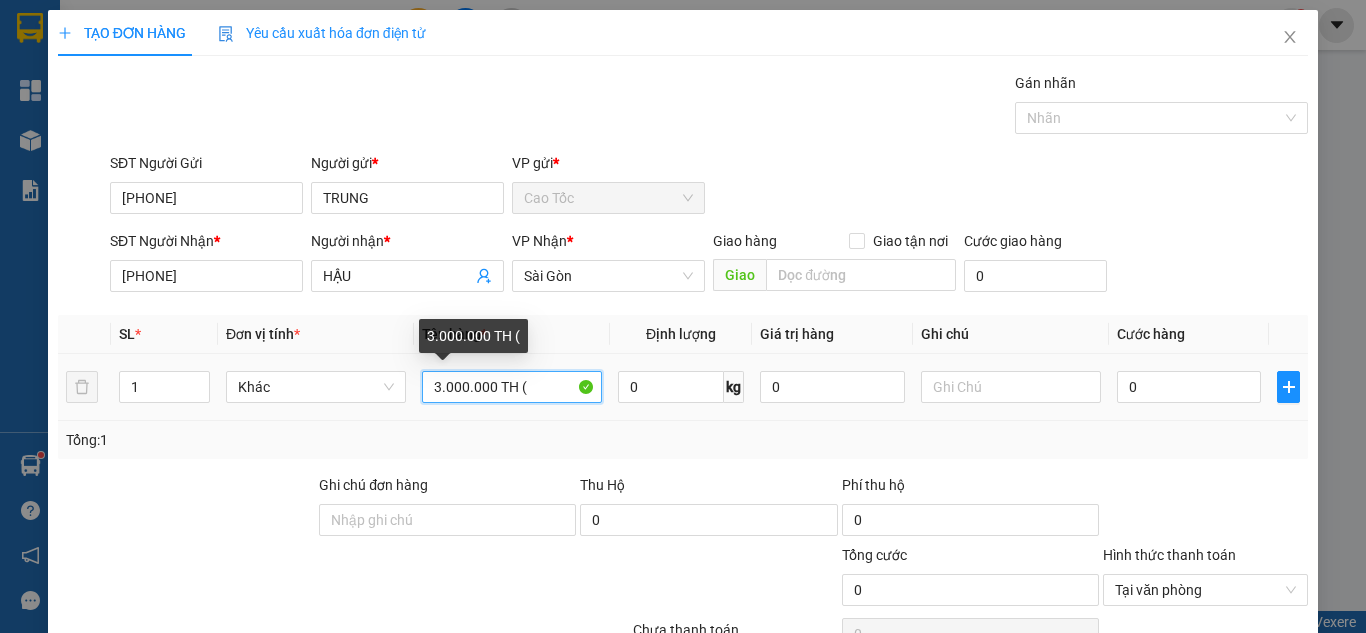 click on "3.000.000 TH (" at bounding box center (512, 387) 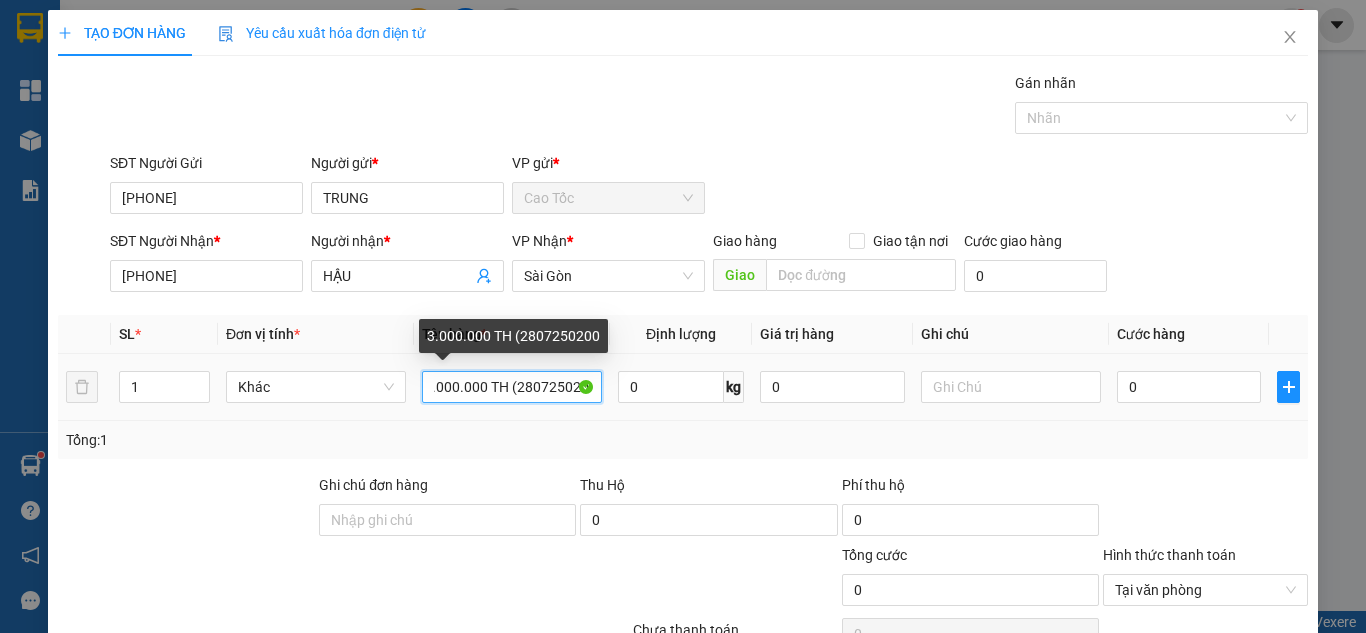 scroll, scrollTop: 0, scrollLeft: 14, axis: horizontal 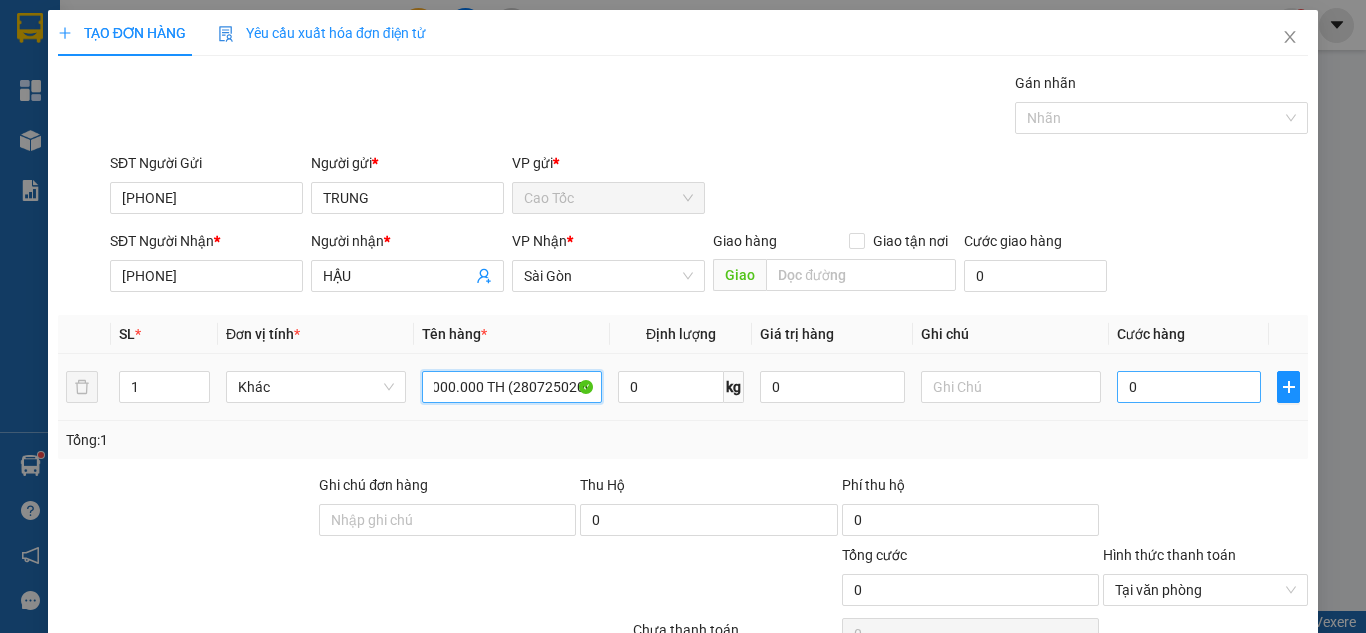type on "3.000.000 TH (2807250200)" 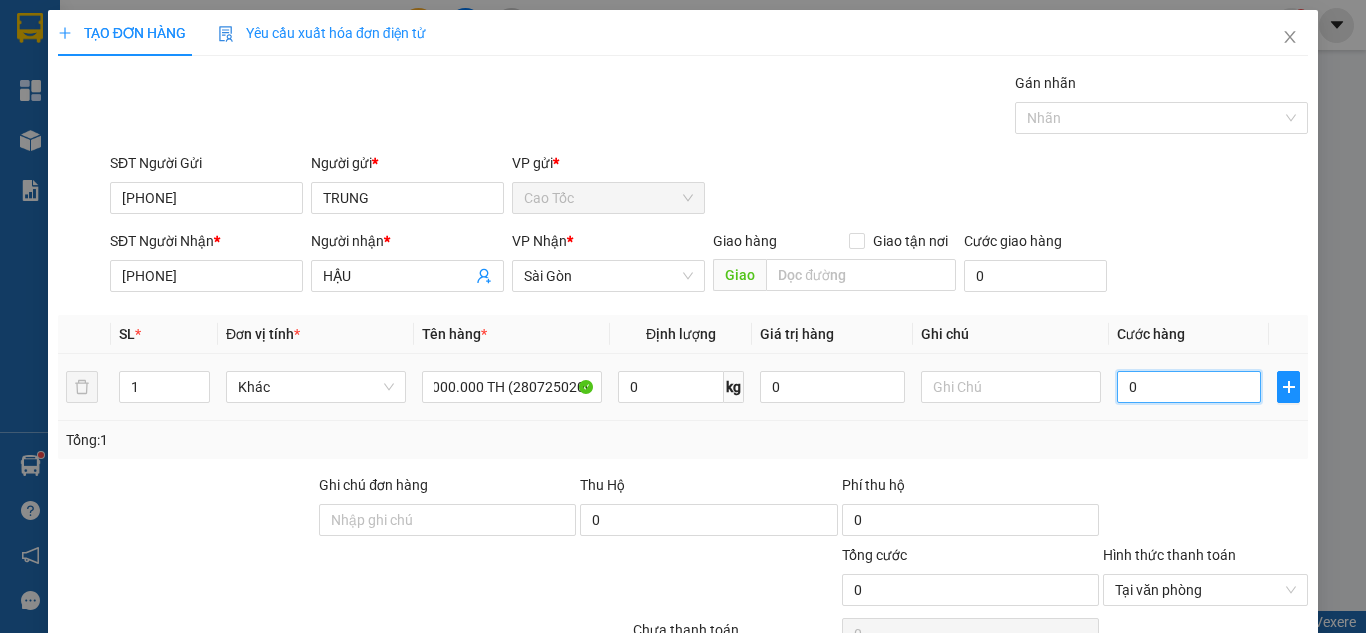 click on "0" at bounding box center [1189, 387] 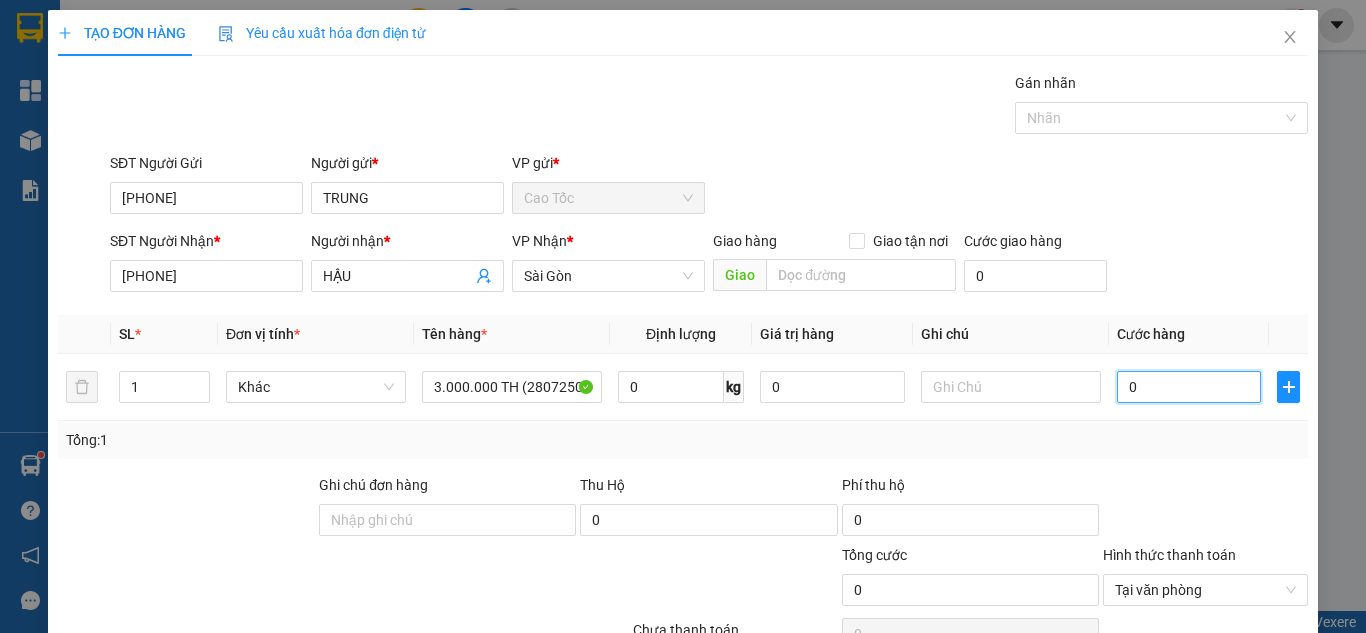 type on "02" 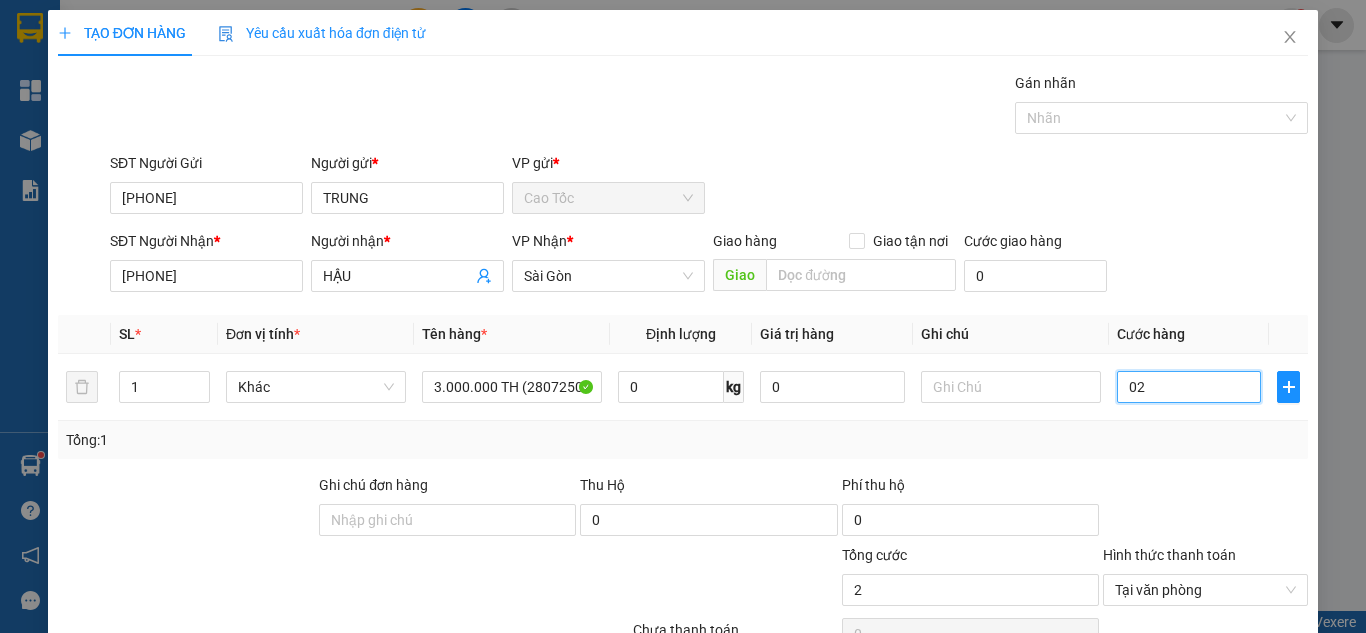 type on "025" 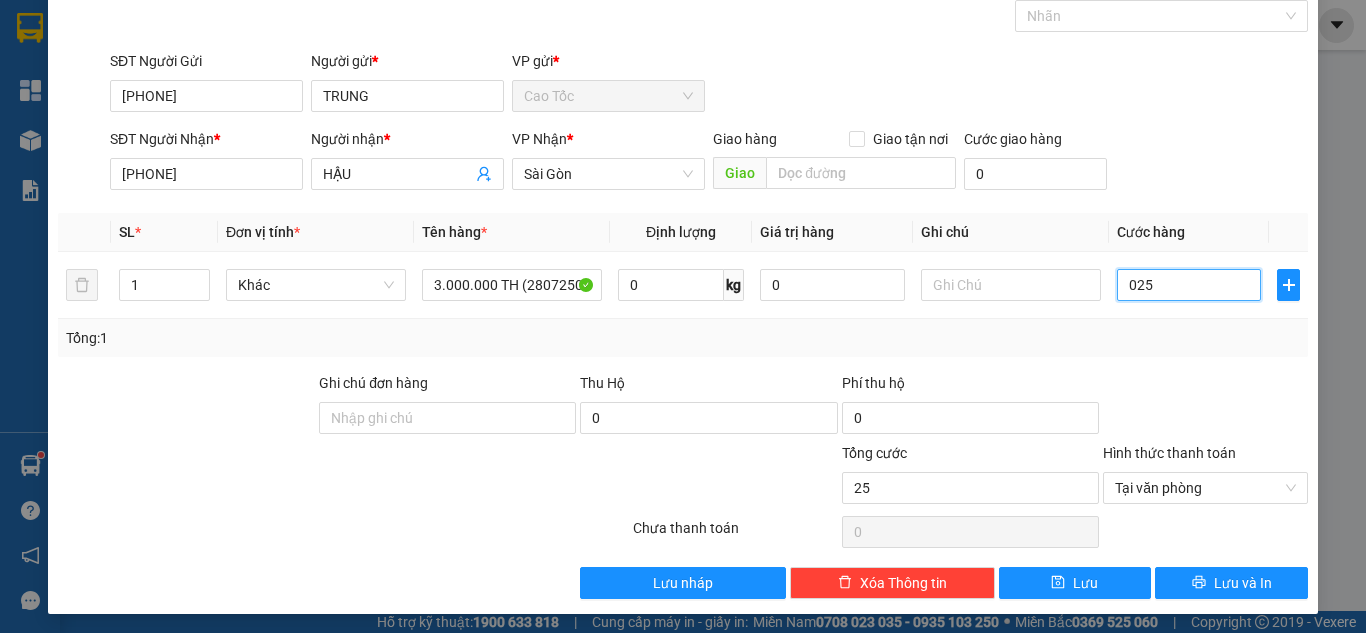 scroll, scrollTop: 107, scrollLeft: 0, axis: vertical 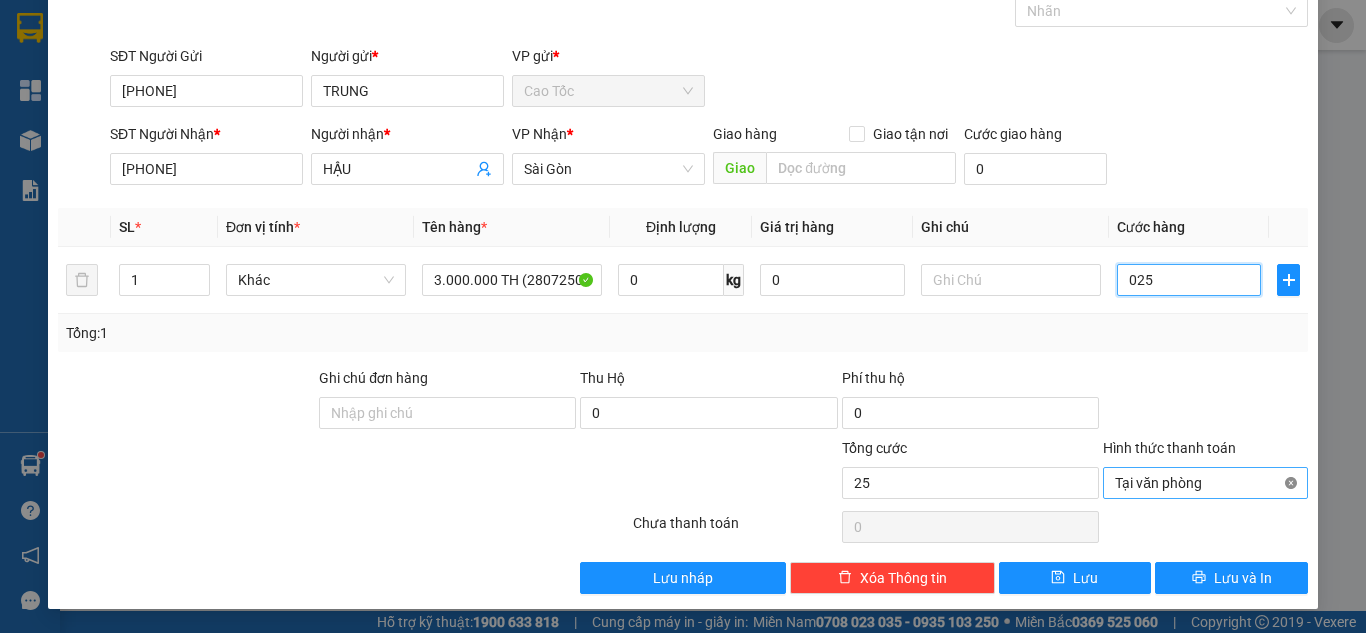 type on "25" 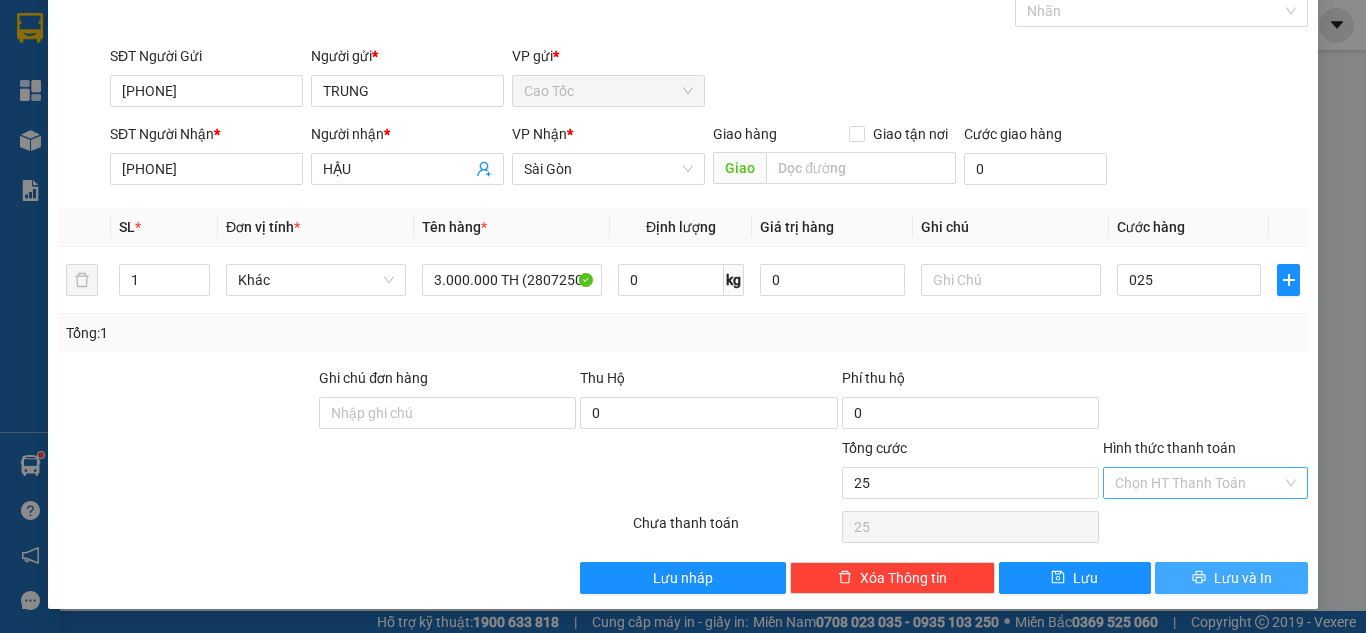 type on "25.000" 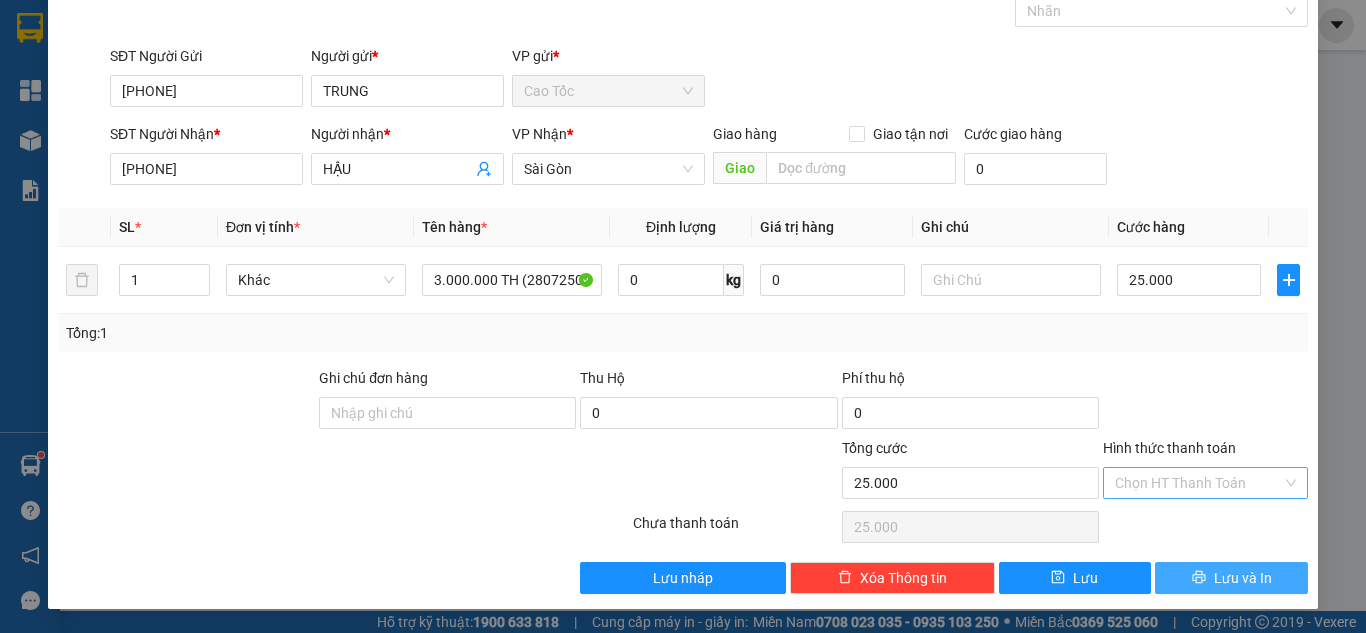 click on "Lưu và In" at bounding box center [1243, 578] 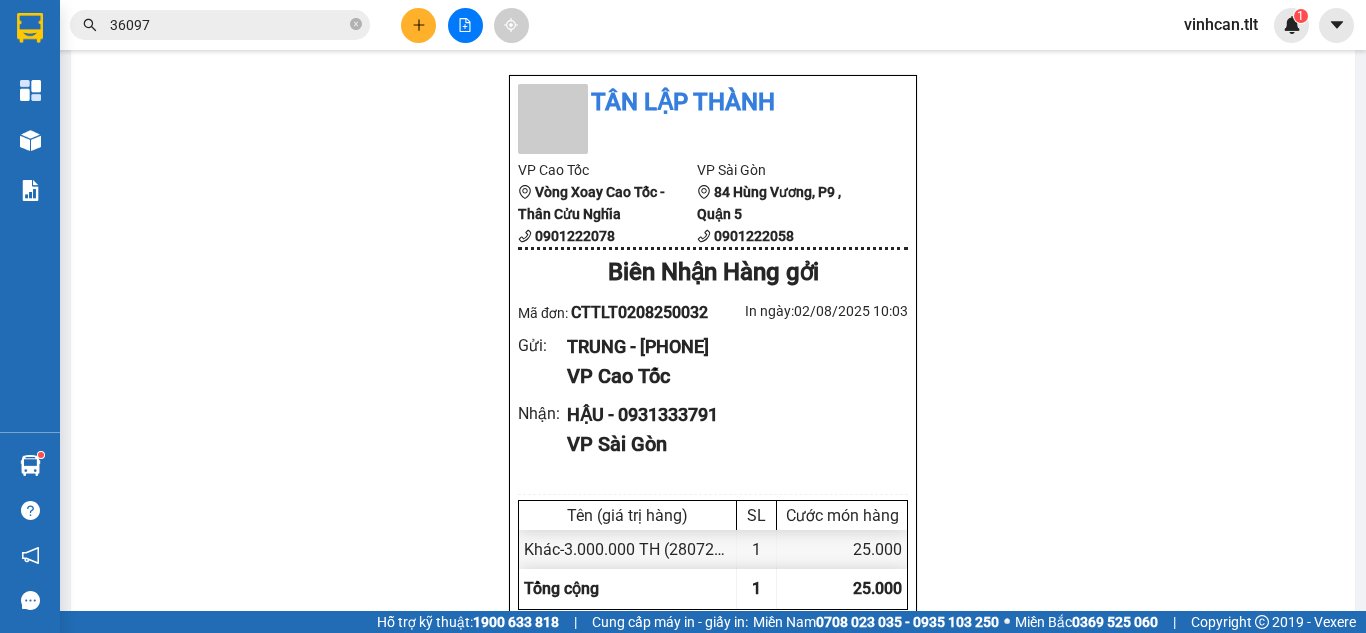 scroll, scrollTop: 0, scrollLeft: 0, axis: both 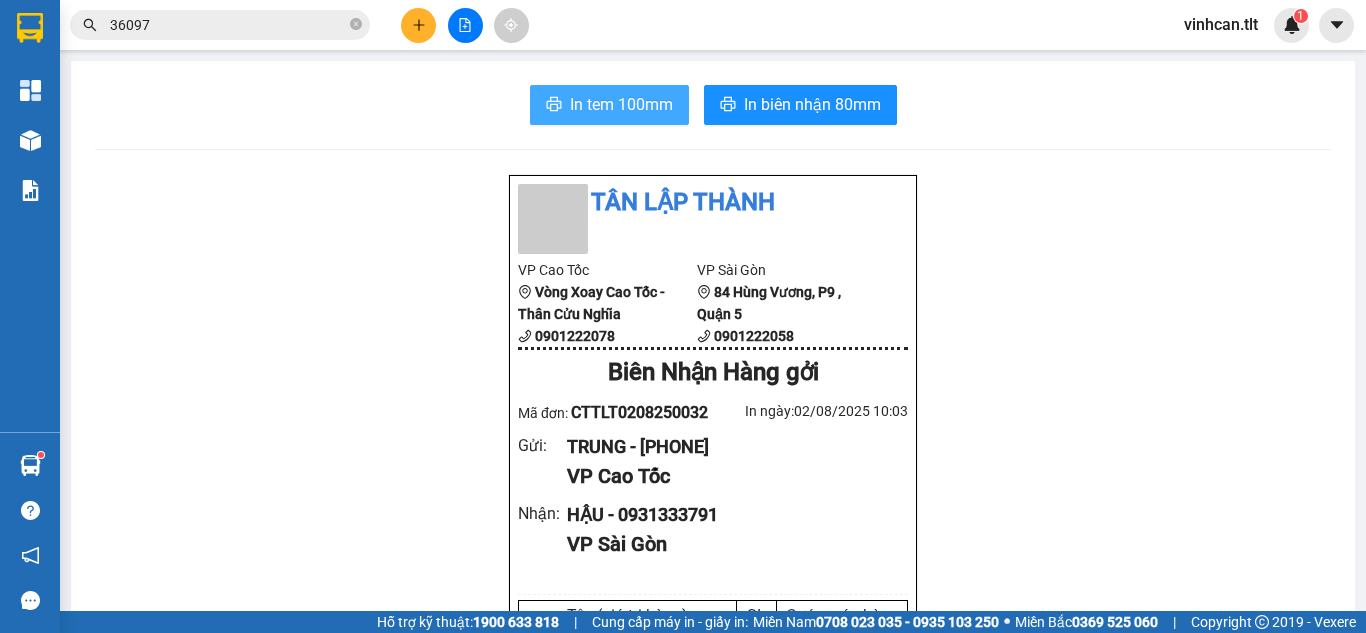 click on "In tem 100mm" at bounding box center (621, 104) 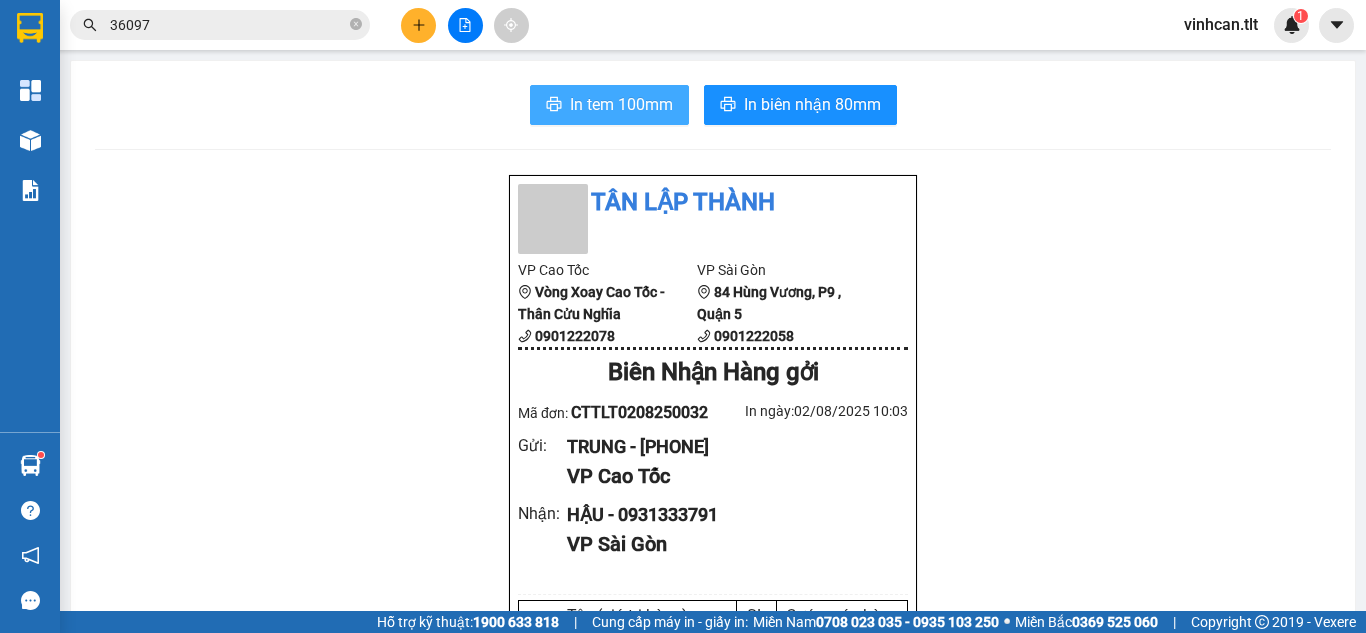 scroll, scrollTop: 0, scrollLeft: 0, axis: both 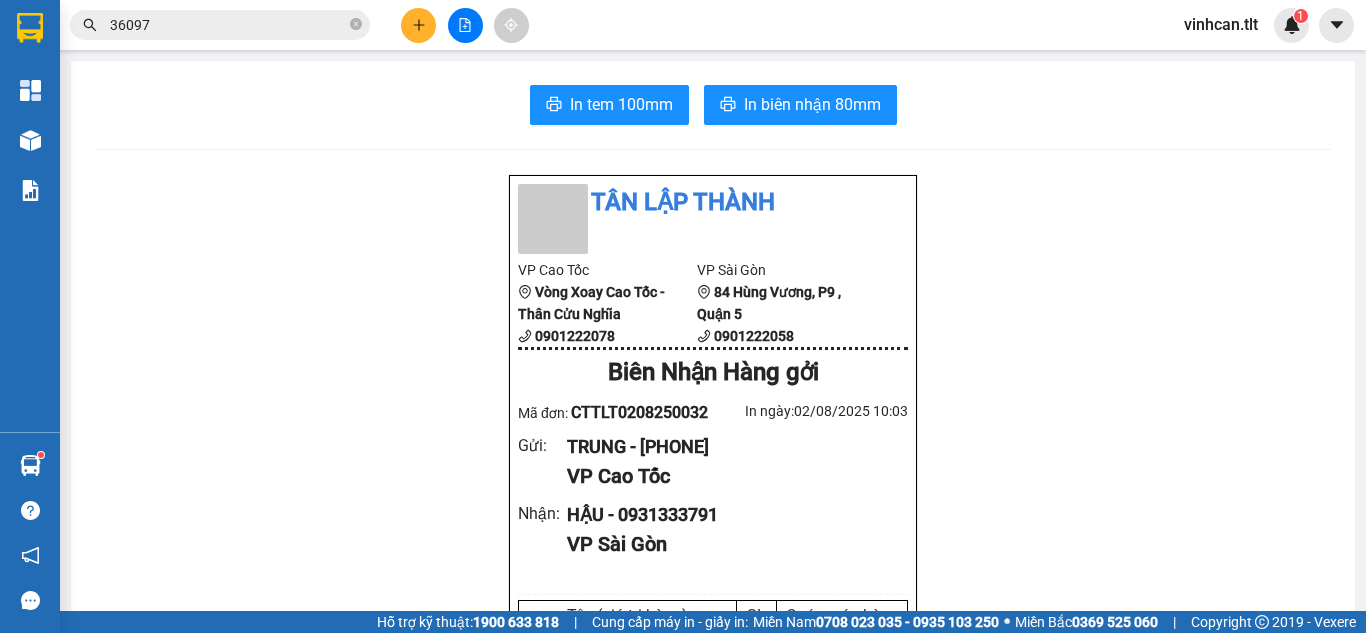 click 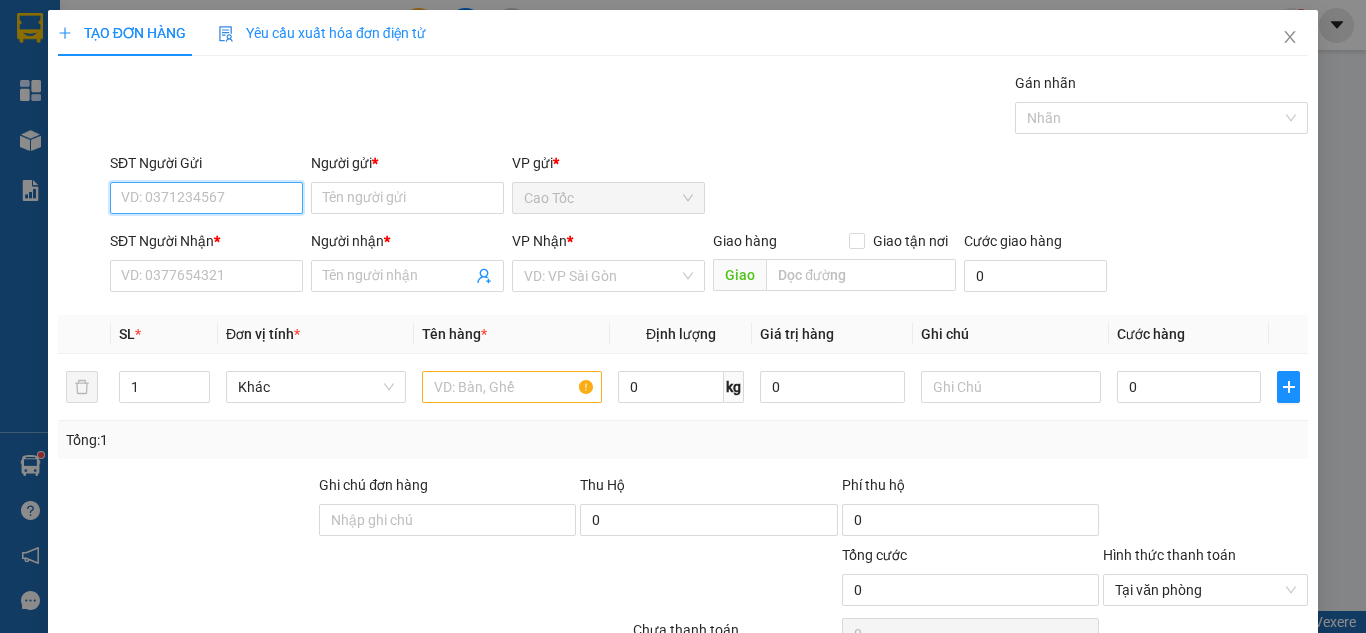 click on "SĐT Người Gửi" at bounding box center [206, 198] 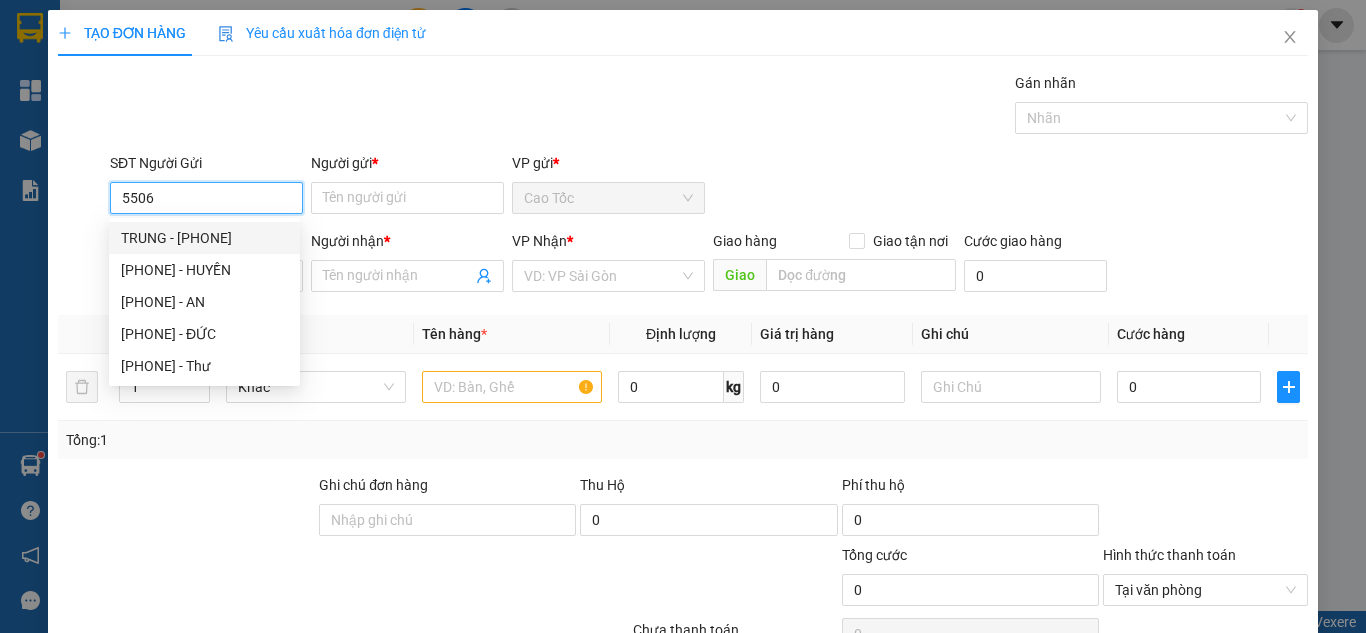 click on "0359555506 - TRUNG" at bounding box center [204, 238] 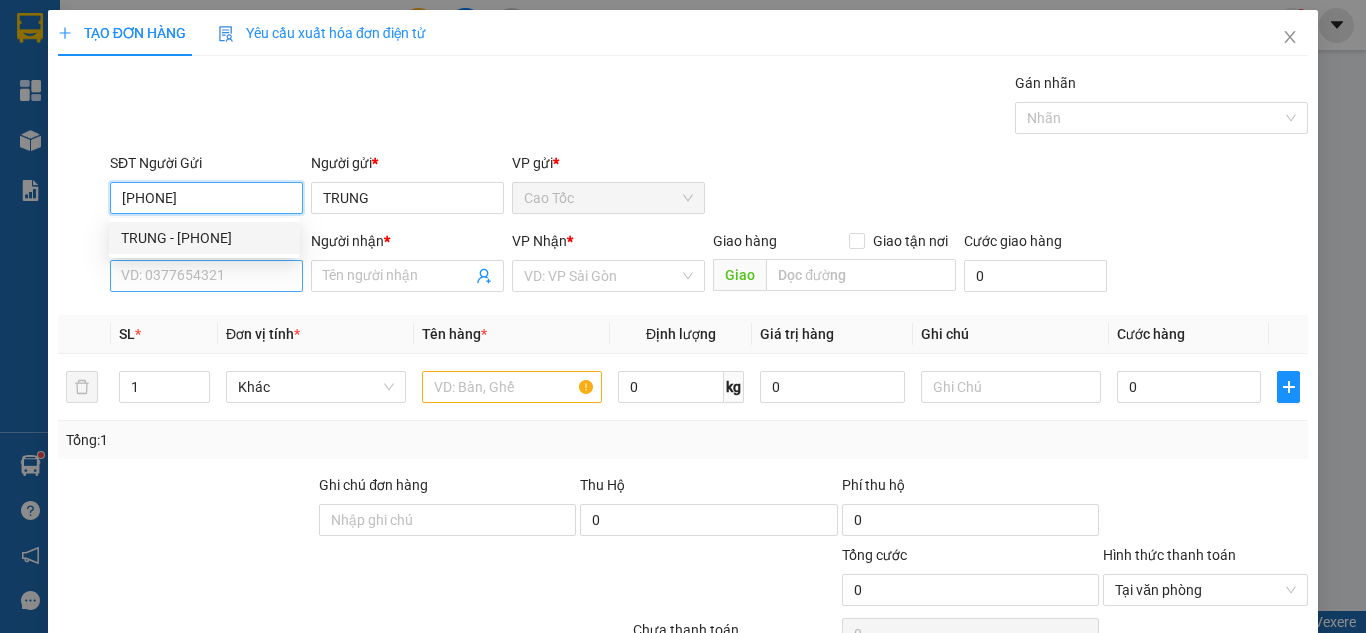 type on "[PHONE]" 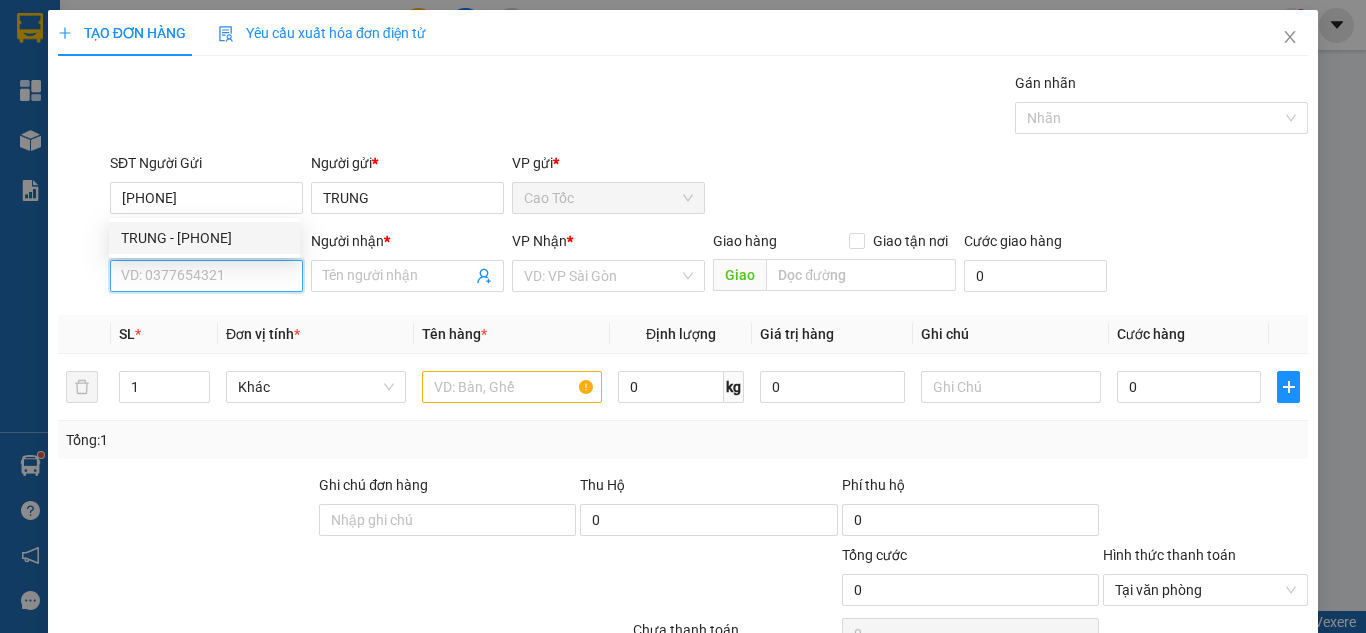 click on "SĐT Người Nhận  *" at bounding box center [206, 276] 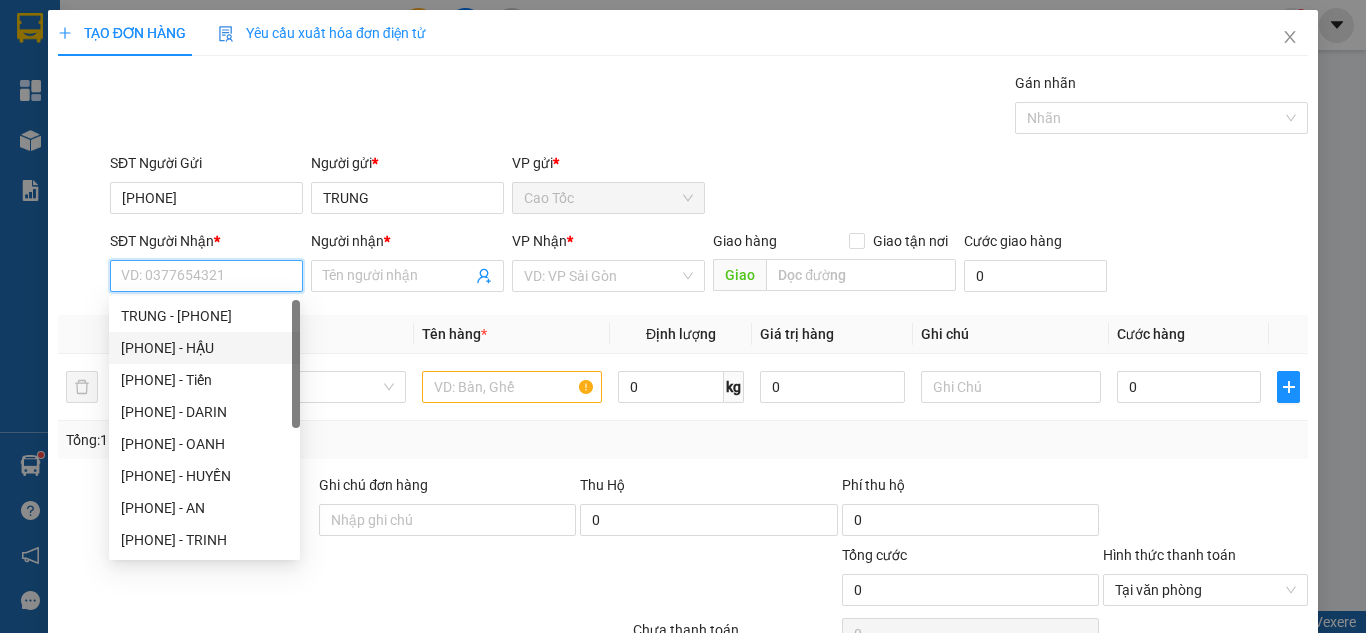 click on "0931333791 - HẬU" at bounding box center (204, 348) 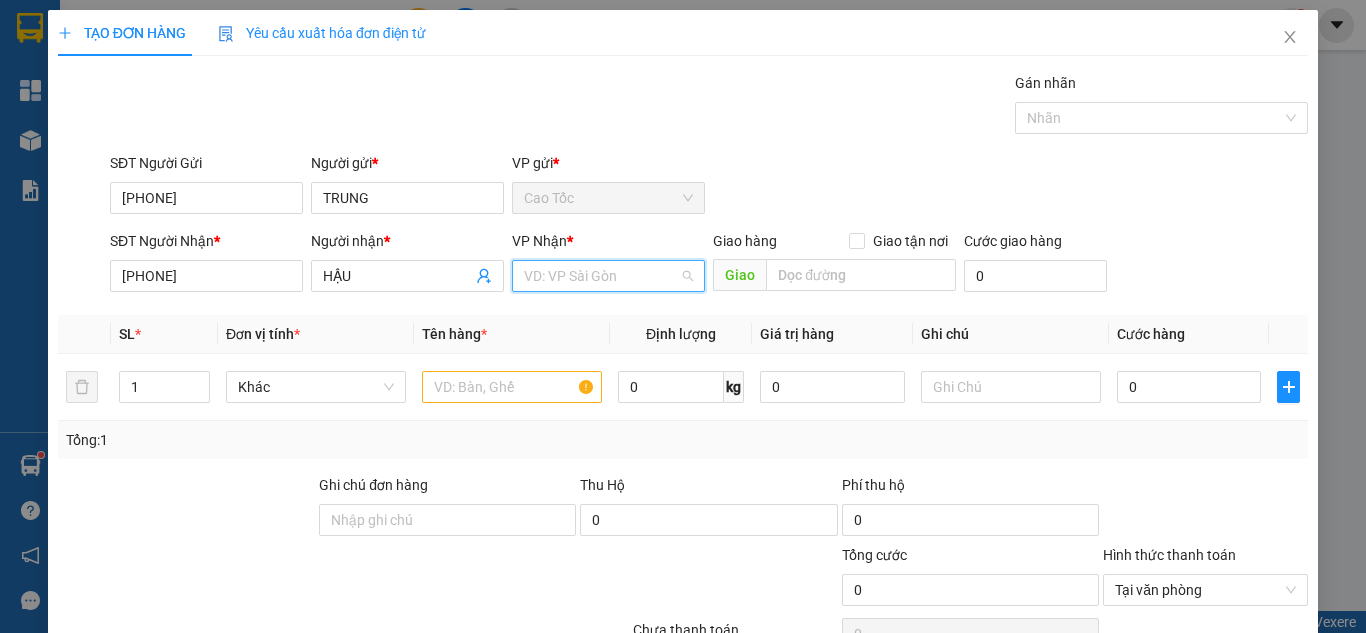click at bounding box center (601, 276) 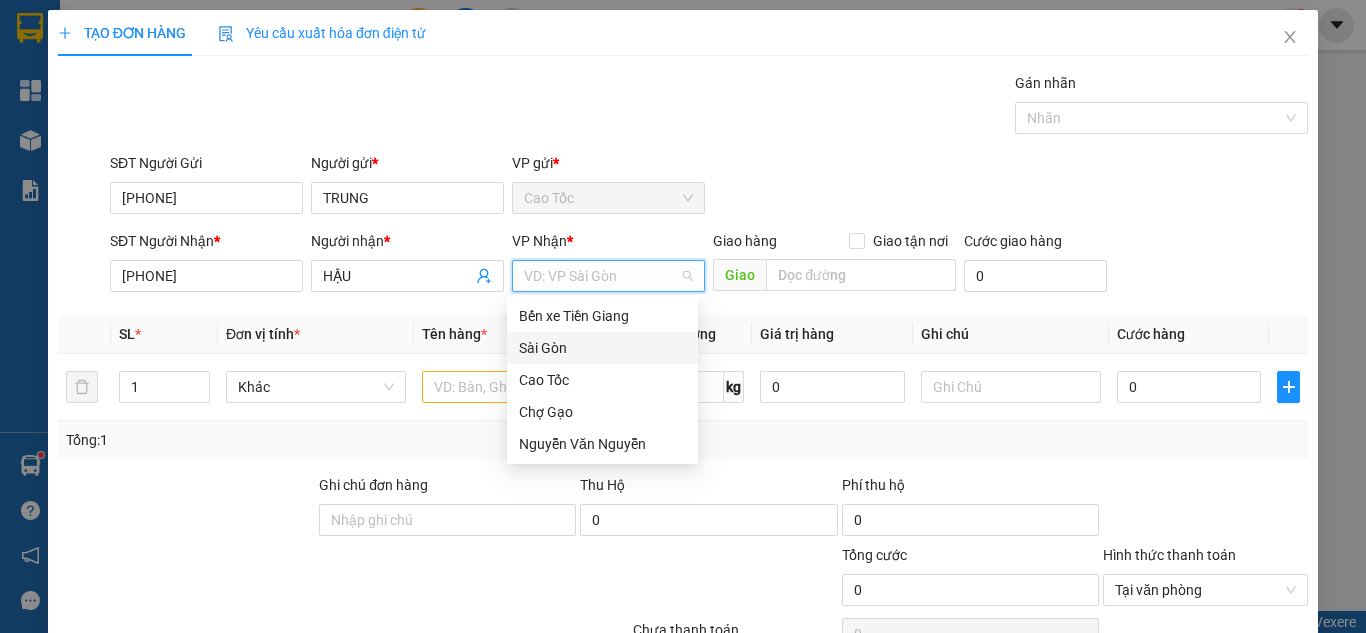 click on "Sài Gòn" at bounding box center (602, 348) 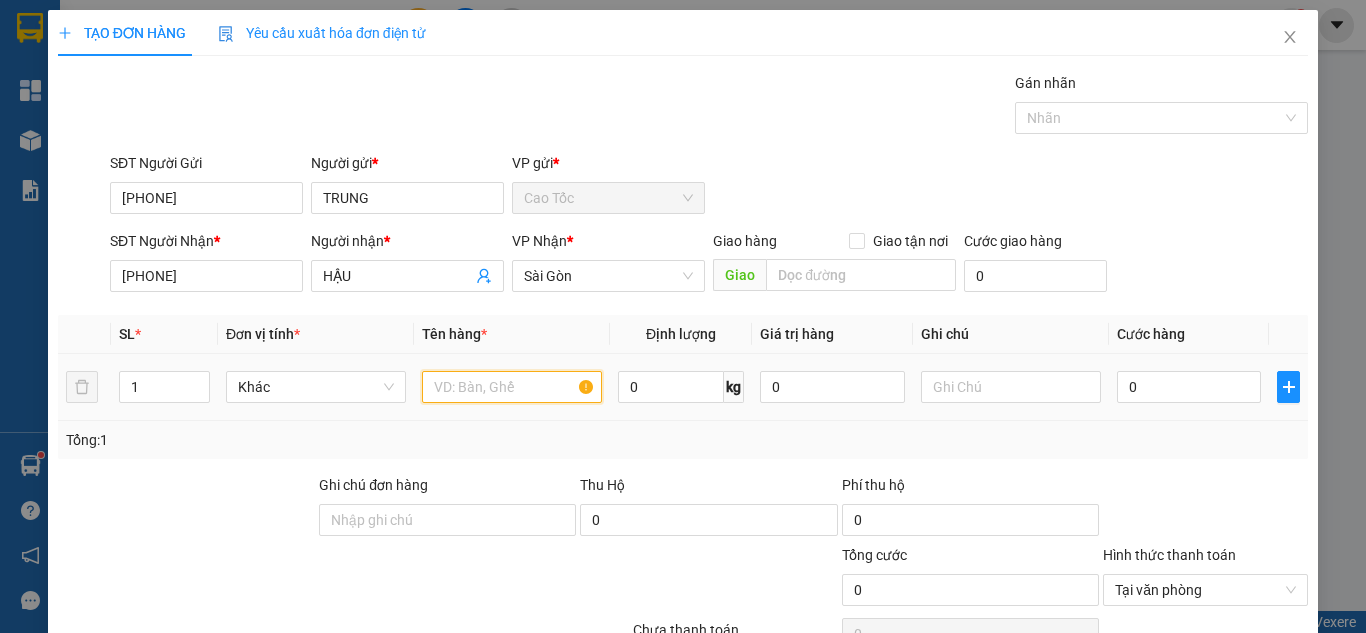 click at bounding box center [512, 387] 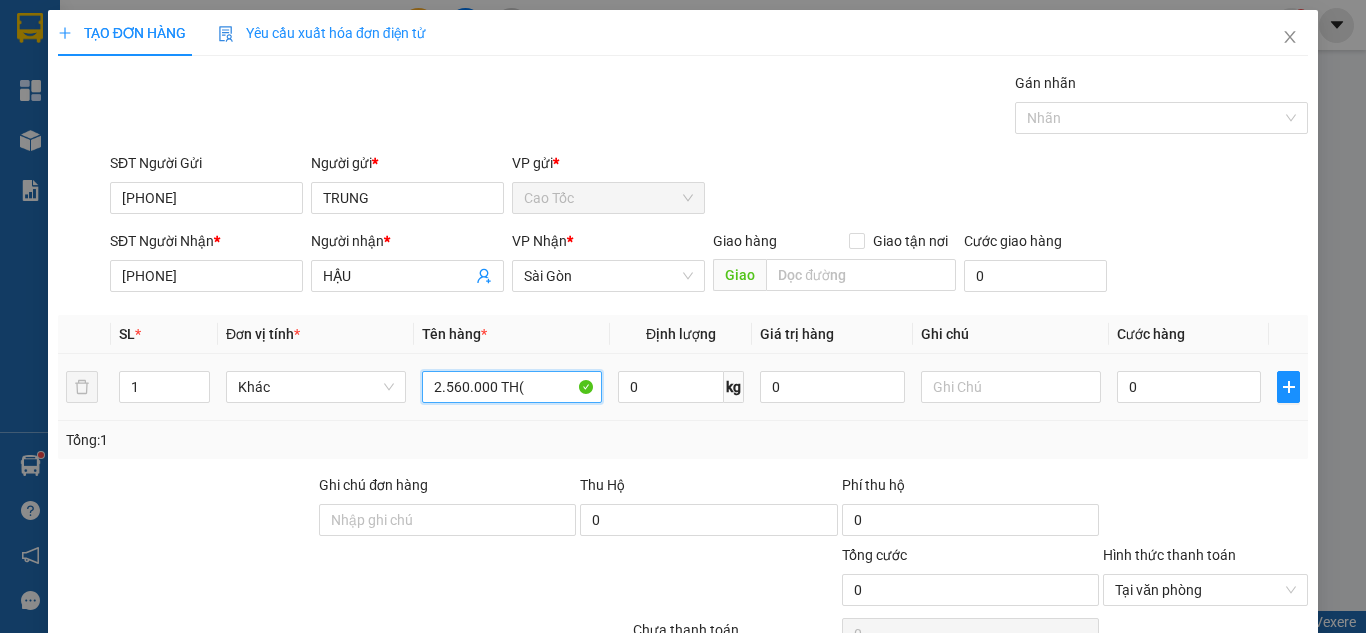 scroll, scrollTop: 107, scrollLeft: 0, axis: vertical 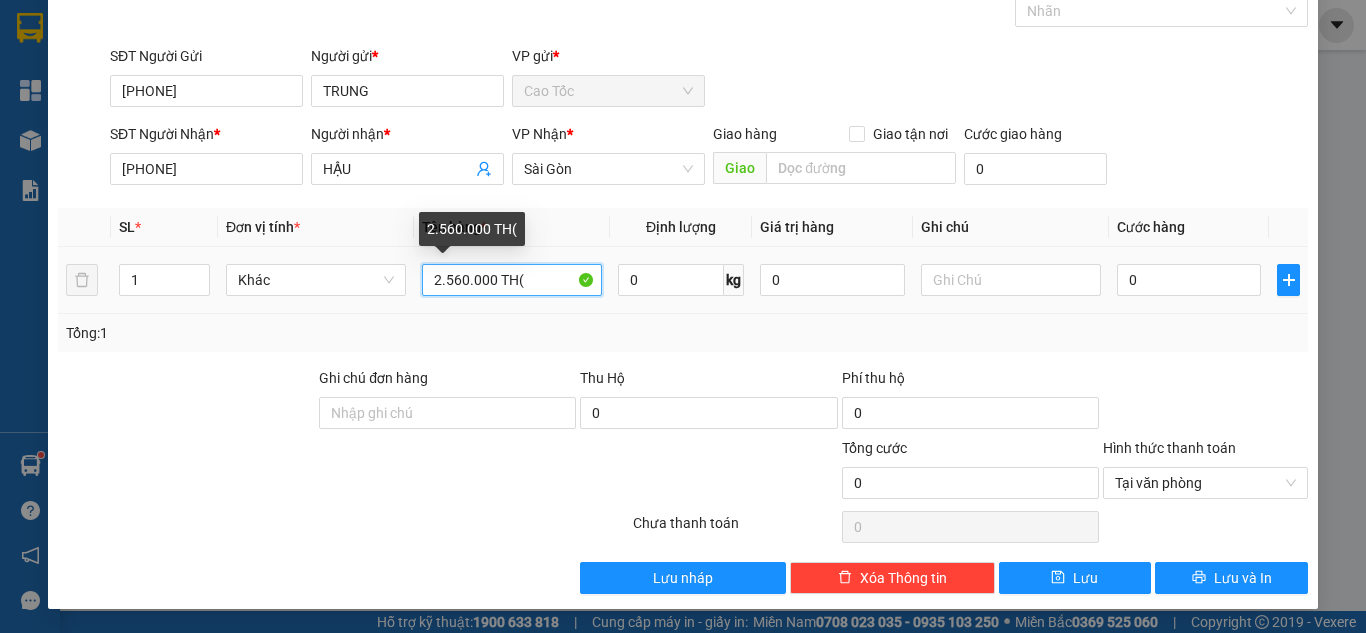 click on "2.560.000 TH(" at bounding box center [512, 280] 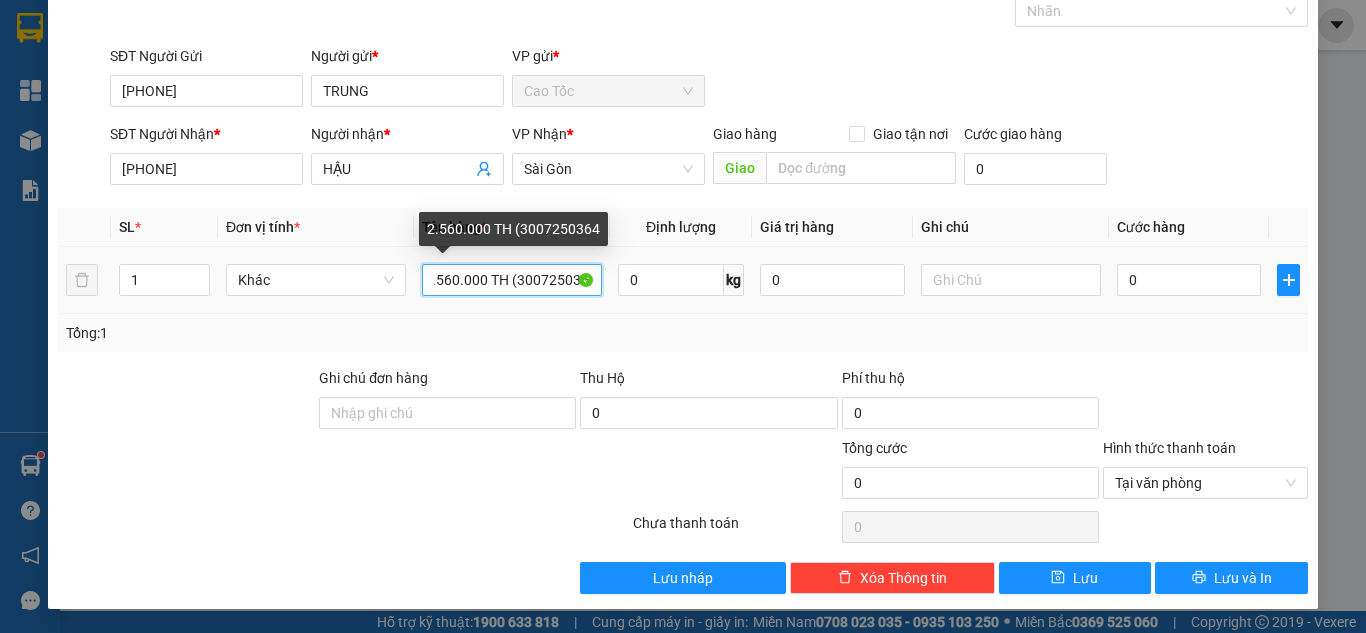 scroll, scrollTop: 0, scrollLeft: 14, axis: horizontal 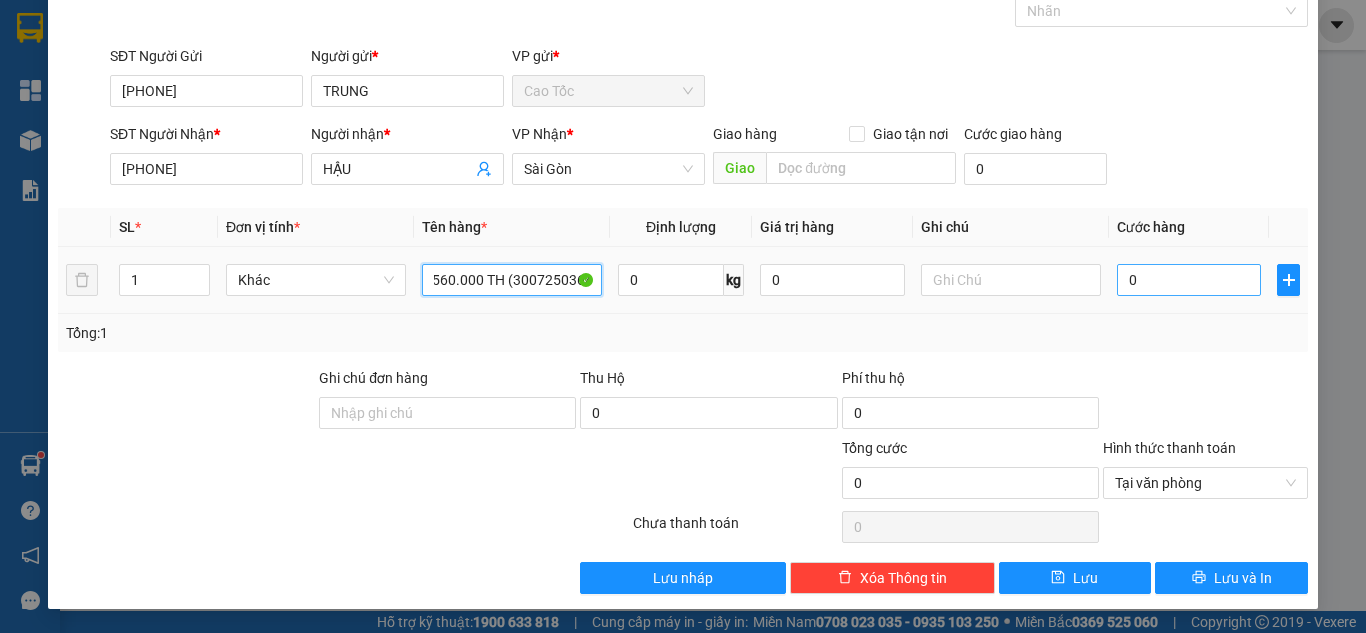 type on "2.560.000 TH (3007250364)" 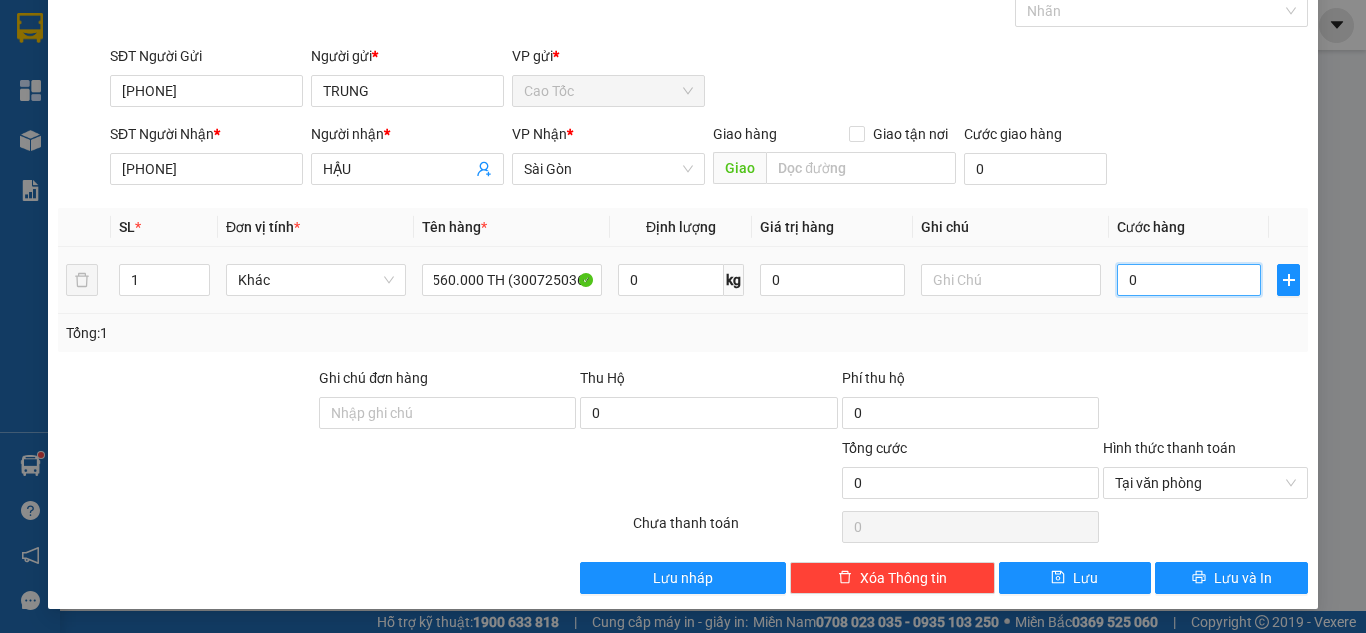 click on "0" at bounding box center (1189, 280) 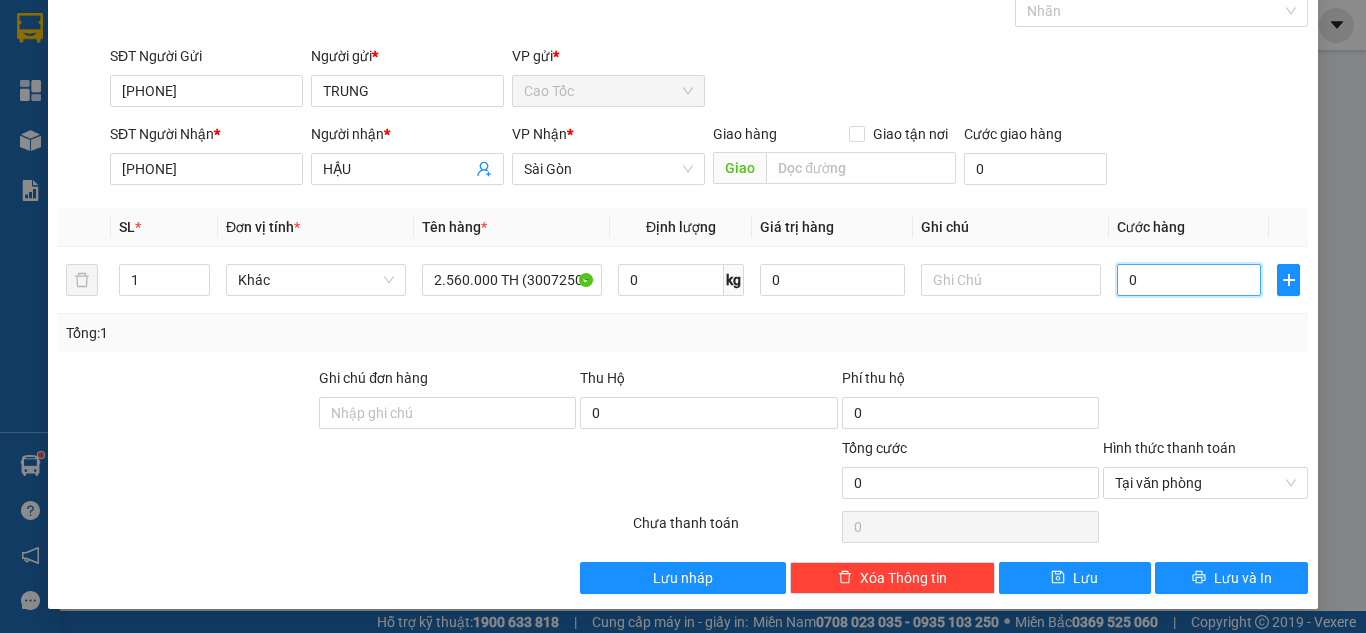 click on "SĐT Người Gửi 0359555506 Người gửi  * TRUNG VP gửi  * Cao Tốc" at bounding box center (709, 80) 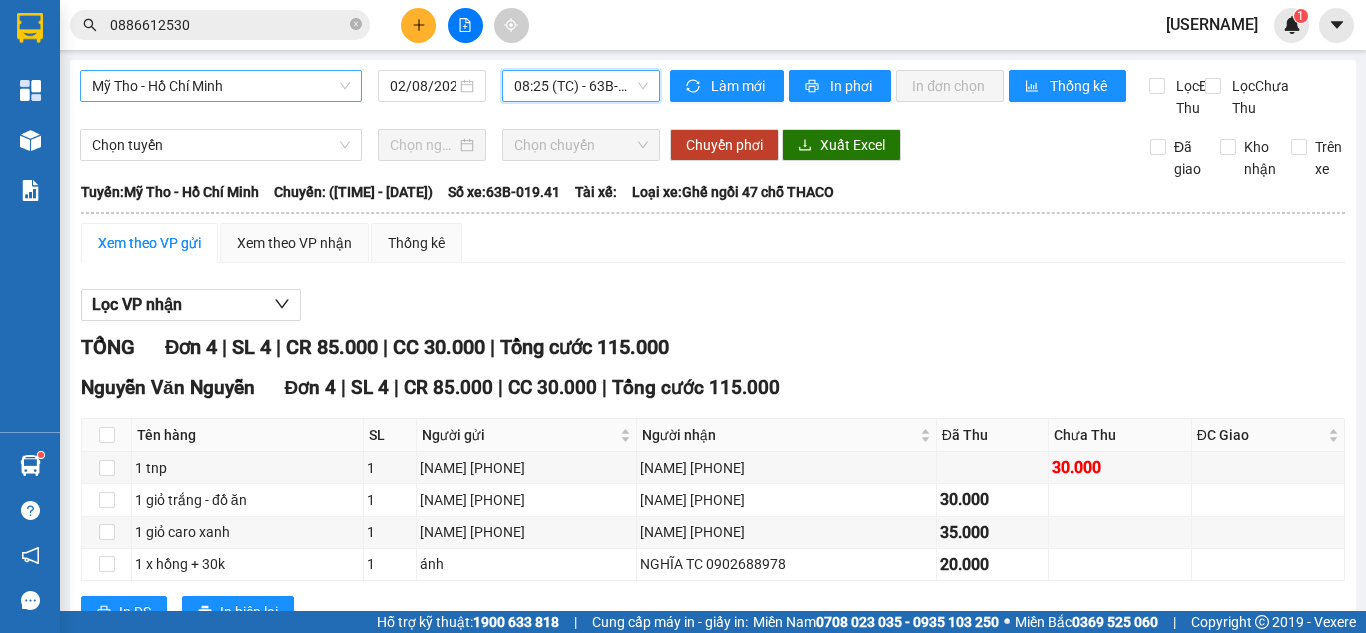 scroll, scrollTop: 0, scrollLeft: 0, axis: both 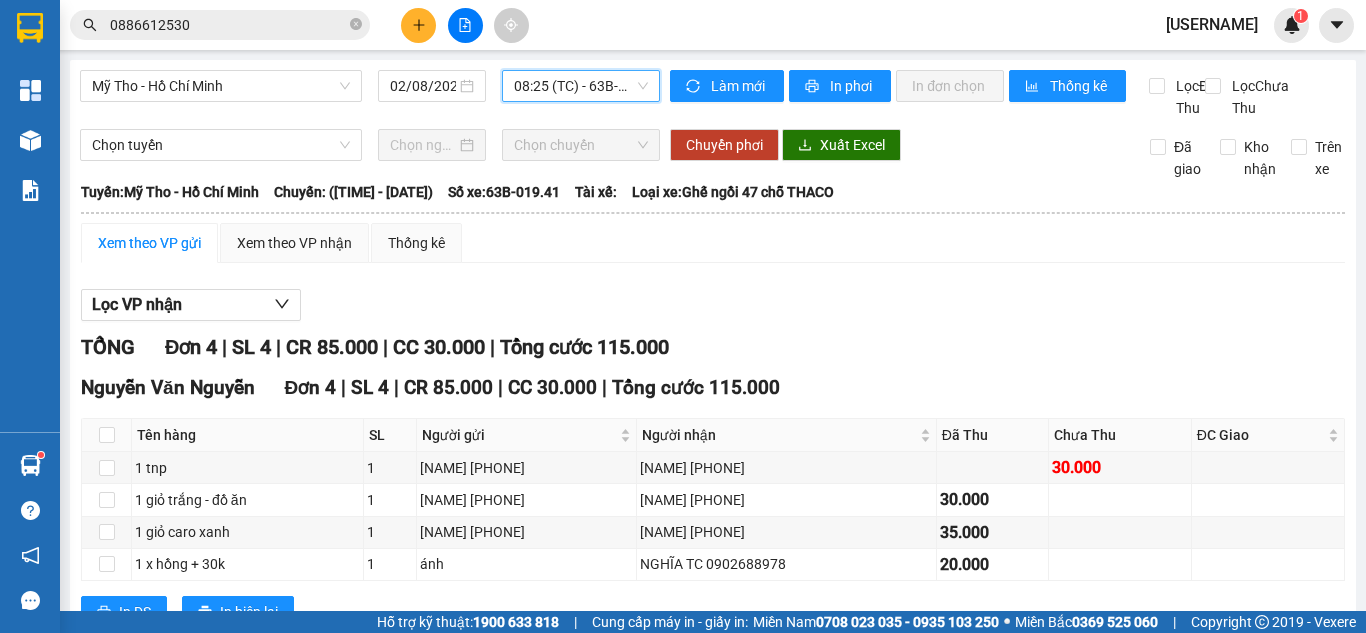 click on "Xem theo VP gửi Xem theo VP nhận Thống kê Lọc VP nhận TỔNG Đơn   4 | SL   4 | CR   85.000 | CC   30.000 | Tổng cước   115.000 [NAME] [NAME] Đơn   4 | SL   4 | CR   85.000 | CC   30.000 | Tổng cước   115.000 Tên hàng SL Người gửi Người nhận Đã Thu Chưa Thu ĐC Giao Ký nhận                   1 tnp  1 [NAME] [PHONE] [NAME]  [PHONE] 30.000 1 giỏ trắng - đồ ăn  1 [NAME] [PHONE] [NAME] [PHONE] 30.000 1 giỏ caro xanh  1 [NAME] [PHONE] [NAME] [PHONE] 35.000 1 x hồng + 30k 1 [NAME]  [NAME] [PHONE] 20.000 In DS In biên lai Tân Lập Thành Cao Tốc  -  [TIME] - [DATE] Tuyến:  Mỹ Tho - Hồ Chí Minh Chuyến:   ([TIME] - [DATE]) Số xe:  63B-019.41   Loại xe:  Ghế ngồi 47 chỗ THACO Tên hàng SL Người gửi Người nhận Đã Thu Chưa Thu ĐC Giao Ký nhận [NAME] [NAME] Đơn   4 | SL   4 | CR   85.000 | CC   30.000 | Tổng cước   115.000 1 tnp  1 [NAME] [PHONE] [NAME]  [PHONE] 1 1 1" at bounding box center (713, 438) 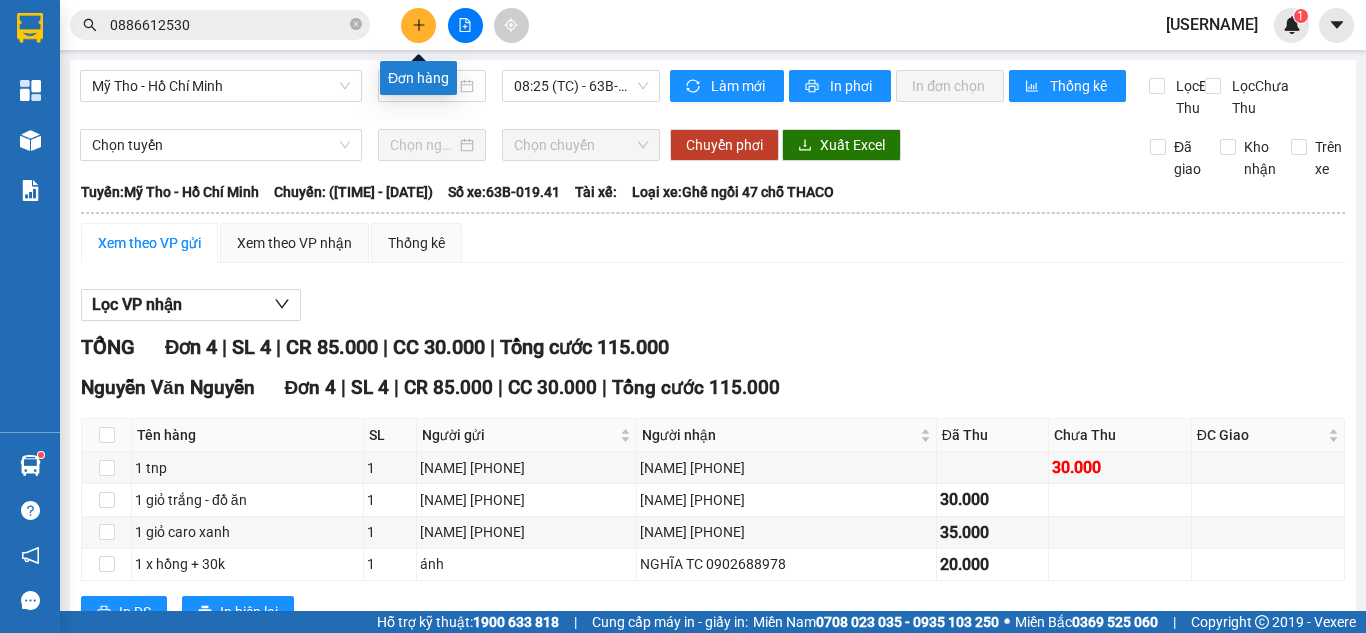 click at bounding box center (418, 25) 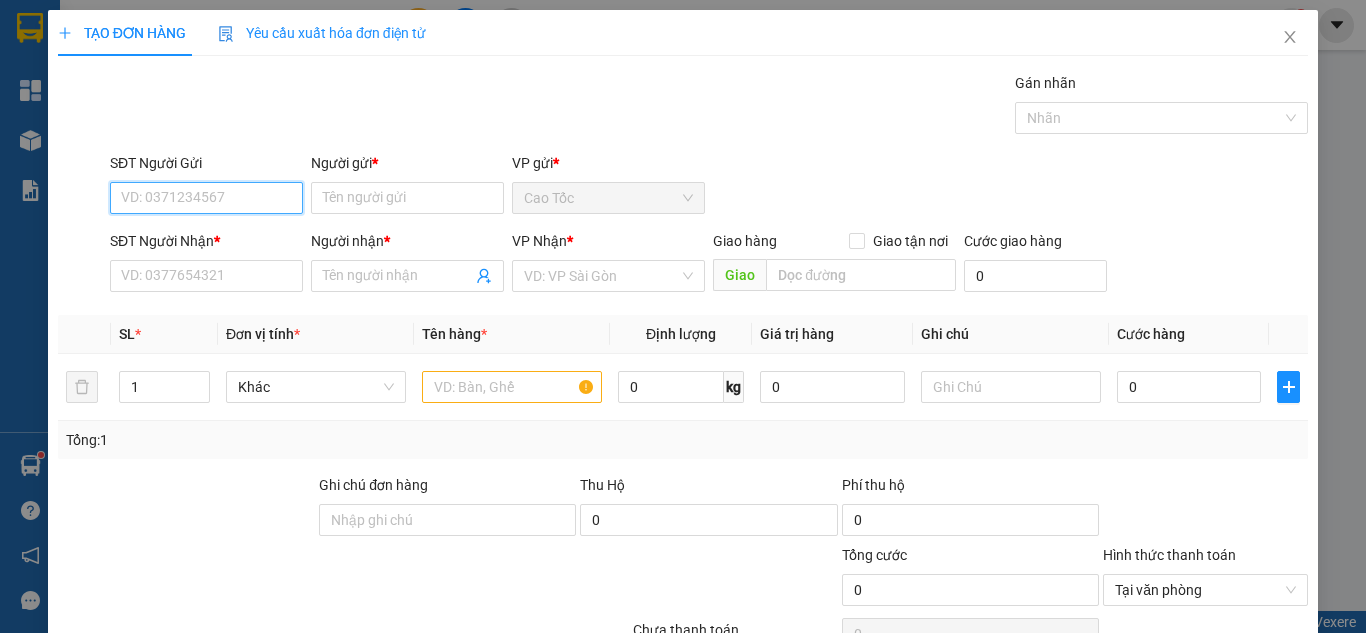 click on "SĐT Người Gửi" at bounding box center [206, 198] 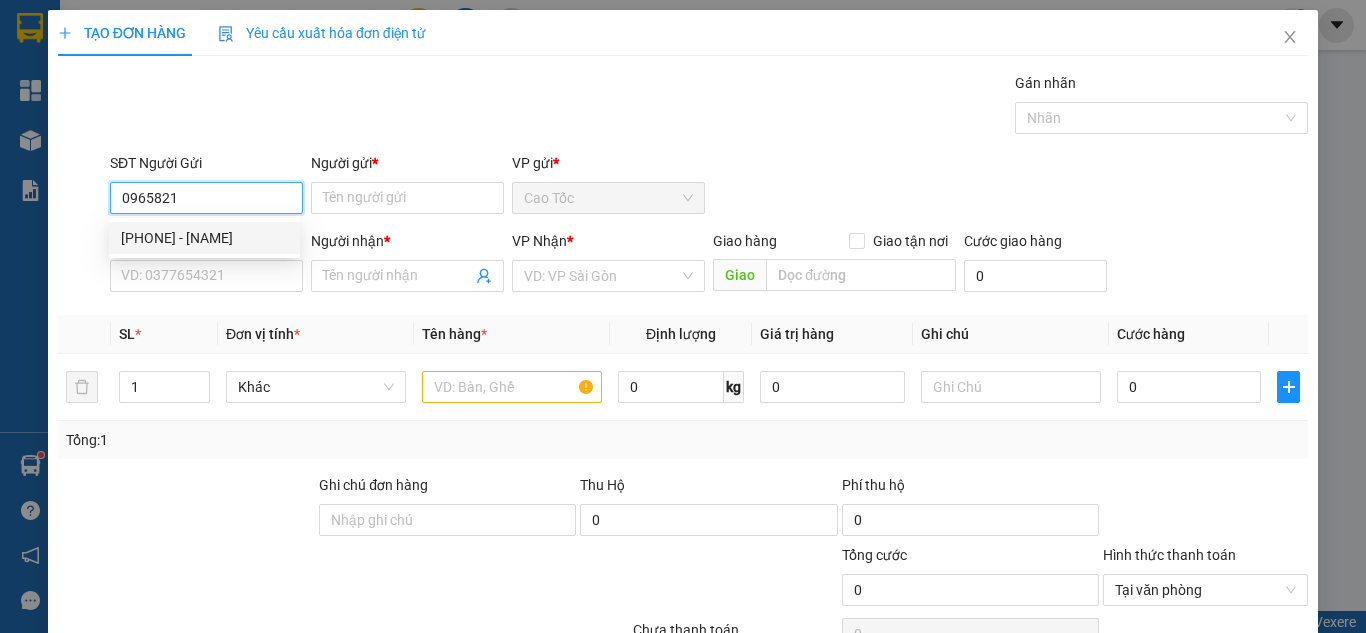 click on "0965821187 - NGÂN" at bounding box center (204, 238) 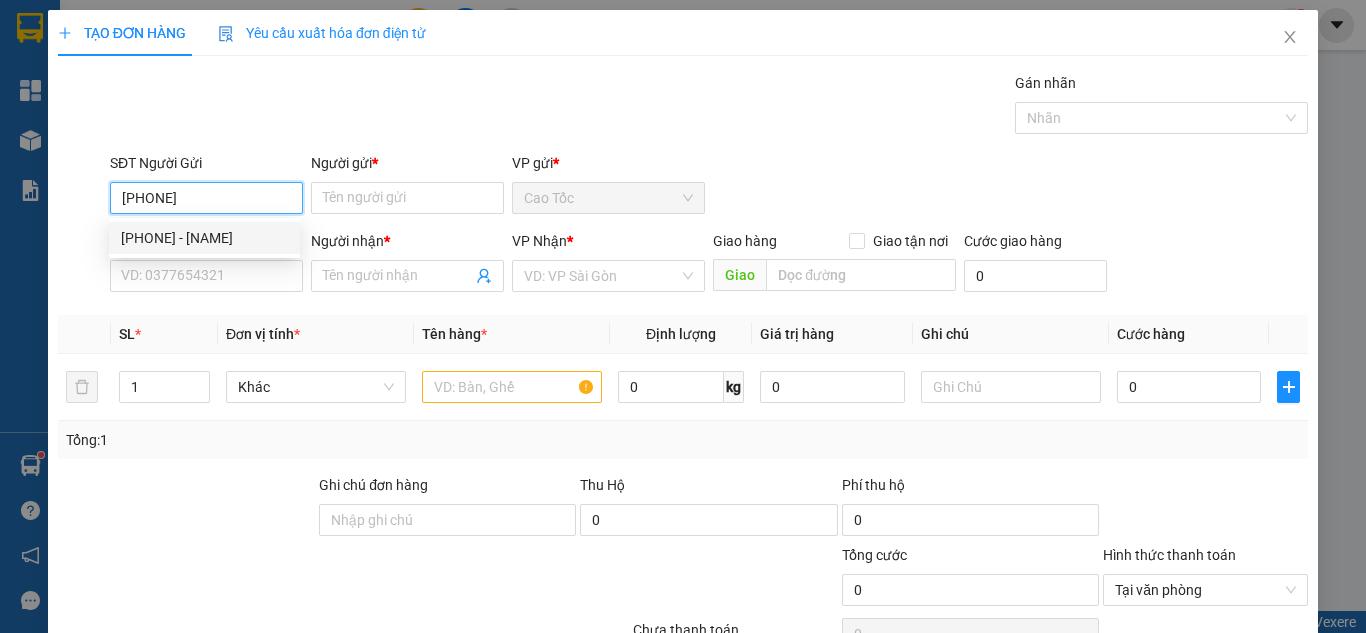 type on "NGÂN" 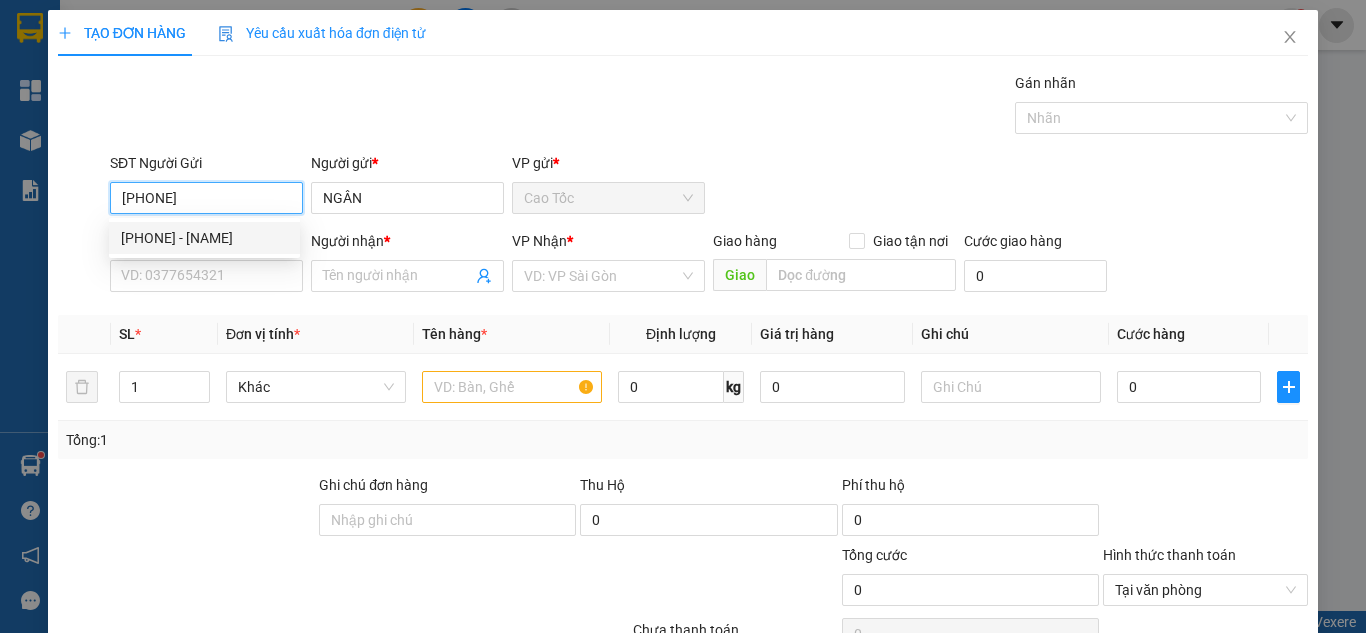 type on "[PHONE]" 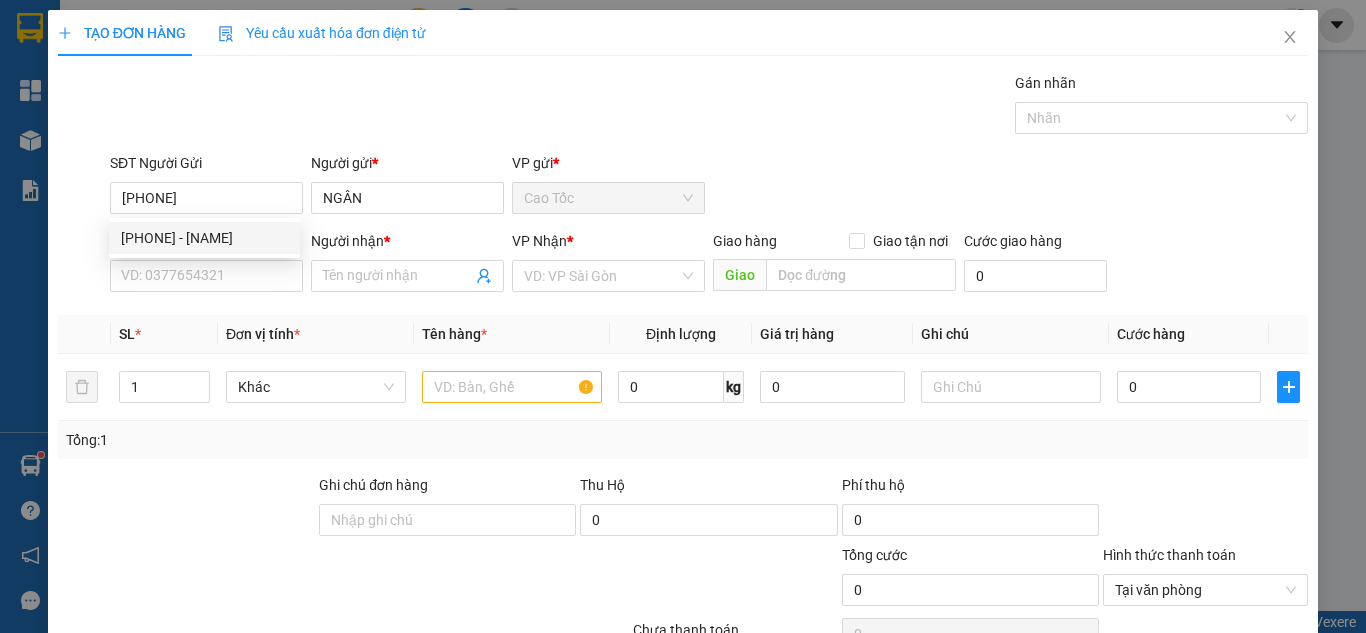 click on "SĐT Người Nhận  * VD: 0377654321" at bounding box center (206, 265) 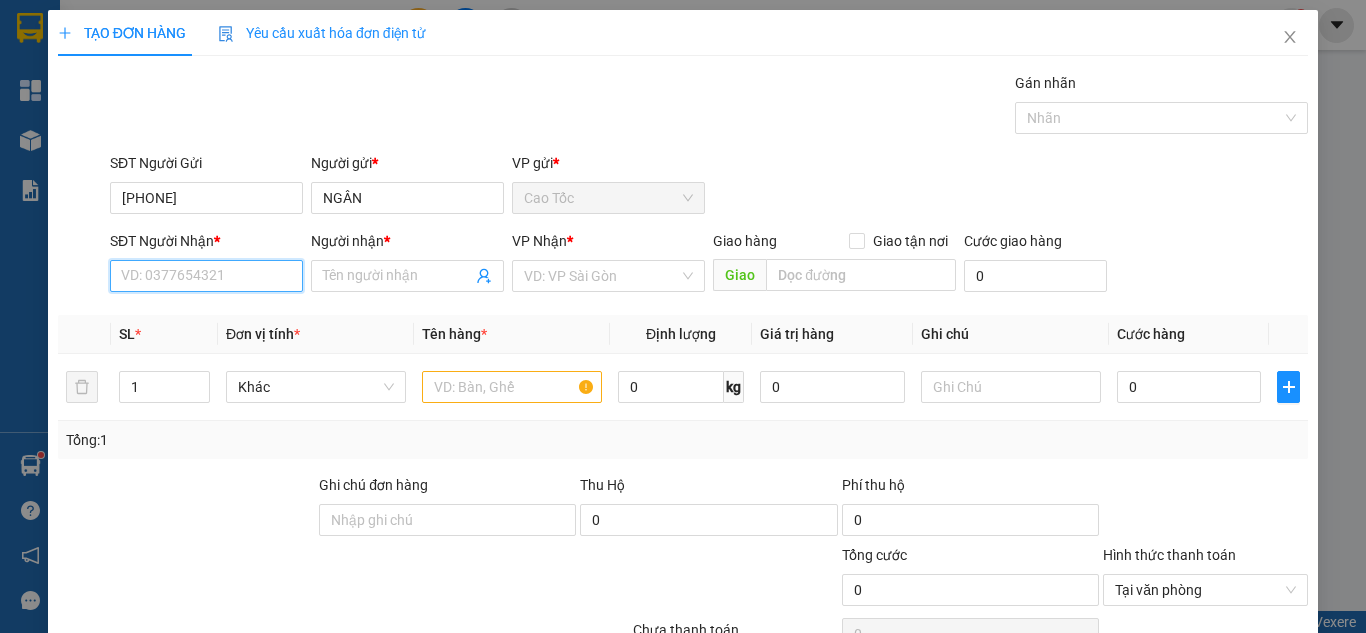 click on "SĐT Người Nhận  *" at bounding box center (206, 276) 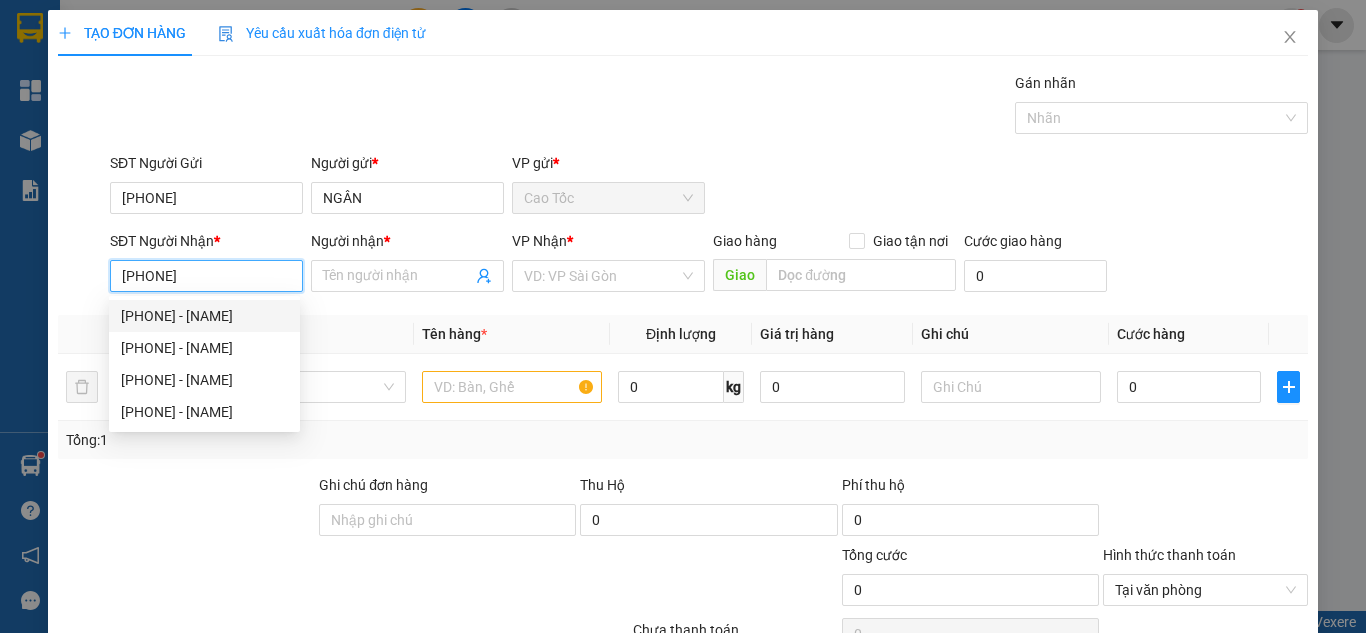 click on "0909826692 - AN" at bounding box center (204, 316) 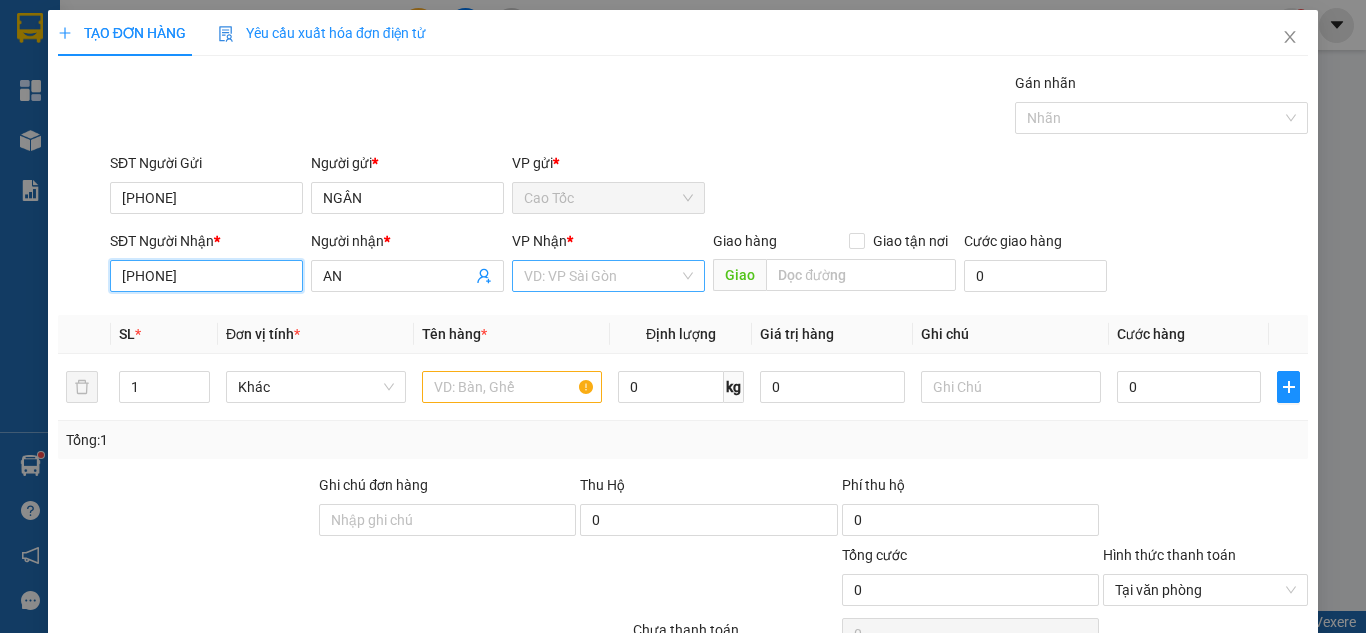 type on "[NUMBER]" 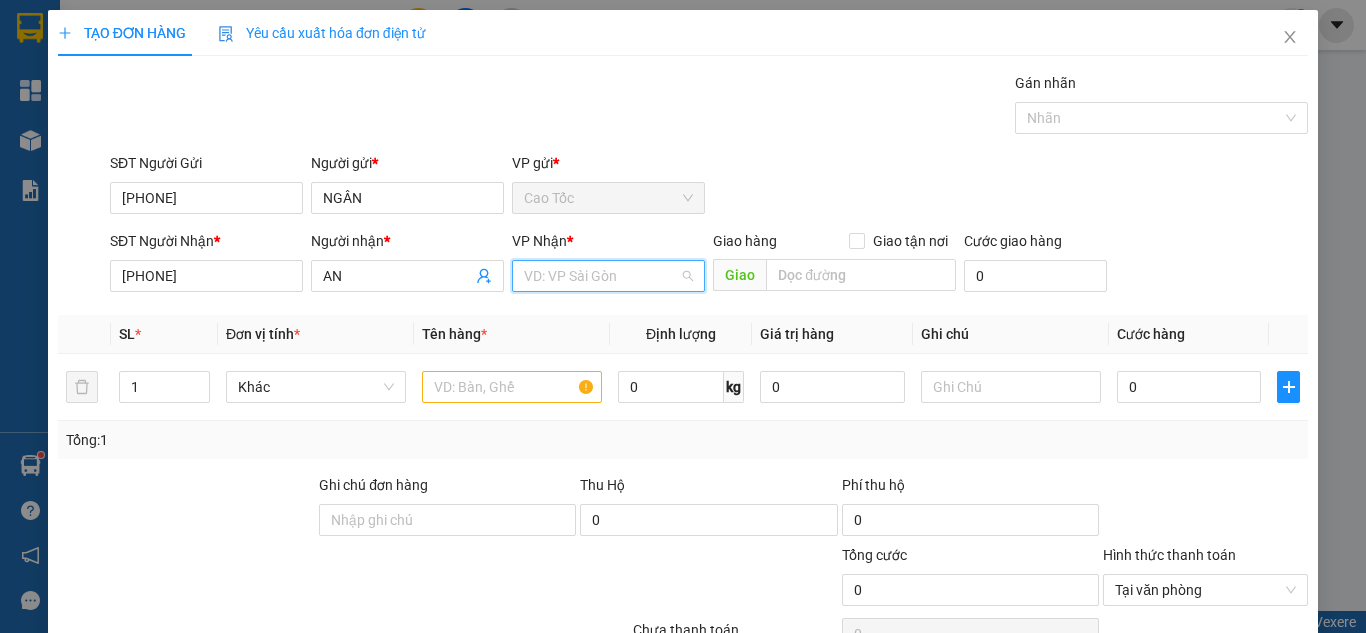 click at bounding box center [601, 276] 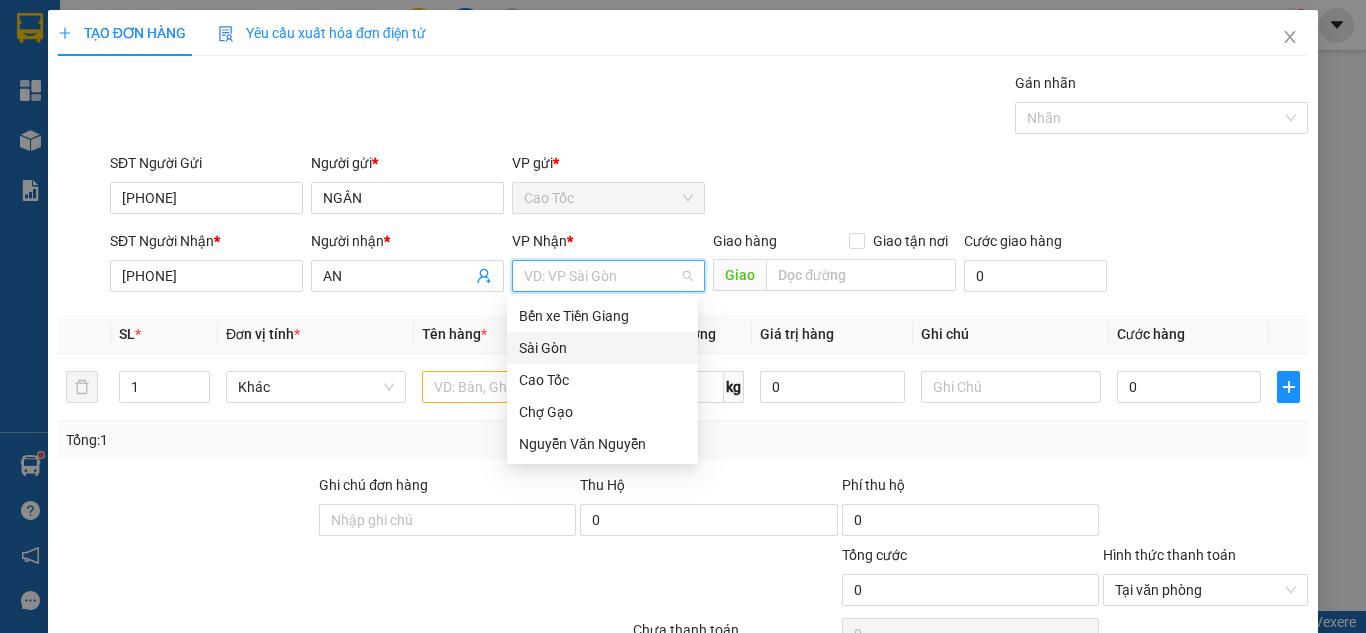 click on "Sài Gòn" at bounding box center [602, 348] 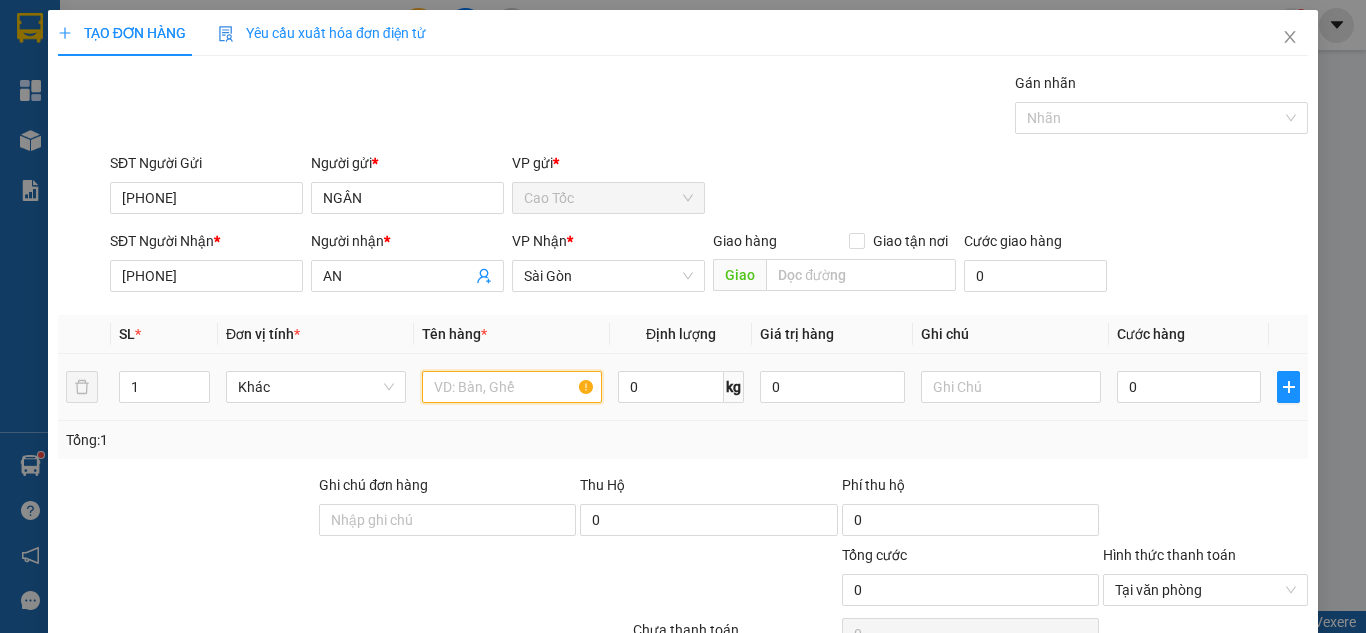 click at bounding box center (512, 387) 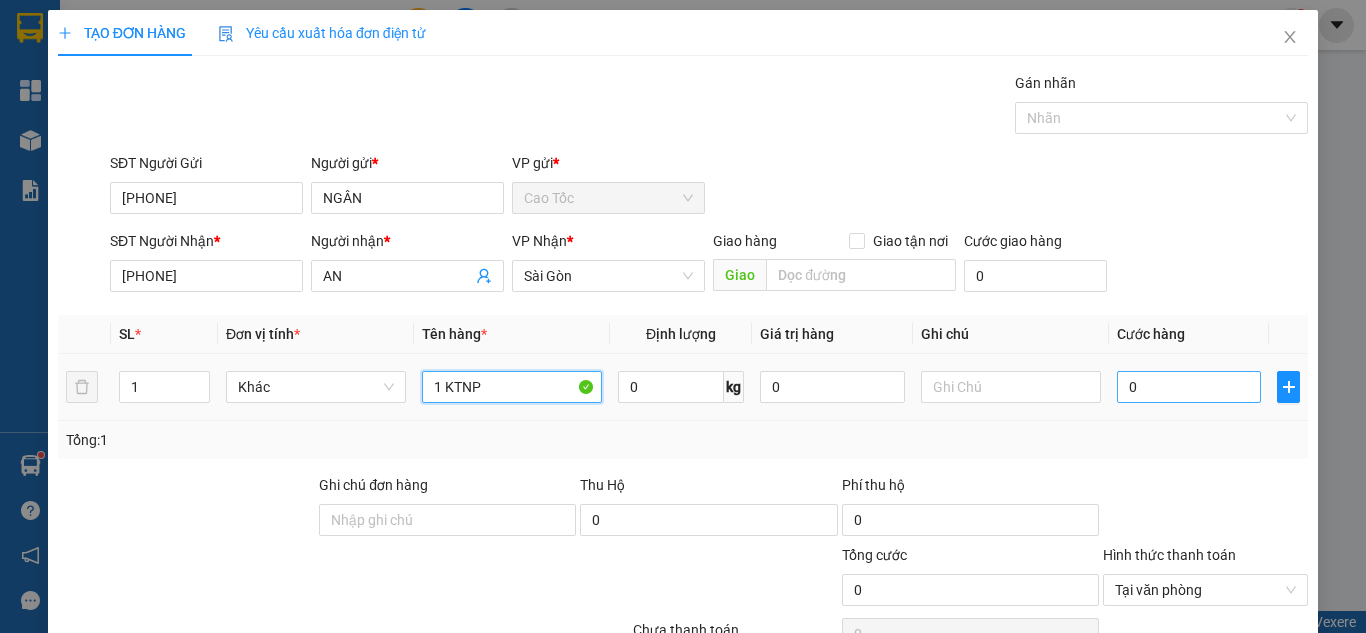 type on "1 KTNP" 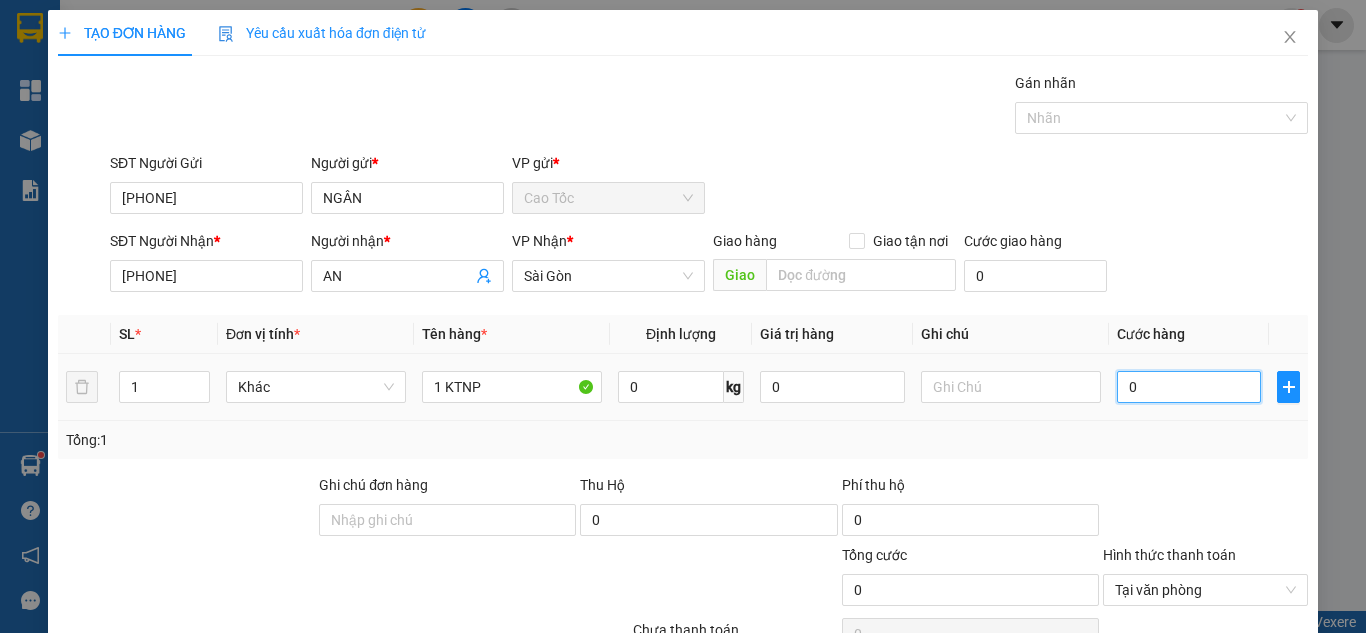 click on "0" at bounding box center [1189, 387] 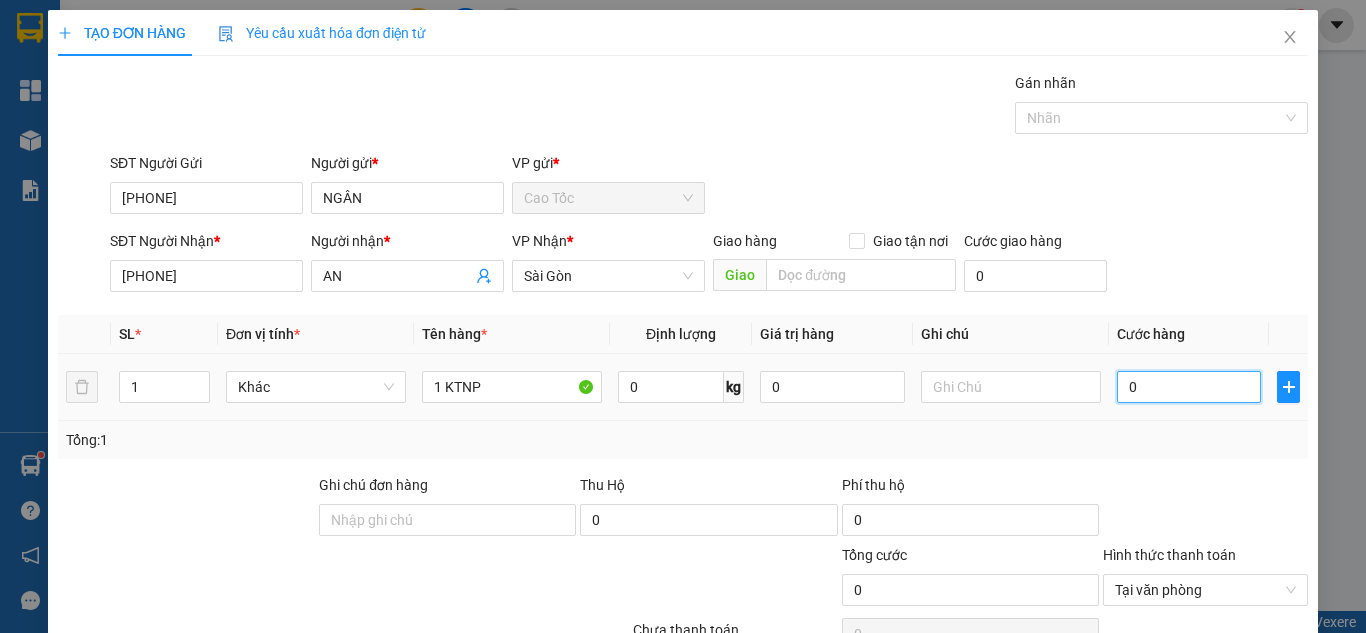 type on "3" 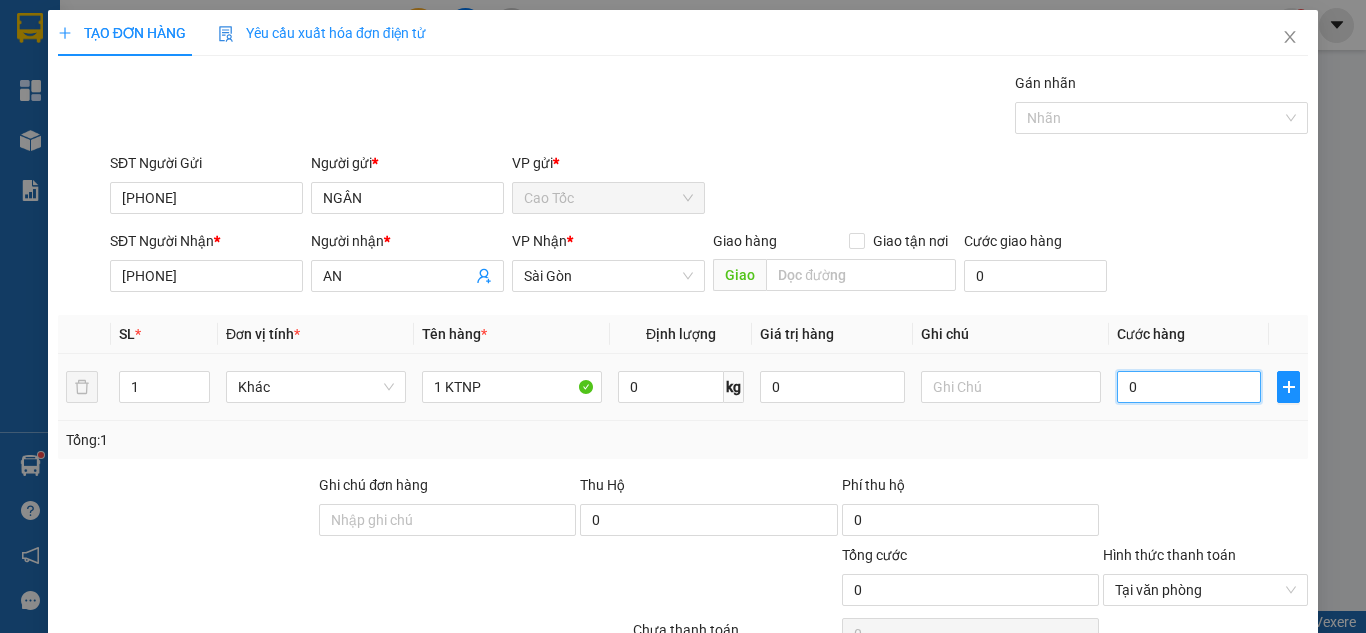 type on "3" 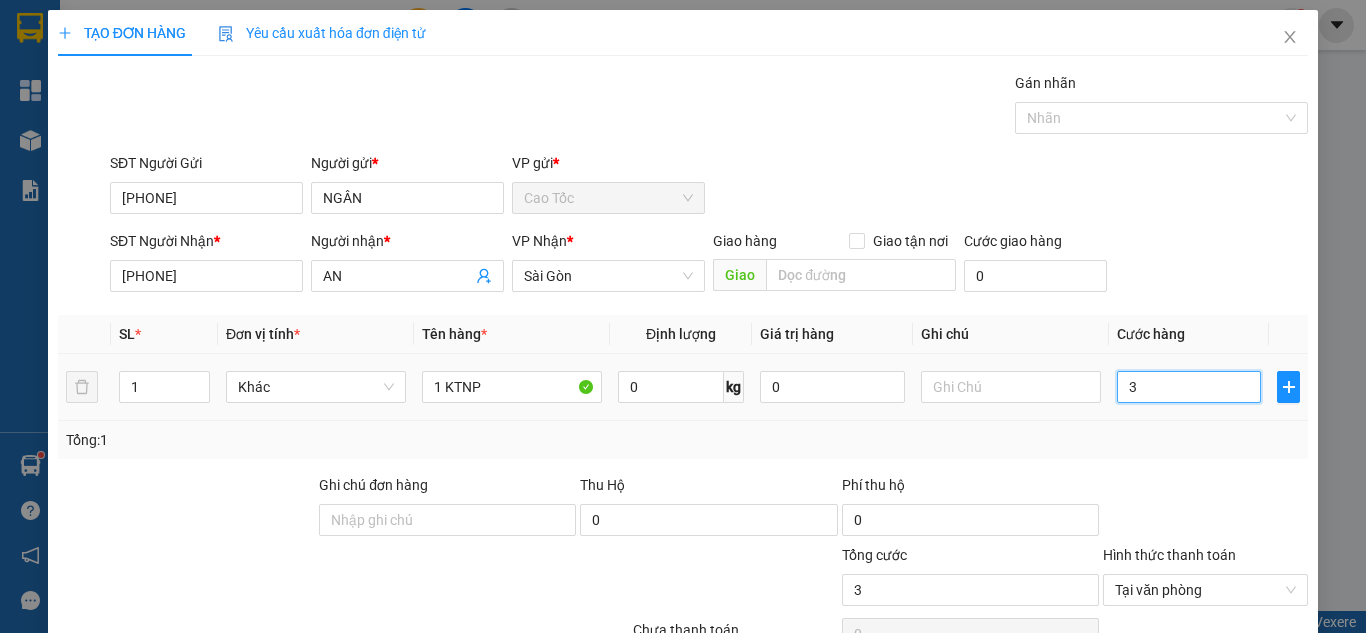 type on "30" 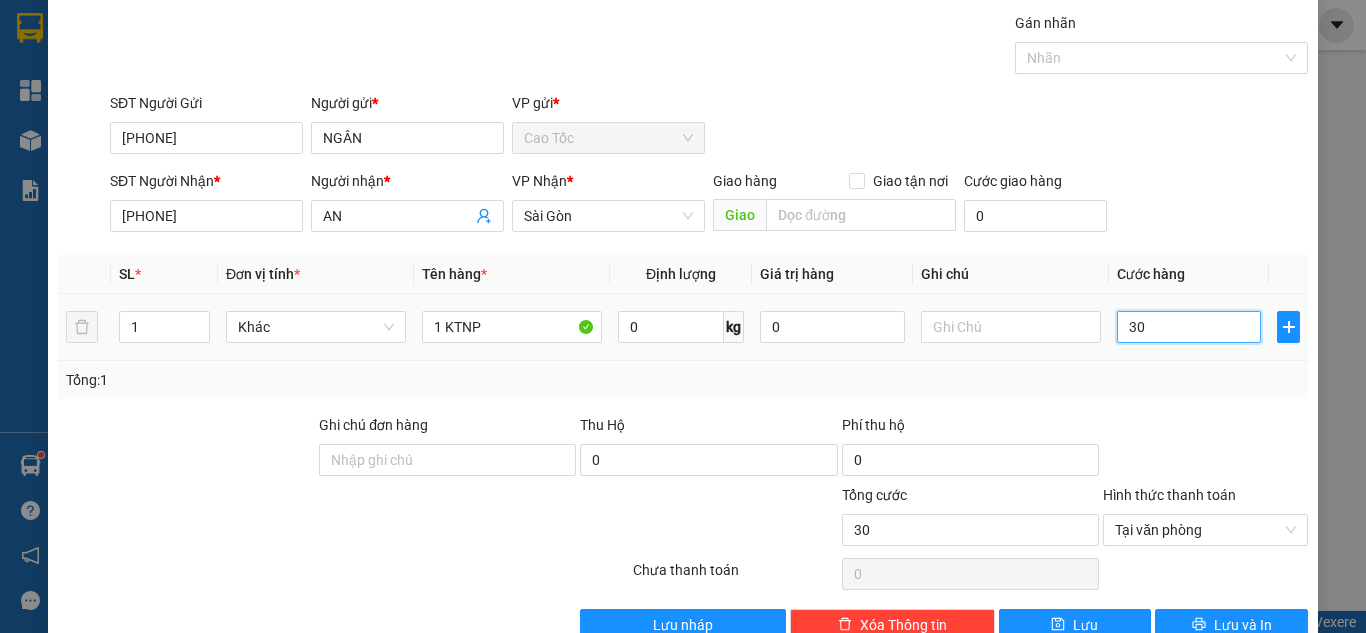scroll, scrollTop: 107, scrollLeft: 0, axis: vertical 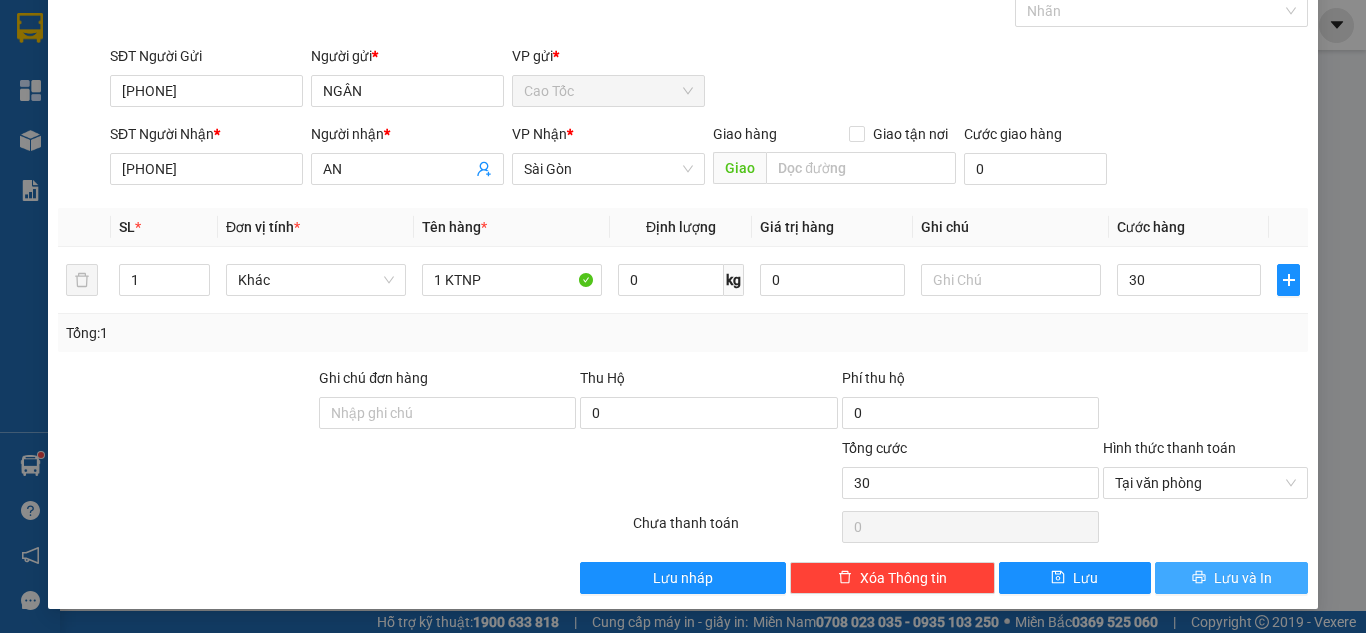 type on "30.000" 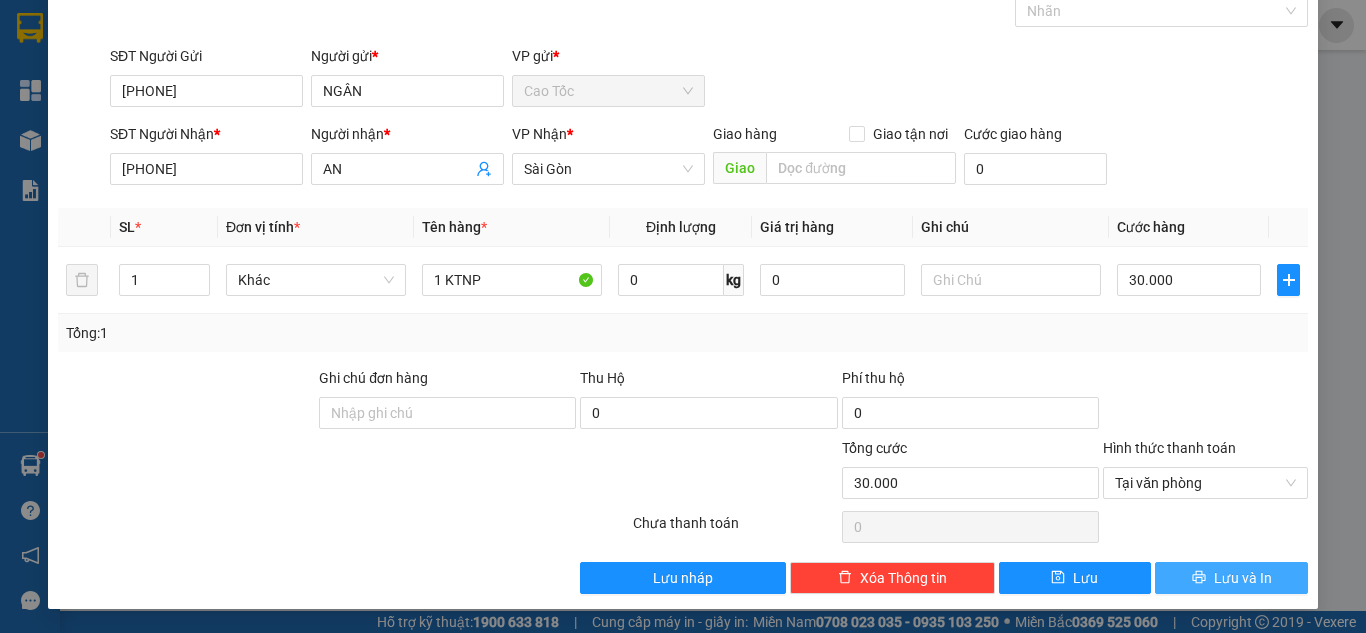 click on "Lưu và In" at bounding box center [1243, 578] 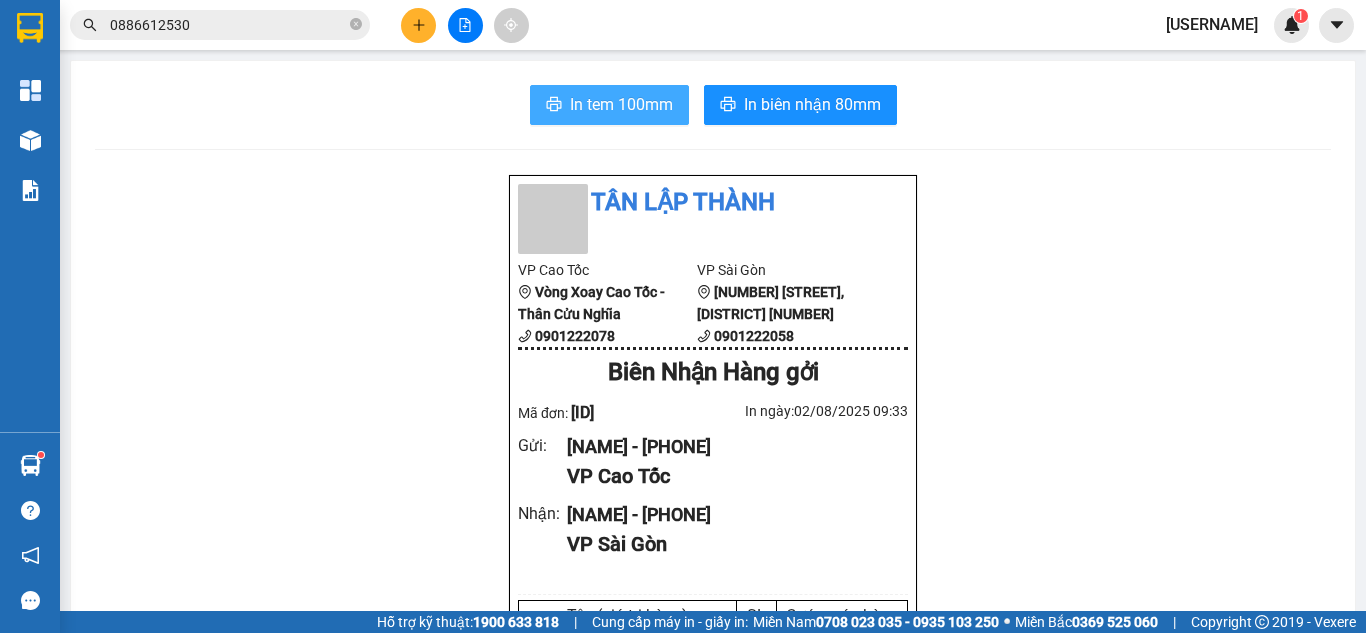 click on "In tem 100mm" at bounding box center (609, 105) 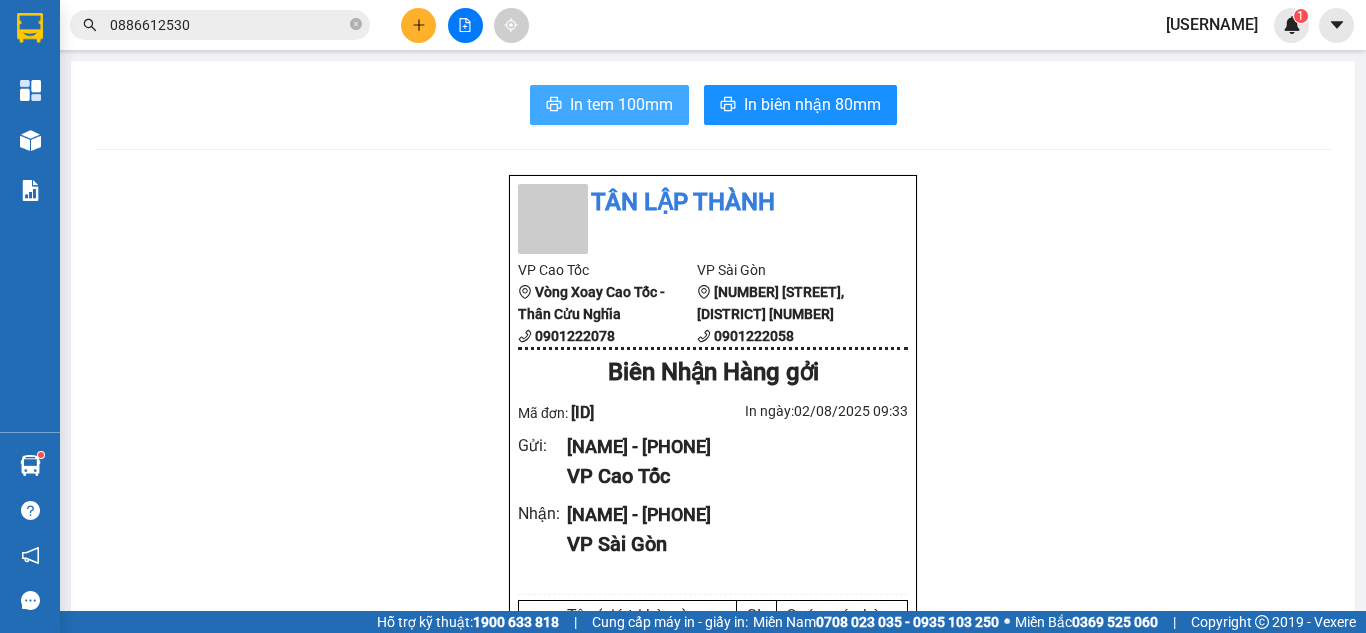 scroll, scrollTop: 0, scrollLeft: 0, axis: both 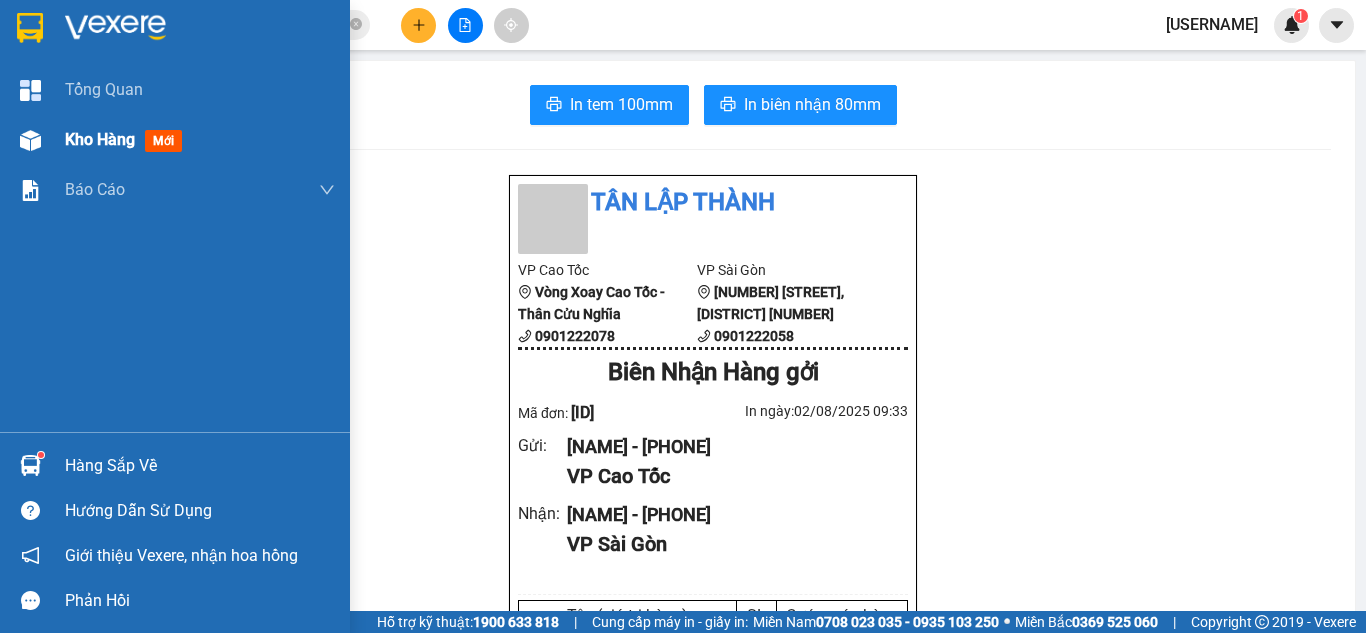 click on "Kho hàng" at bounding box center [100, 139] 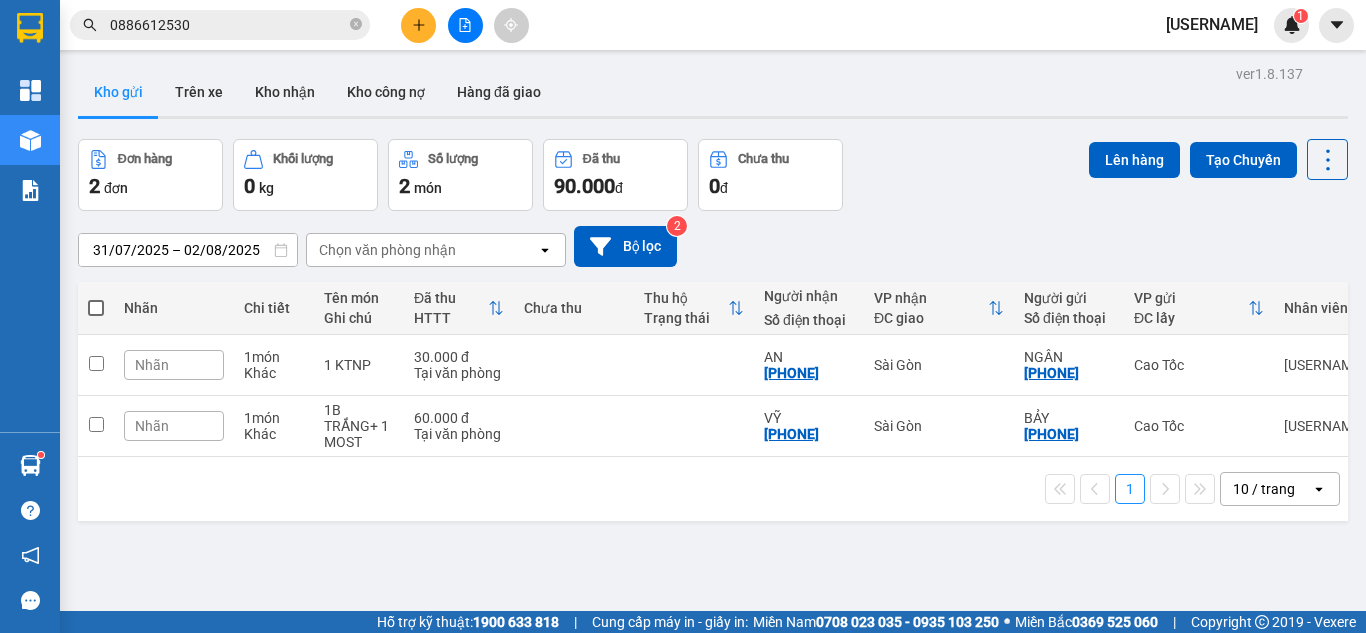 click on "ver  1.8.137 Kho gửi Trên xe Kho nhận Kho công nợ Hàng đã giao Đơn hàng 2 đơn Khối lượng 0 kg Số lượng 2 món Đã thu 90.000  đ Chưa thu 0  đ Lên hàng Tạo Chuyến 31/07/2025 – 02/08/2025 Press the down arrow key to interact with the calendar and select a date. Press the escape button to close the calendar. Selected date range is from 31/07/2025 to 02/08/2025. Chọn văn phòng nhận open Bộ lọc 2 Nhãn Chi tiết Tên món Ghi chú Đã thu HTTT Chưa thu Thu hộ Trạng thái Người nhận Số điện thoại VP nhận ĐC giao Người gửi Số điện thoại VP gửi ĐC lấy Nhân viên Mã GD Ngày ĐH Nhãn 1  món Khác 1 KTNP 30.000 đ Tại văn phòng AN 0909826692 Sài Gòn NGÂN 0965821187 Cao Tốc vinhcan.tlt CTTLT0208250030 09:33 02/08 Nhãn 1  món Khác 1B TRẮNG+ 1 MOST 60.000 đ Tại văn phòng VỸ 0978426744 Sài Gòn BẢY 0939611364 Cao Tốc vinhcan.tlt CTTLT0208250029 08:38 02/08 1 10 / trang open Đang tải dữ liệu" at bounding box center (713, 376) 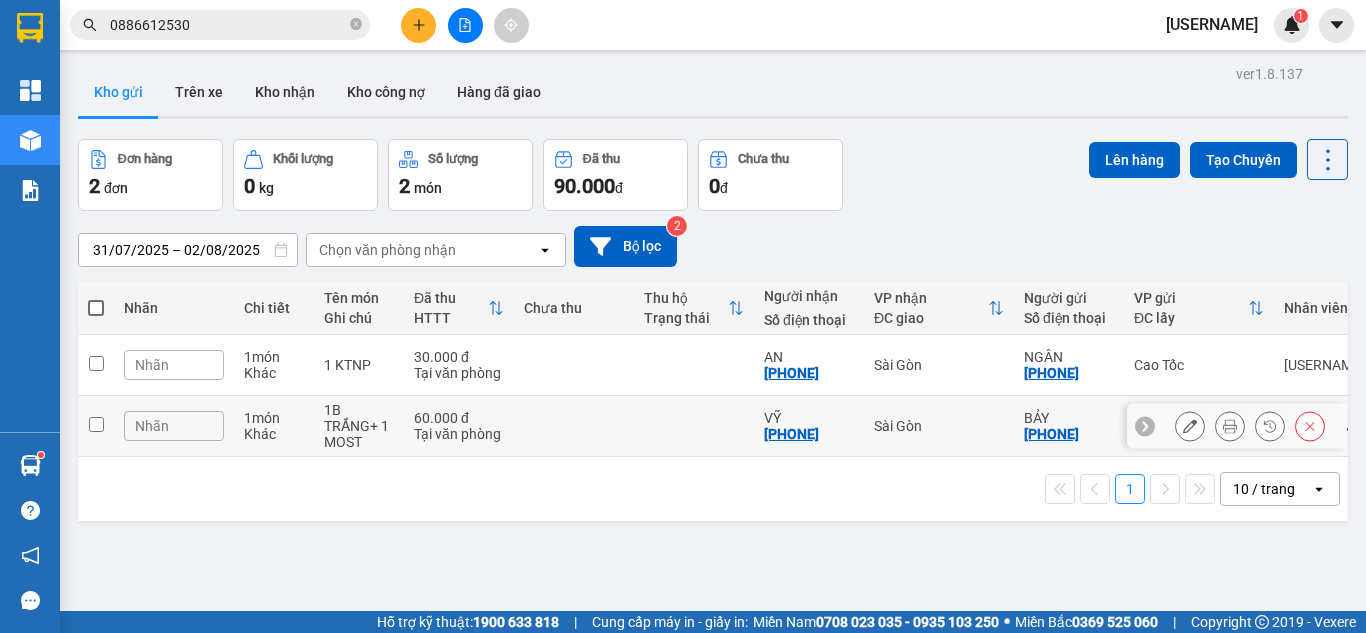click at bounding box center (574, 426) 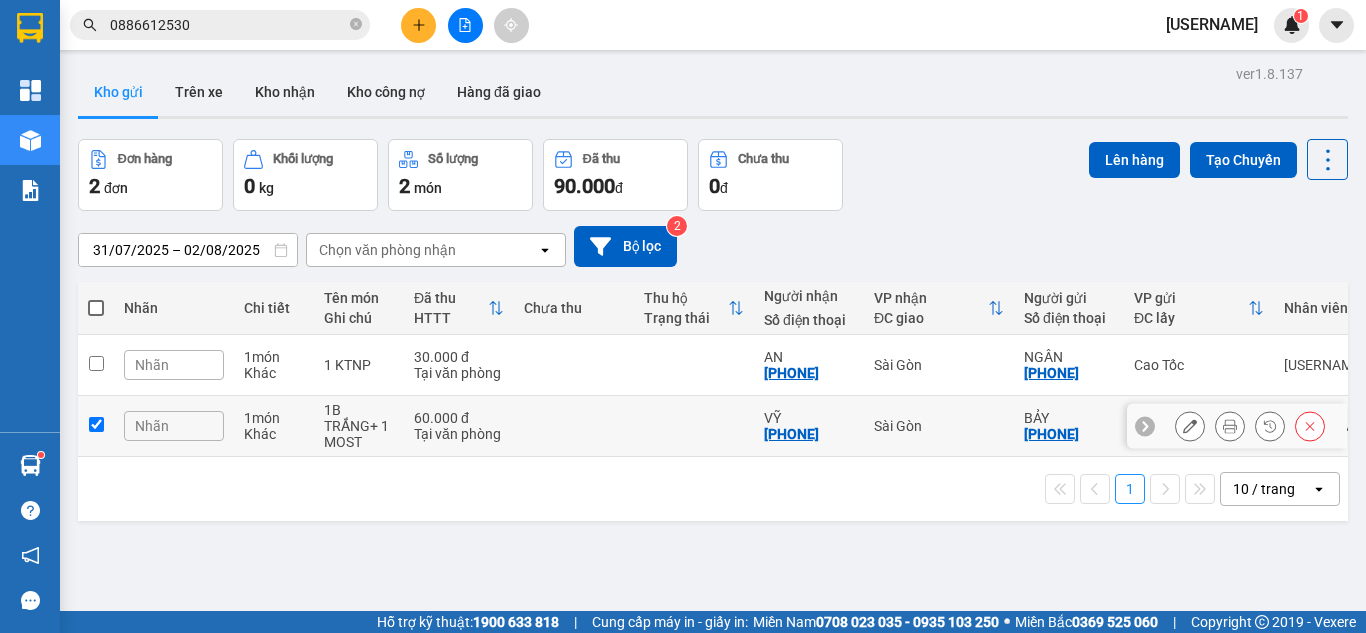 checkbox on "true" 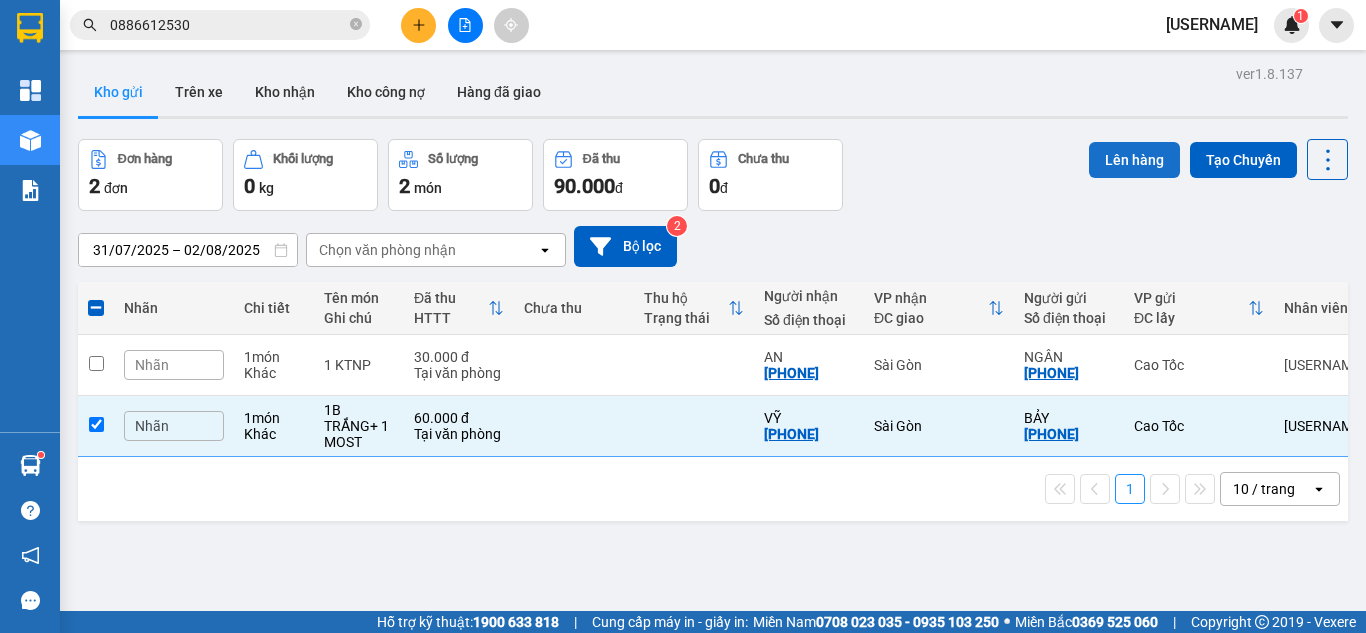 click on "Lên hàng" at bounding box center [1134, 160] 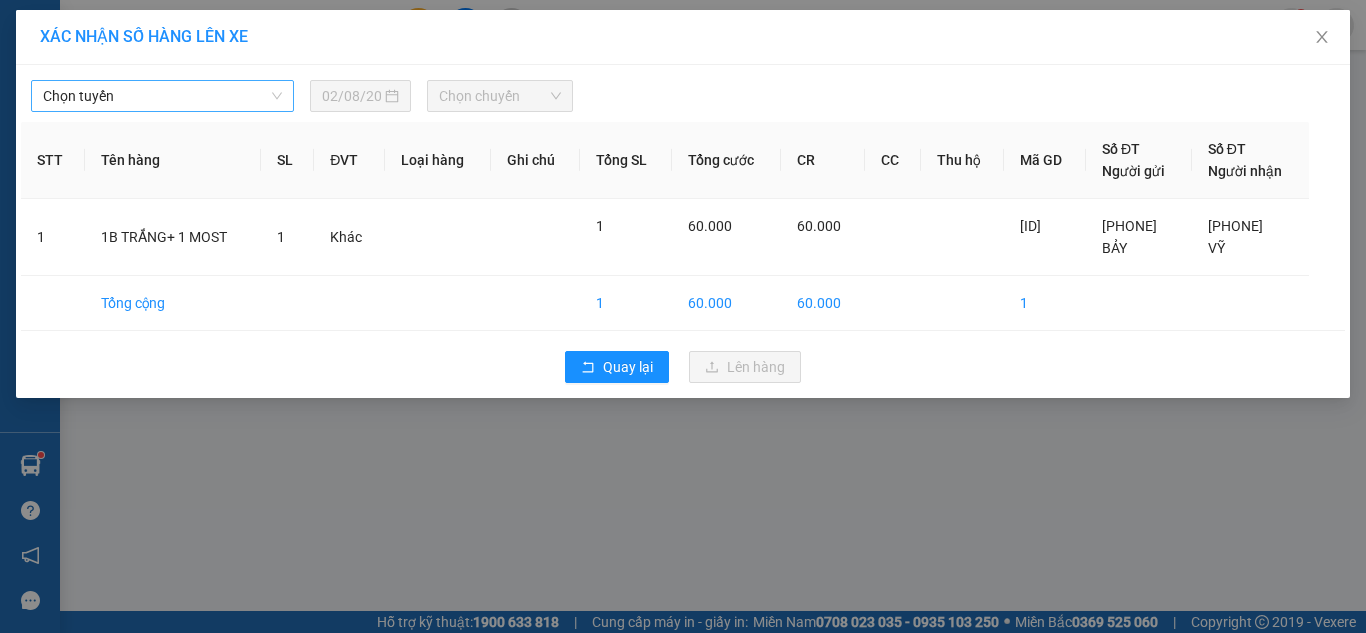 click on "Chọn tuyến" at bounding box center (162, 96) 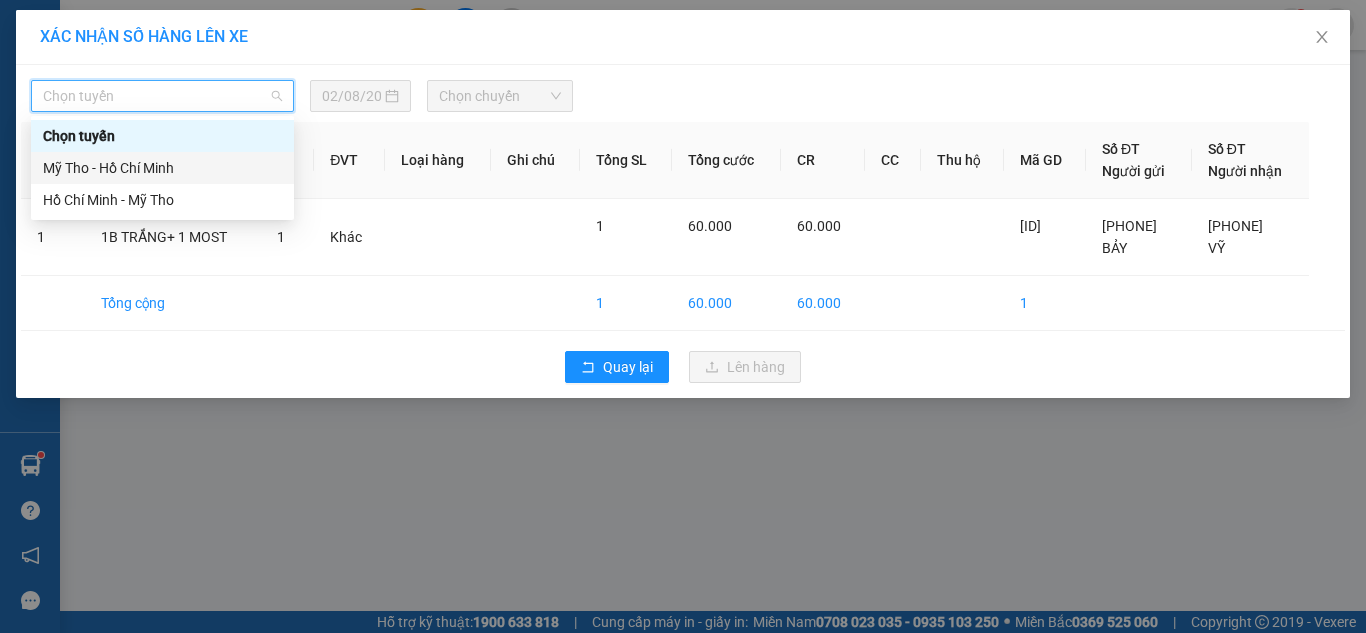 click on "Mỹ Tho - Hồ Chí Minh" at bounding box center [162, 168] 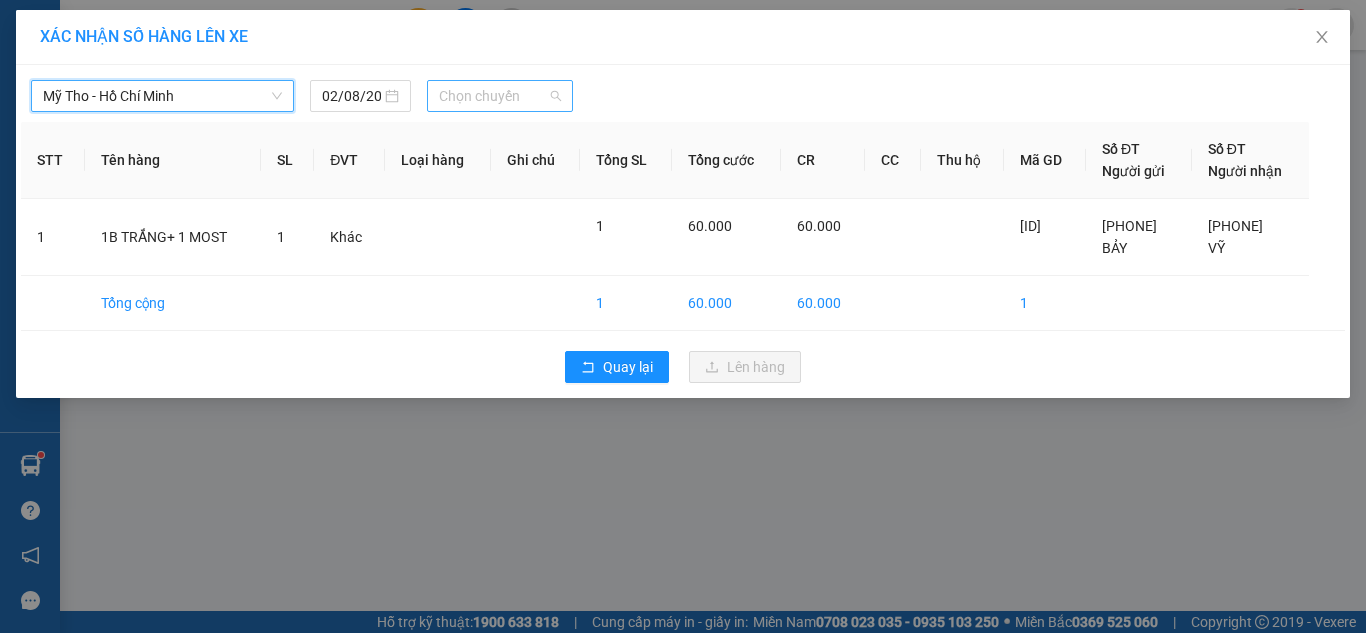 click on "Chọn chuyến" at bounding box center [500, 96] 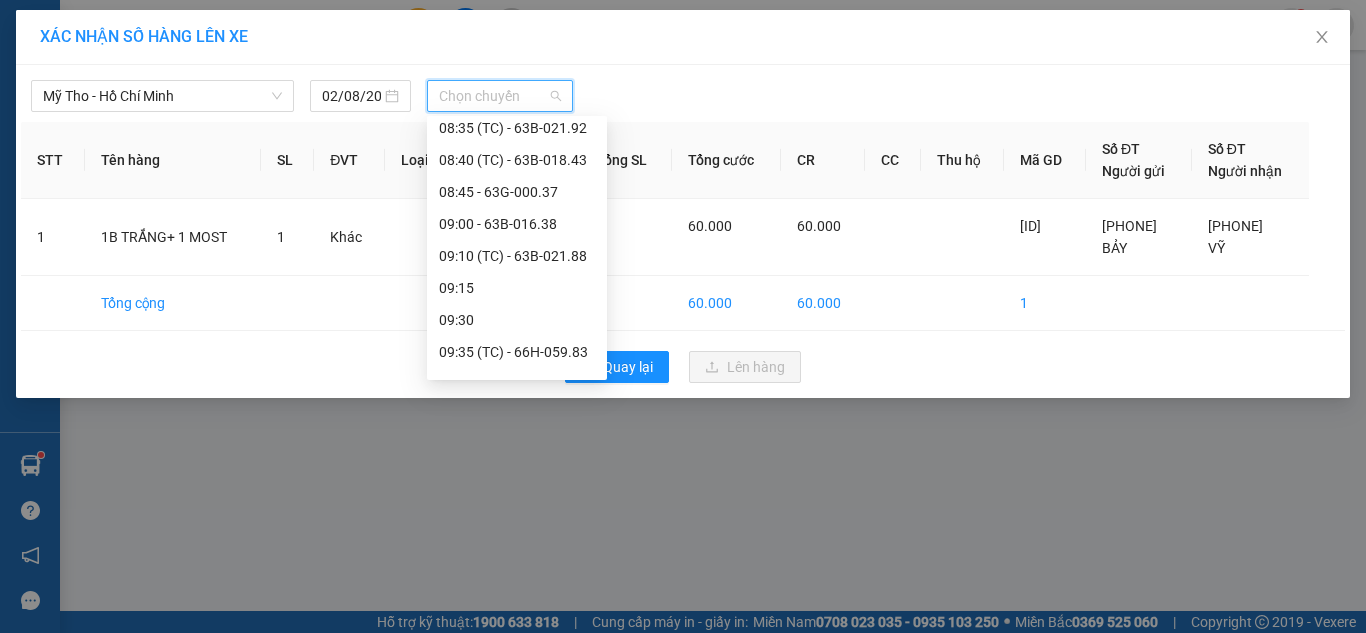 scroll, scrollTop: 900, scrollLeft: 0, axis: vertical 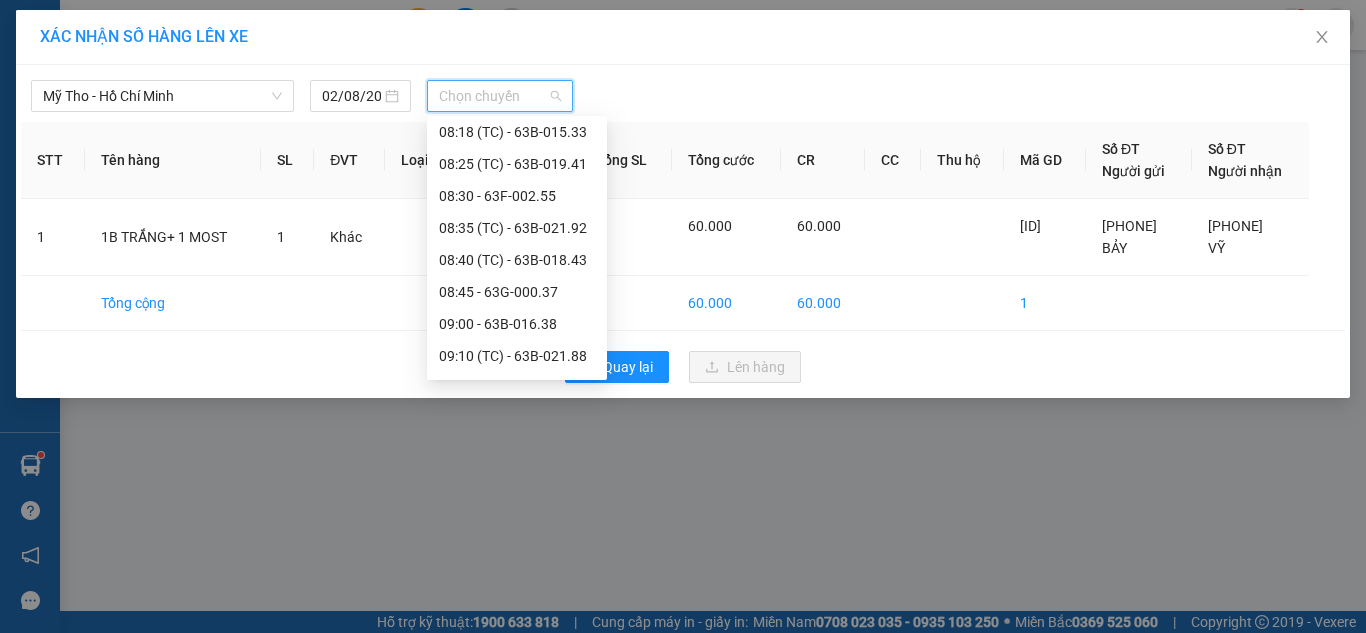 click on "08:40   (TC)   - 63B-018.43" at bounding box center [517, 260] 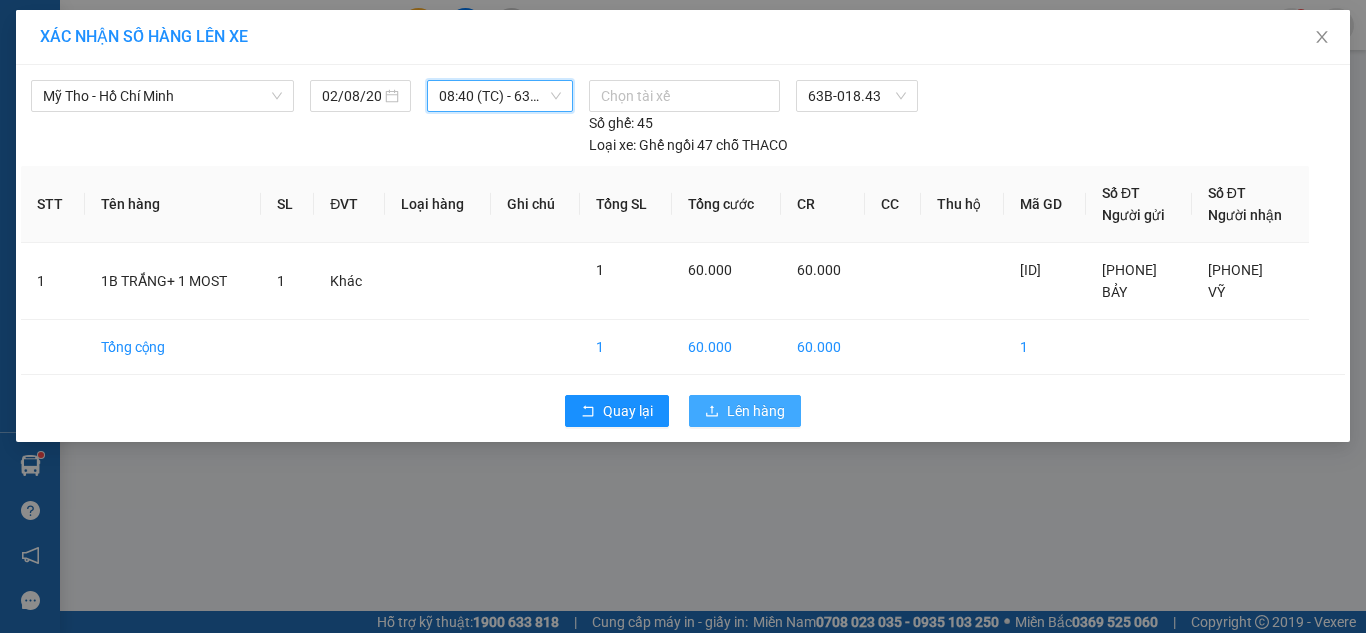 click on "Lên hàng" at bounding box center [745, 411] 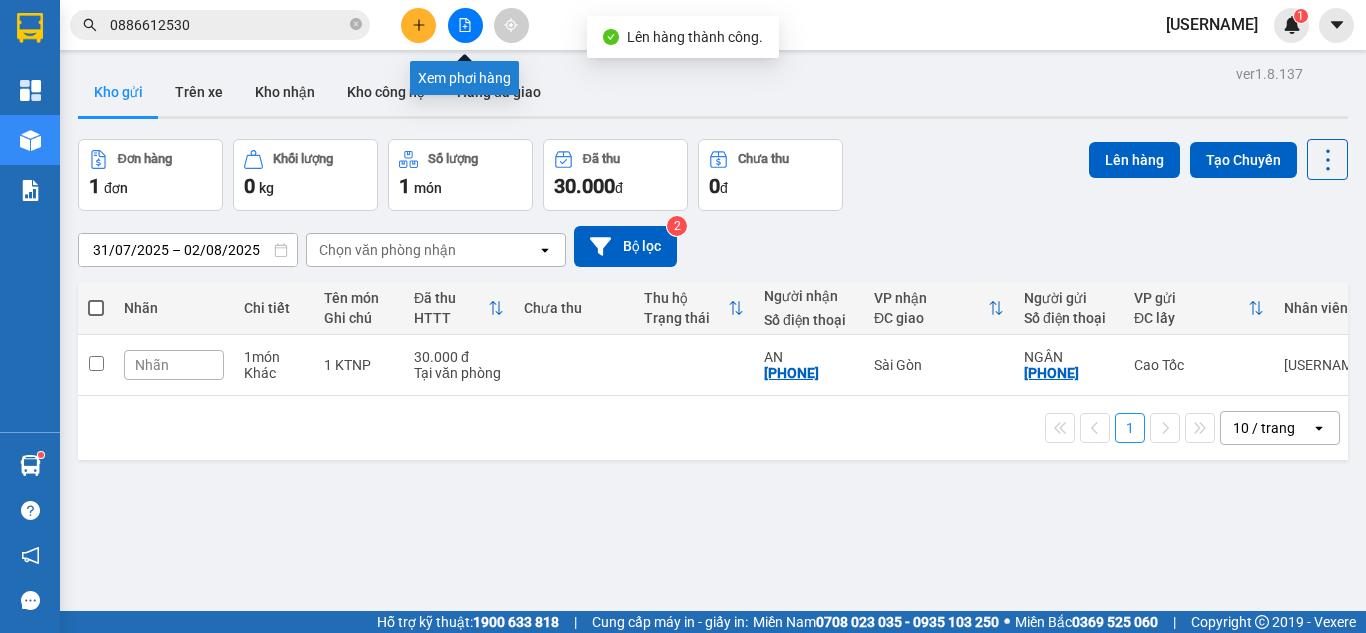 click at bounding box center (465, 25) 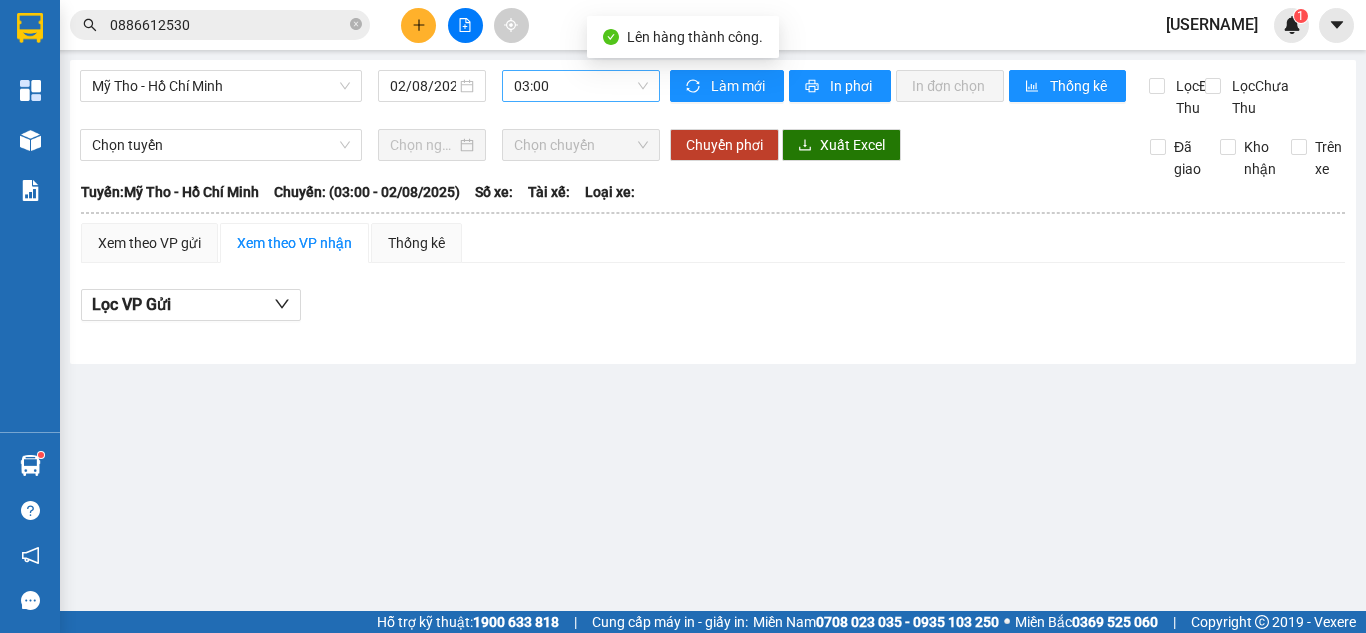 click on "03:00" at bounding box center (581, 86) 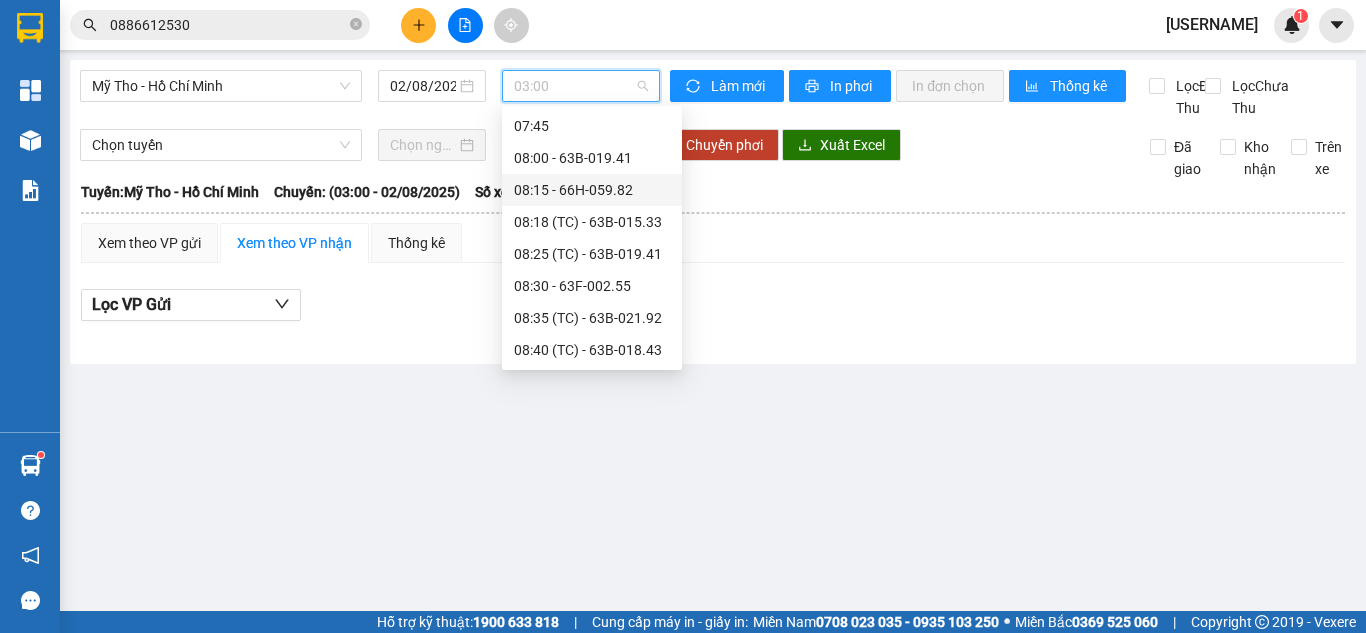scroll, scrollTop: 900, scrollLeft: 0, axis: vertical 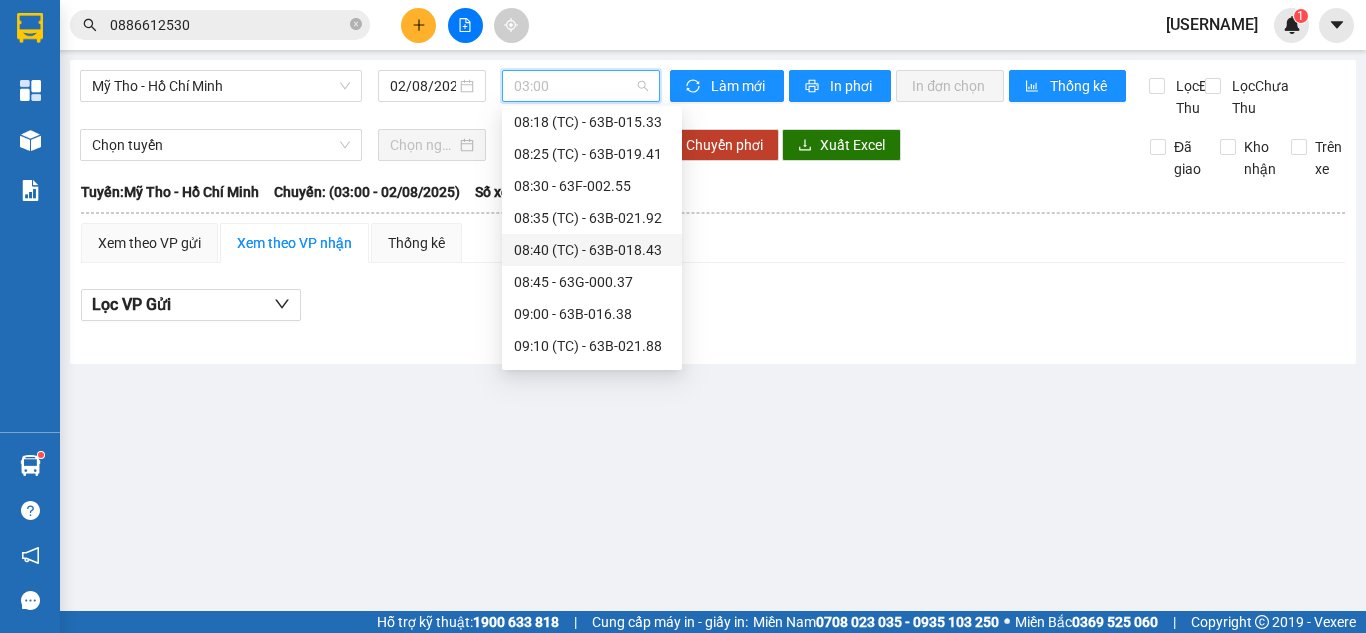 click on "08:40   (TC)   - 63B-018.43" at bounding box center (592, 250) 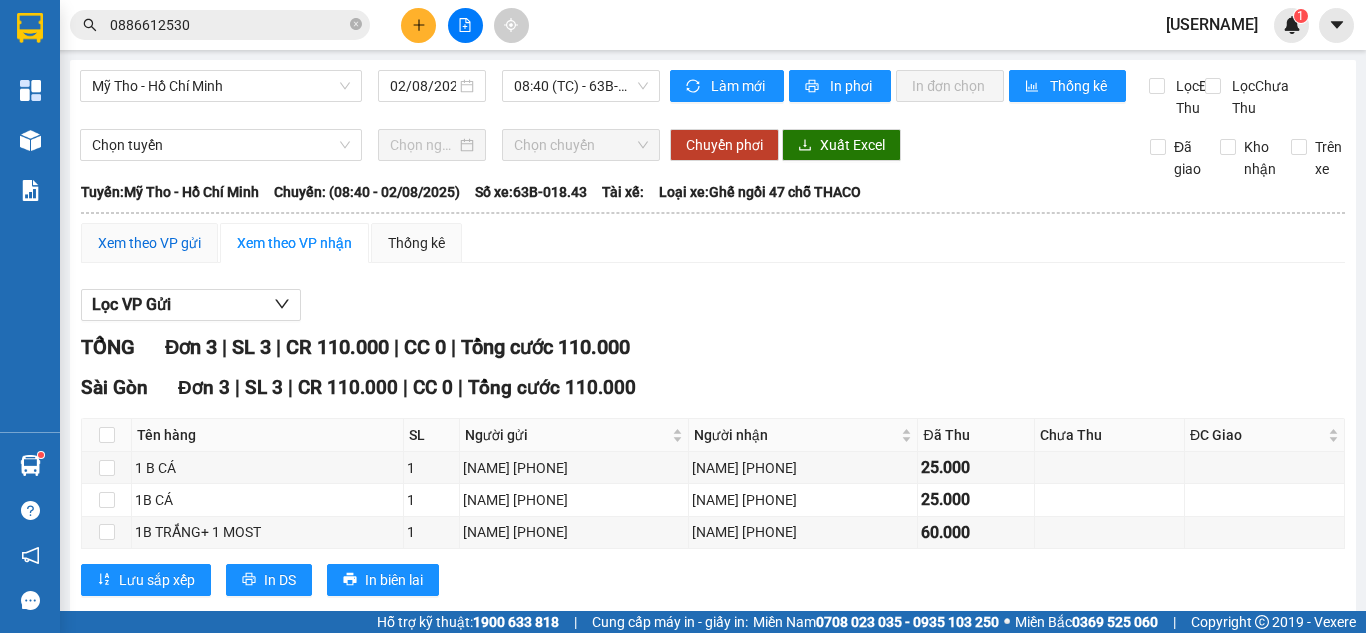 click on "Xem theo VP gửi" at bounding box center (149, 243) 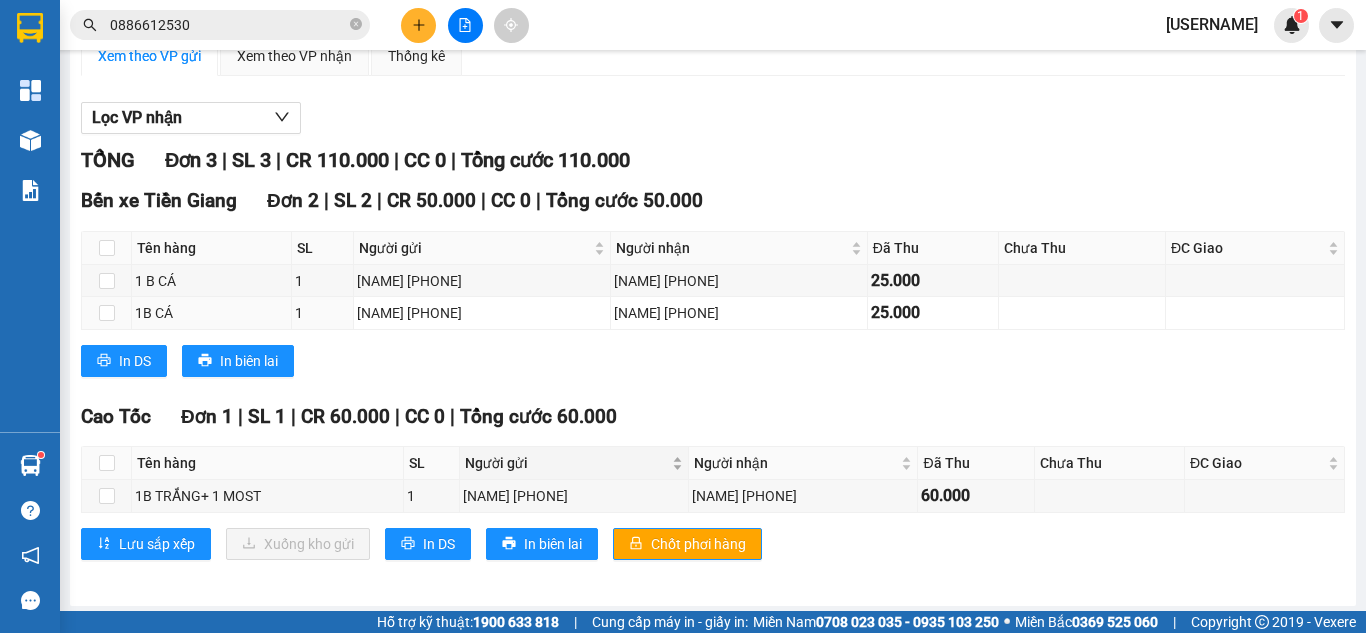 scroll, scrollTop: 214, scrollLeft: 0, axis: vertical 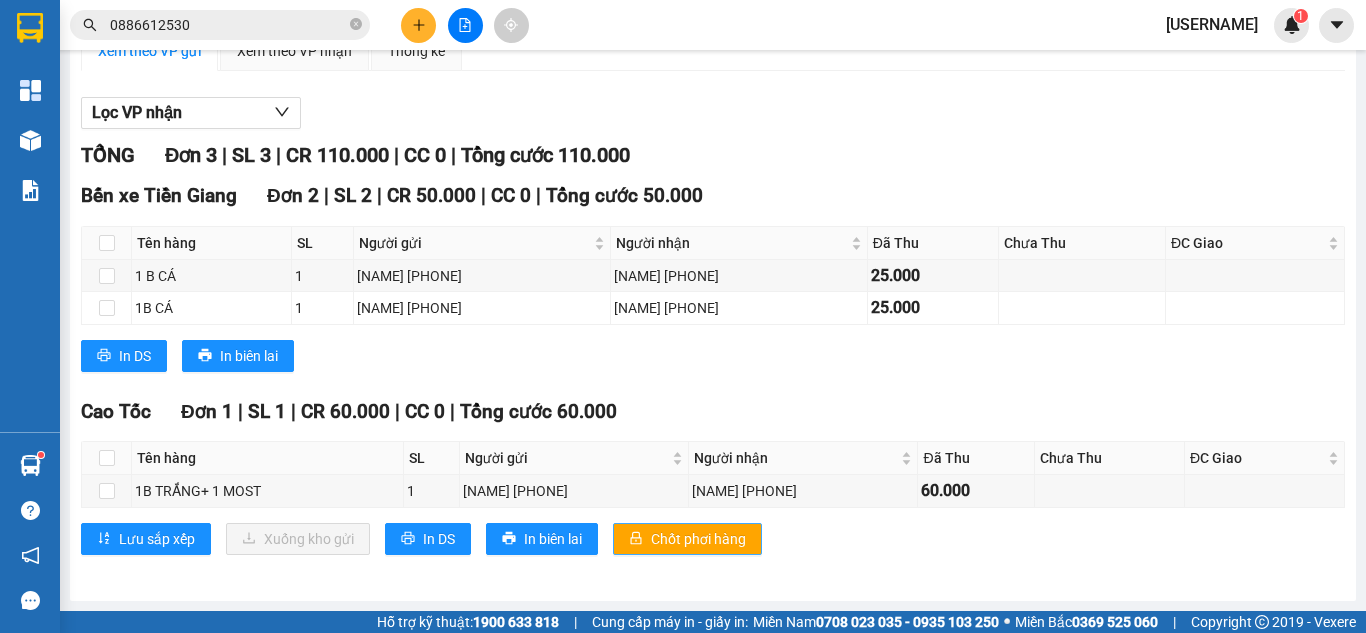 click on "Chốt phơi hàng" at bounding box center (687, 539) 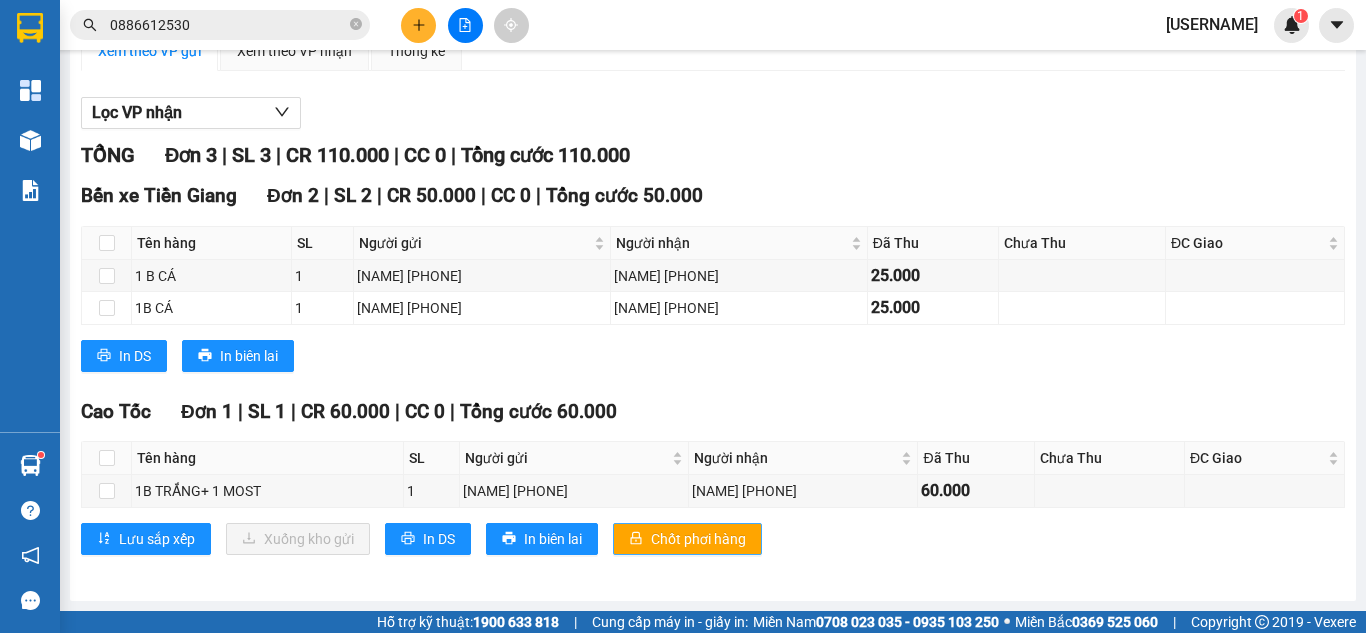 click on "Chốt phơi hàng" at bounding box center [687, 539] 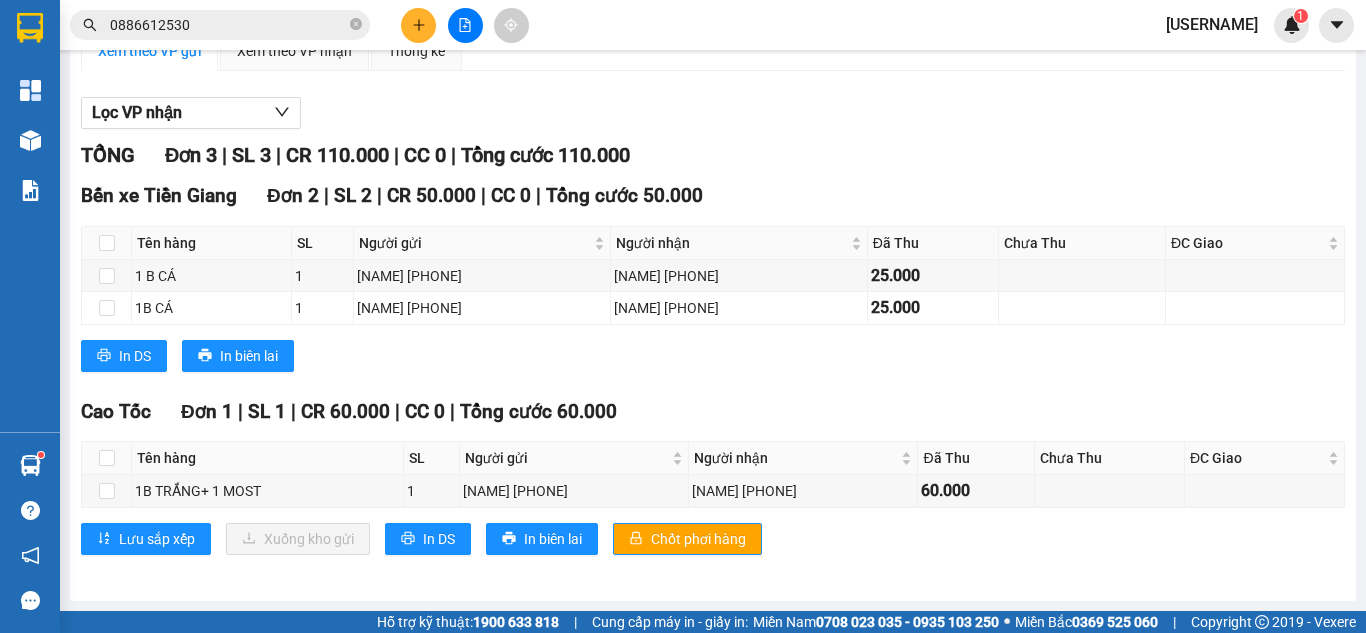 click on "Cao Tốc Đơn   1 | SL   1 | CR   60.000 | CC   0 | Tổng cước   60.000" at bounding box center (713, 412) 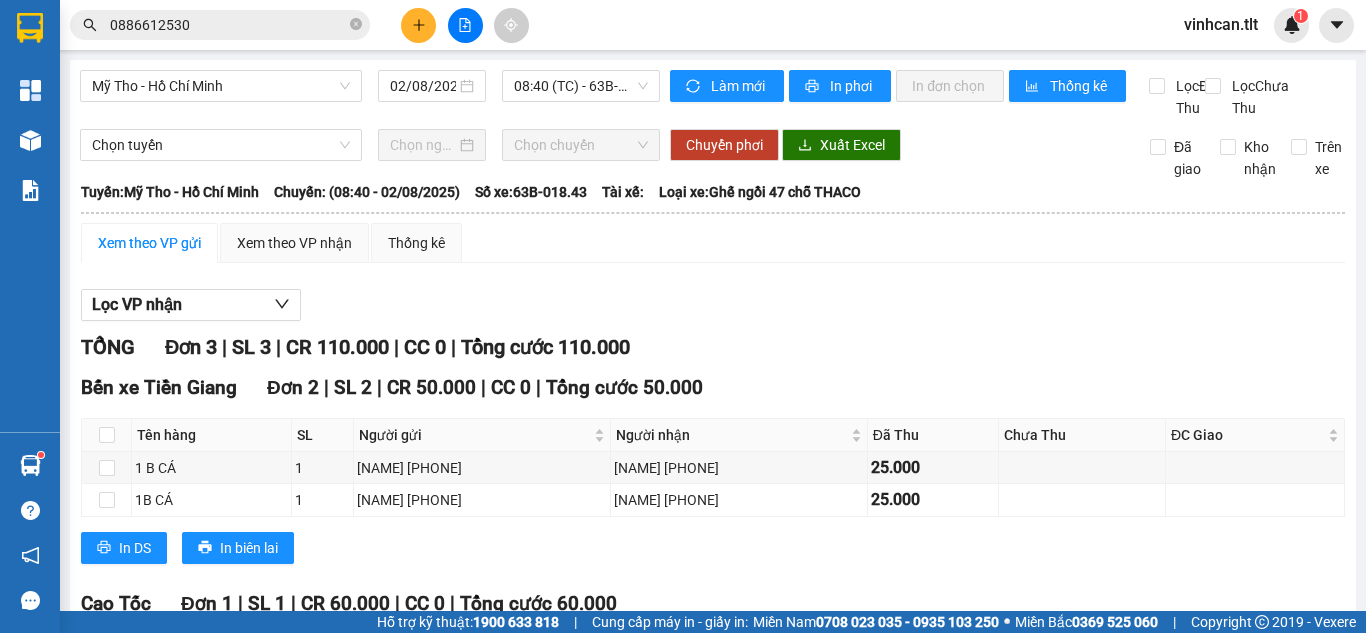 scroll, scrollTop: 0, scrollLeft: 0, axis: both 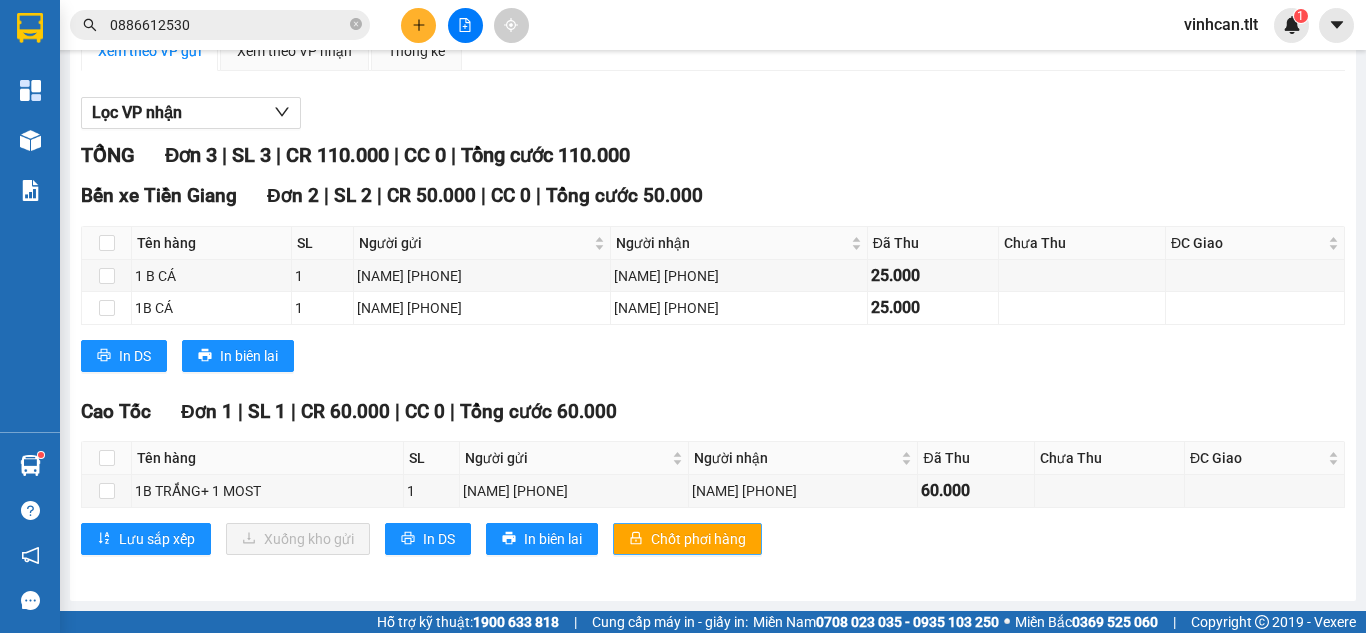 click on "Chốt phơi hàng" at bounding box center (698, 539) 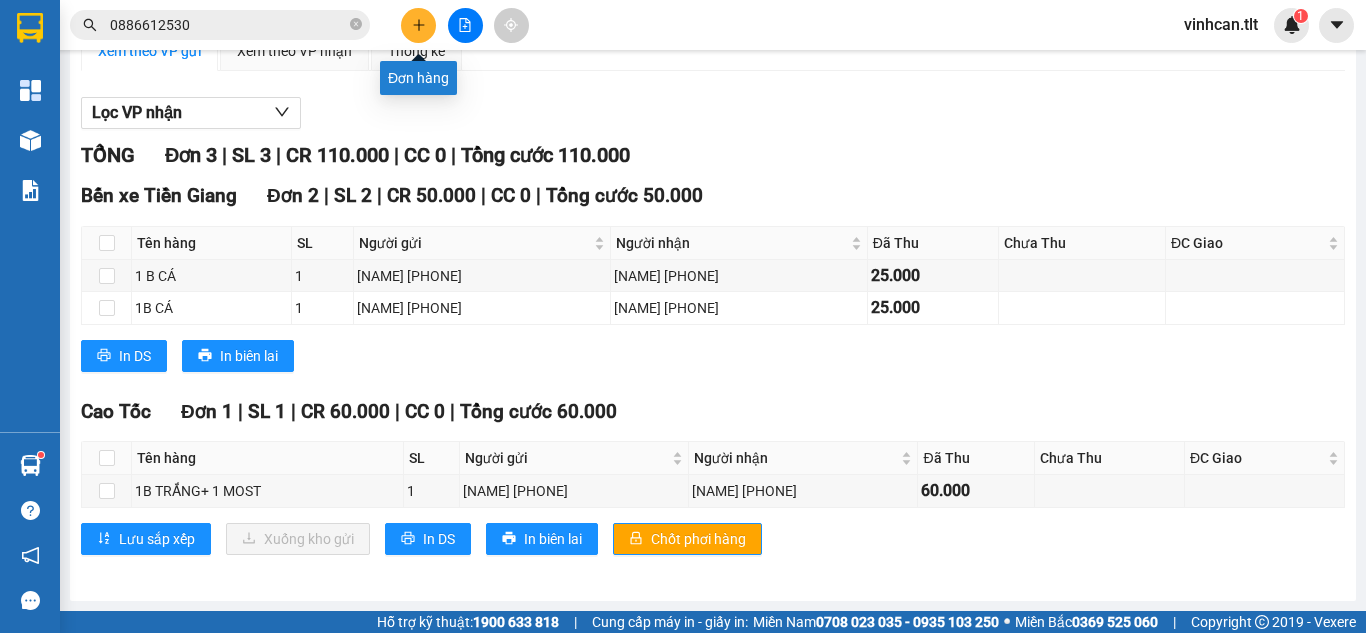 click 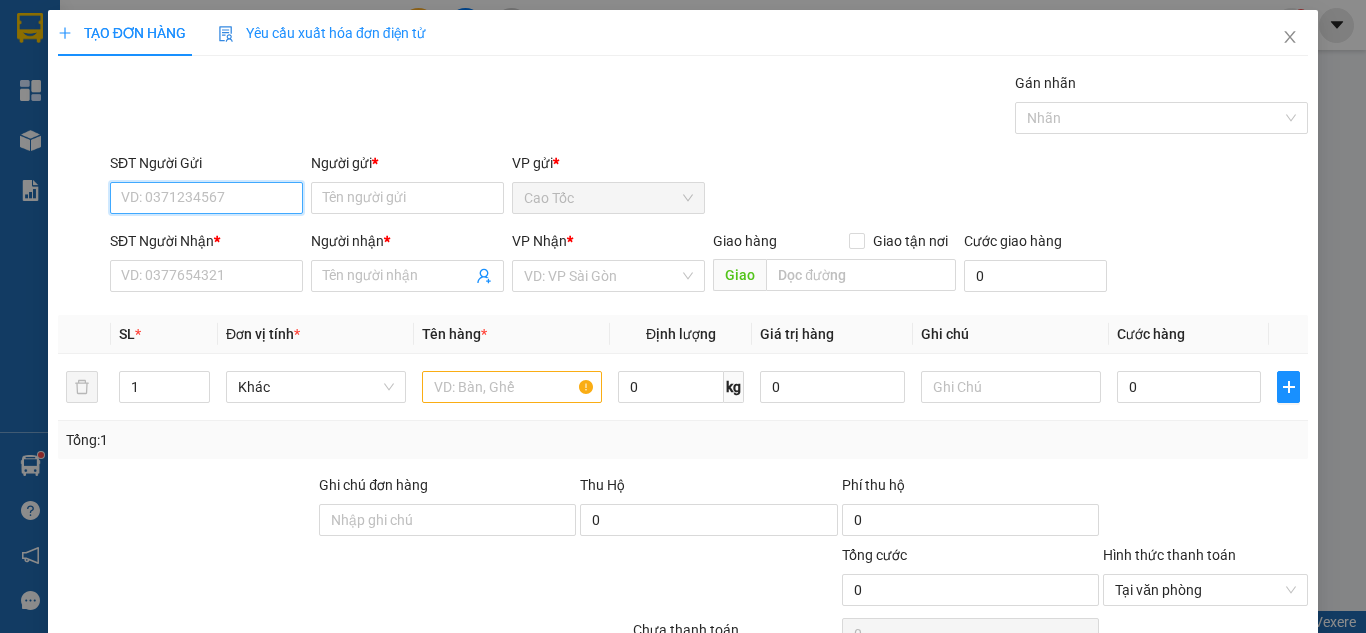 click on "SĐT Người Gửi" at bounding box center [206, 198] 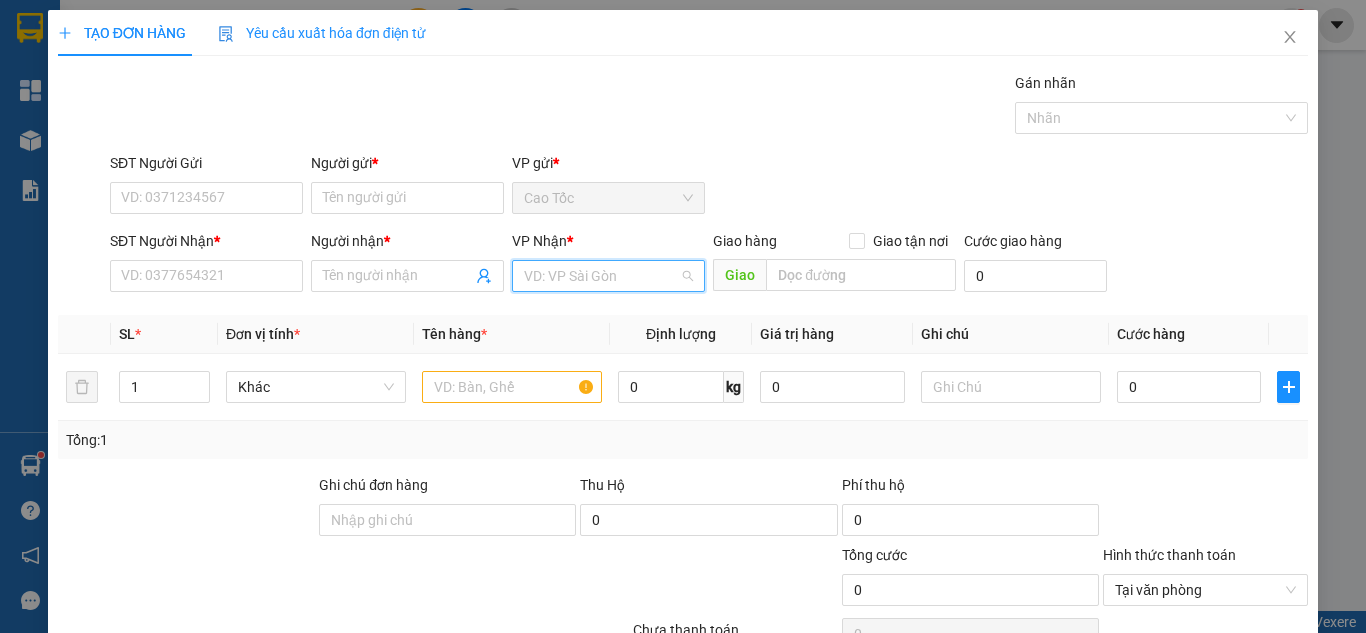 click at bounding box center [601, 276] 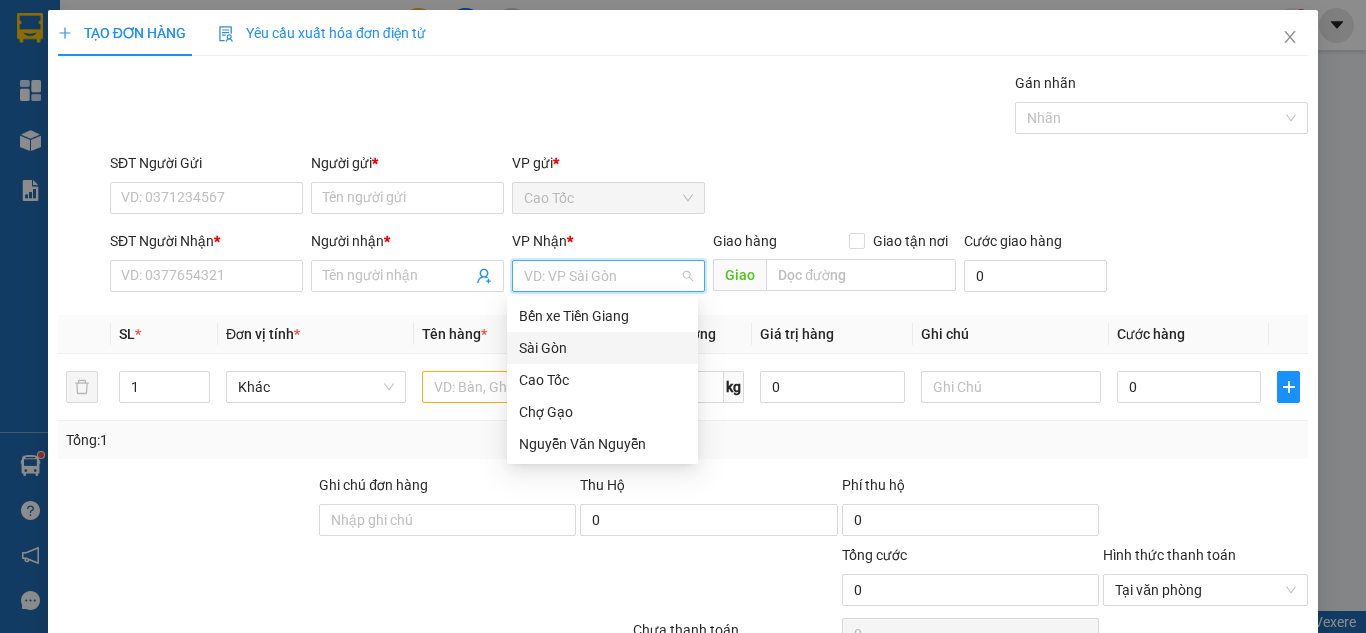 click on "Sài Gòn" at bounding box center (602, 348) 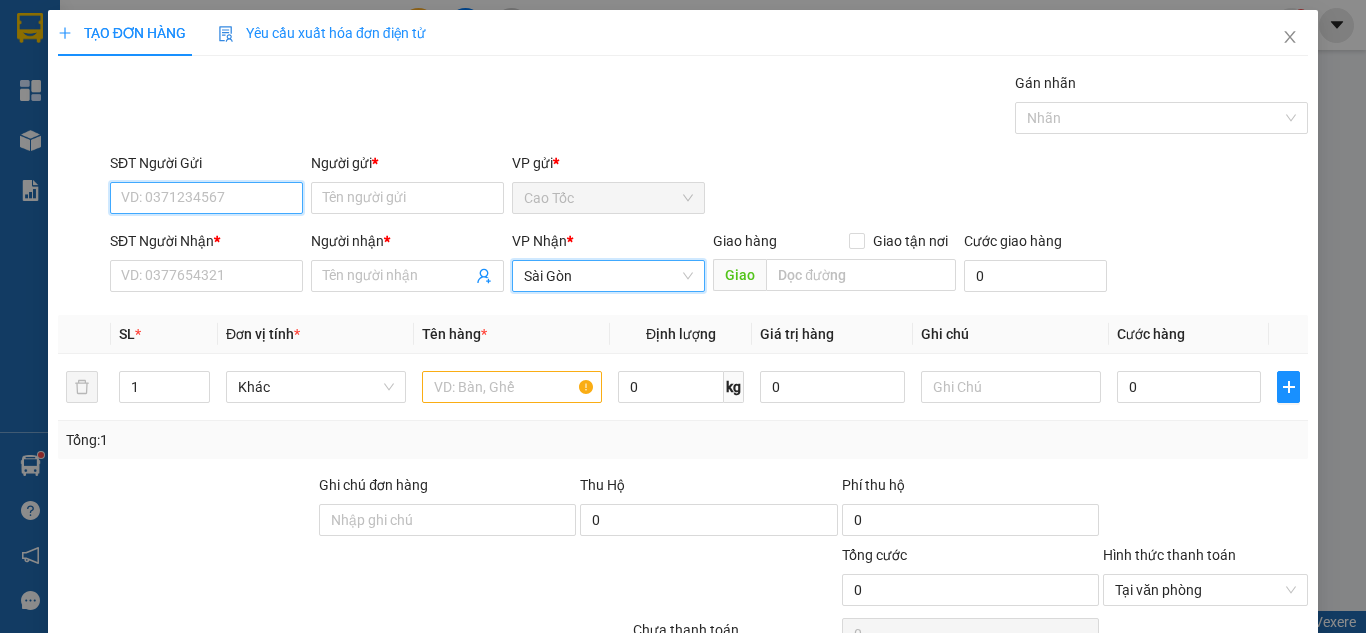 click on "SĐT Người Gửi" at bounding box center (206, 198) 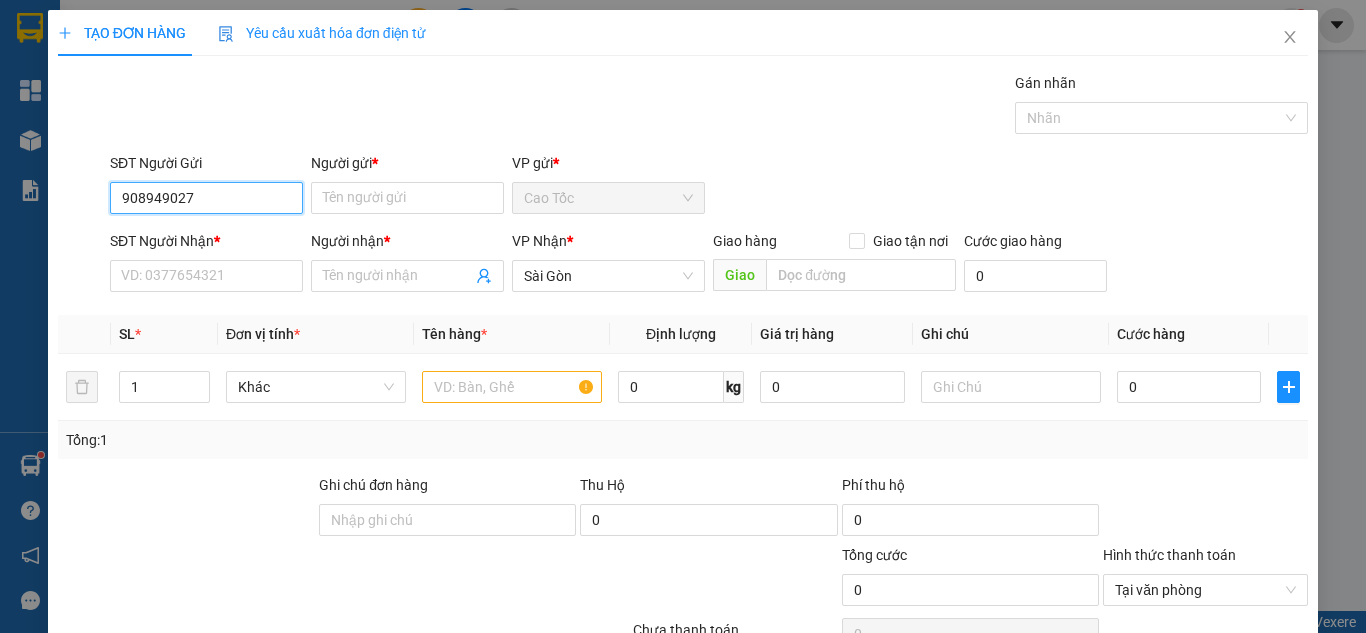 click on "908949027" at bounding box center [206, 198] 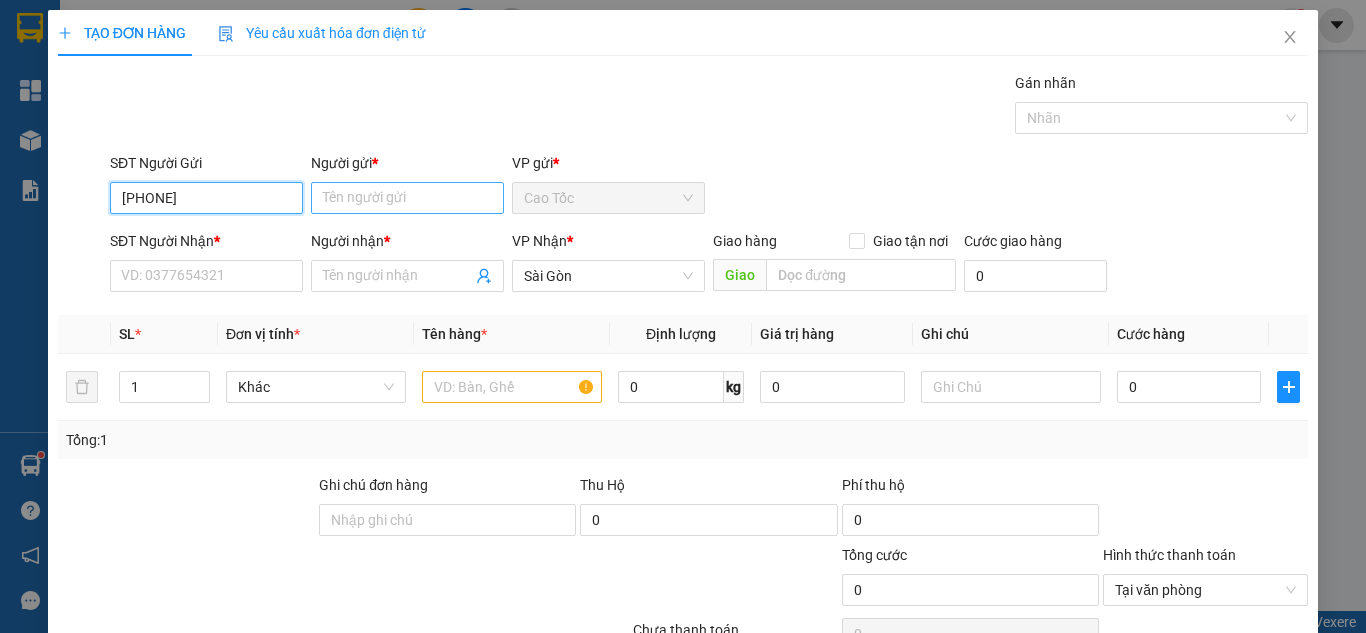 type on "0908949027" 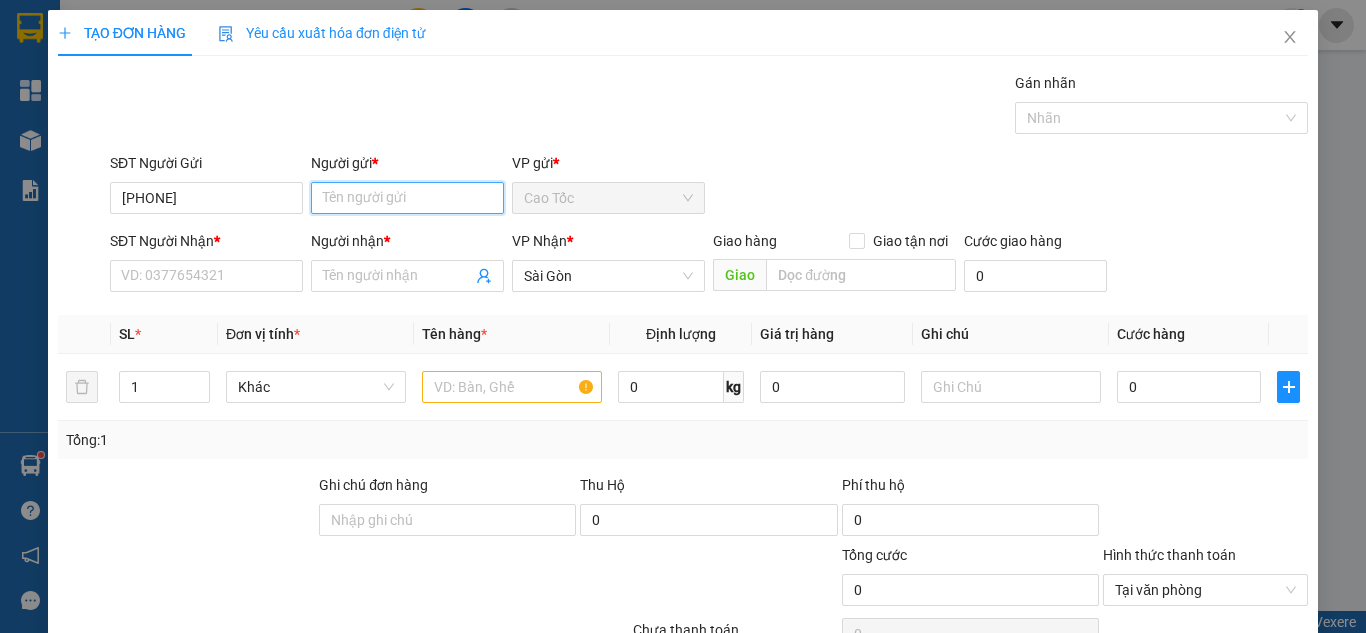 click on "Người gửi  *" at bounding box center [407, 198] 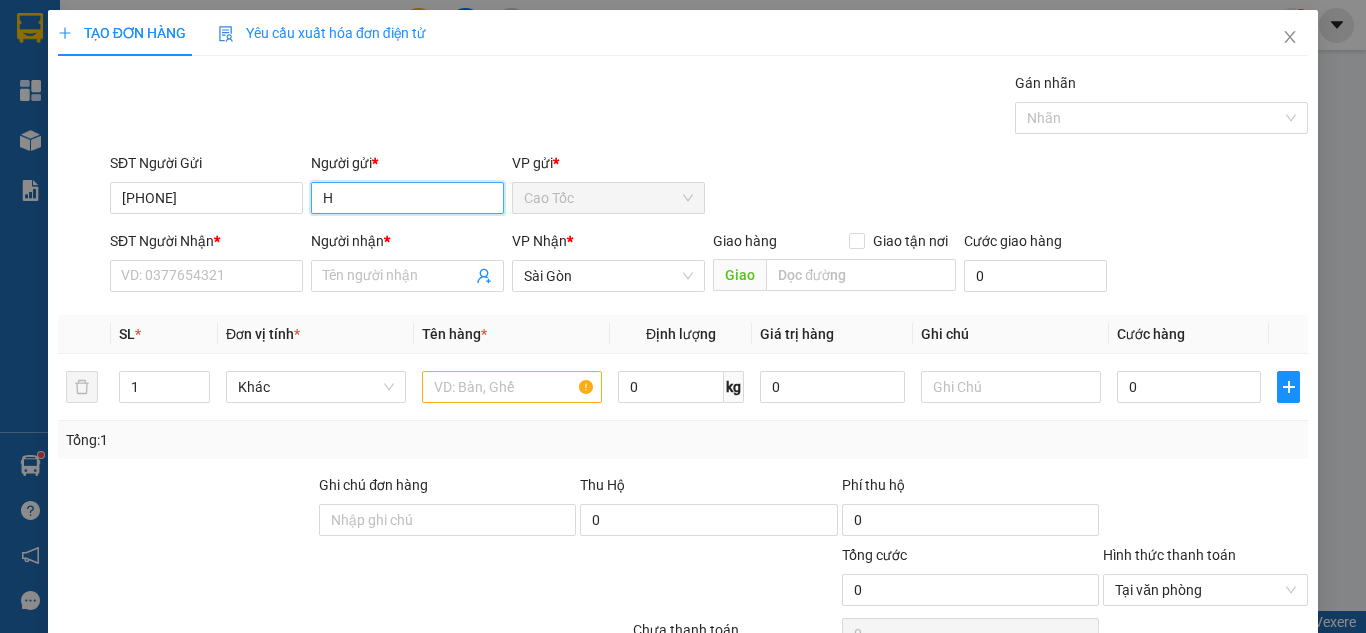 paste on "ẢI" 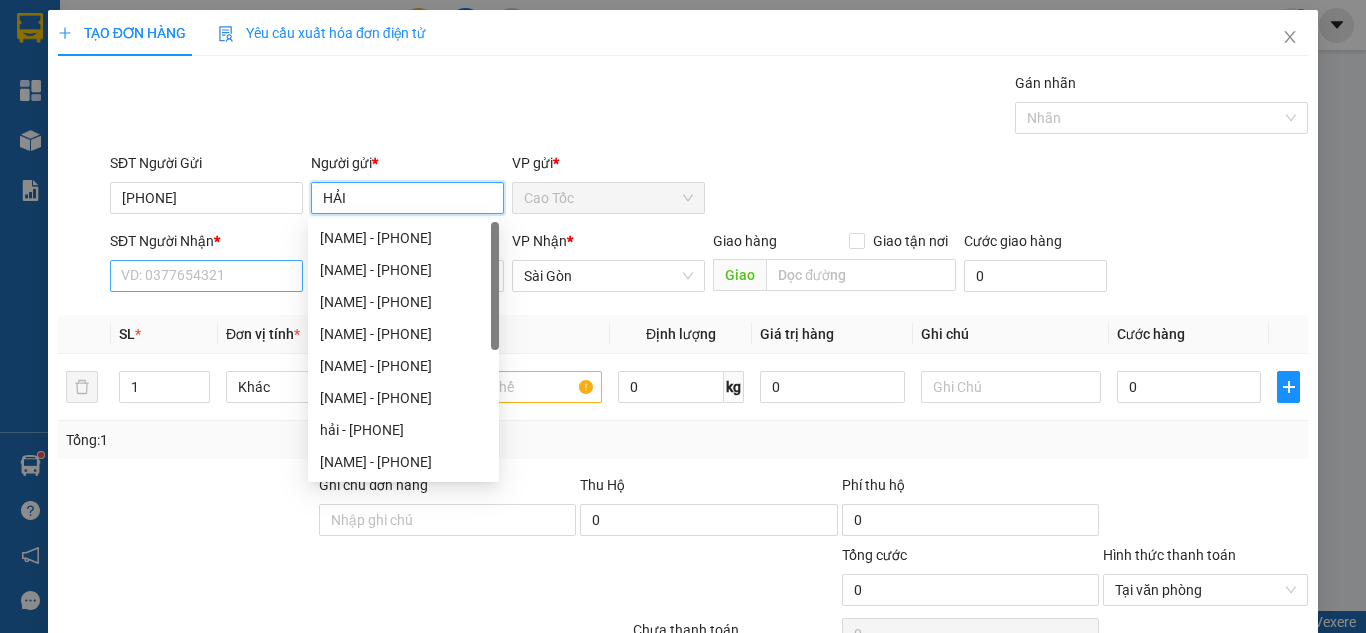 type on "HẢI" 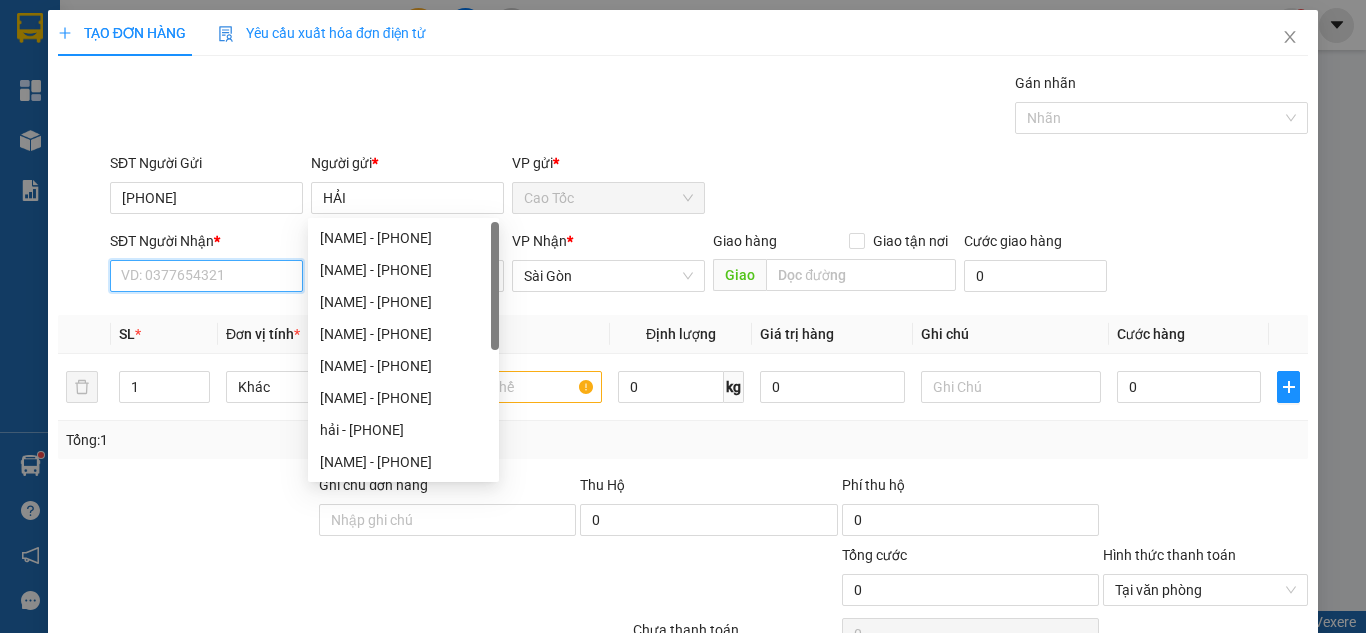 click on "SĐT Người Nhận  *" at bounding box center [206, 276] 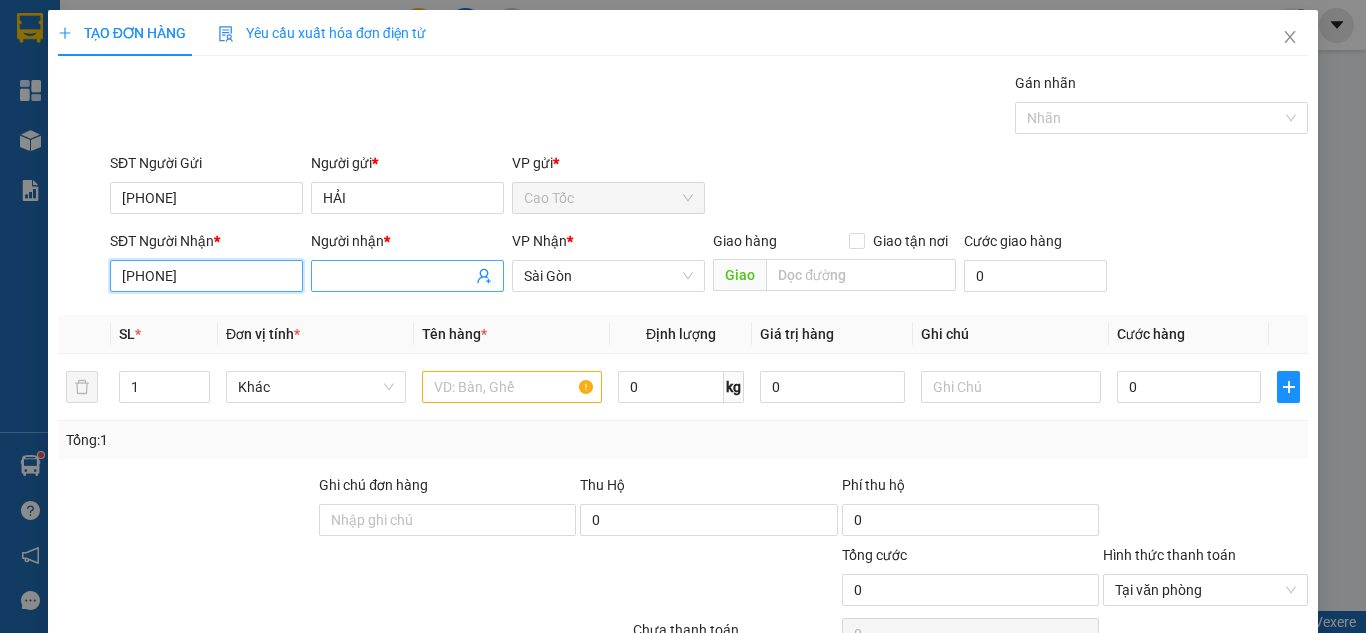 type on "0366662431" 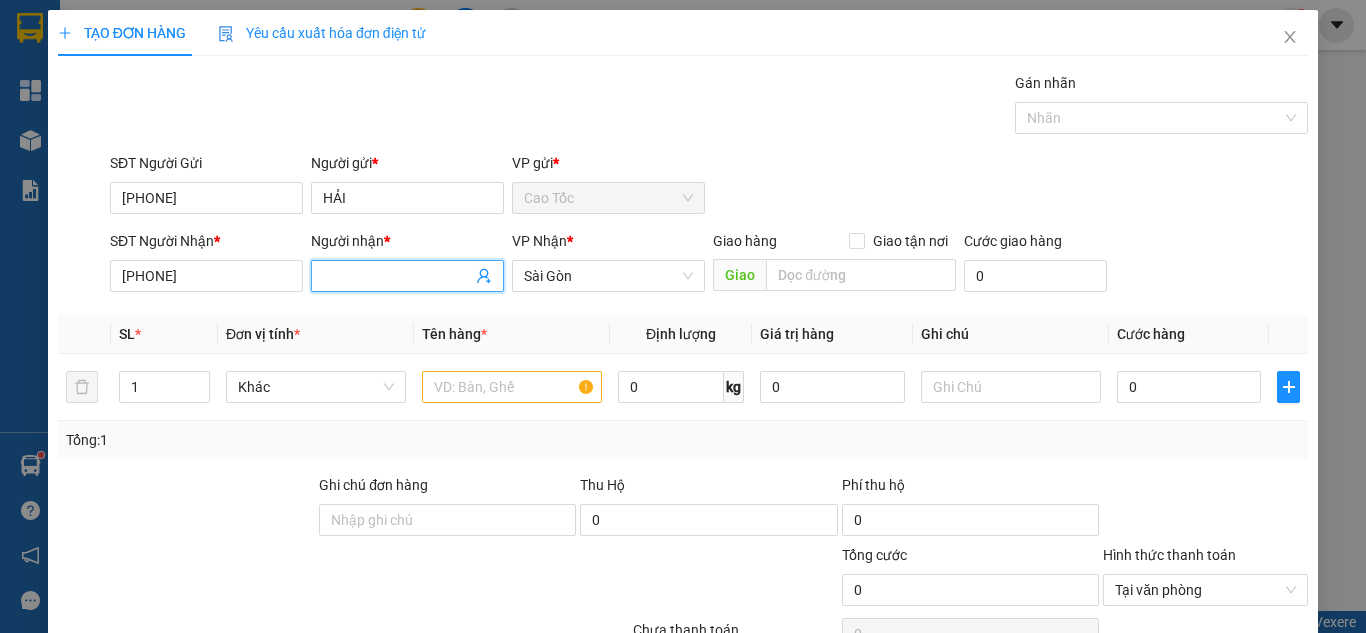 click on "Người nhận  *" at bounding box center (397, 276) 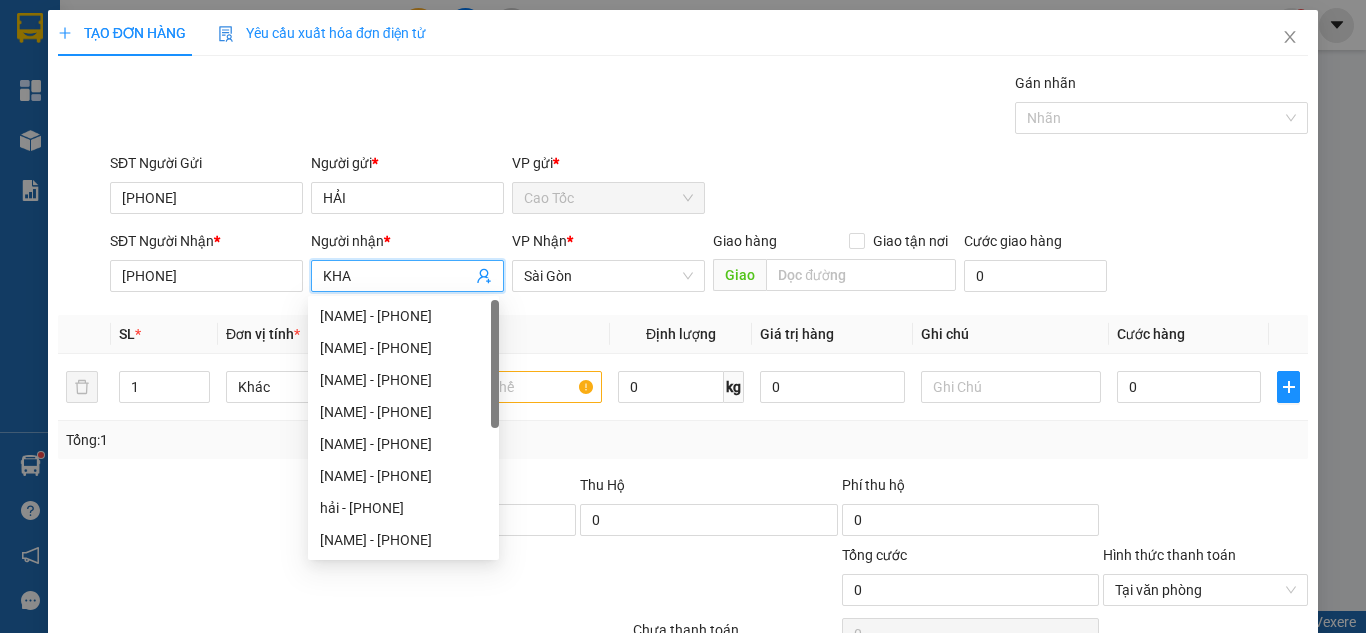 paste on "Á" 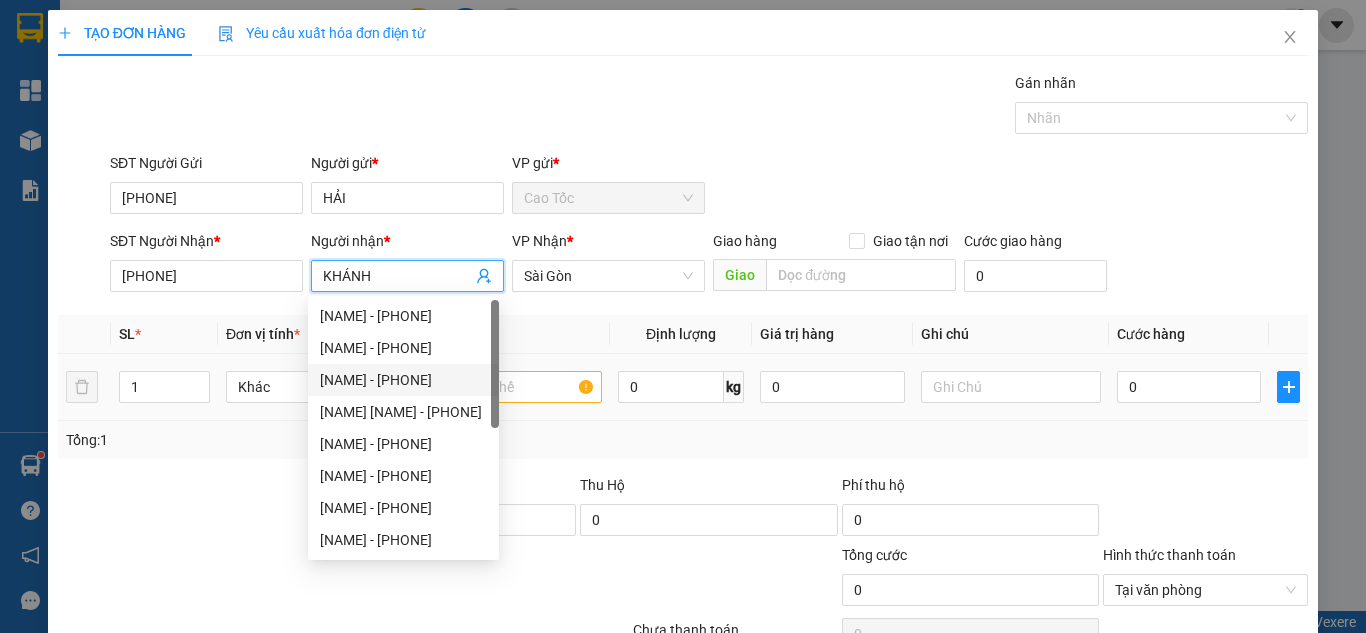 type on "KHÁNH" 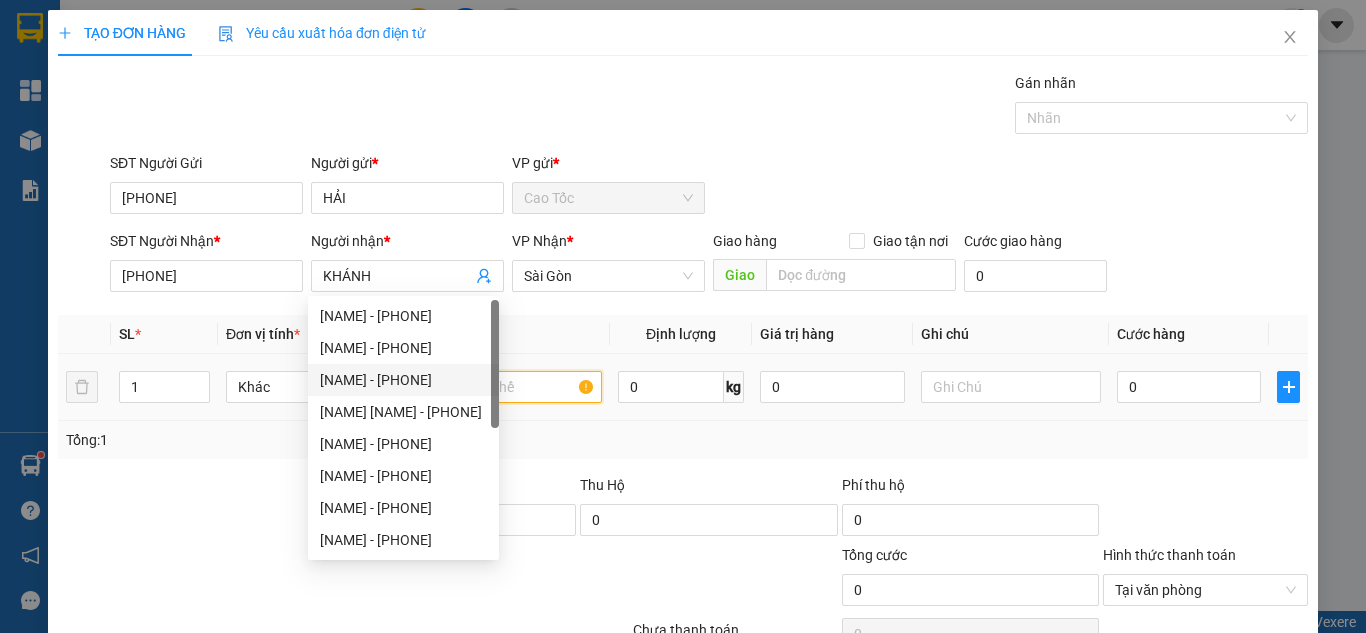 click at bounding box center (512, 387) 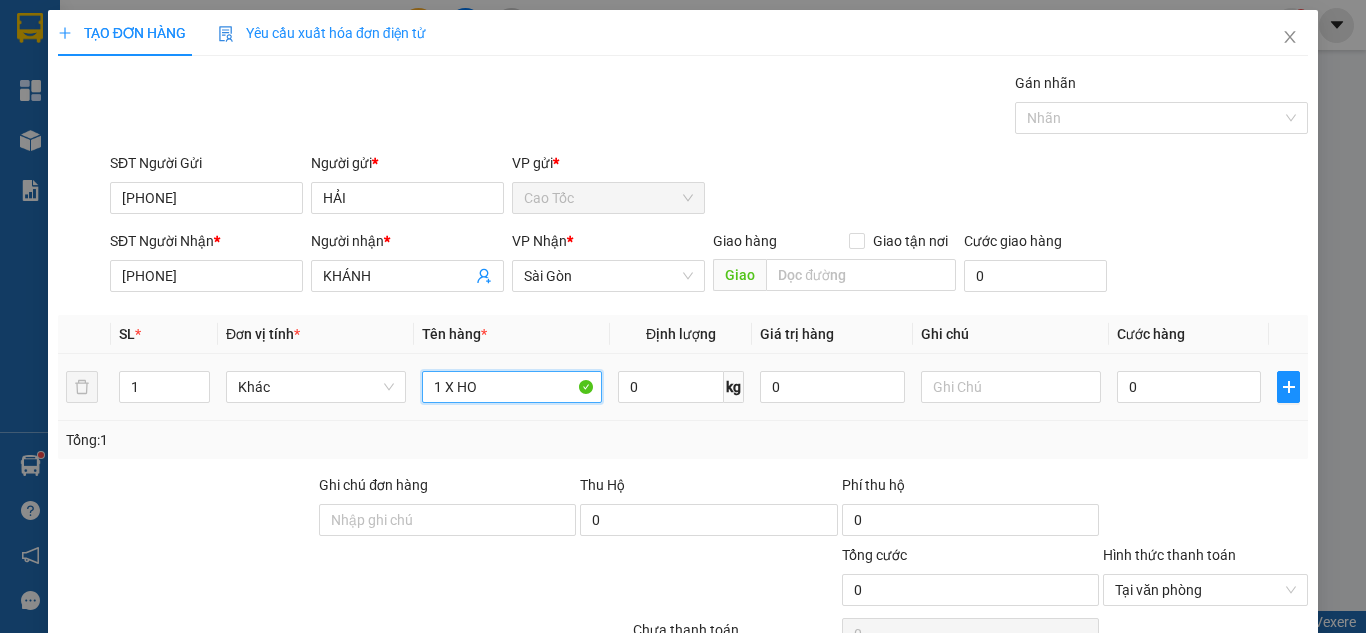 paste on "Ô" 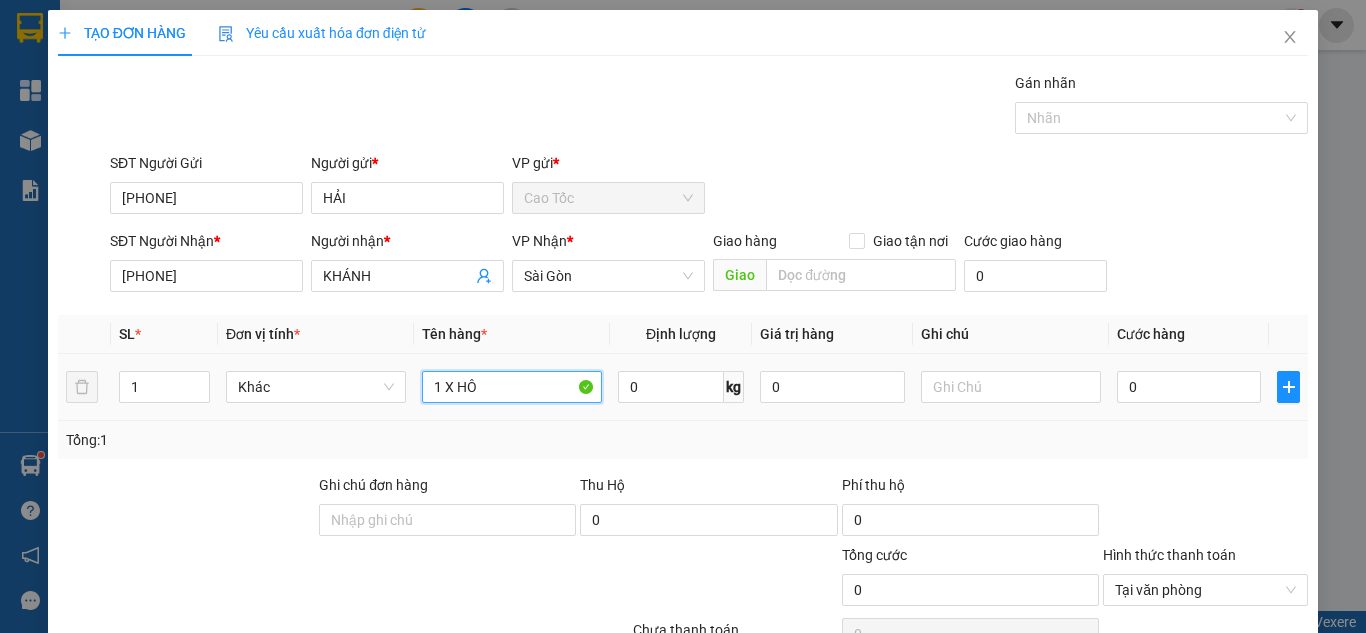 paste on "ỒNG" 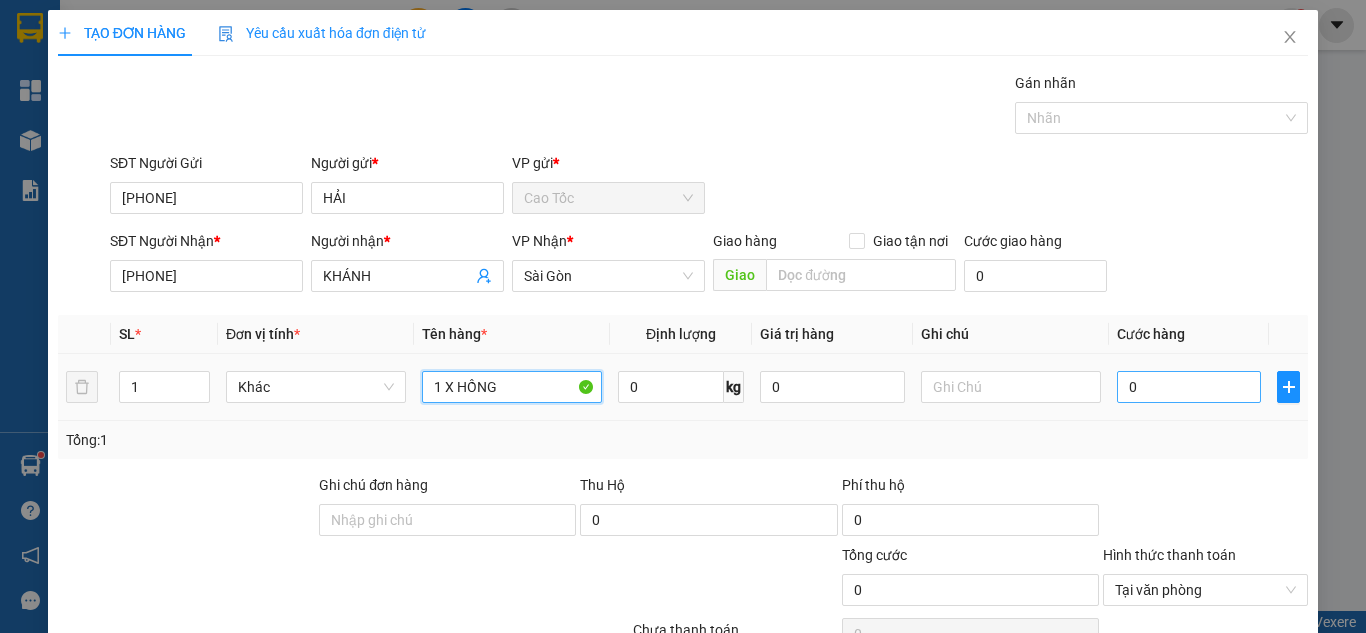 type on "1 X HỒNG" 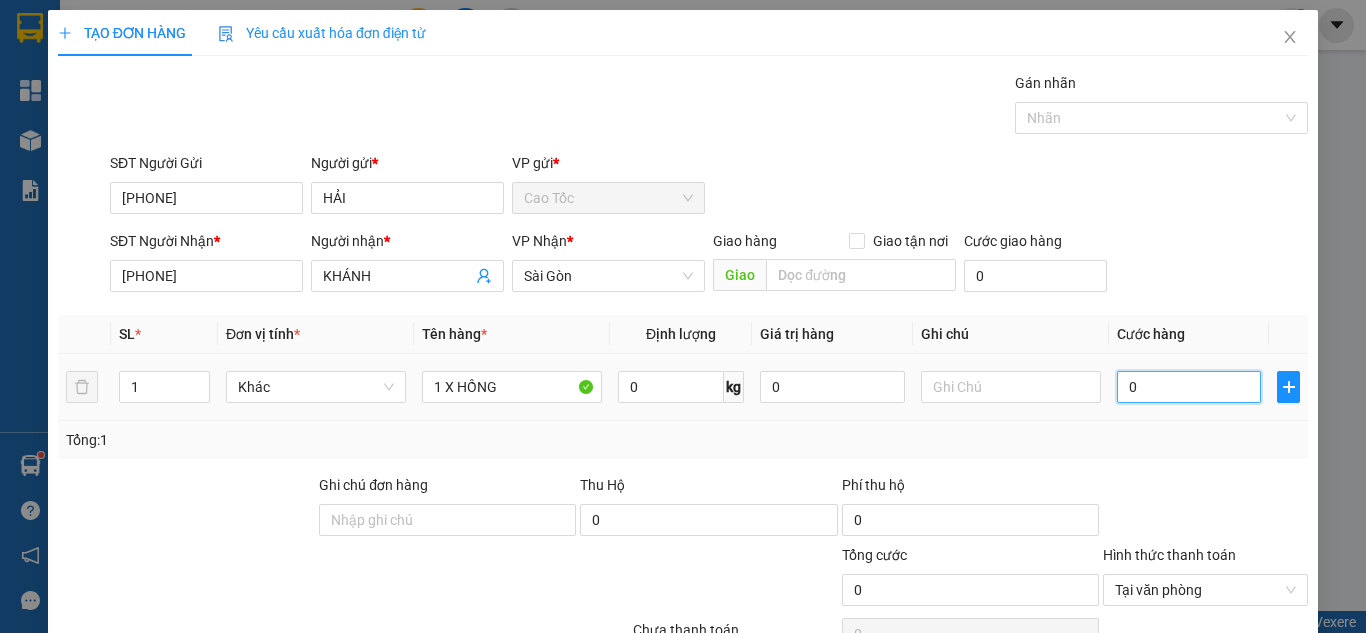 click on "0" at bounding box center (1189, 387) 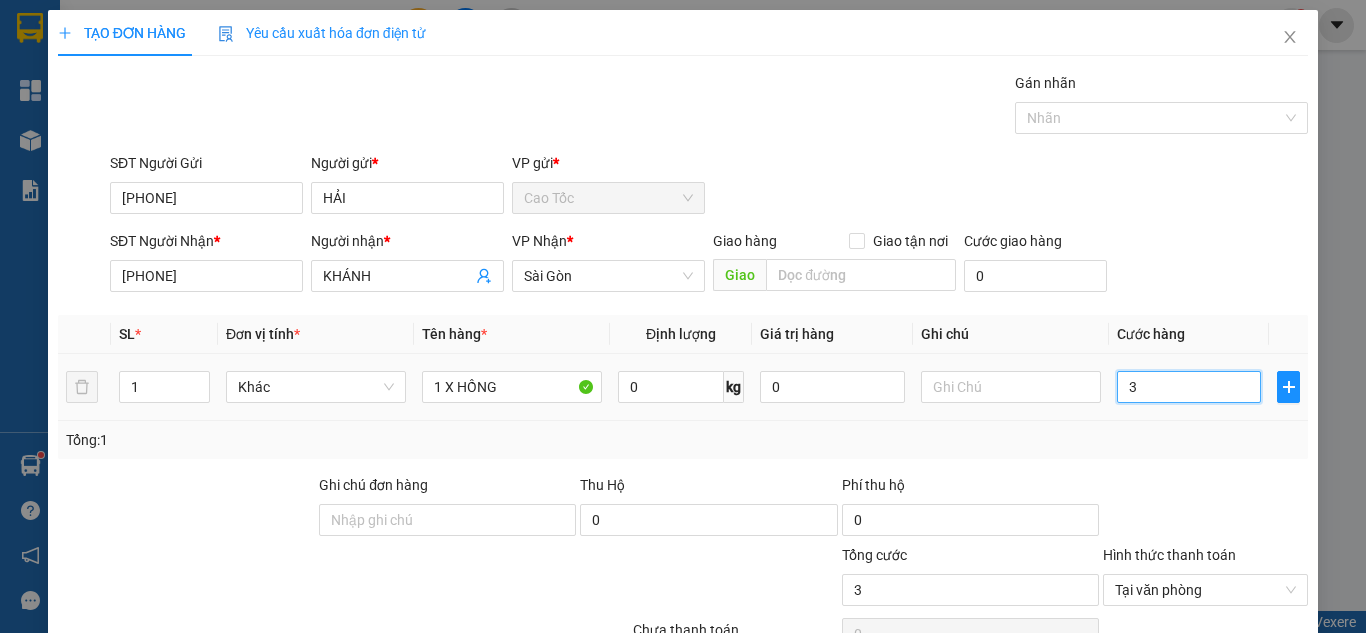 type on "30" 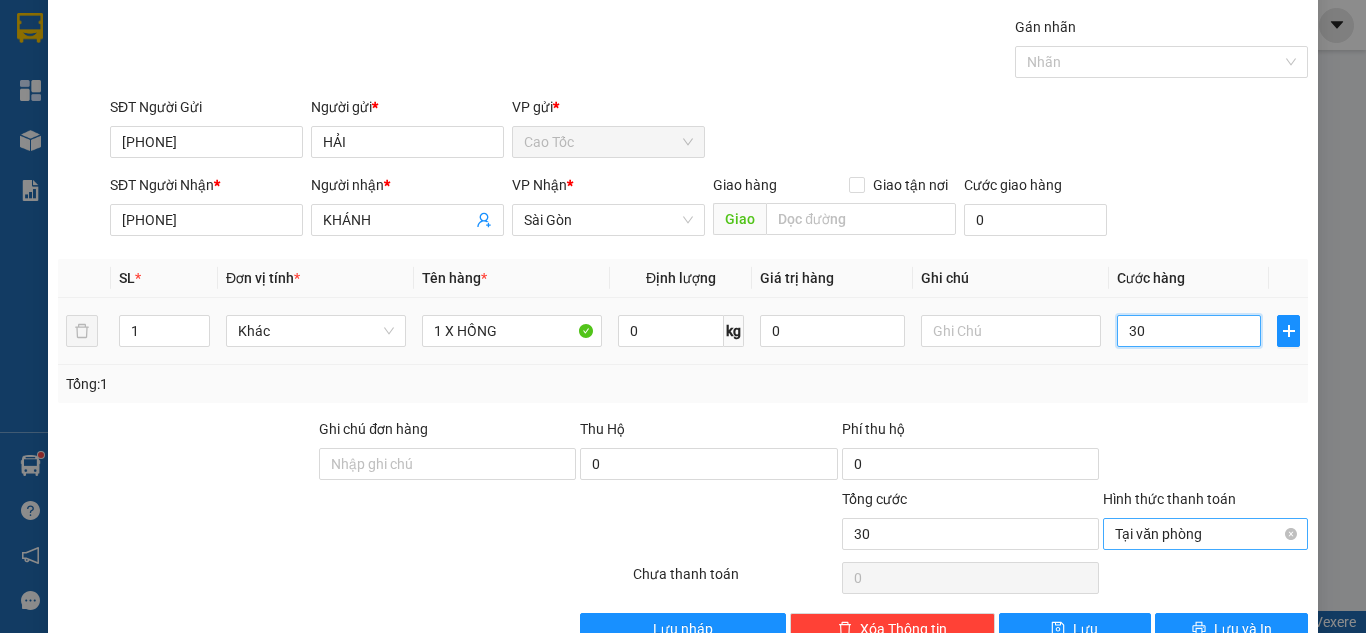 scroll, scrollTop: 107, scrollLeft: 0, axis: vertical 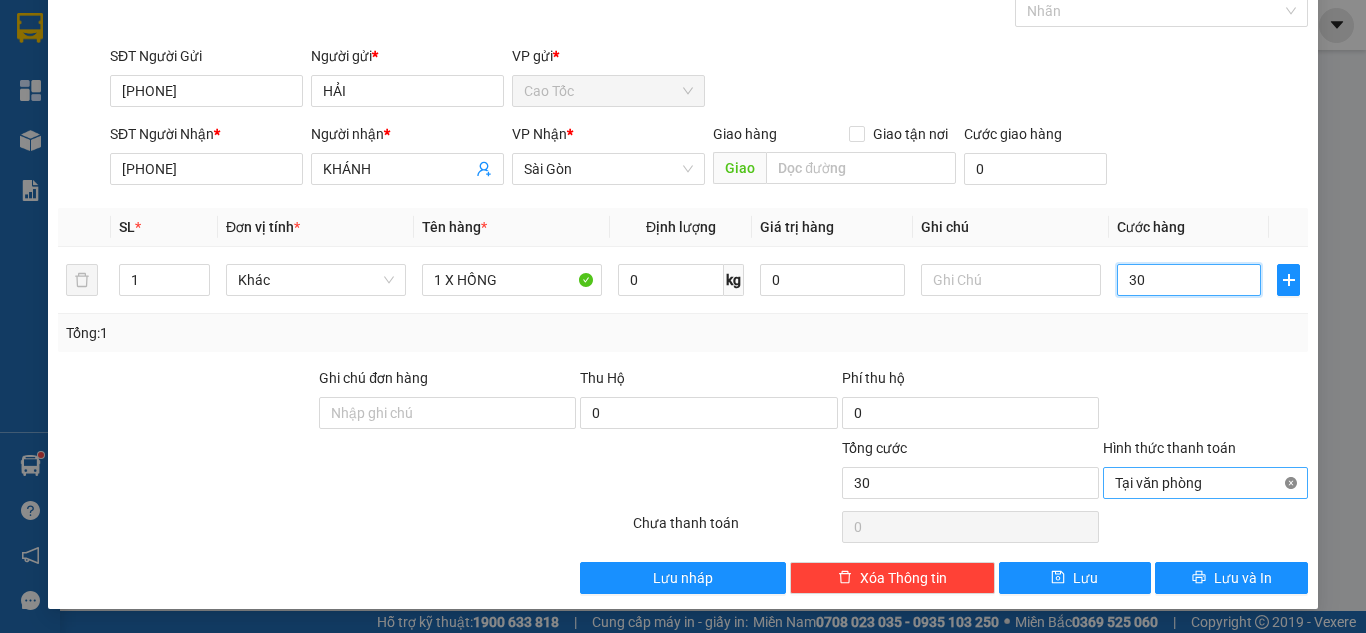 type on "30" 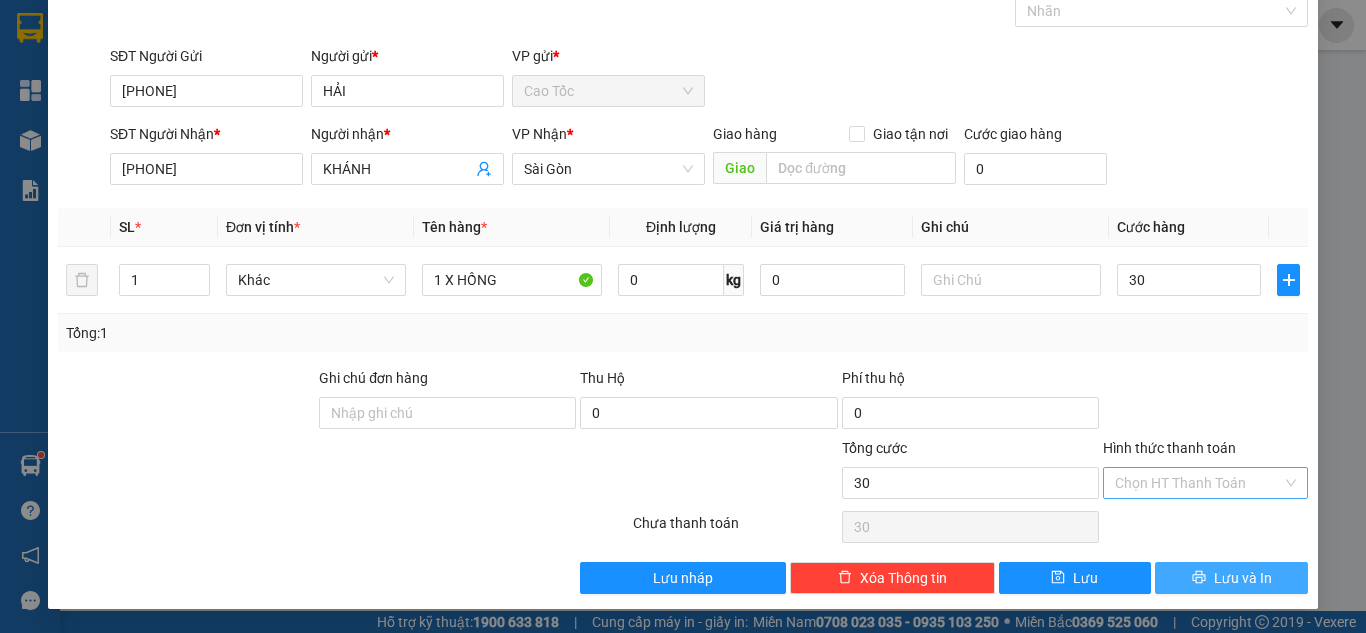 type on "30.000" 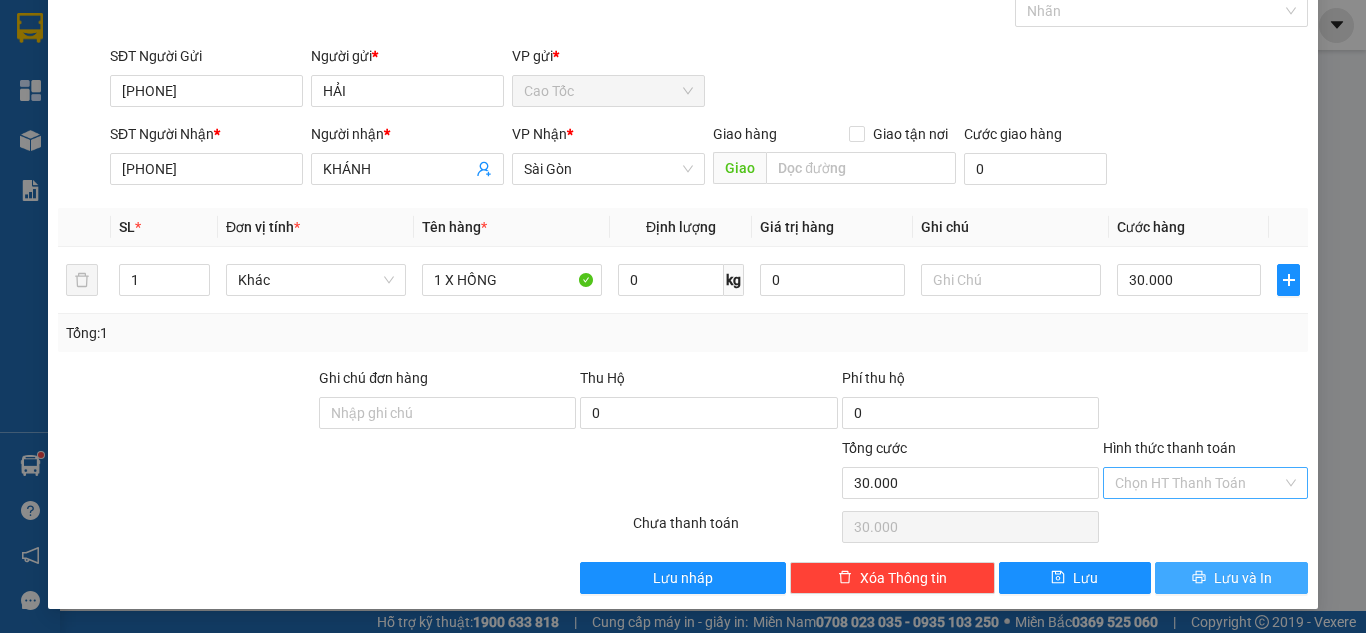 click on "Lưu và In" at bounding box center [1243, 578] 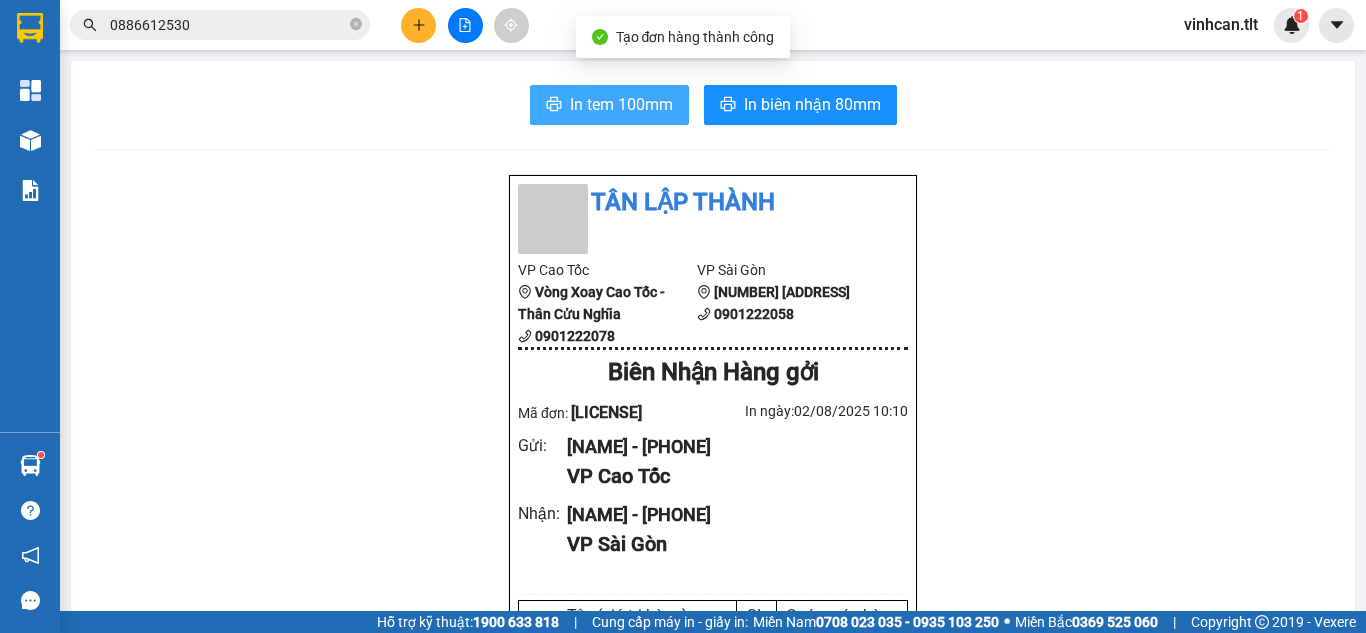 click on "In tem 100mm" at bounding box center [621, 104] 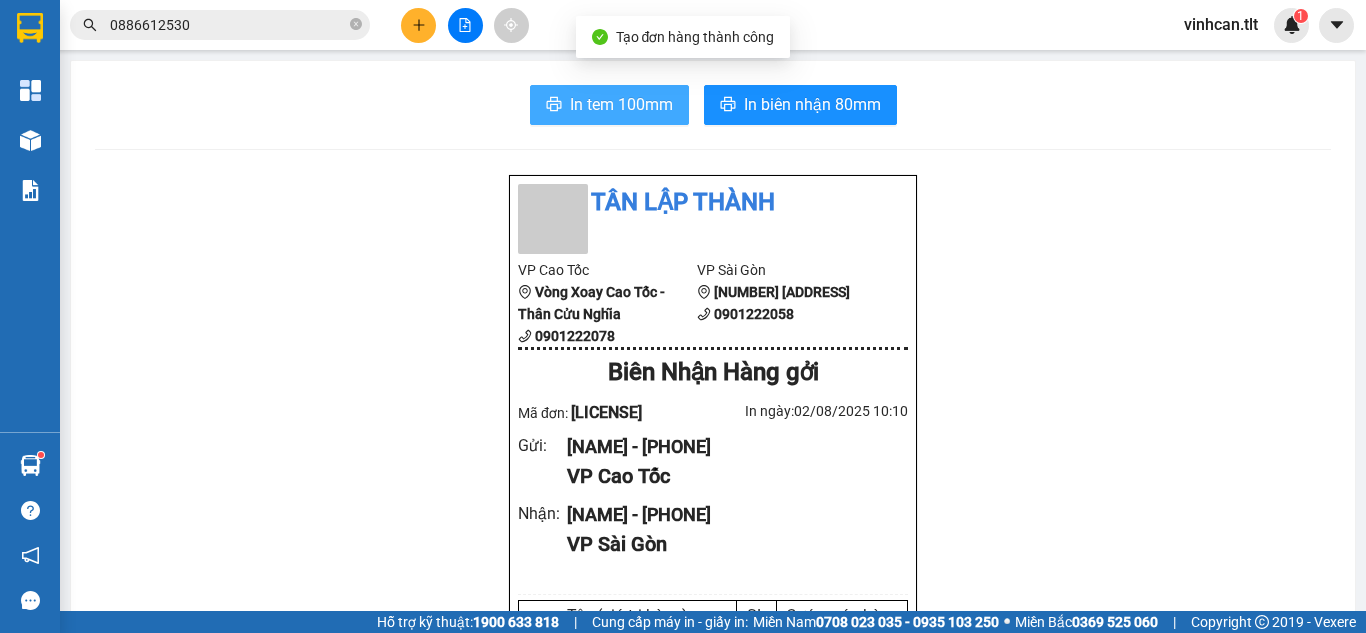 scroll, scrollTop: 0, scrollLeft: 0, axis: both 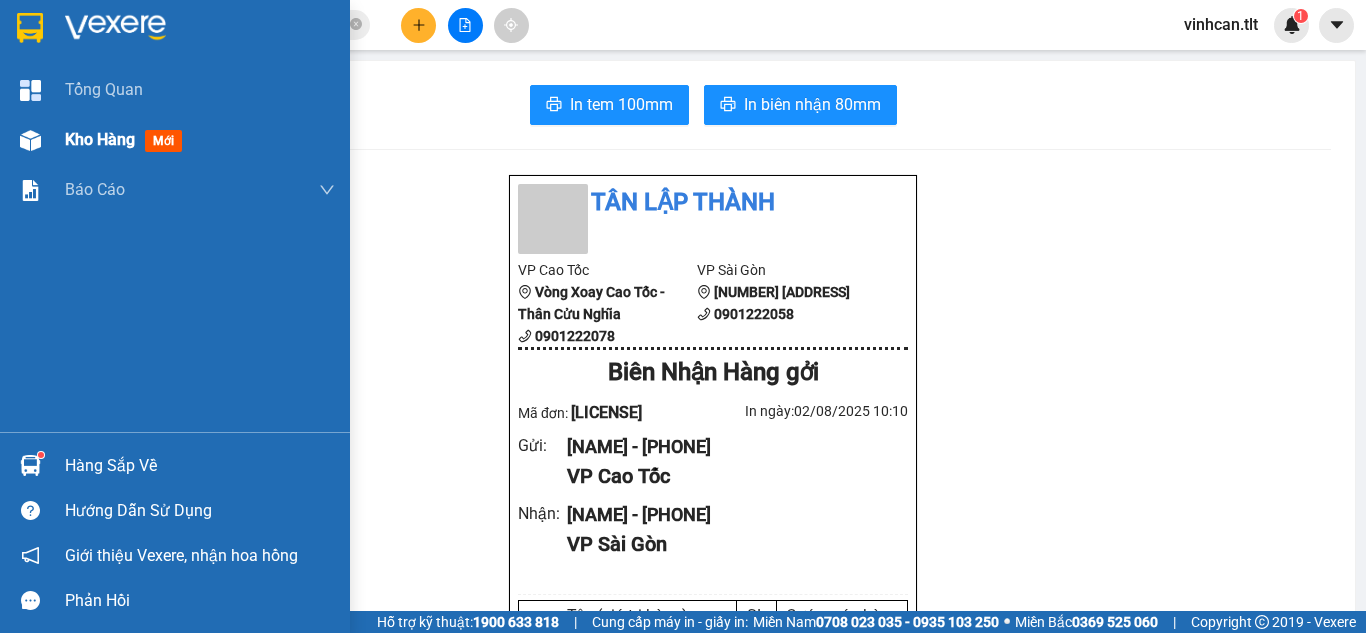 click on "Kho hàng" at bounding box center [100, 139] 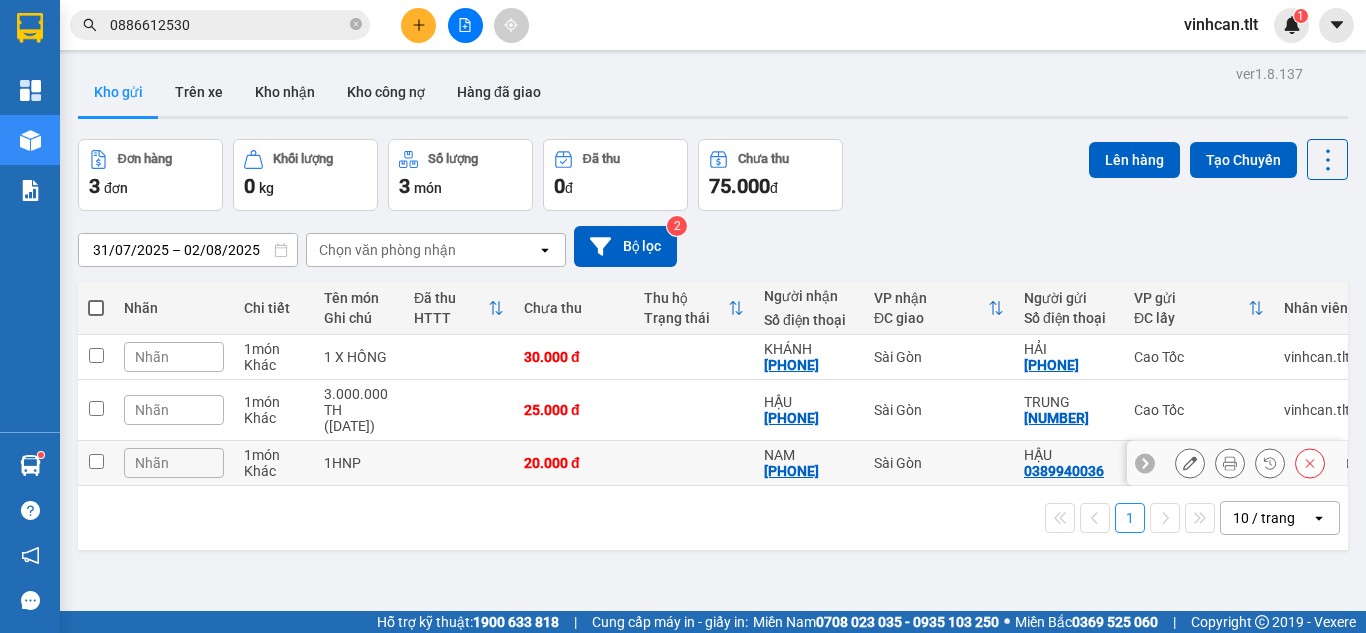click at bounding box center [459, 463] 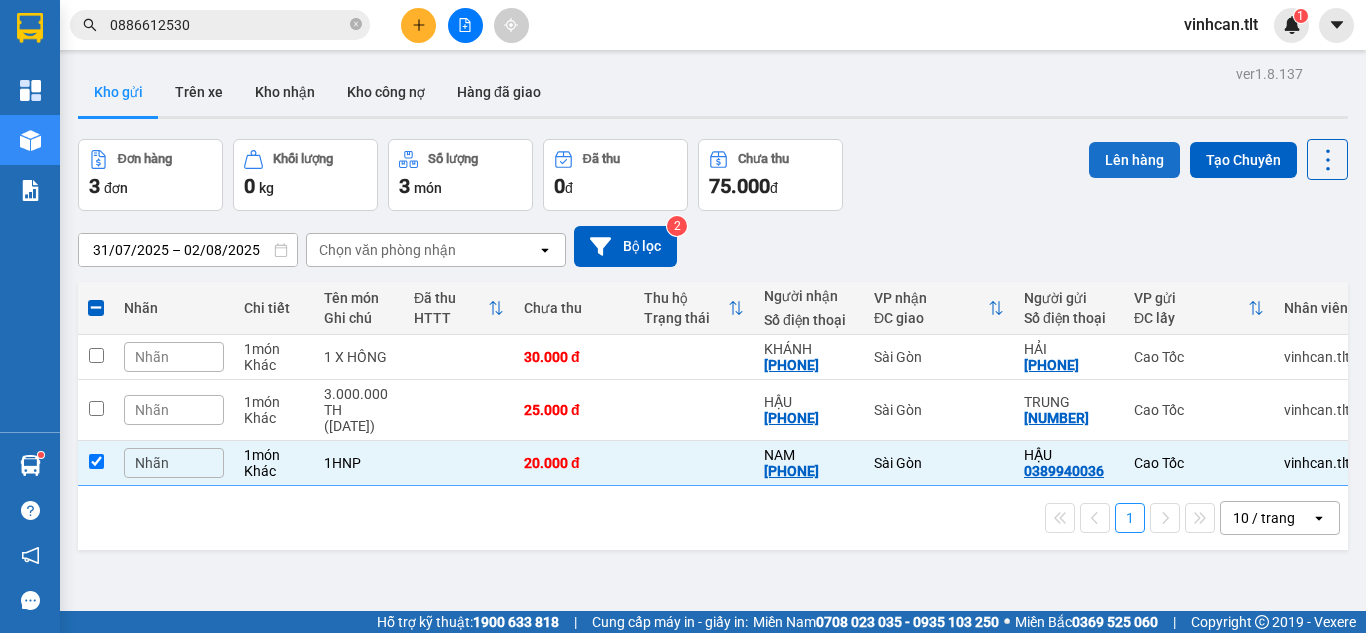 click on "Lên hàng" at bounding box center [1134, 160] 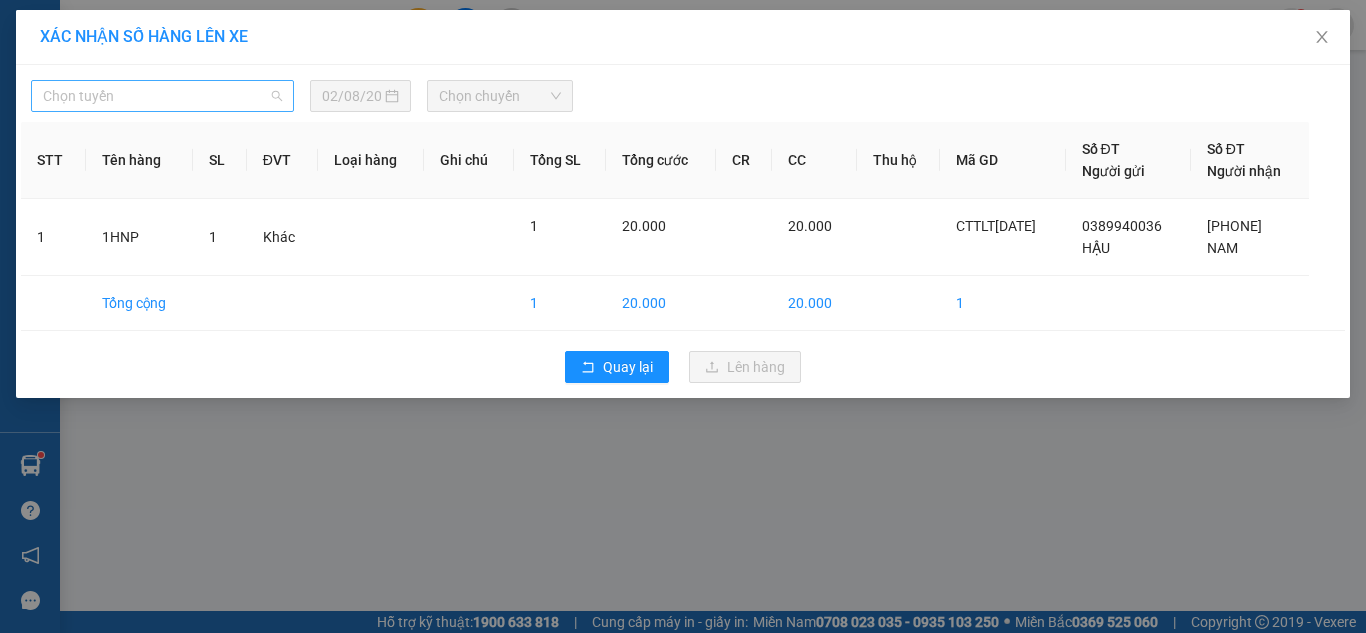 click on "Chọn tuyến" at bounding box center (162, 96) 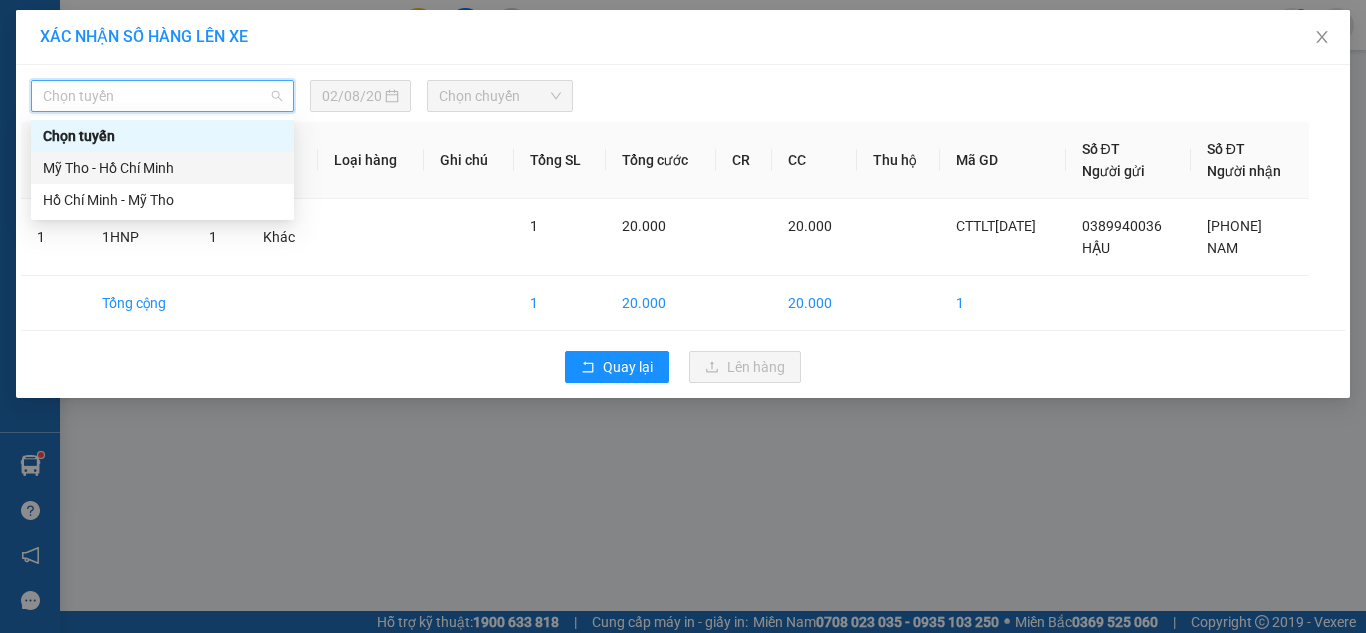 click on "Mỹ Tho - Hồ Chí Minh" at bounding box center [162, 168] 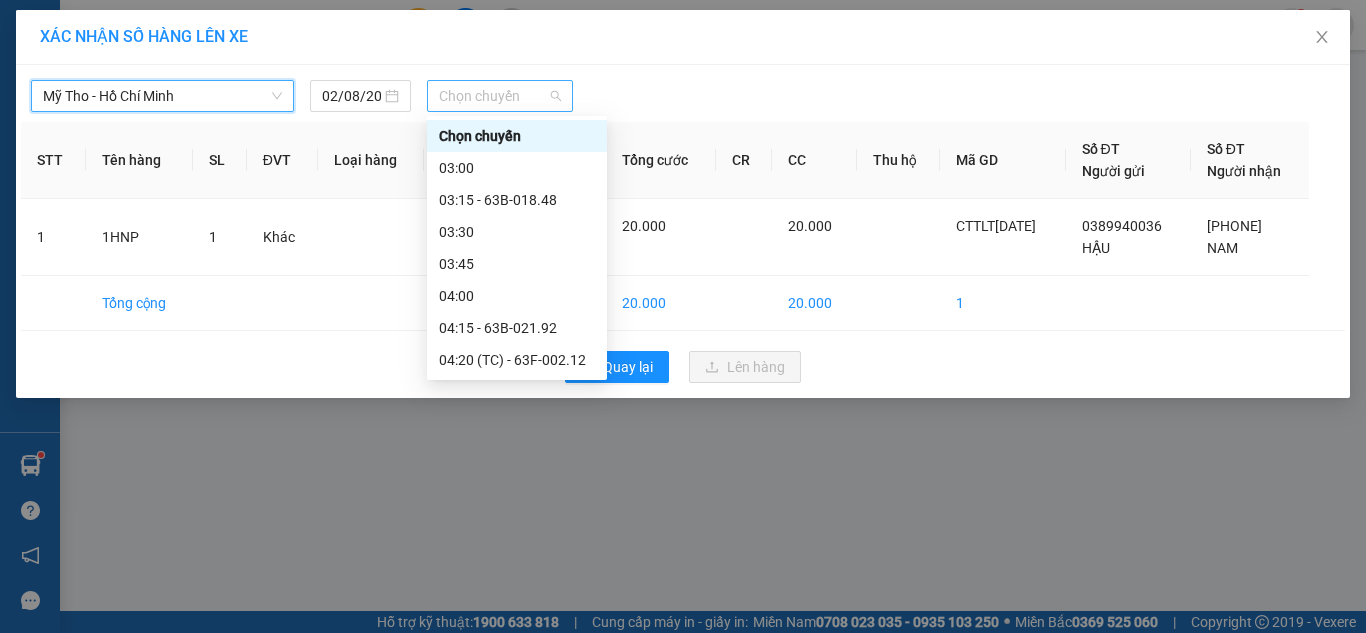 click on "Chọn chuyến" at bounding box center (500, 96) 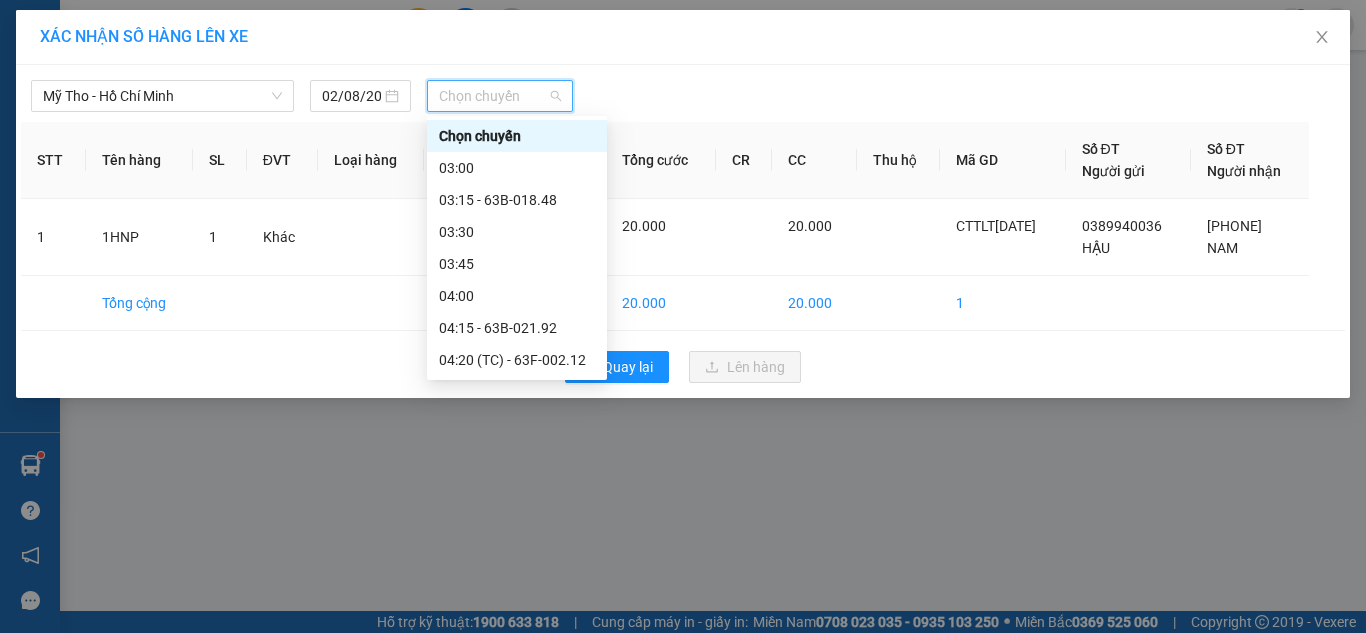 click on "09:00     - 63B-016.38" at bounding box center [517, 1224] 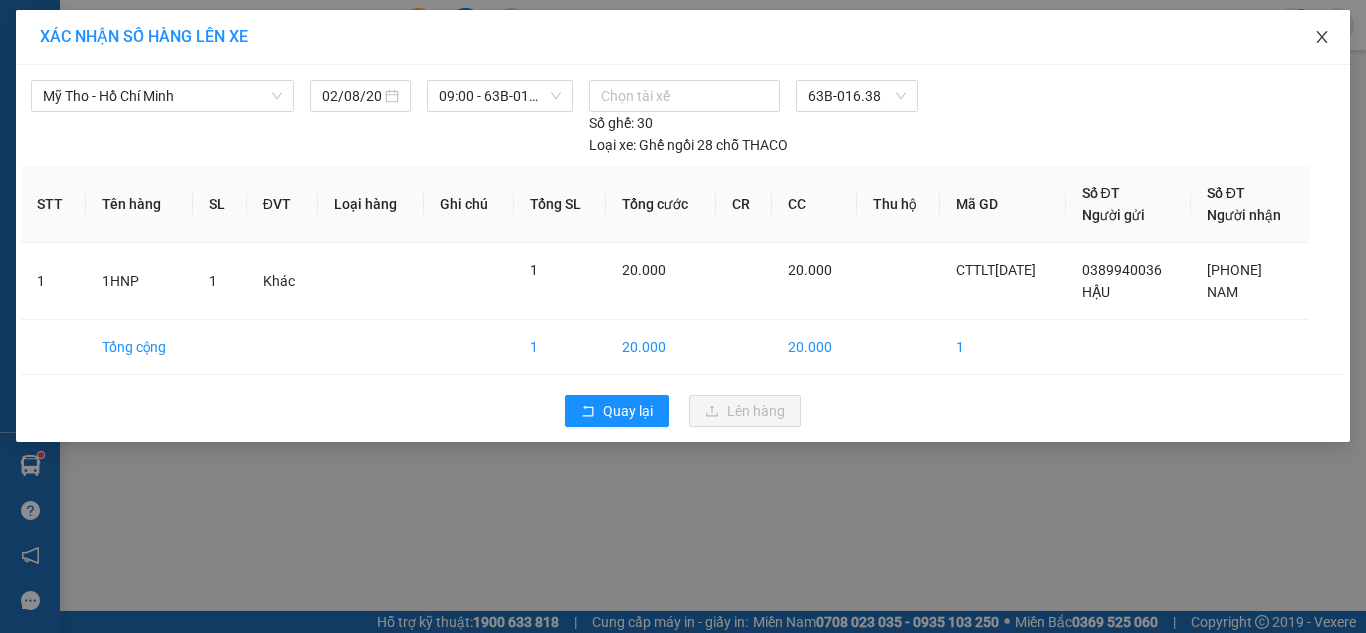 click 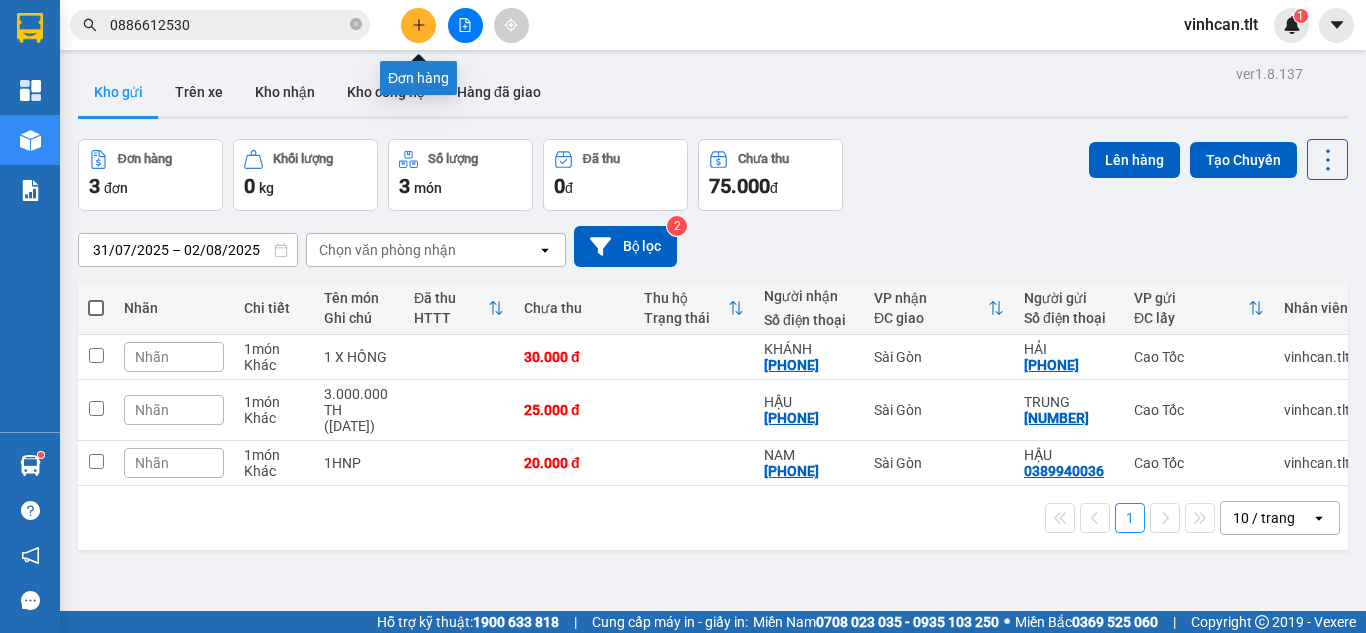 click at bounding box center [465, 25] 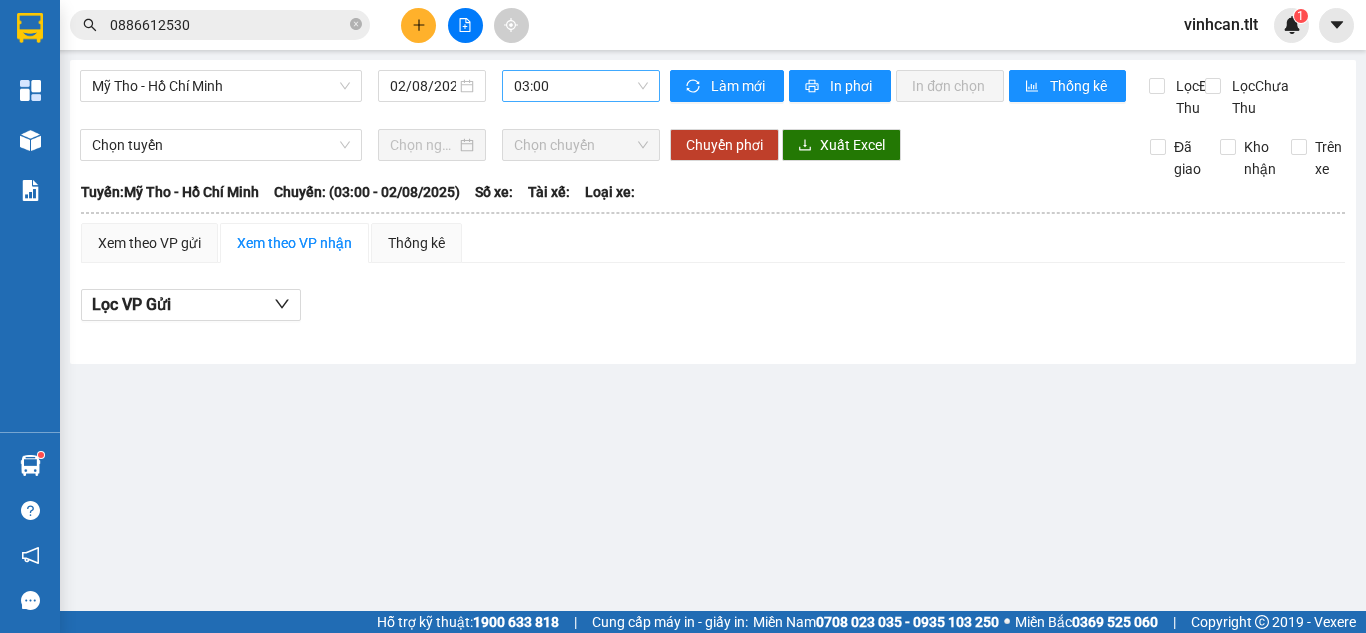 click on "03:00" at bounding box center [581, 86] 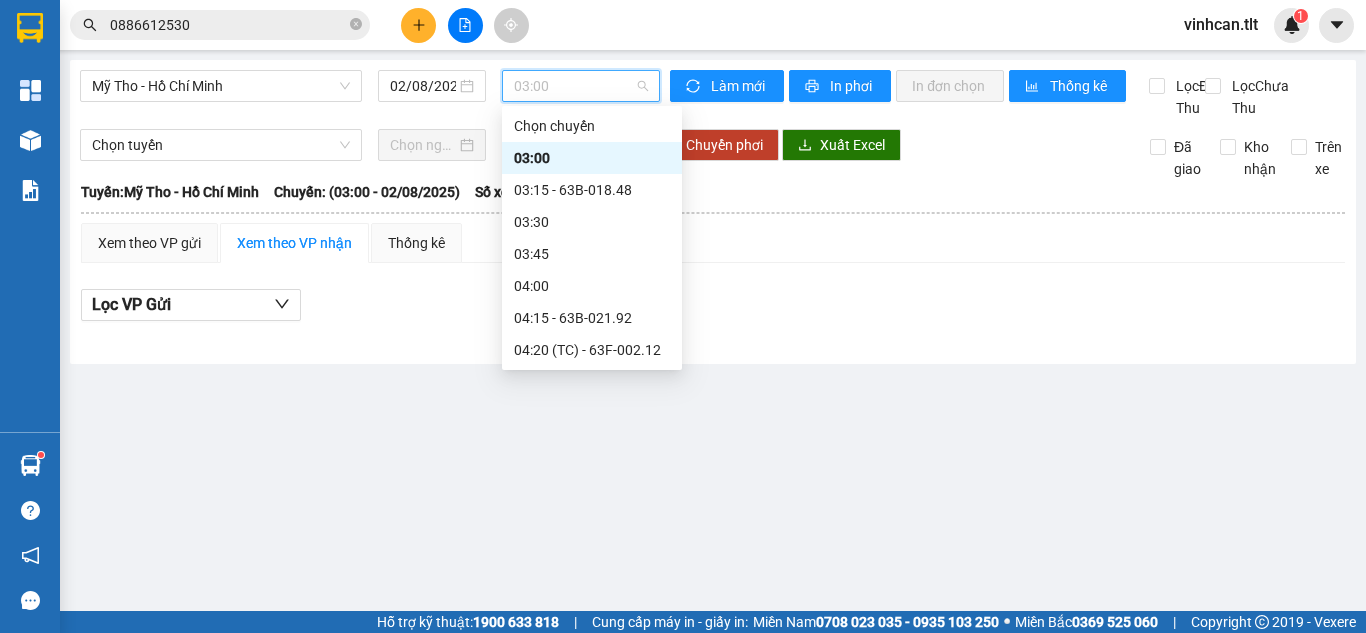 click on "09:00     - 63B-016.38" at bounding box center (592, 1214) 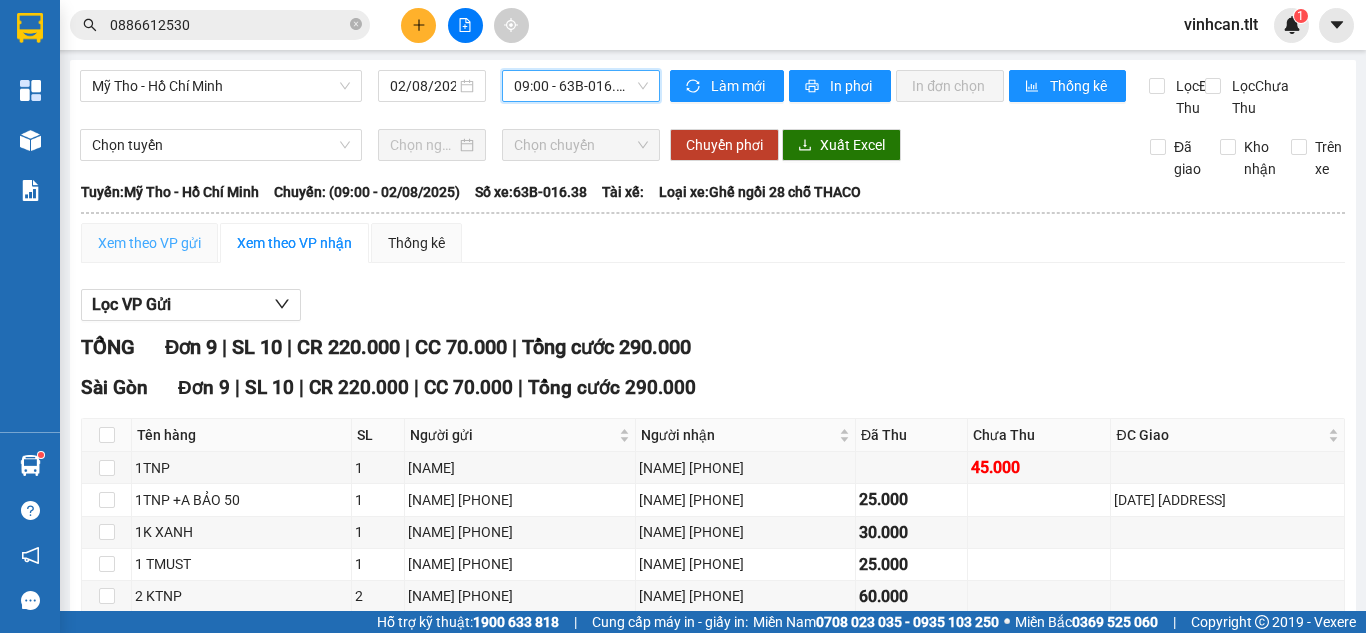 click on "Xem theo VP gửi" at bounding box center (149, 243) 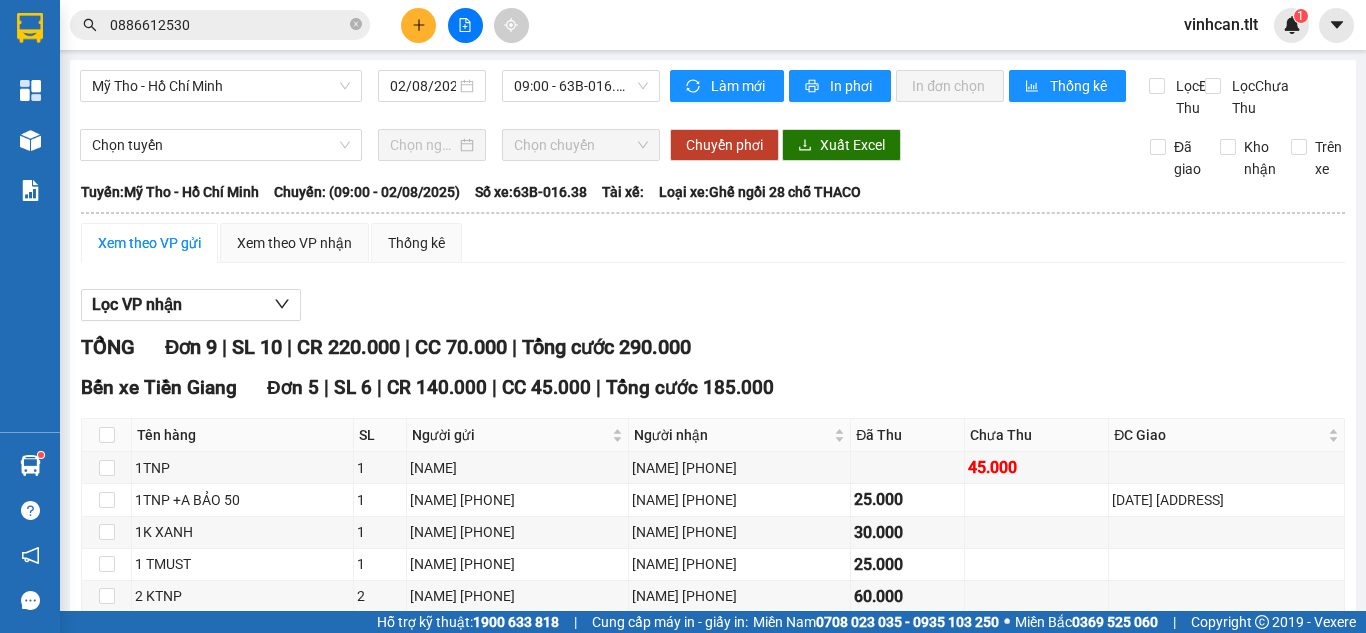 click on "Gỡ chốt phơi hàng" at bounding box center [404, 1074] 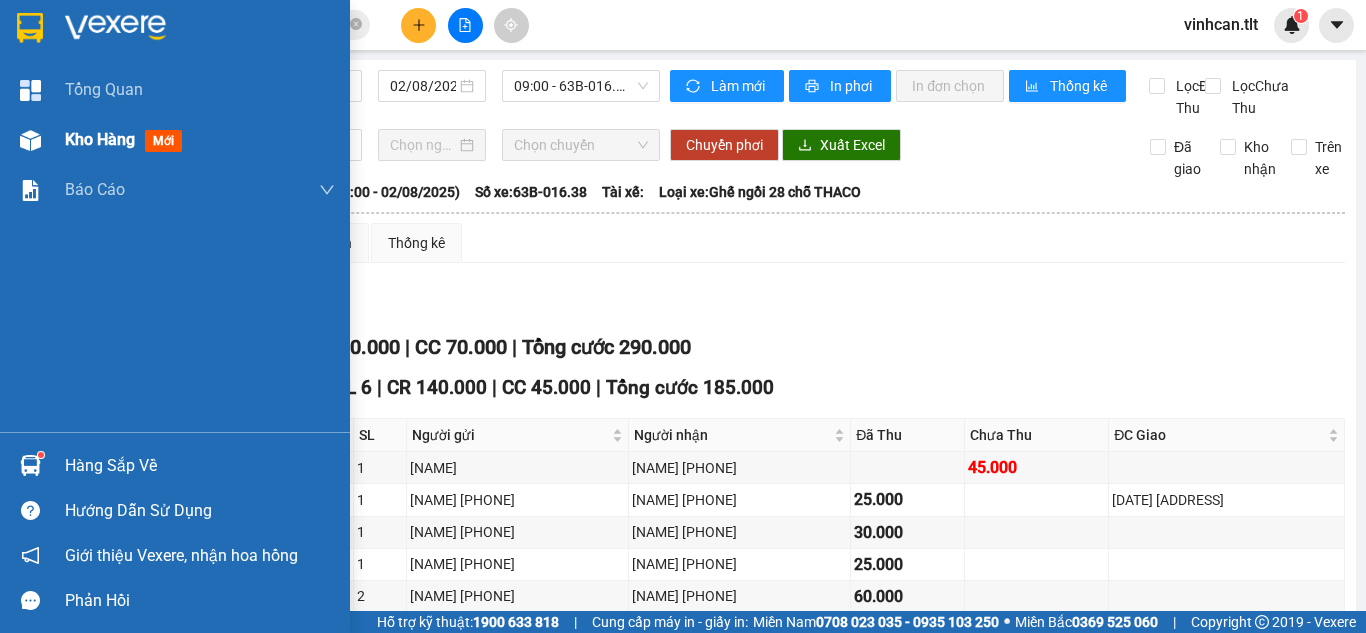 click on "Kho hàng" at bounding box center [100, 139] 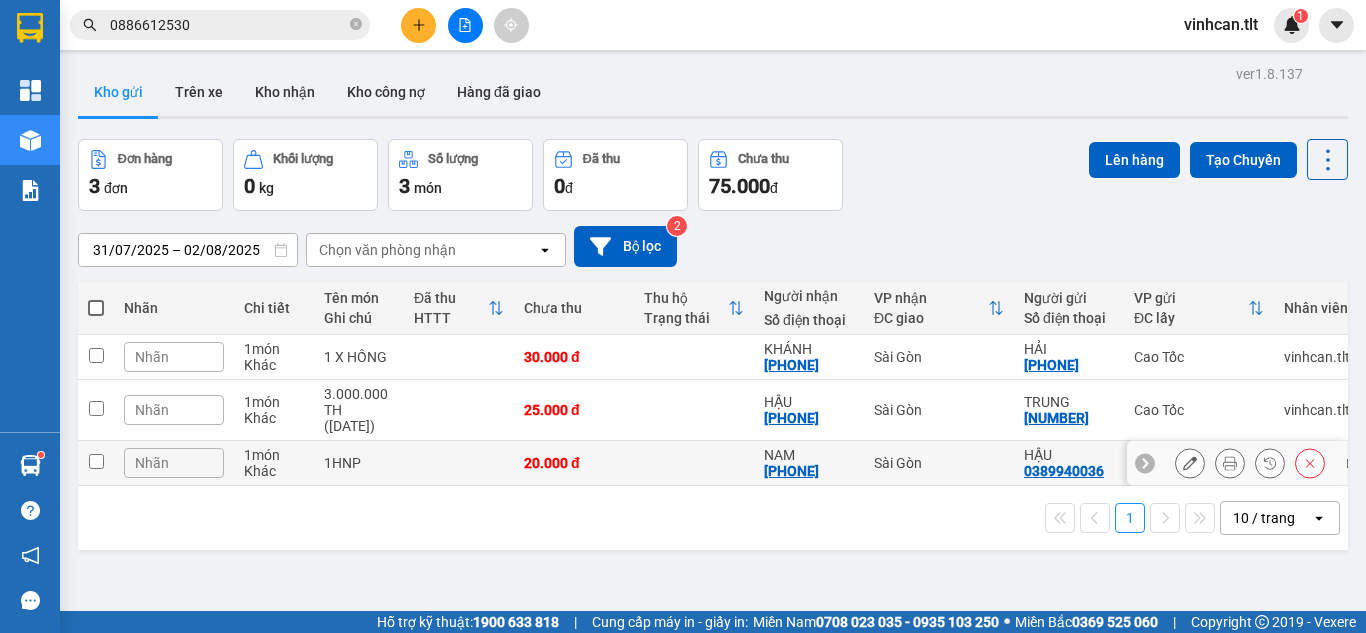 drag, startPoint x: 413, startPoint y: 359, endPoint x: 529, endPoint y: 335, distance: 118.45674 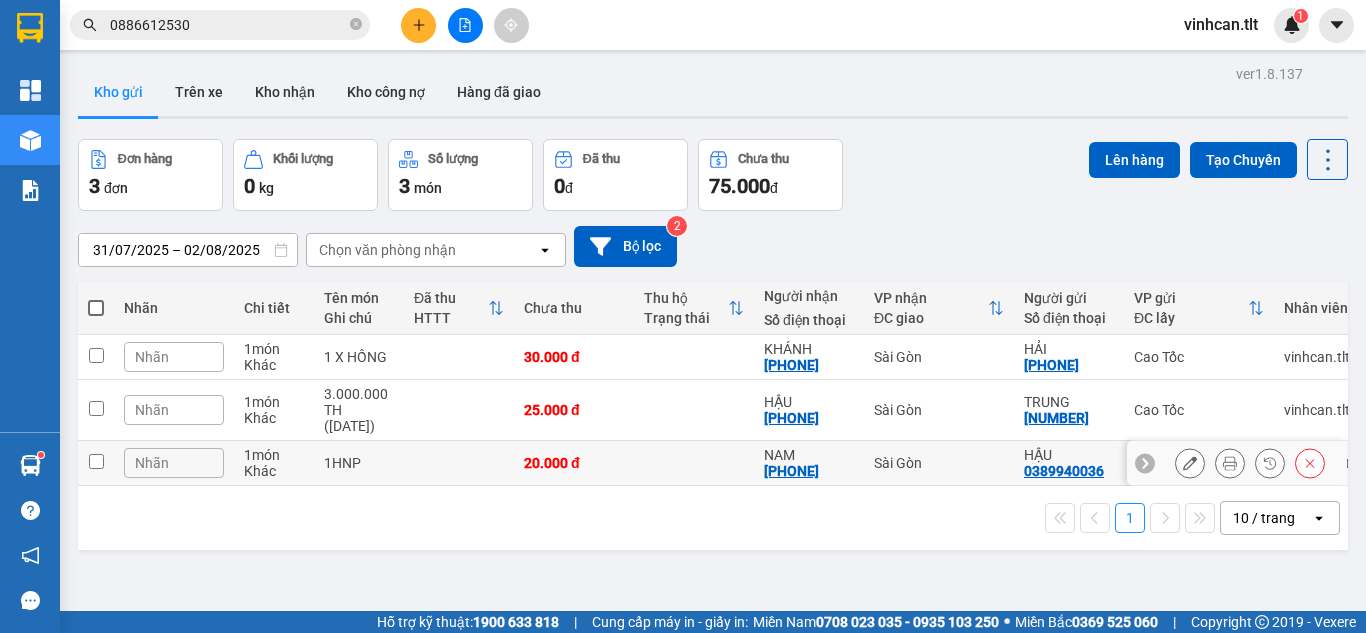 click on "1HNP" at bounding box center [359, 463] 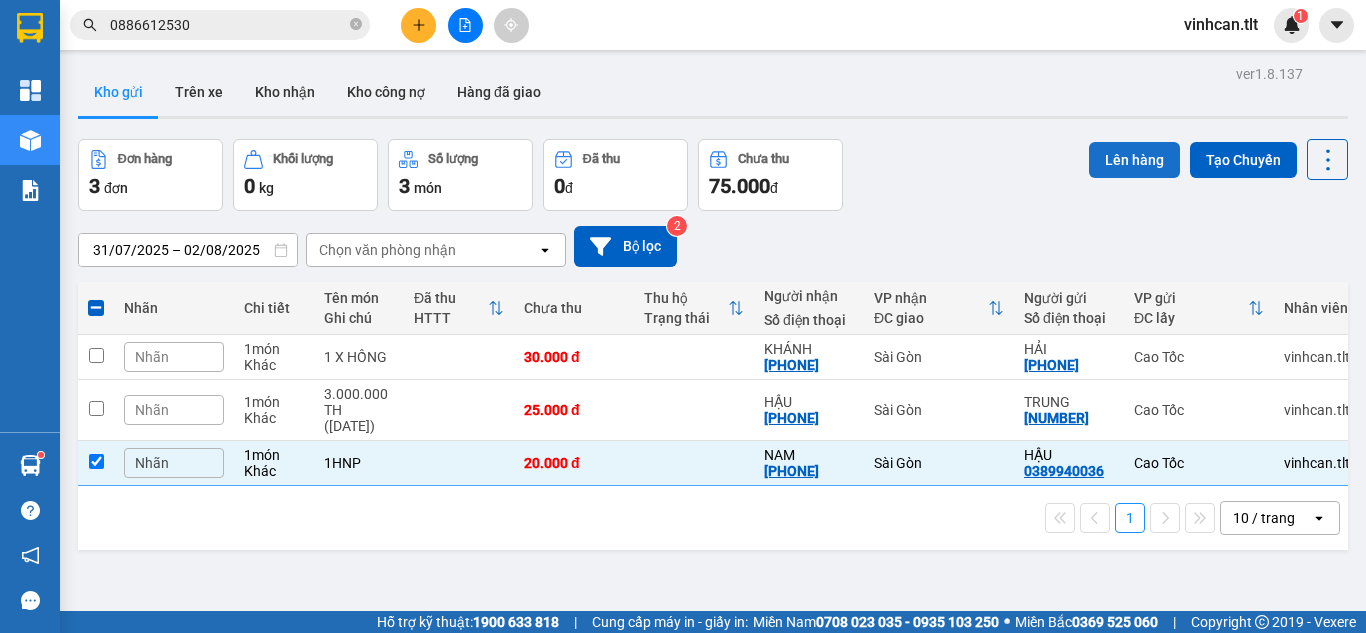 click on "Lên hàng" at bounding box center [1134, 160] 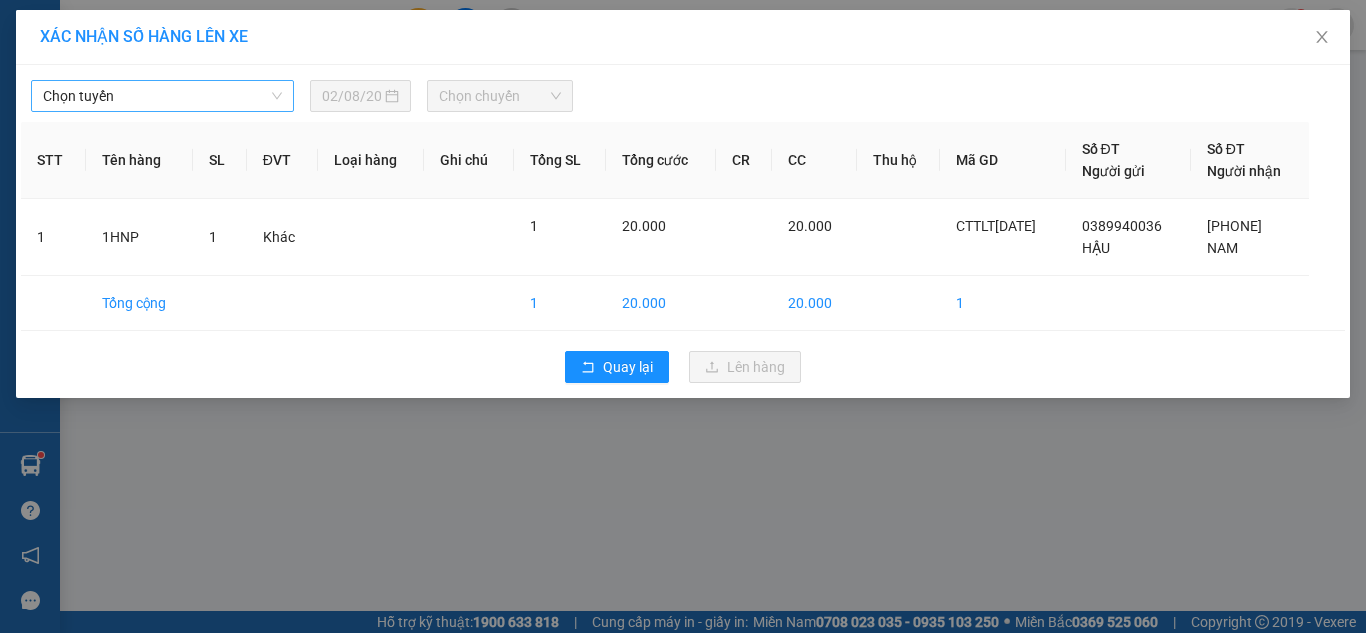 click on "Chọn tuyến" at bounding box center (162, 96) 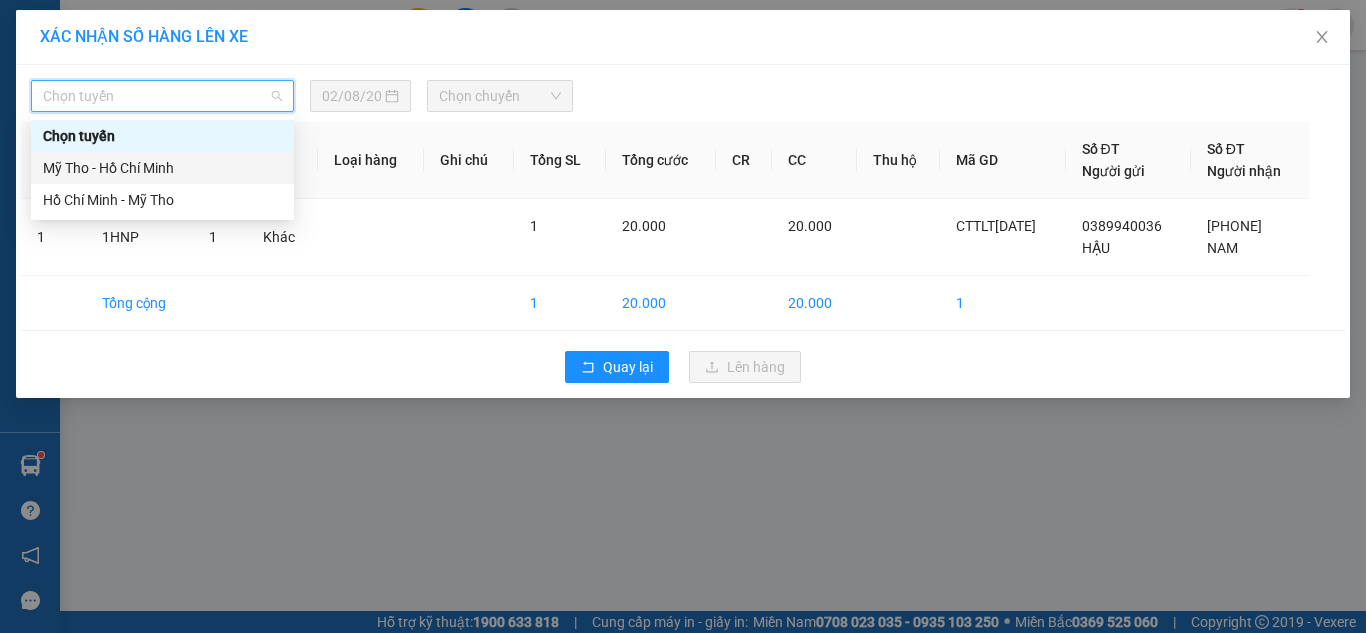 click on "Mỹ Tho - Hồ Chí Minh" at bounding box center [162, 168] 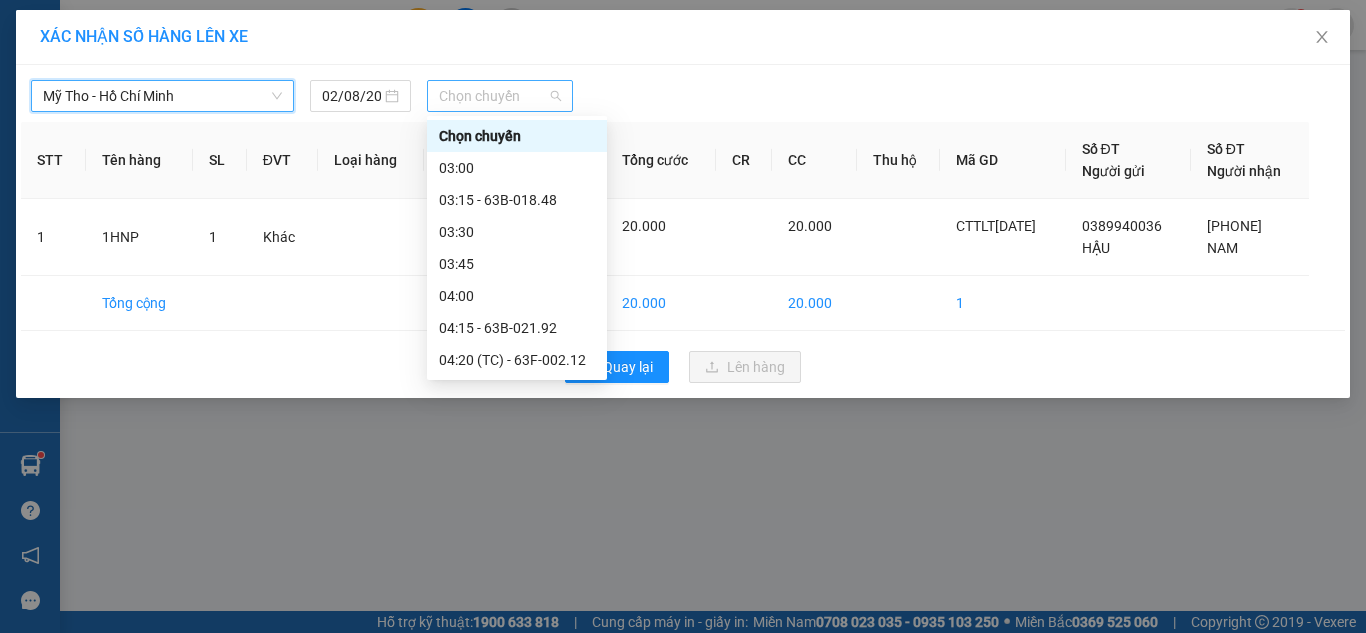 click on "Chọn chuyến" at bounding box center (500, 96) 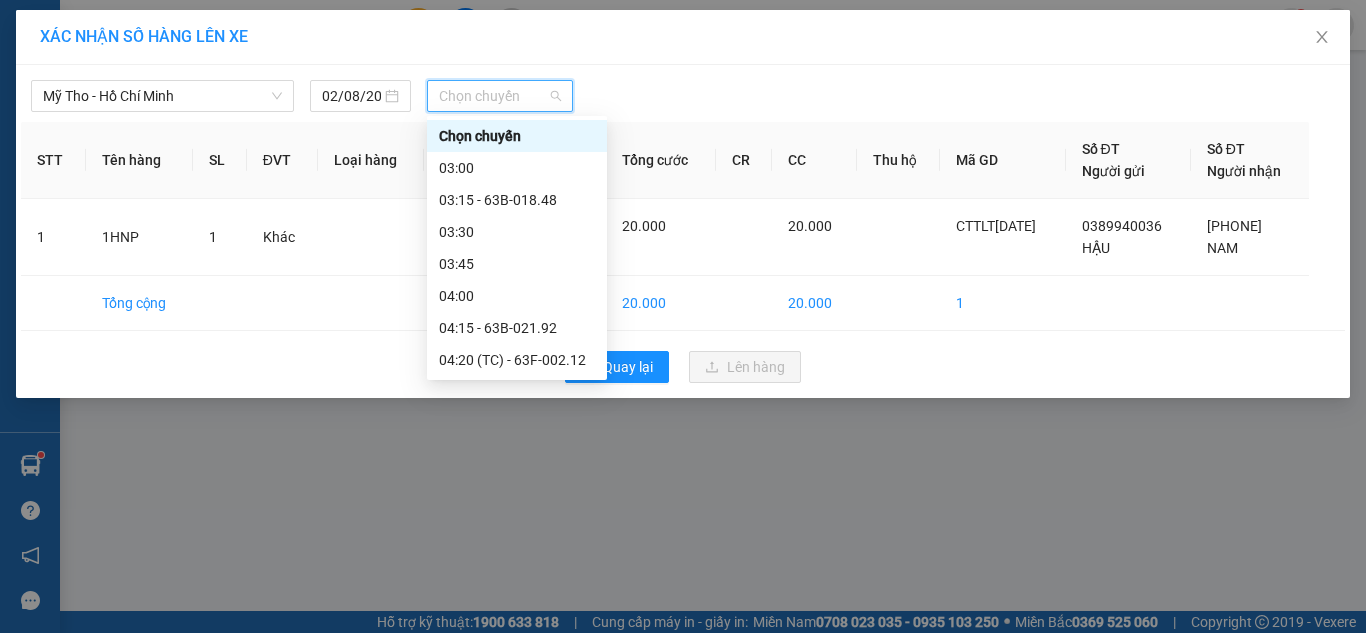 click on "09:00     - 63B-016.38" at bounding box center (517, 1224) 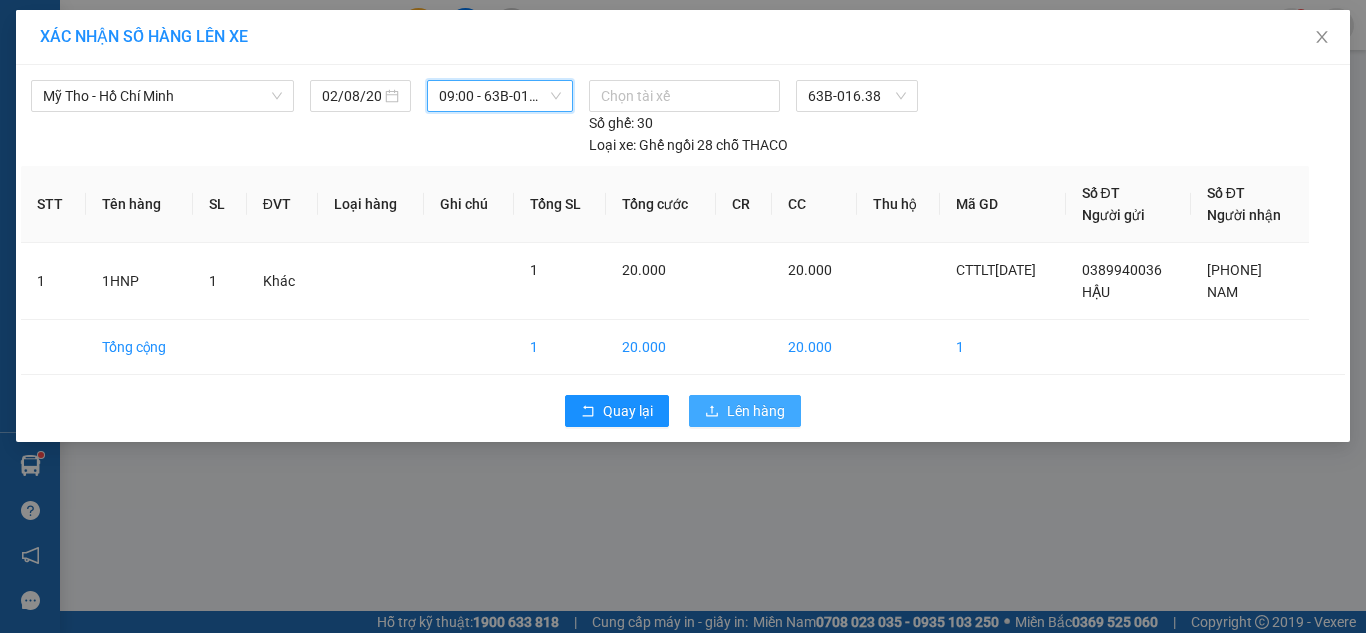 click 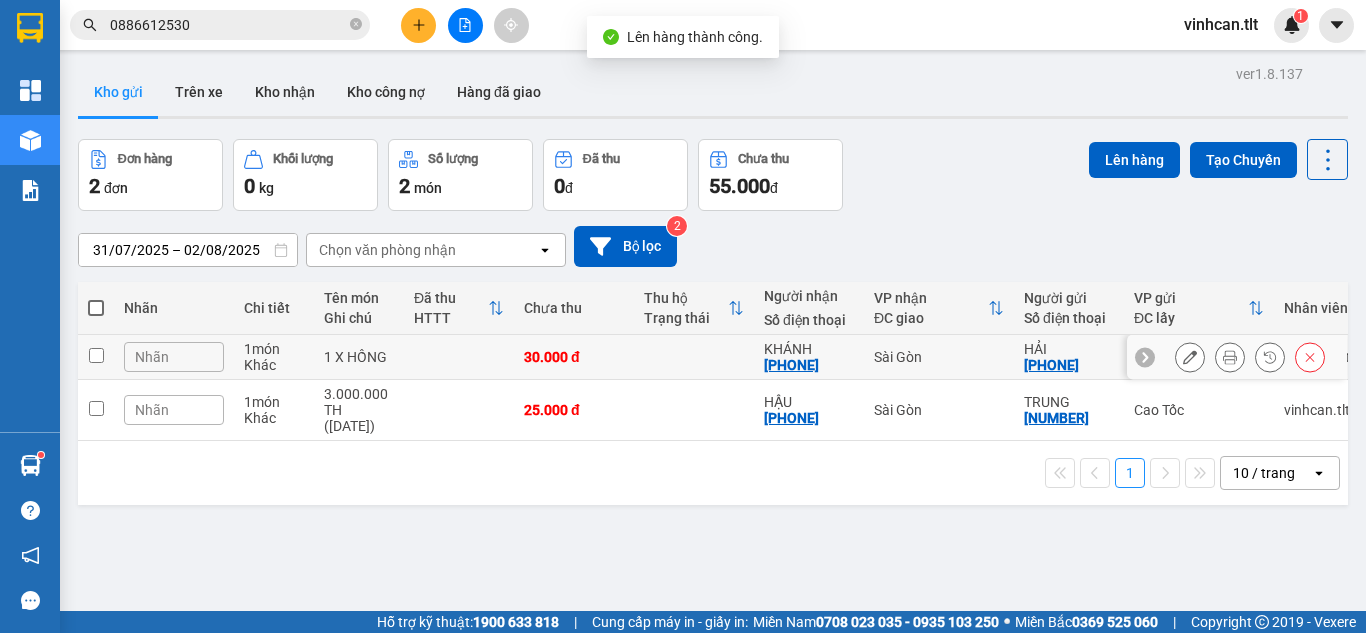 click at bounding box center [694, 357] 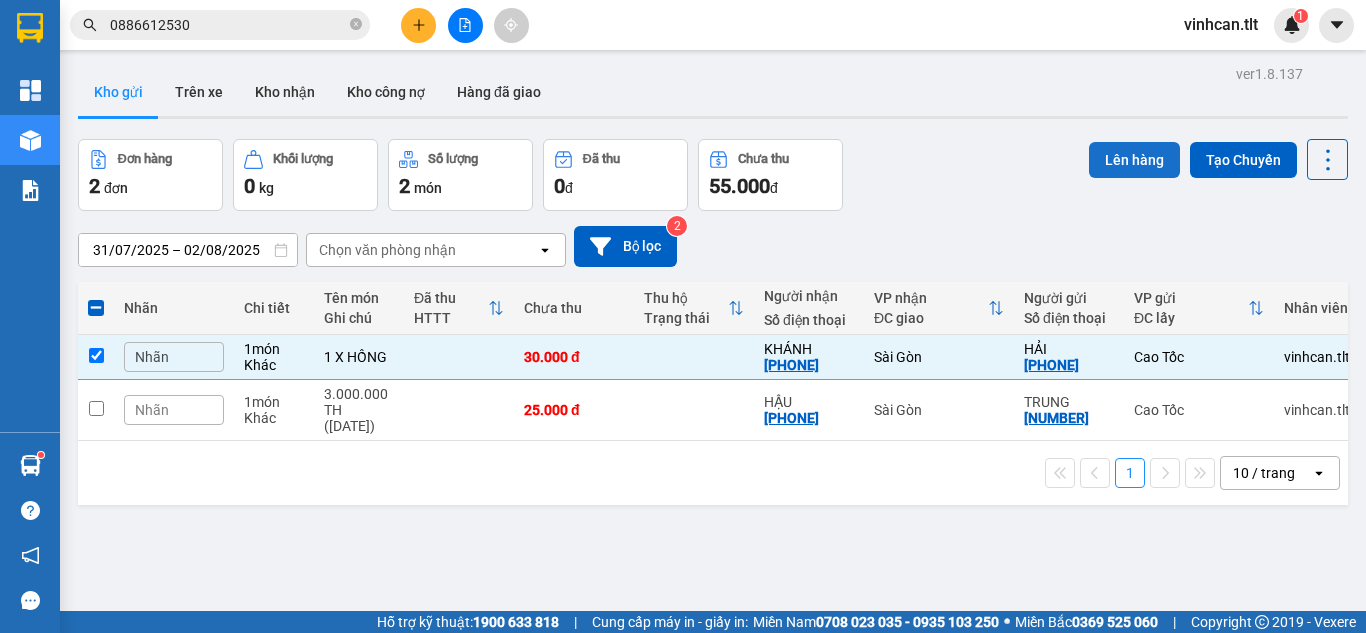 click on "Lên hàng" at bounding box center [1134, 160] 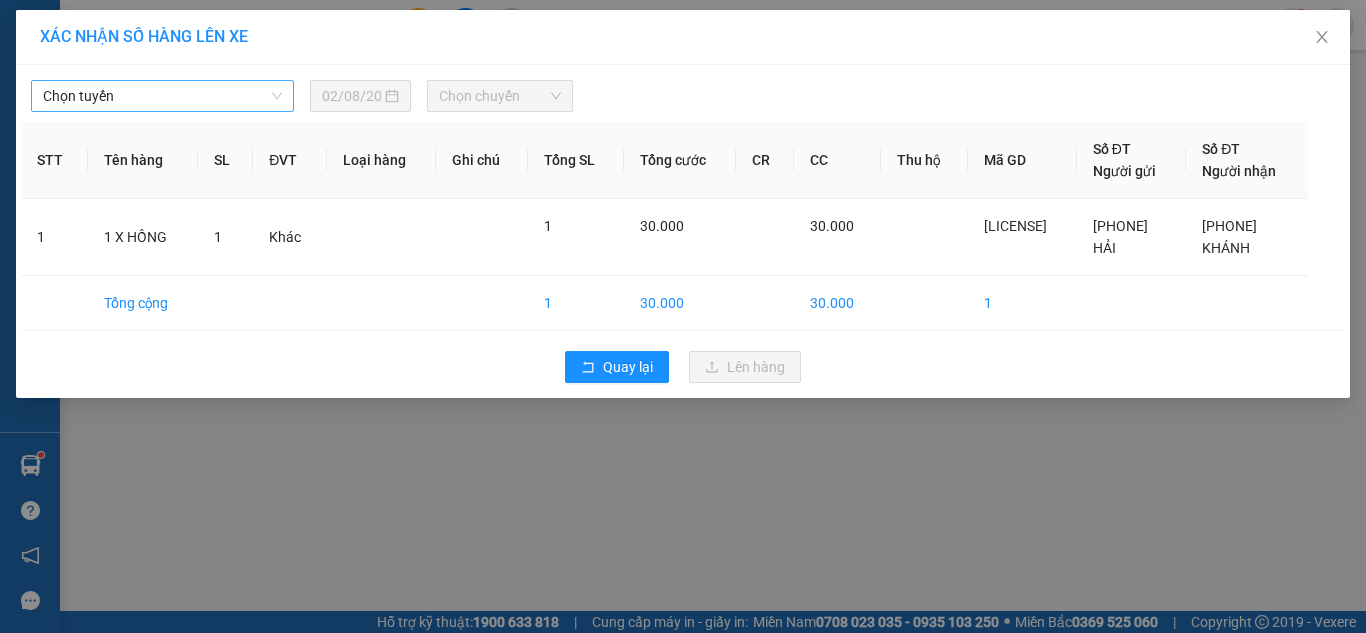 click on "Chọn tuyến" at bounding box center (162, 96) 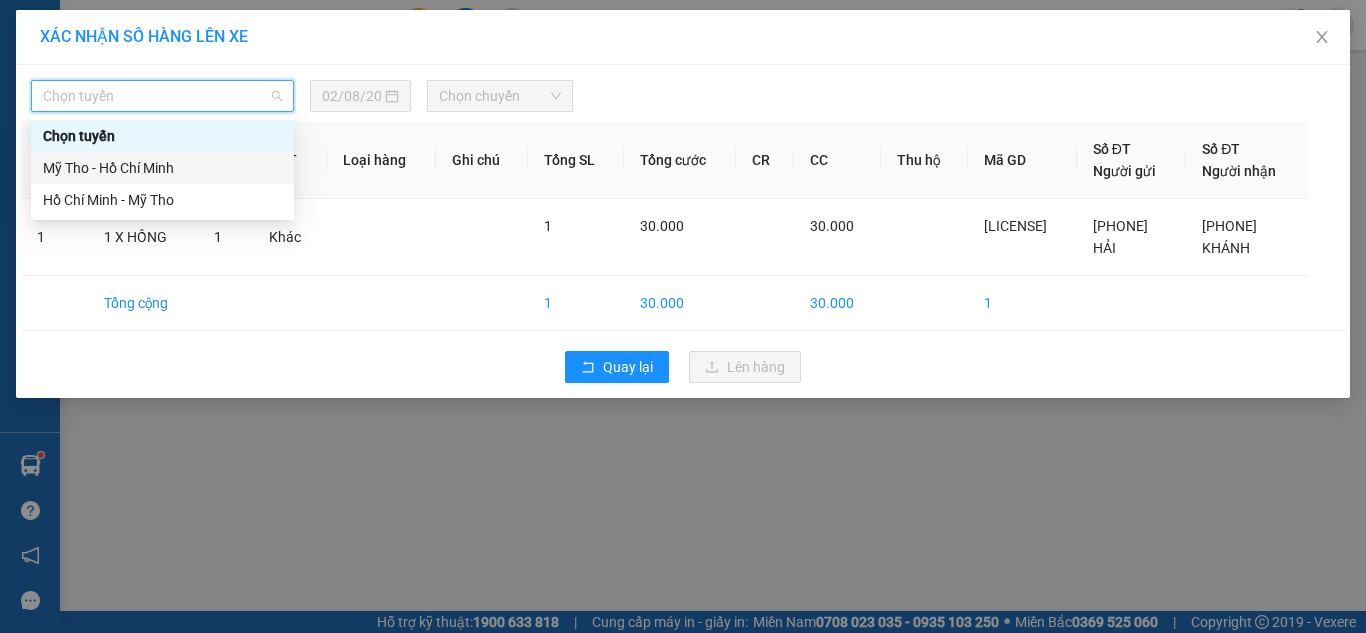 click on "Mỹ Tho - Hồ Chí Minh" at bounding box center (162, 168) 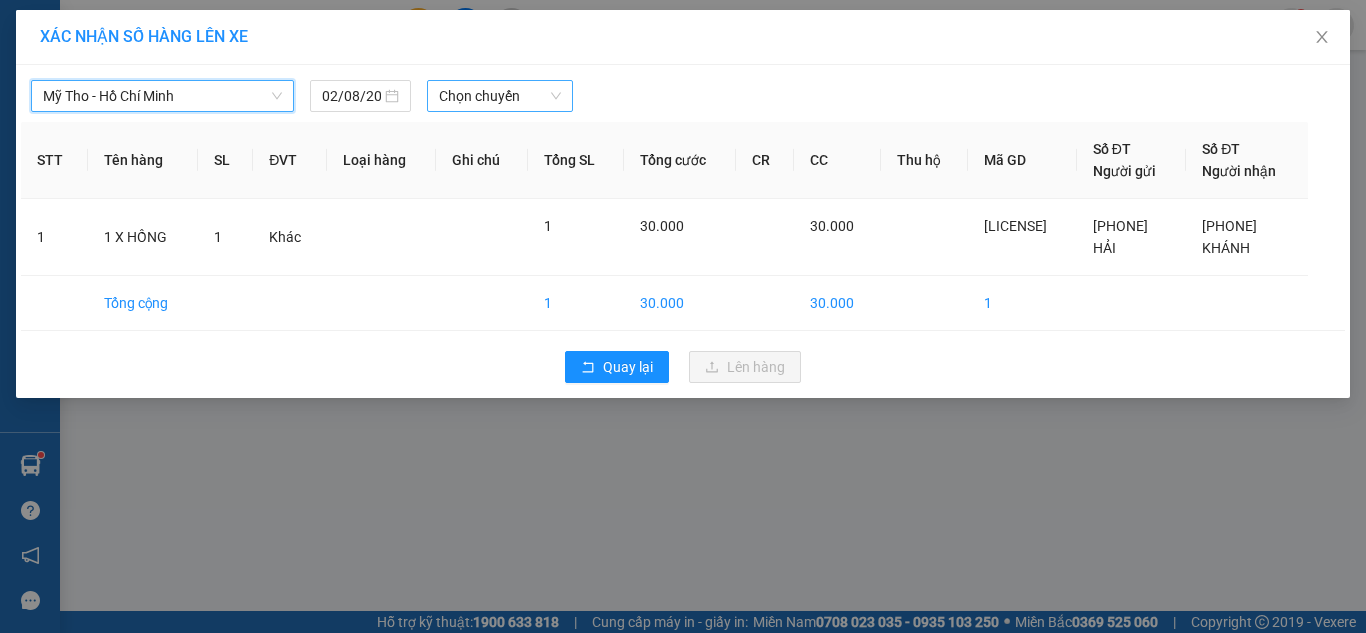 click on "Chọn chuyến" at bounding box center [500, 96] 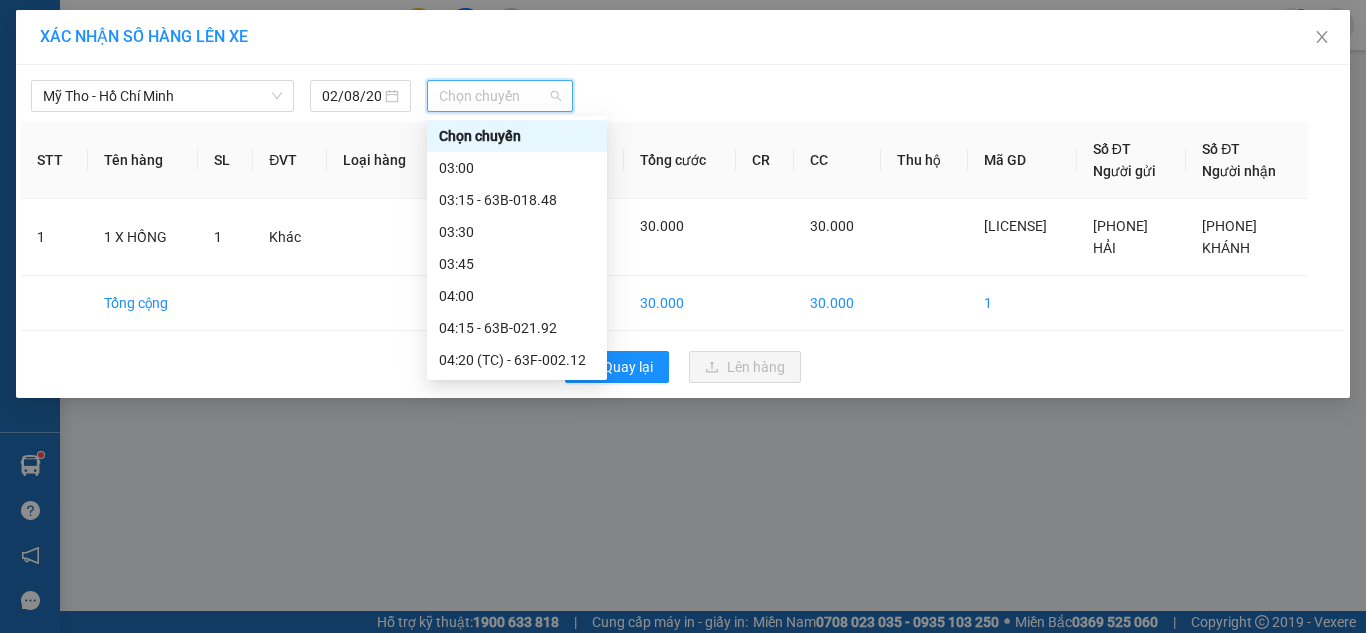 click on "09:30" at bounding box center [517, 1320] 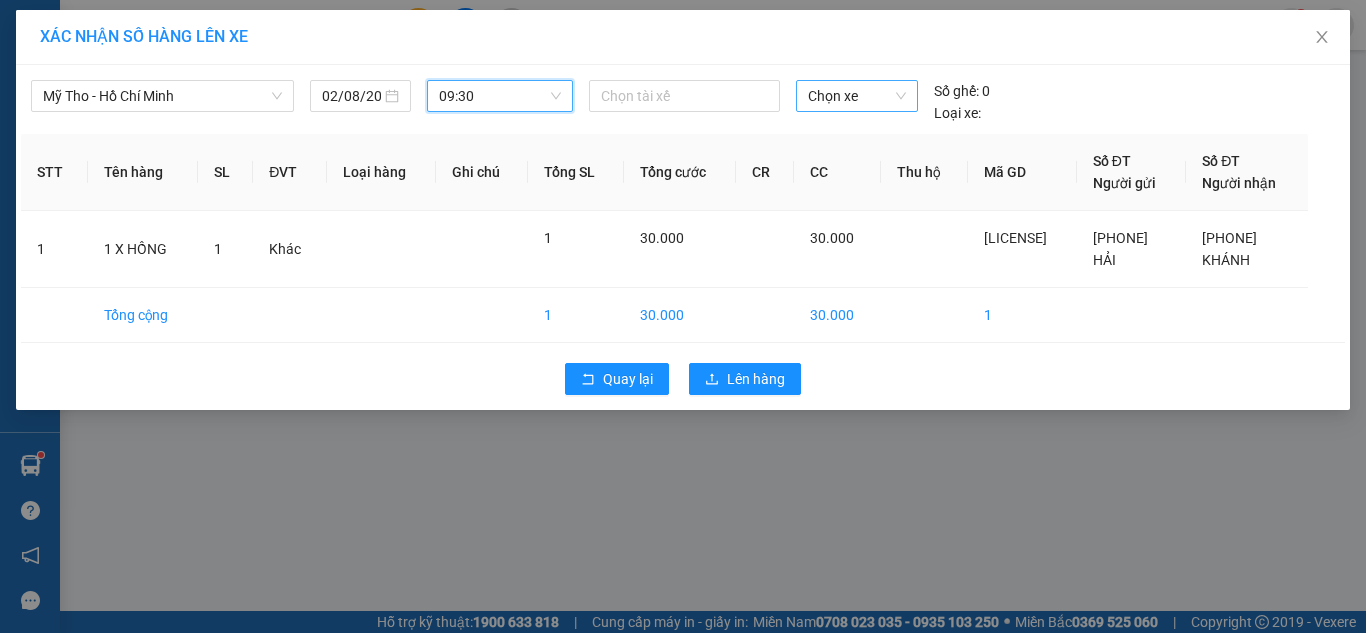 click on "Chọn xe" at bounding box center (857, 96) 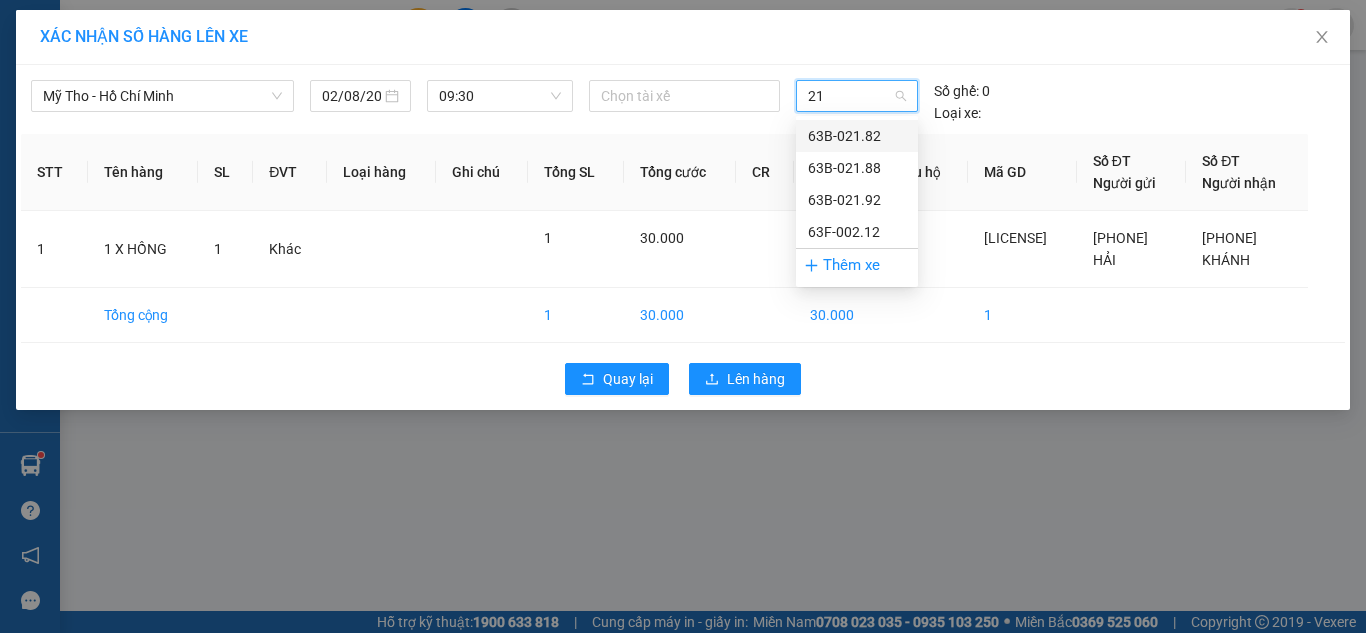 type on "212" 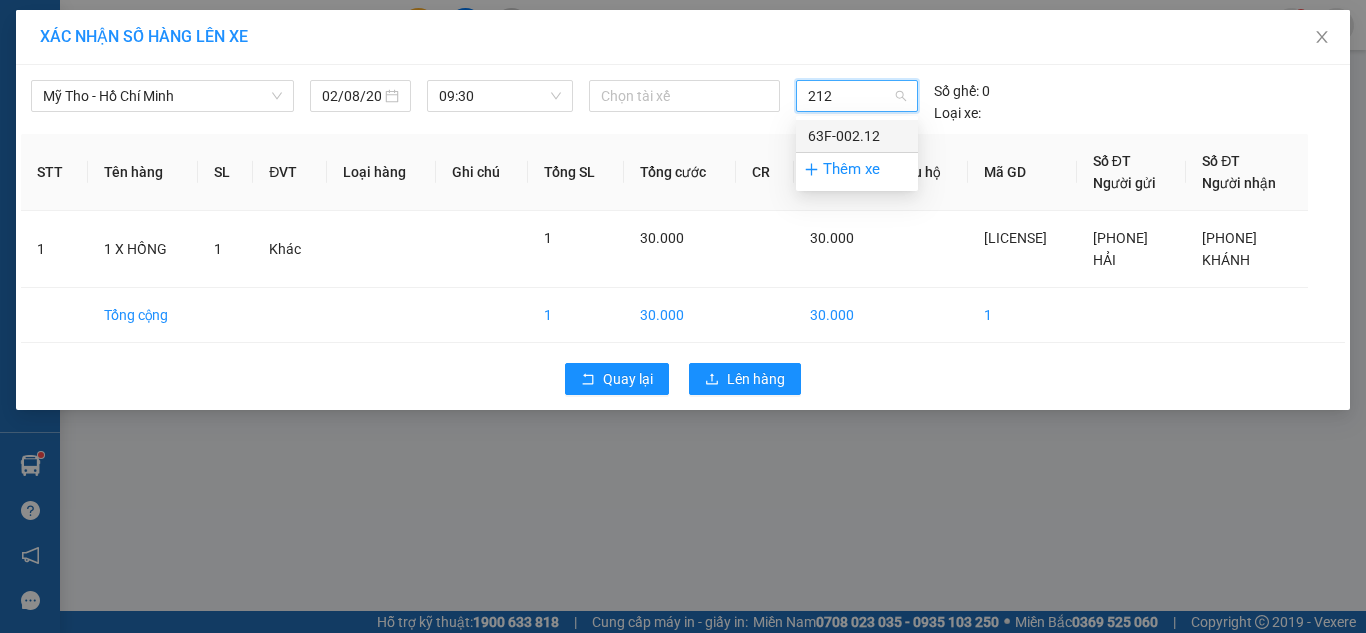 click on "63F-002.12" at bounding box center [857, 136] 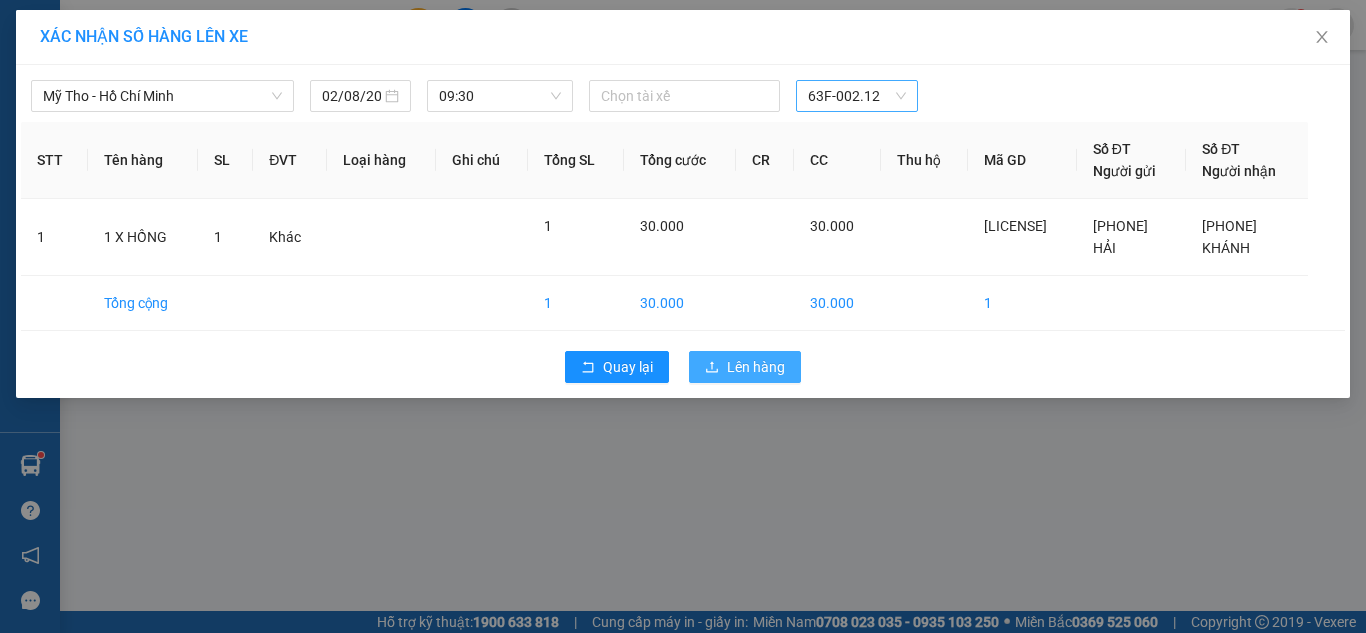 click on "Lên hàng" at bounding box center [756, 367] 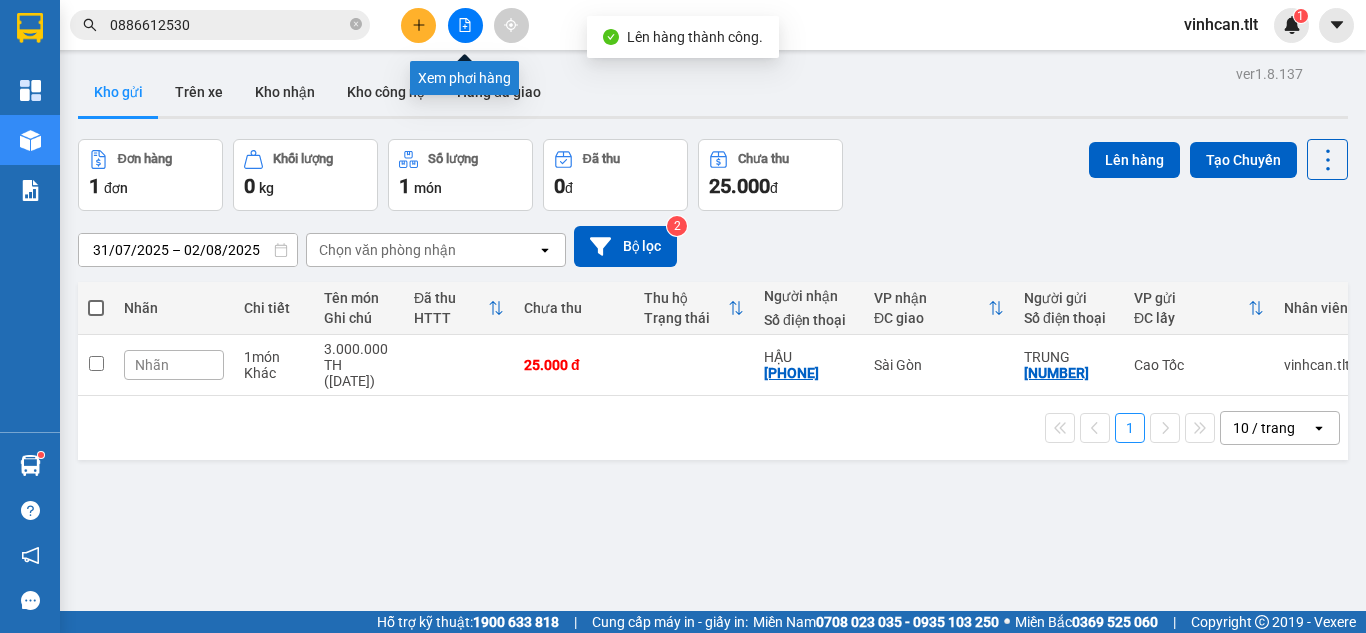 click at bounding box center [465, 25] 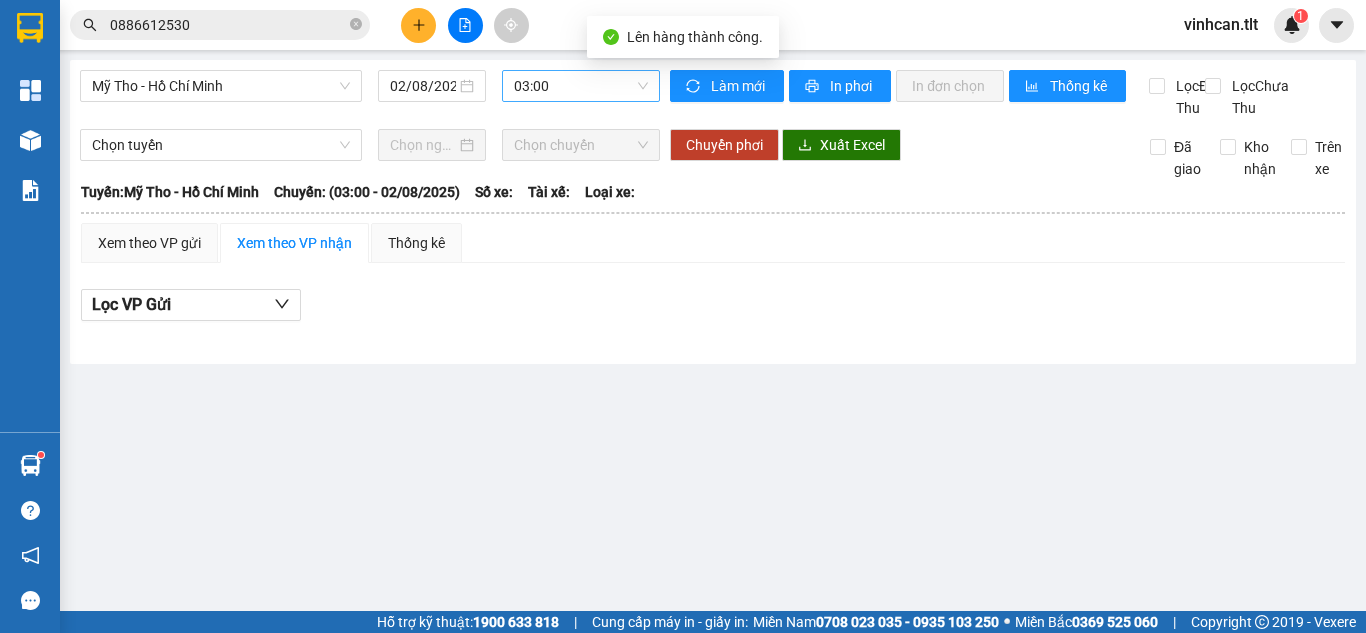 click on "03:00" at bounding box center [581, 86] 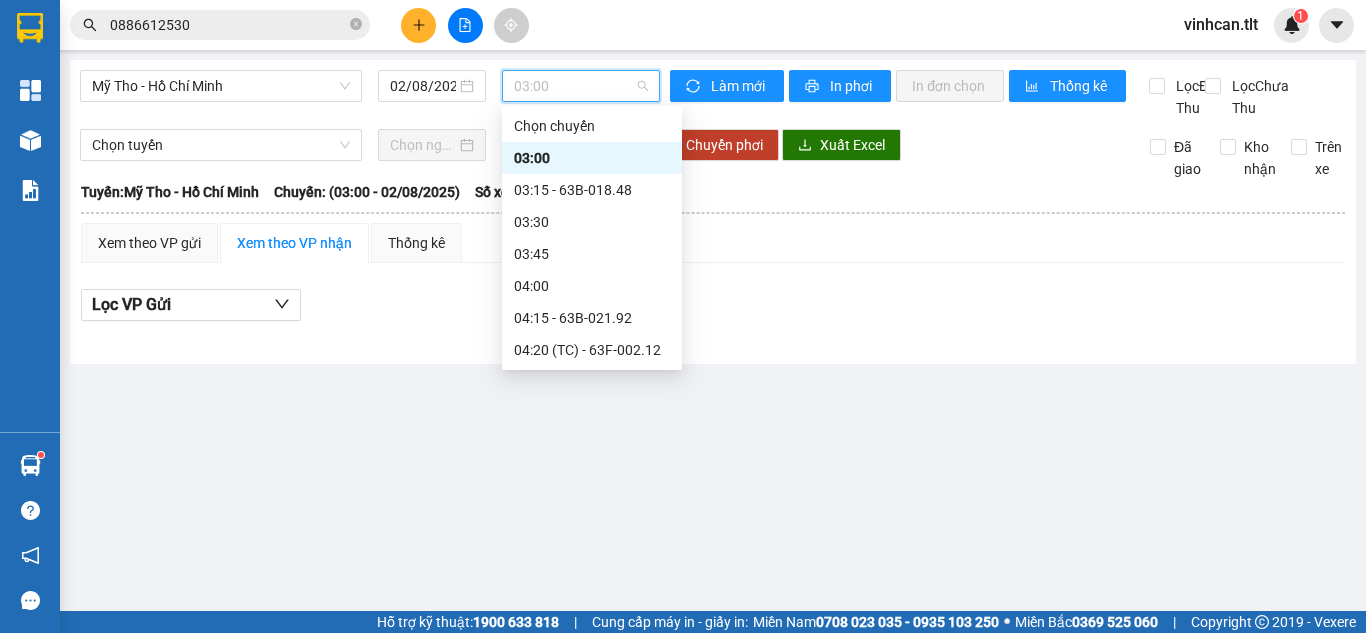 click on "09:00     - 63B-016.38" at bounding box center [592, 1214] 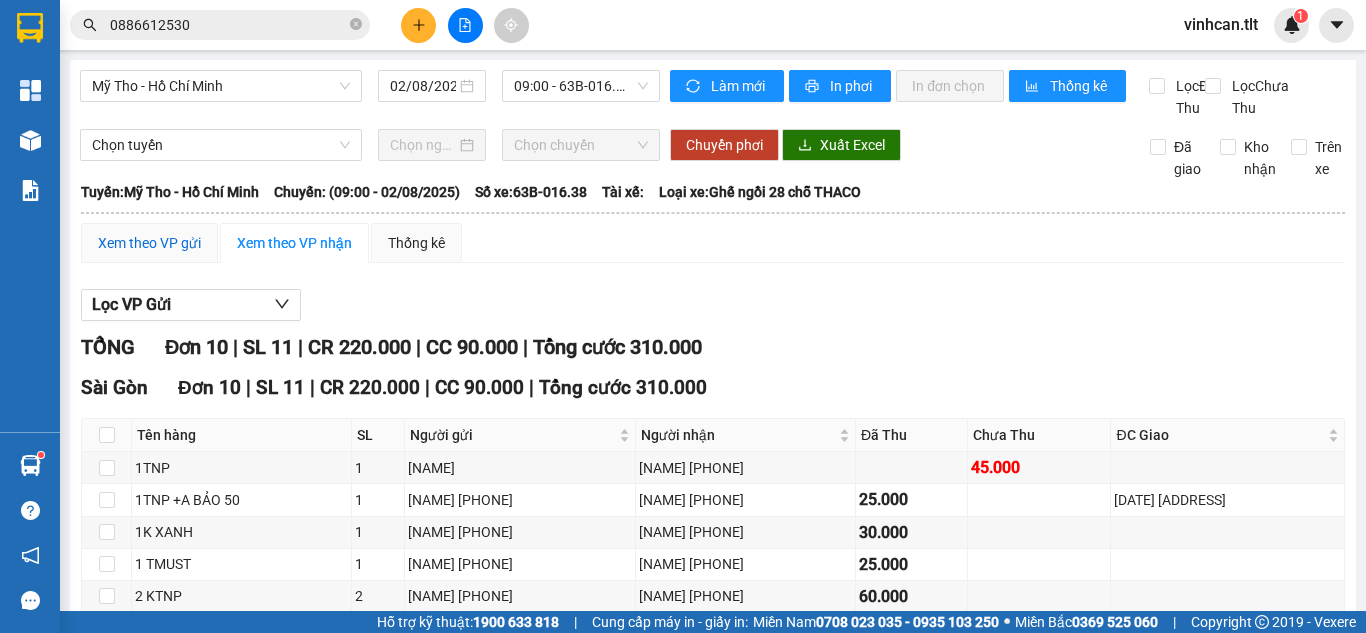 click on "Xem theo VP gửi" at bounding box center [149, 243] 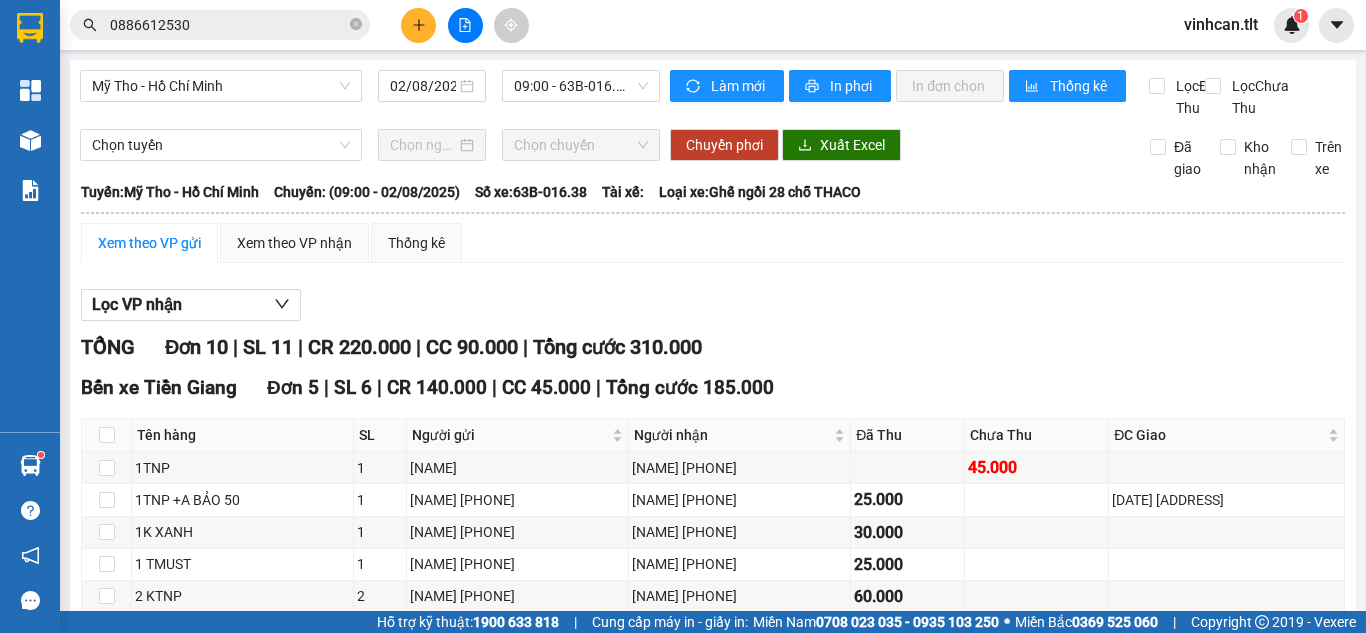 click on "Chốt phơi hàng" at bounding box center (698, 1106) 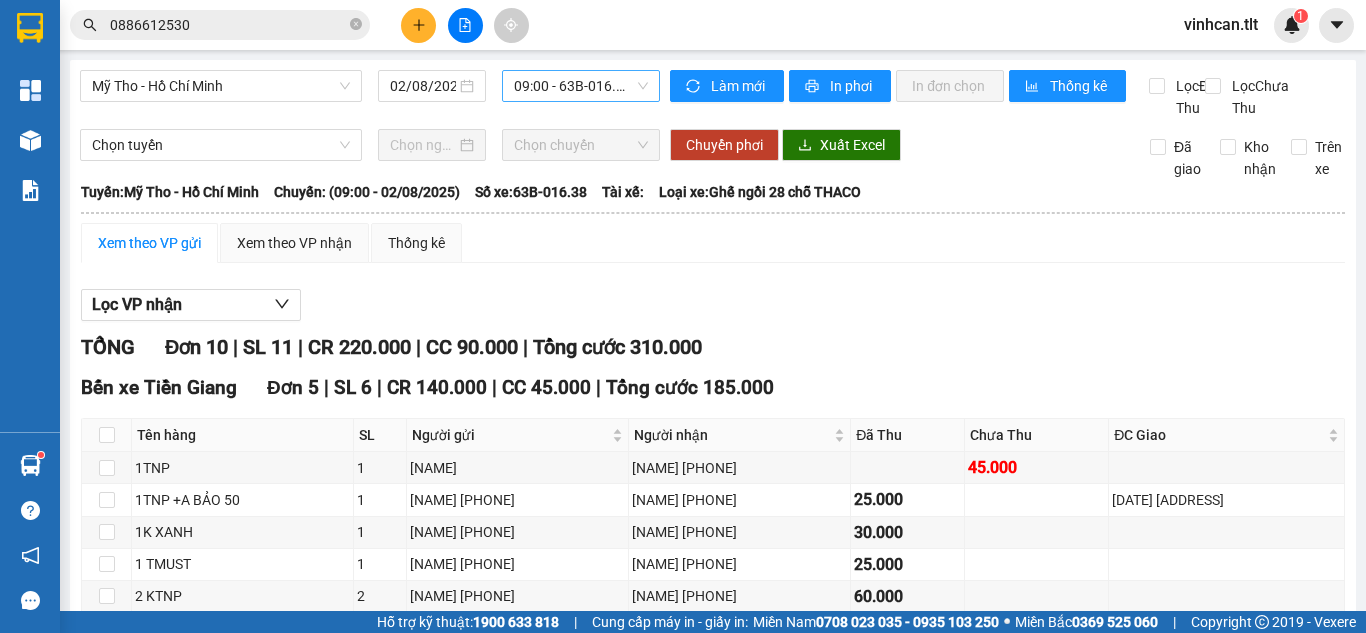 click on "09:00     - 63B-016.38" at bounding box center [581, 86] 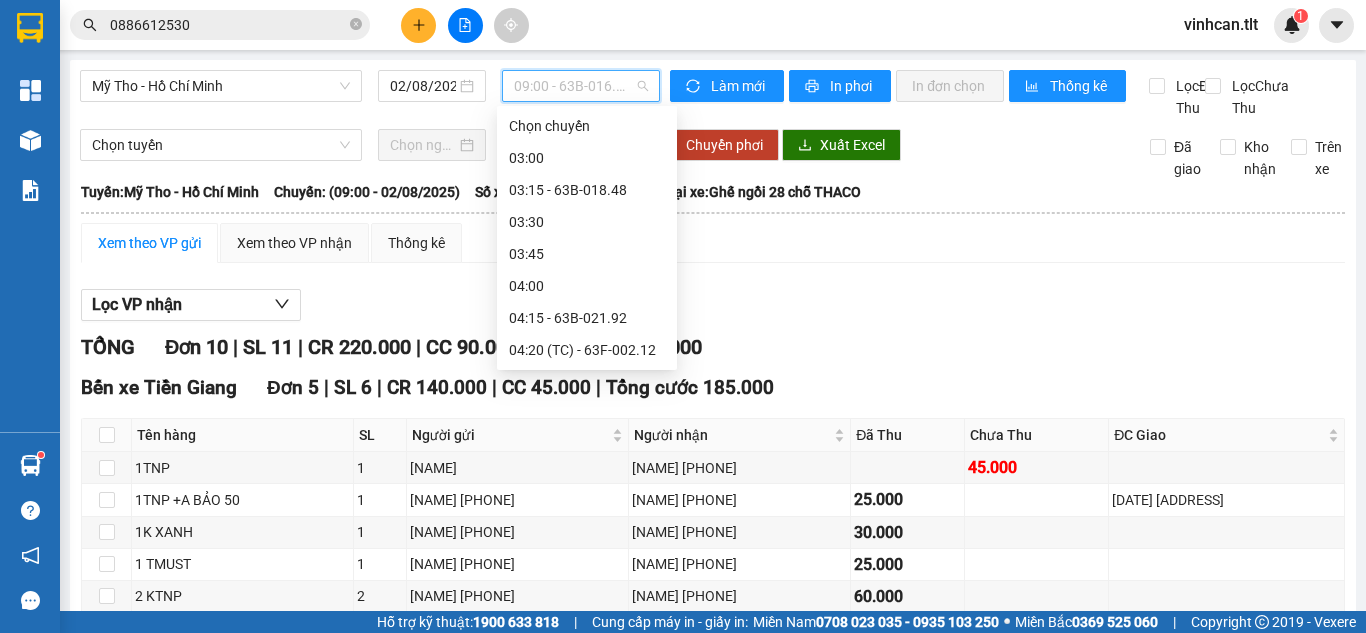 click on "09:30" at bounding box center [587, 1310] 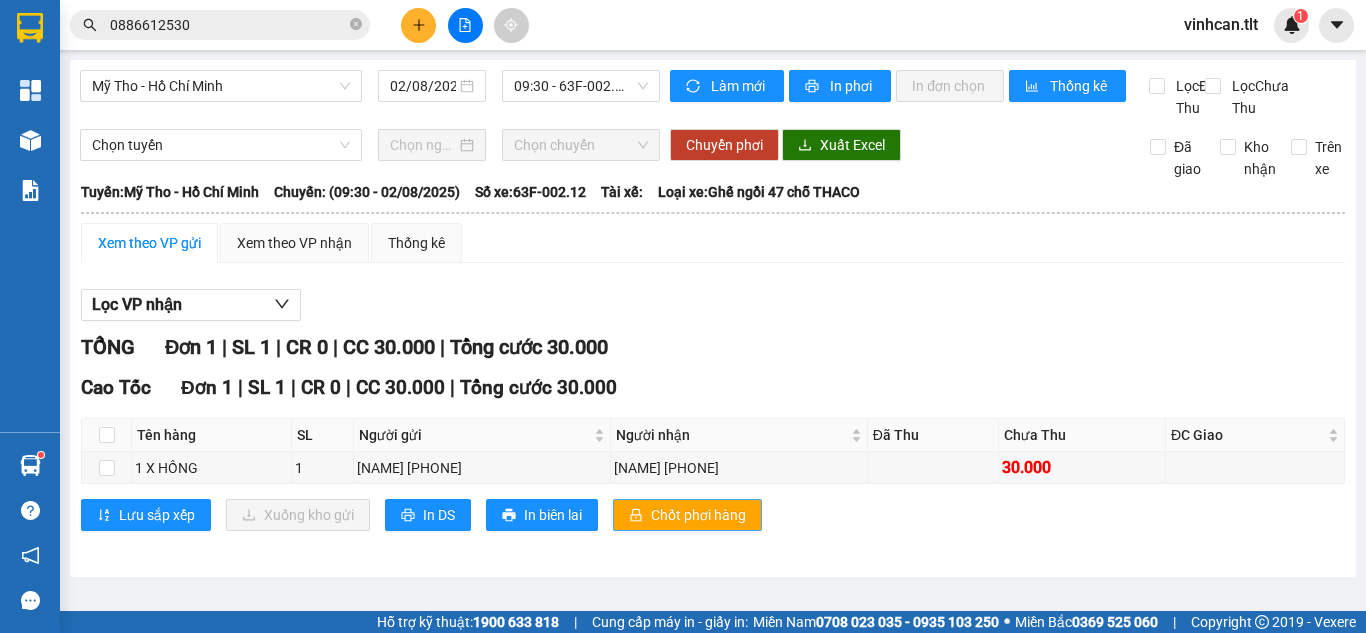 click on "Chốt phơi hàng" at bounding box center (687, 515) 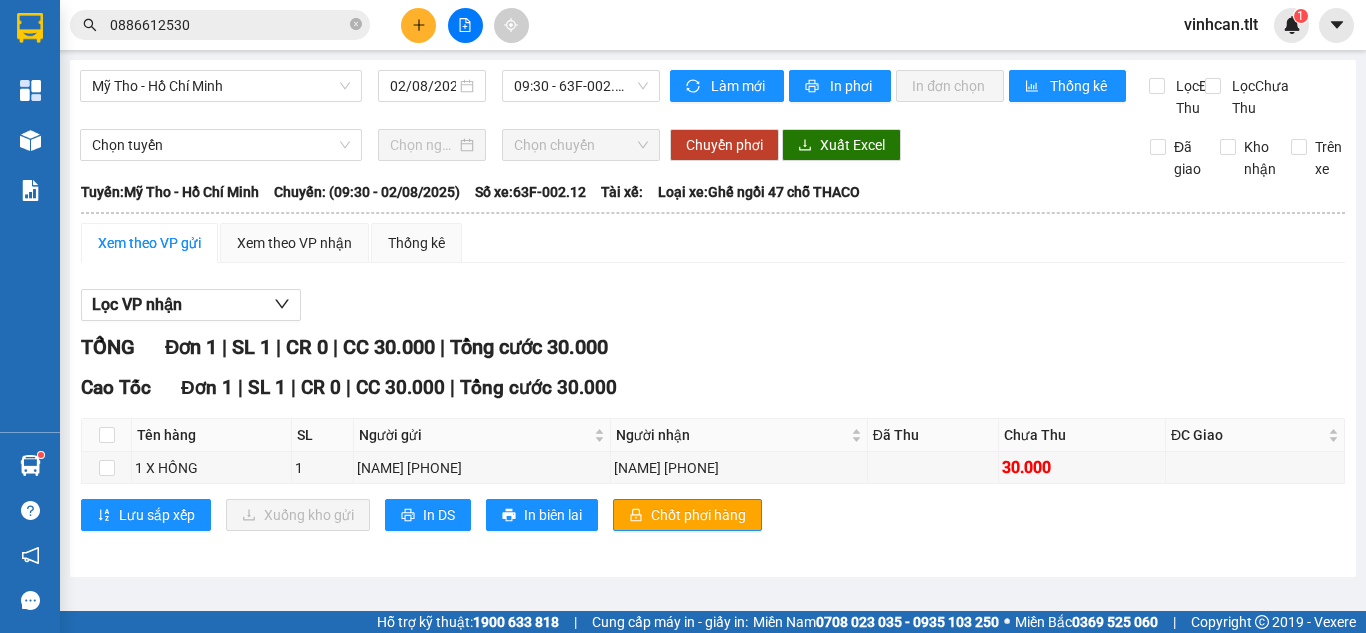 click on "TỔNG Đơn   1 | SL   1 | CR   0 | CC   30.000 | Tổng cước   30.000" at bounding box center [713, 347] 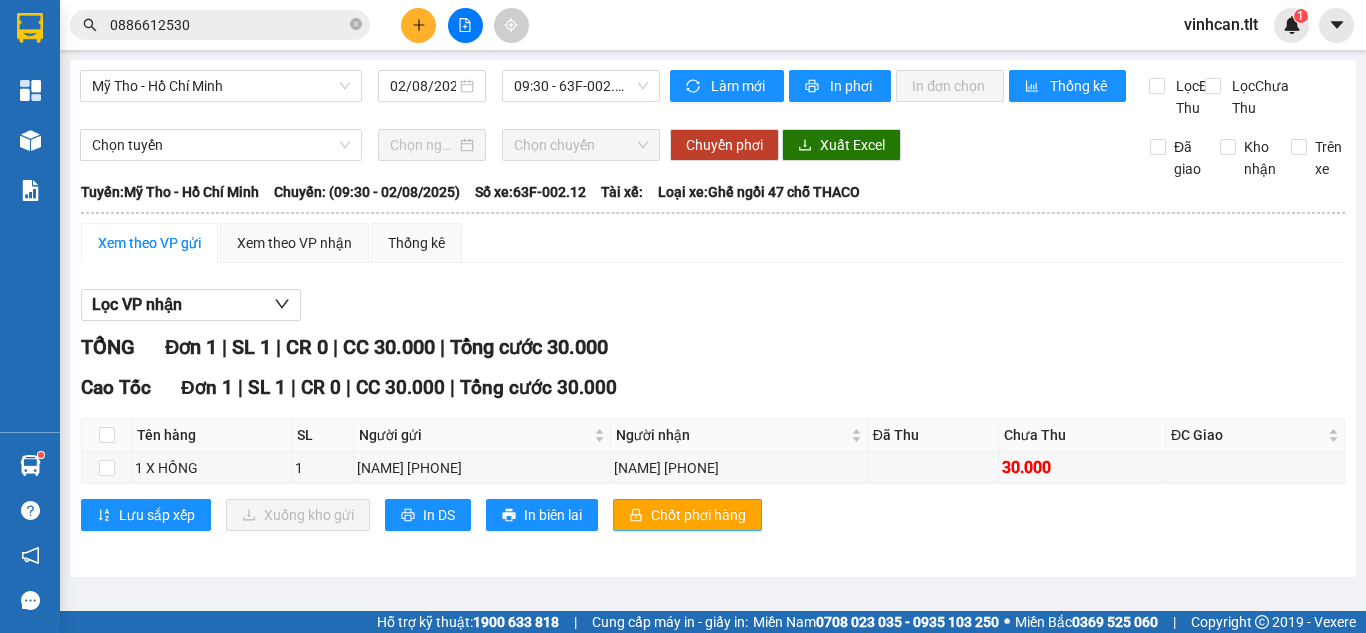 click on "Chốt phơi hàng" at bounding box center [687, 515] 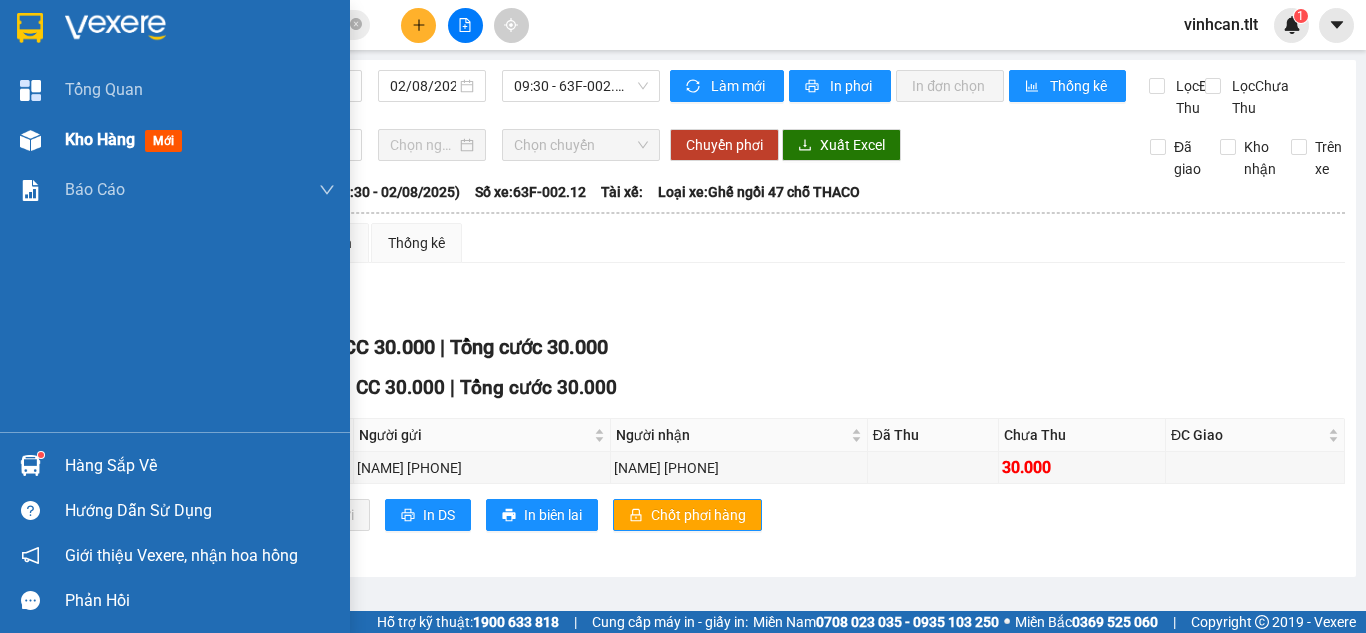 click on "Kho hàng" at bounding box center (100, 139) 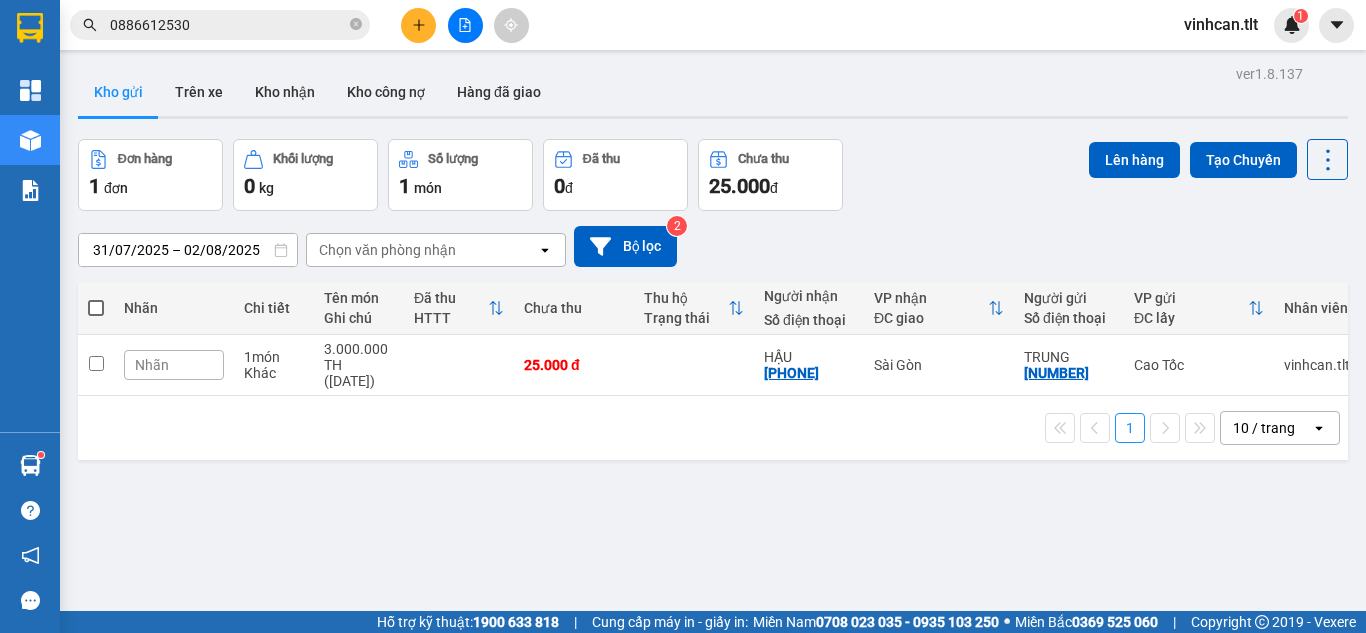 click on "1 10 / trang open" at bounding box center (713, 428) 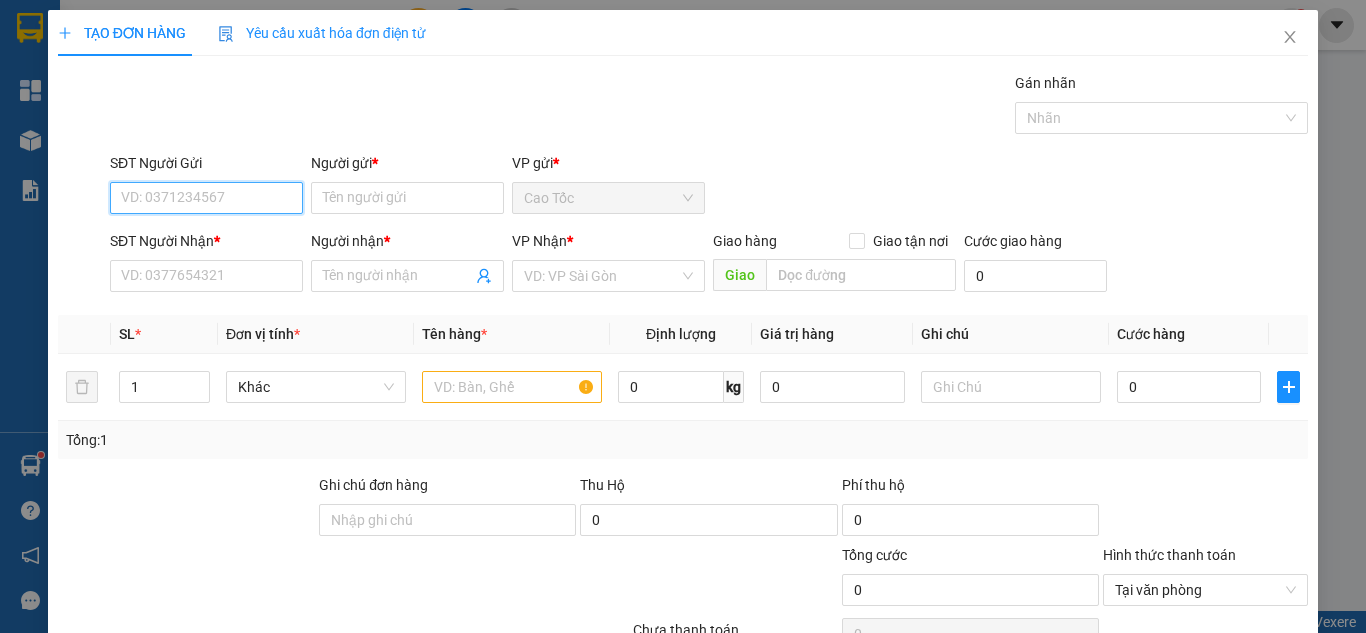 click on "SĐT Người Gửi" at bounding box center [206, 198] 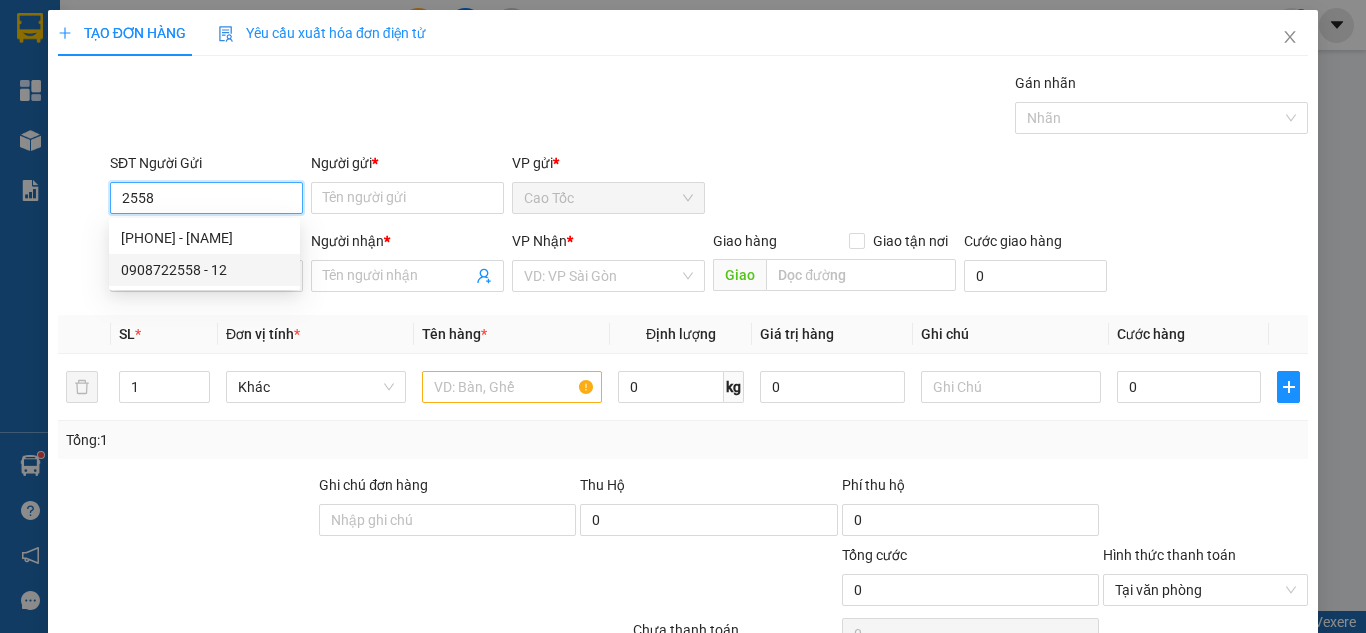 click on "0908722558 - 12" at bounding box center [204, 270] 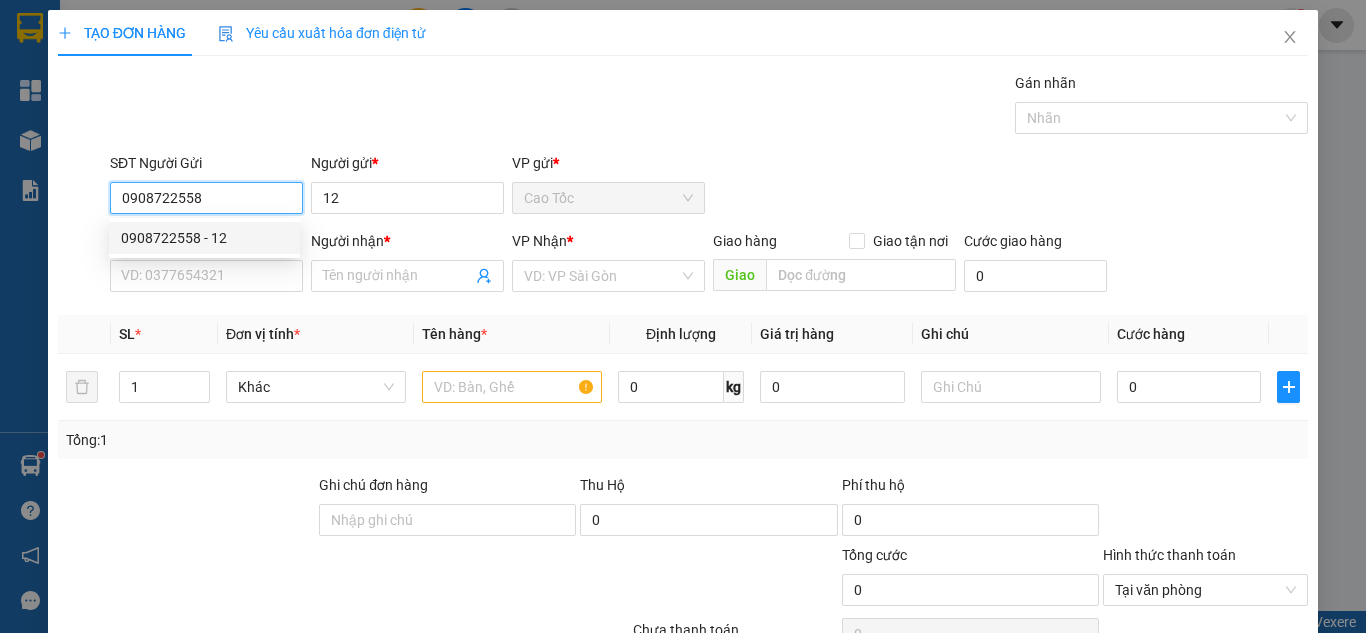 type on "0908722558" 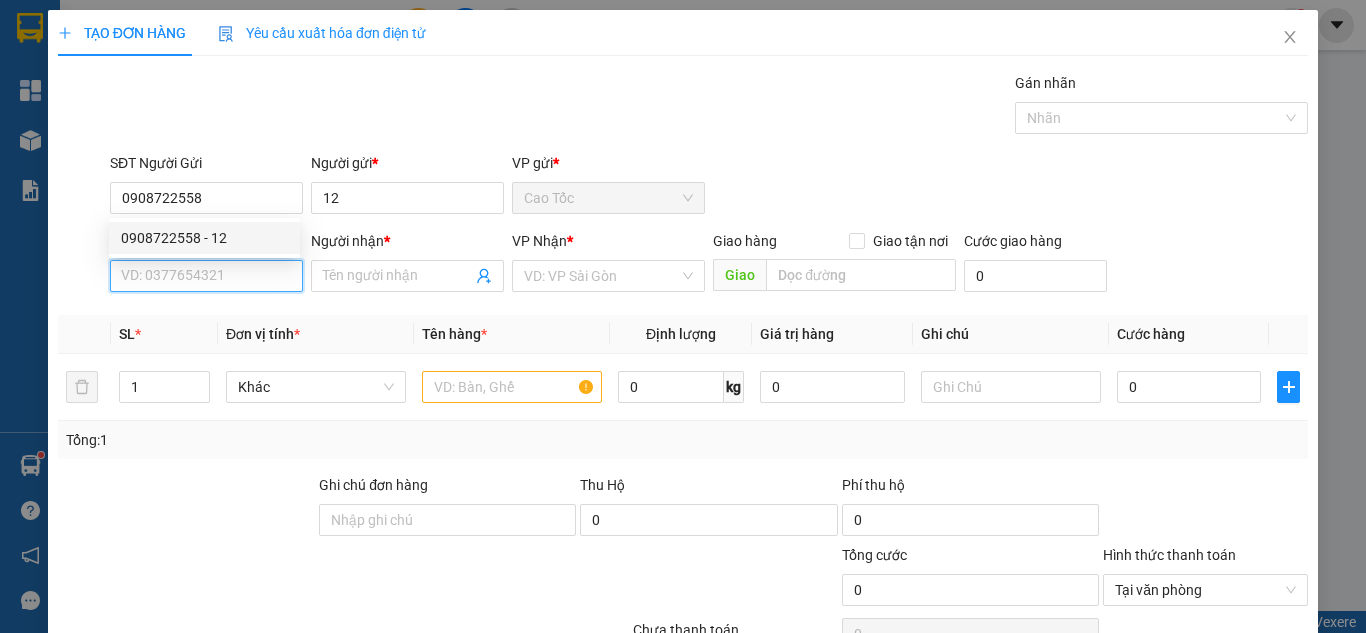click on "SĐT Người Nhận  *" at bounding box center [206, 276] 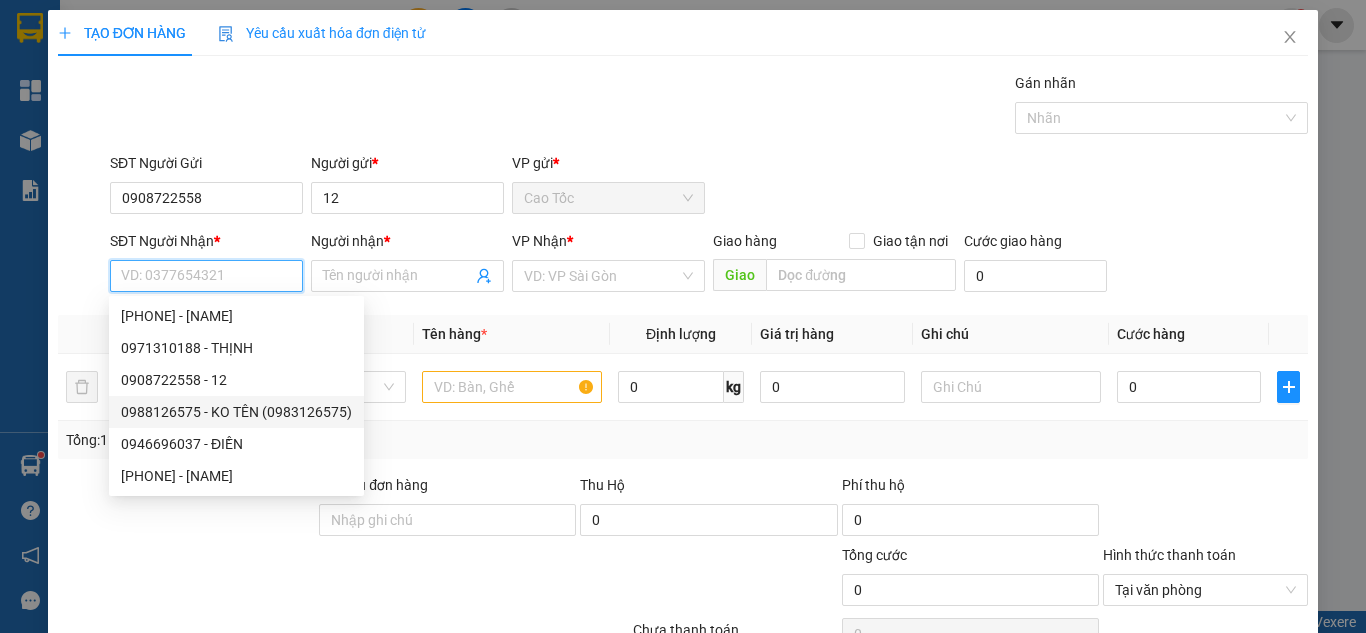 click on "0988126575 - KO TÊN (0983126575)" at bounding box center (236, 412) 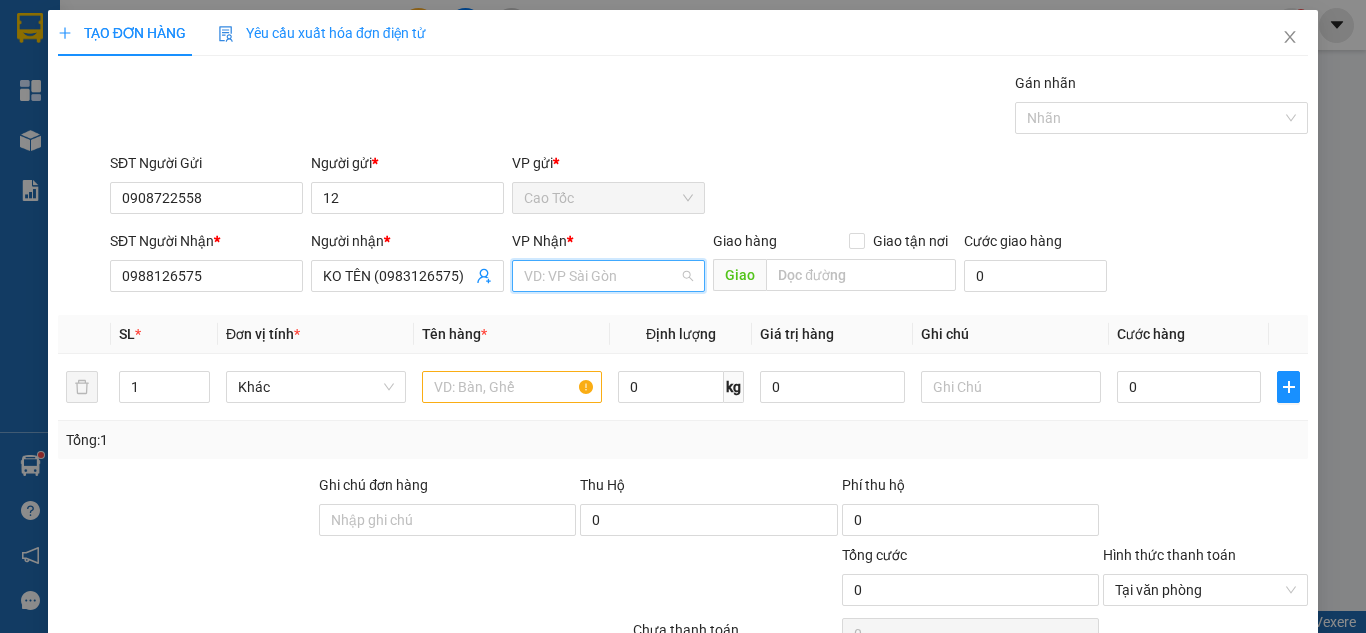 click at bounding box center (601, 276) 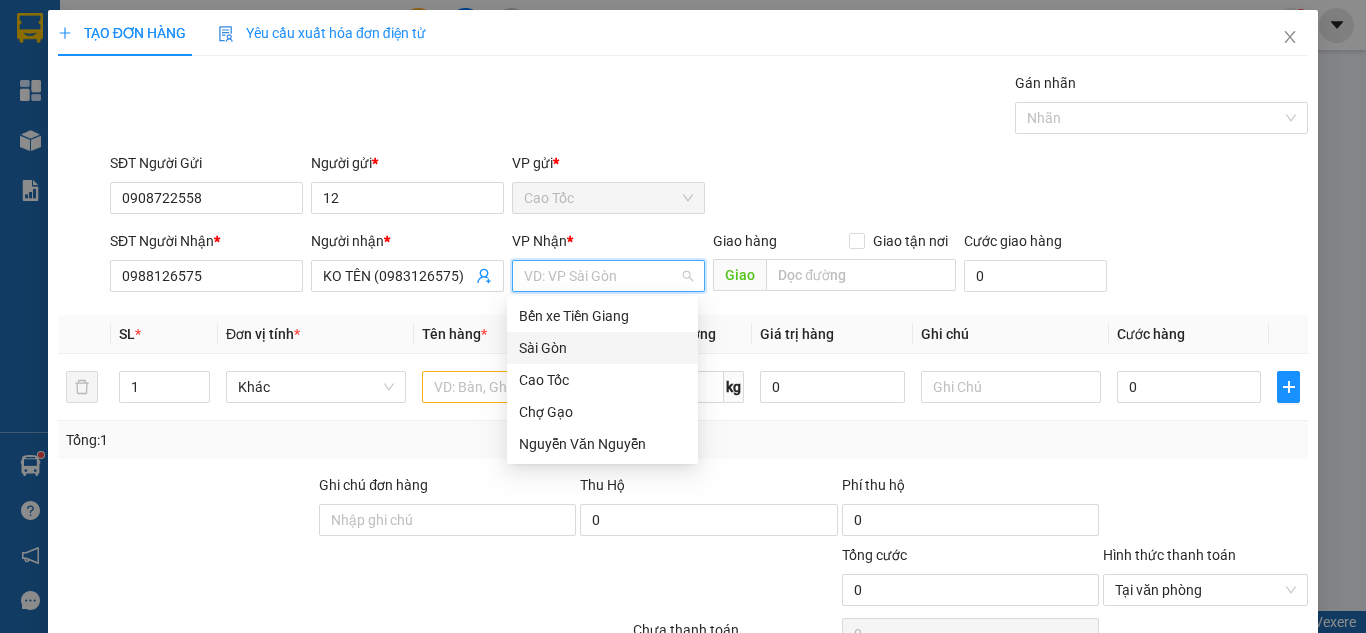 click on "Sài Gòn" at bounding box center [602, 348] 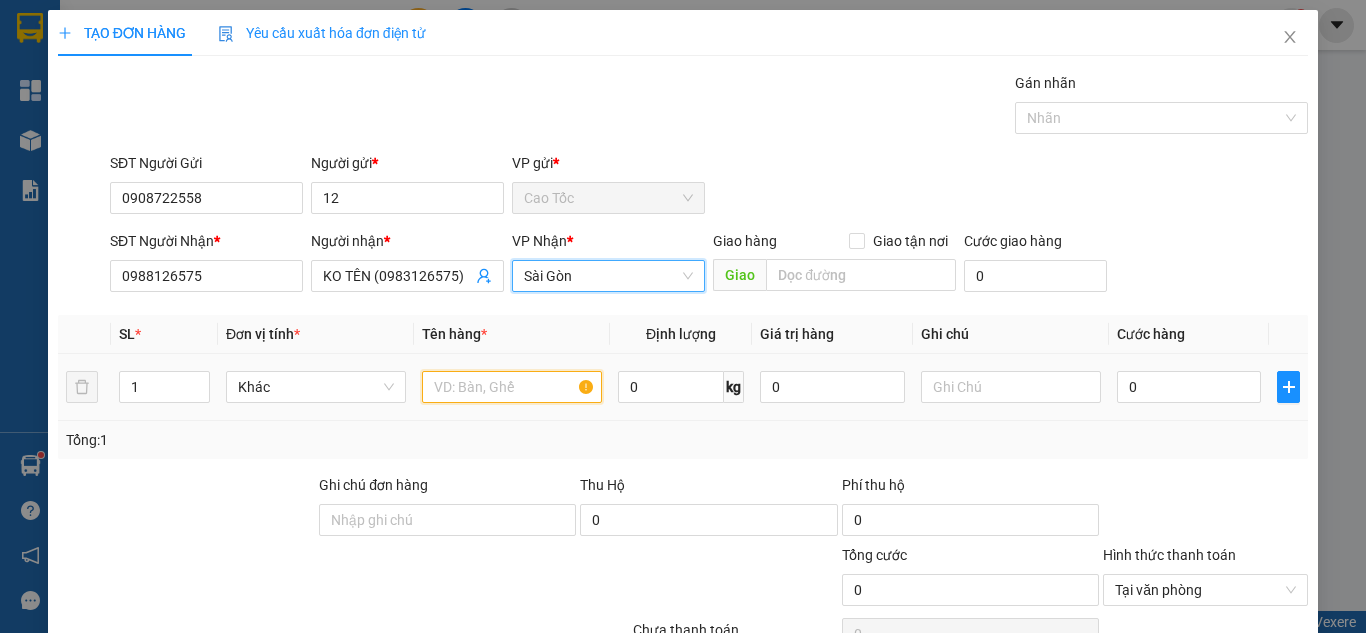 click at bounding box center (512, 387) 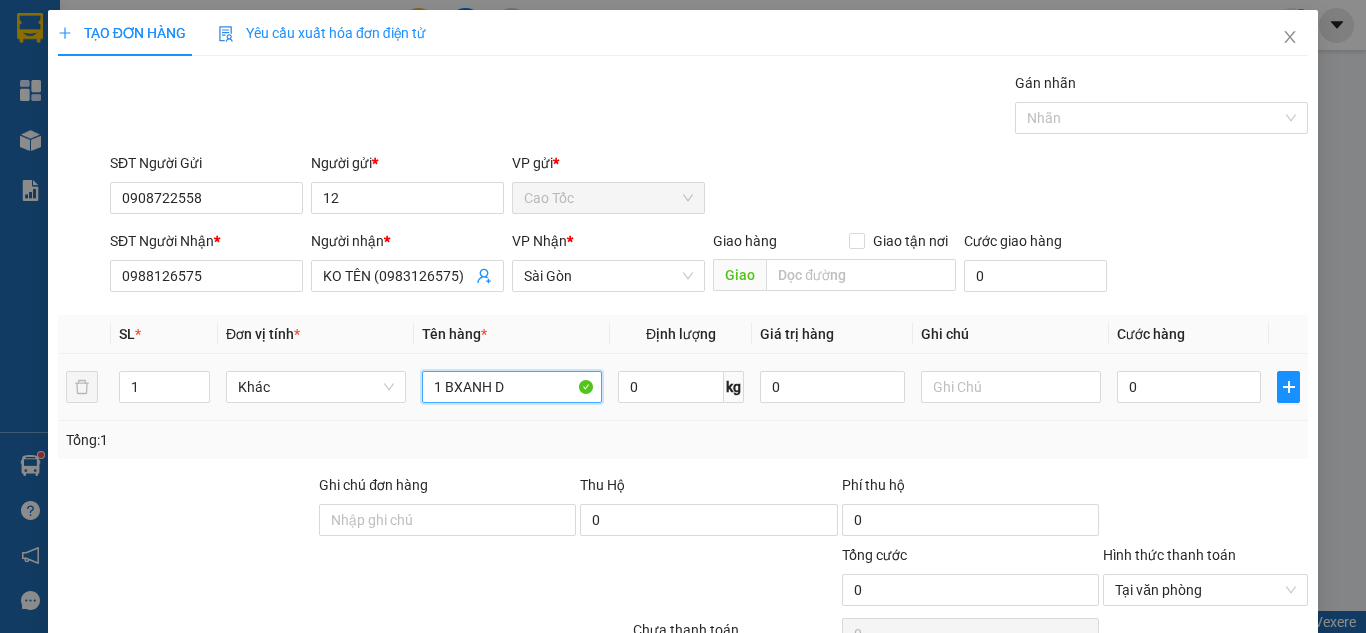 paste on "Ê" 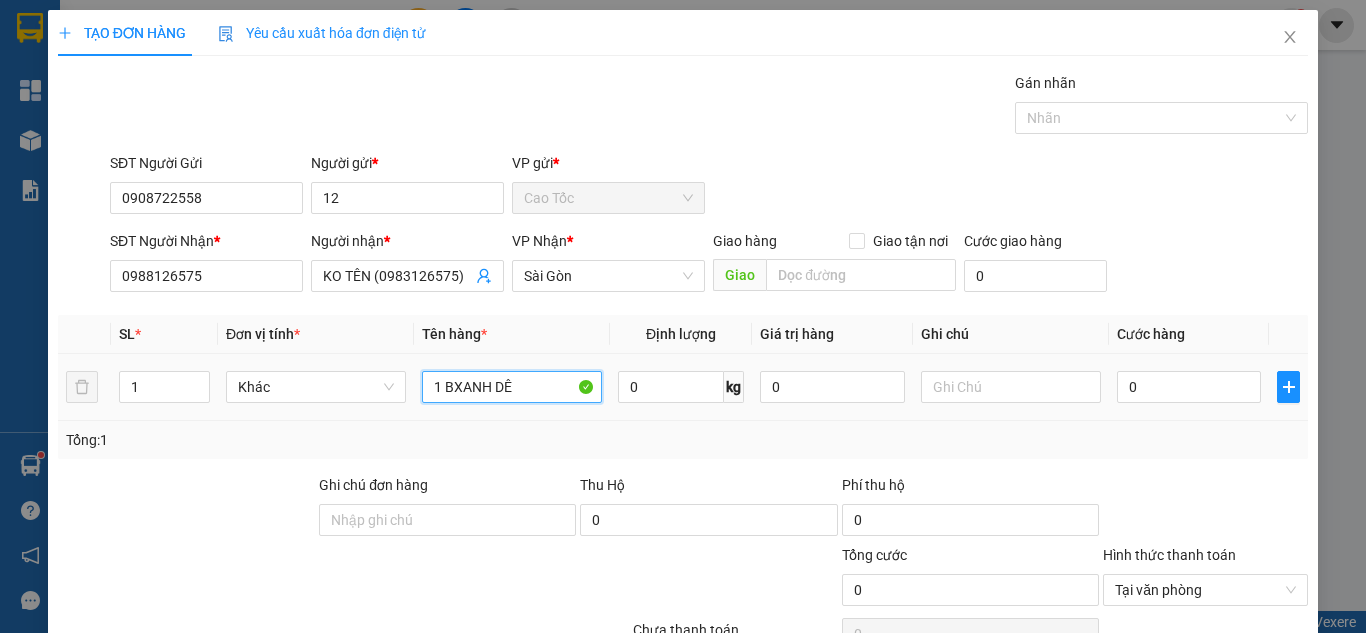 type on "1 BXANH DÊ" 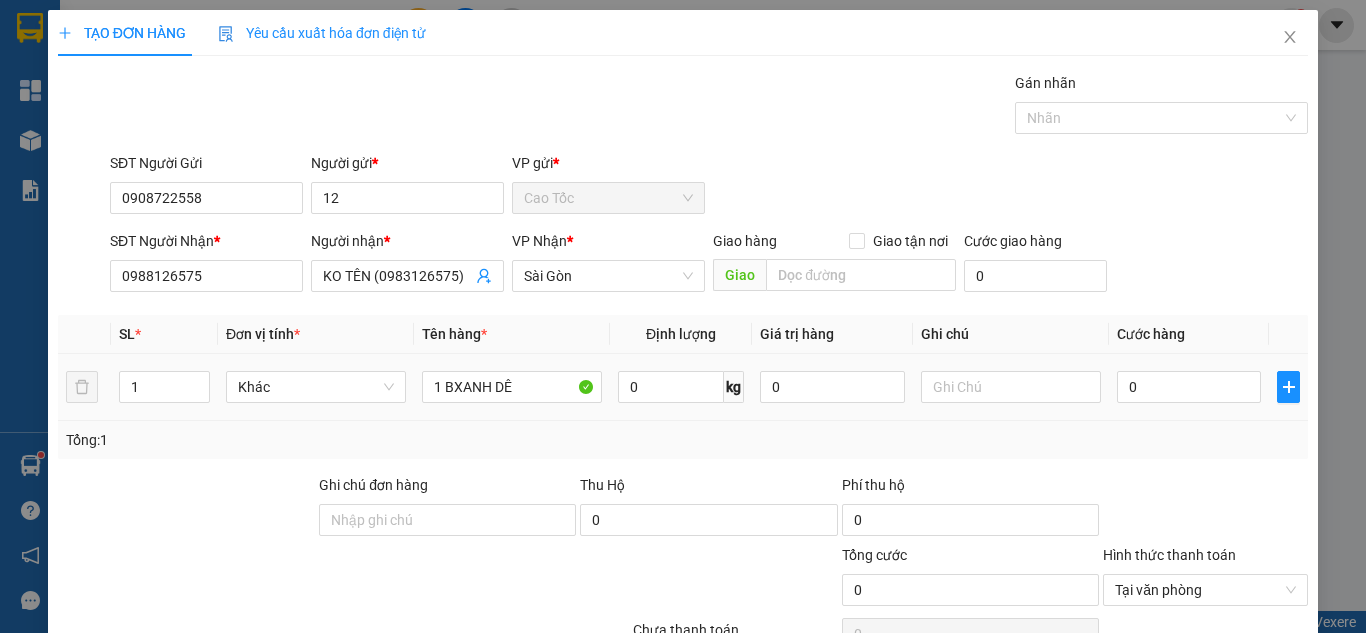 click on "0" at bounding box center [1189, 387] 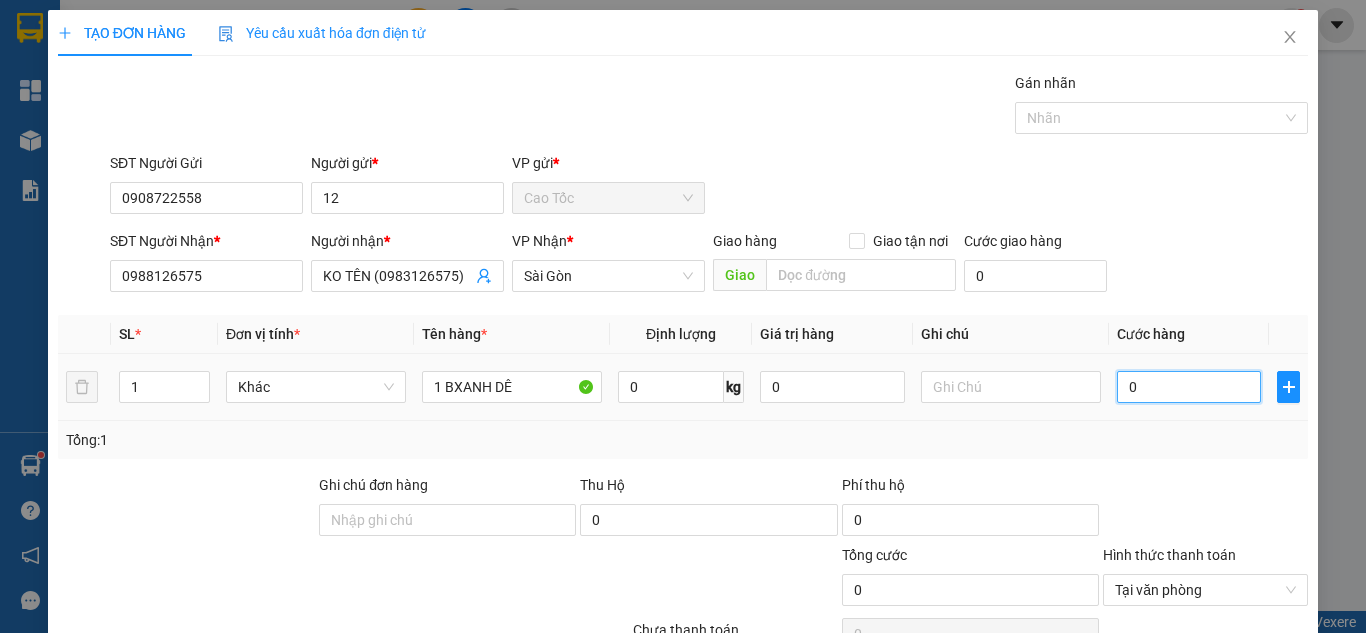 click on "0" at bounding box center (1189, 387) 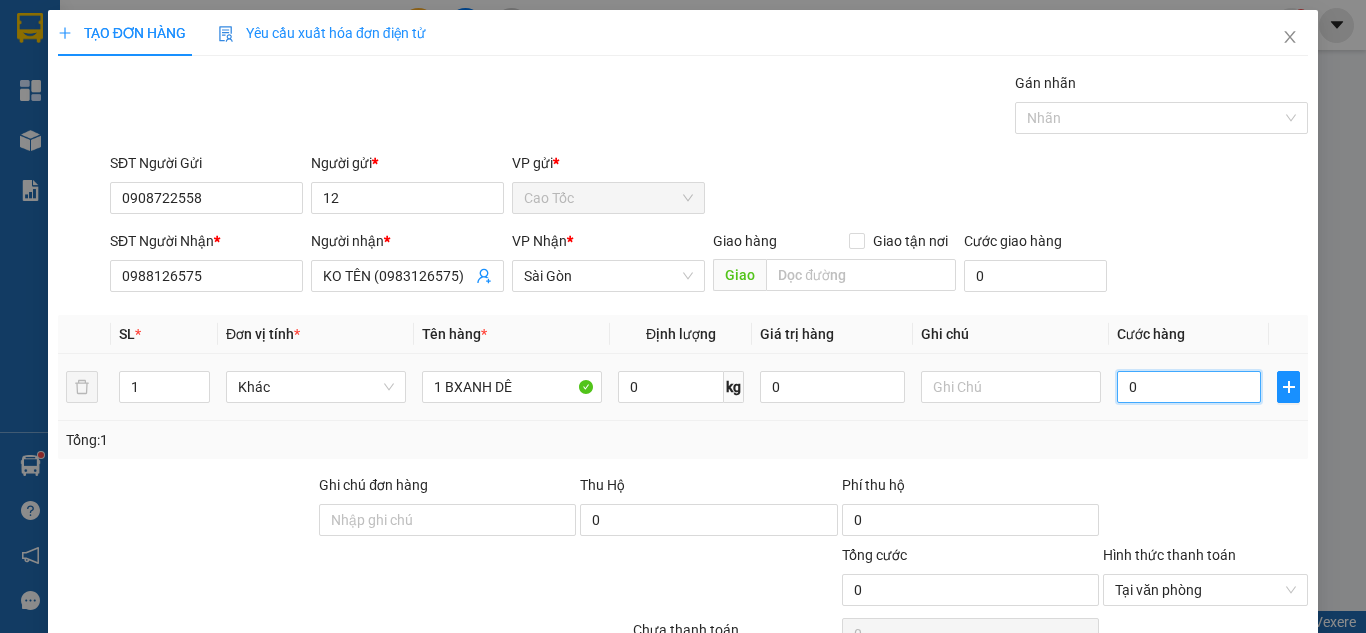 type on "3" 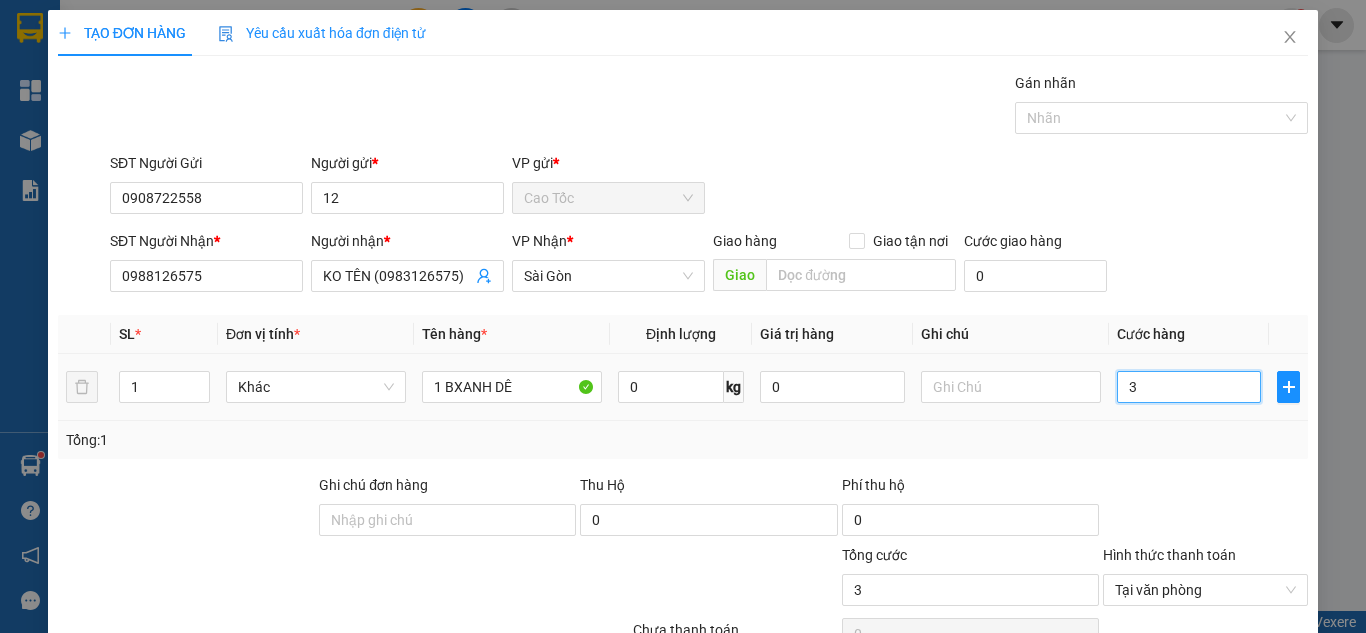 type on "35" 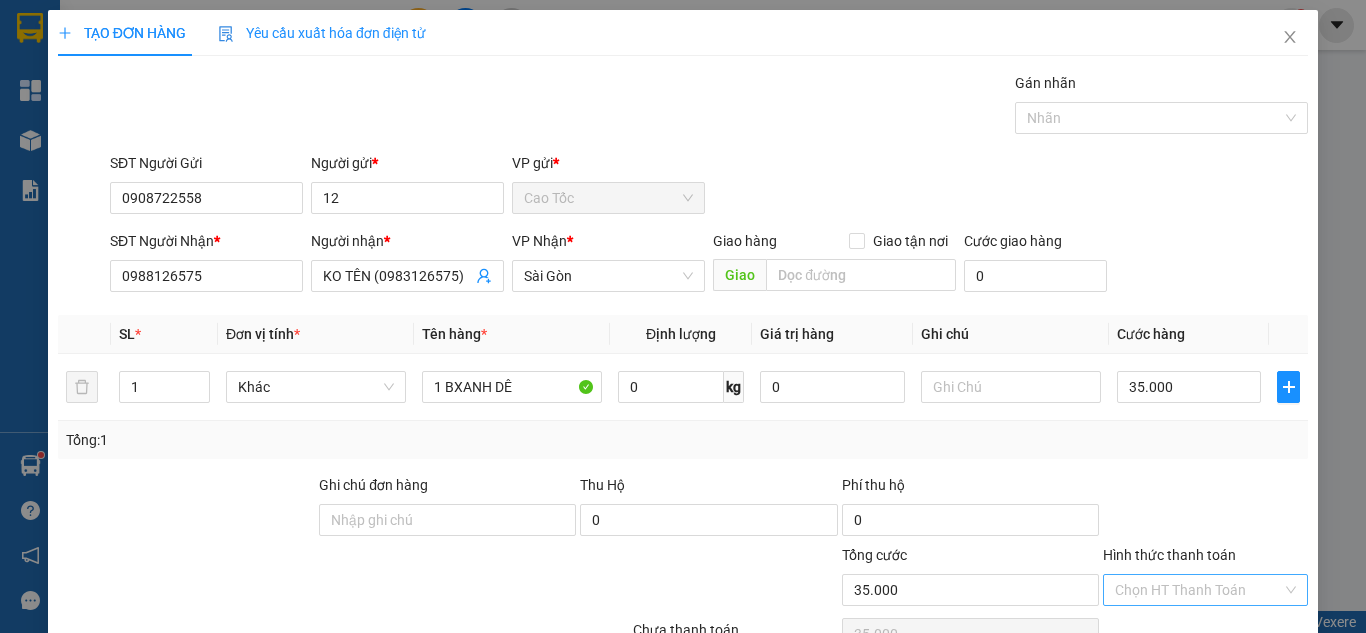 click on "Lưu và In" at bounding box center [1243, 685] 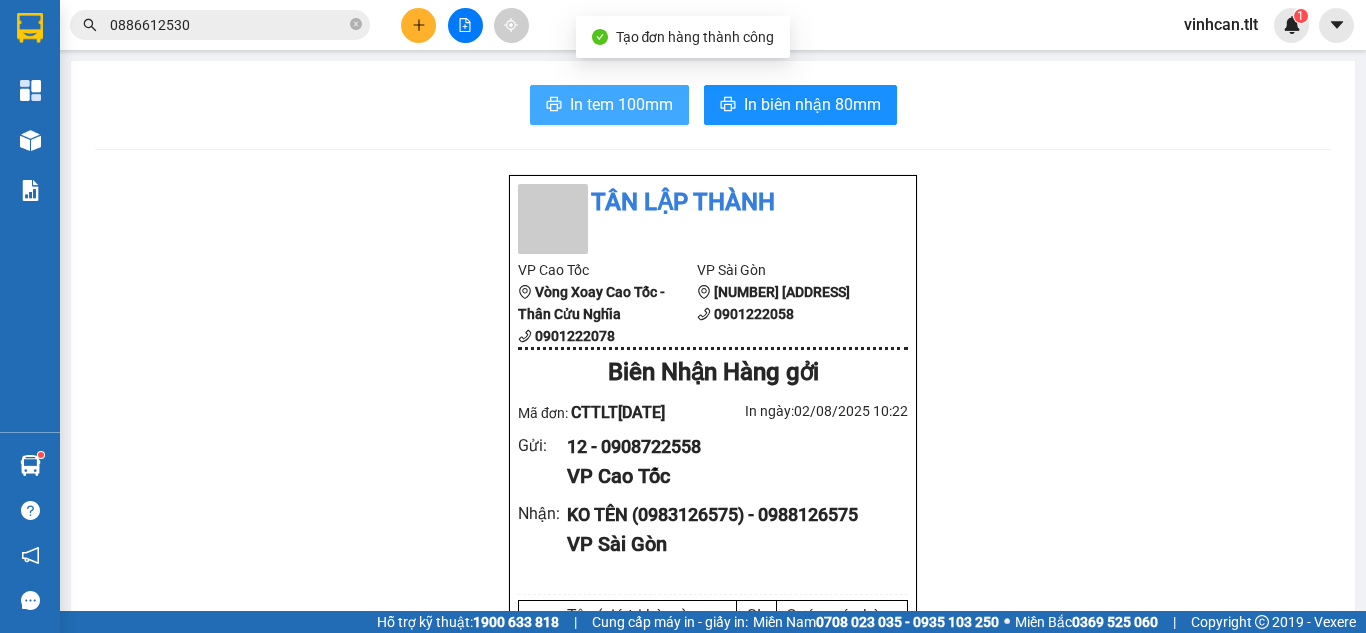 click on "In tem 100mm" at bounding box center (609, 105) 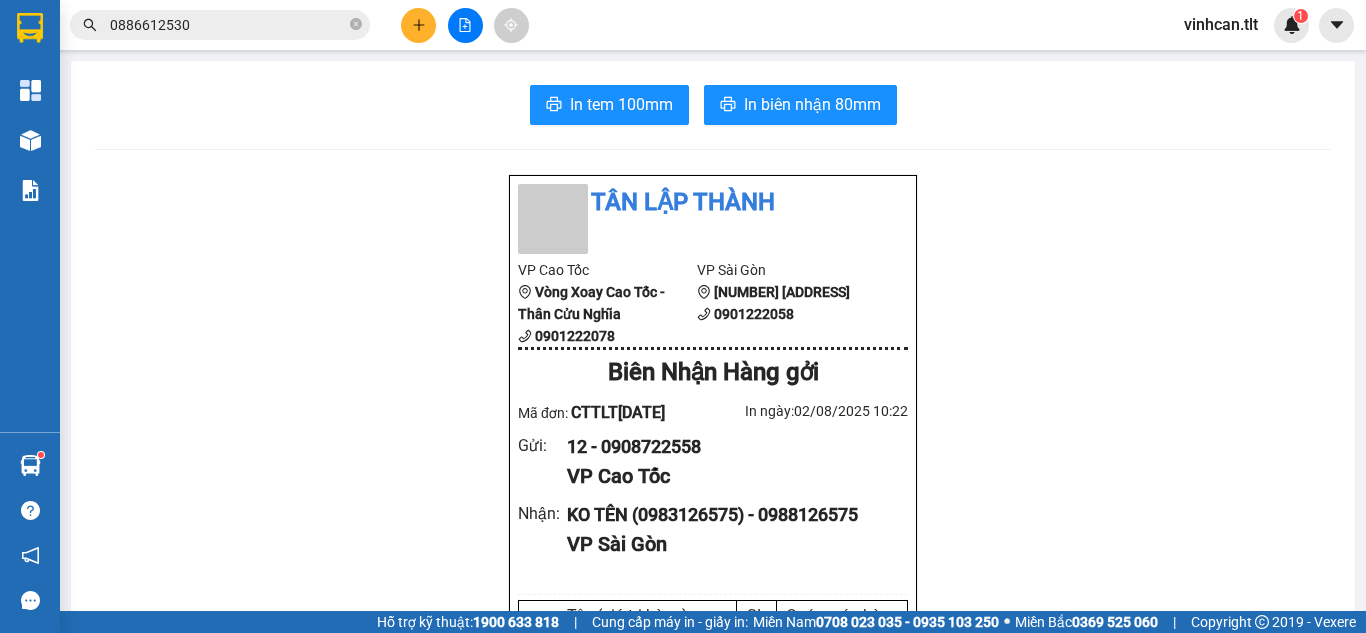 click 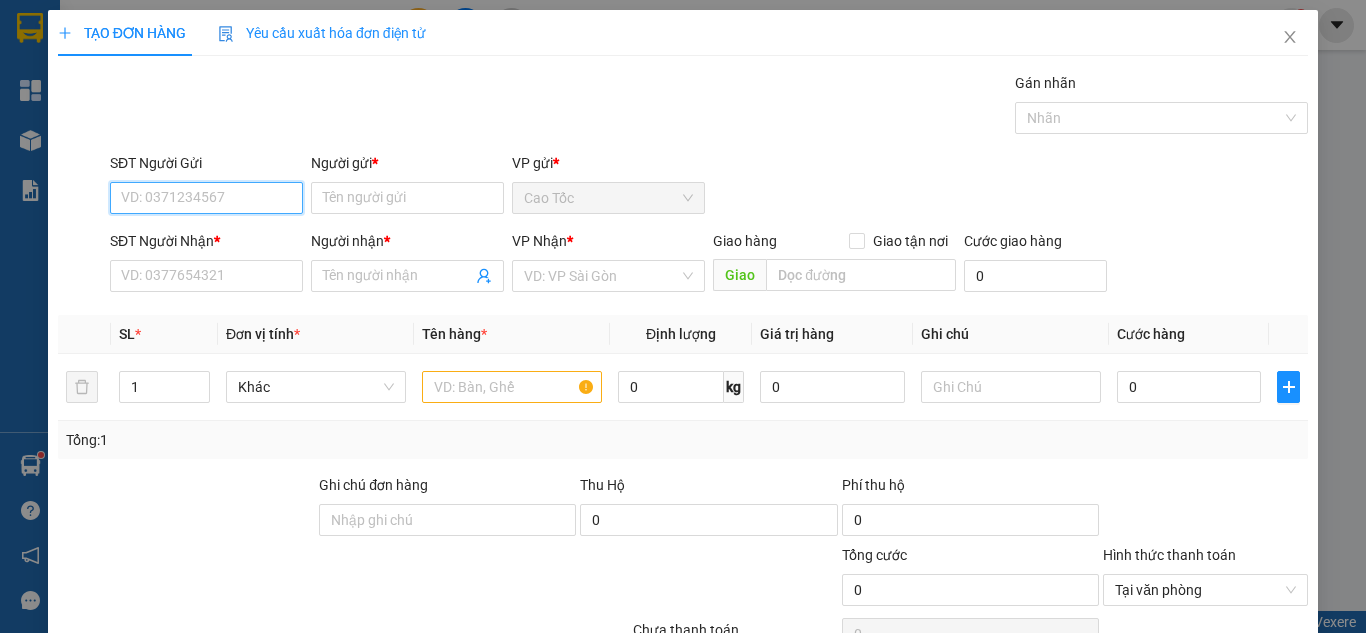 click on "SĐT Người Gửi" at bounding box center [206, 198] 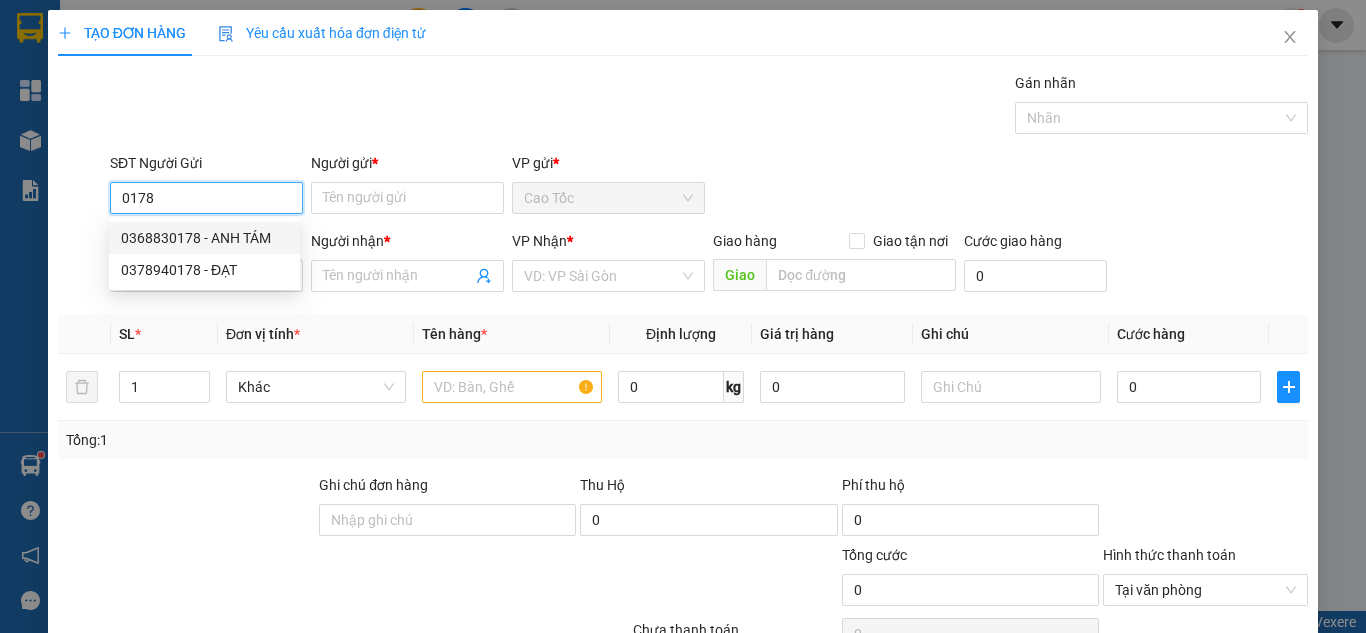 click on "0368830178 - ANH TÁM" at bounding box center [204, 238] 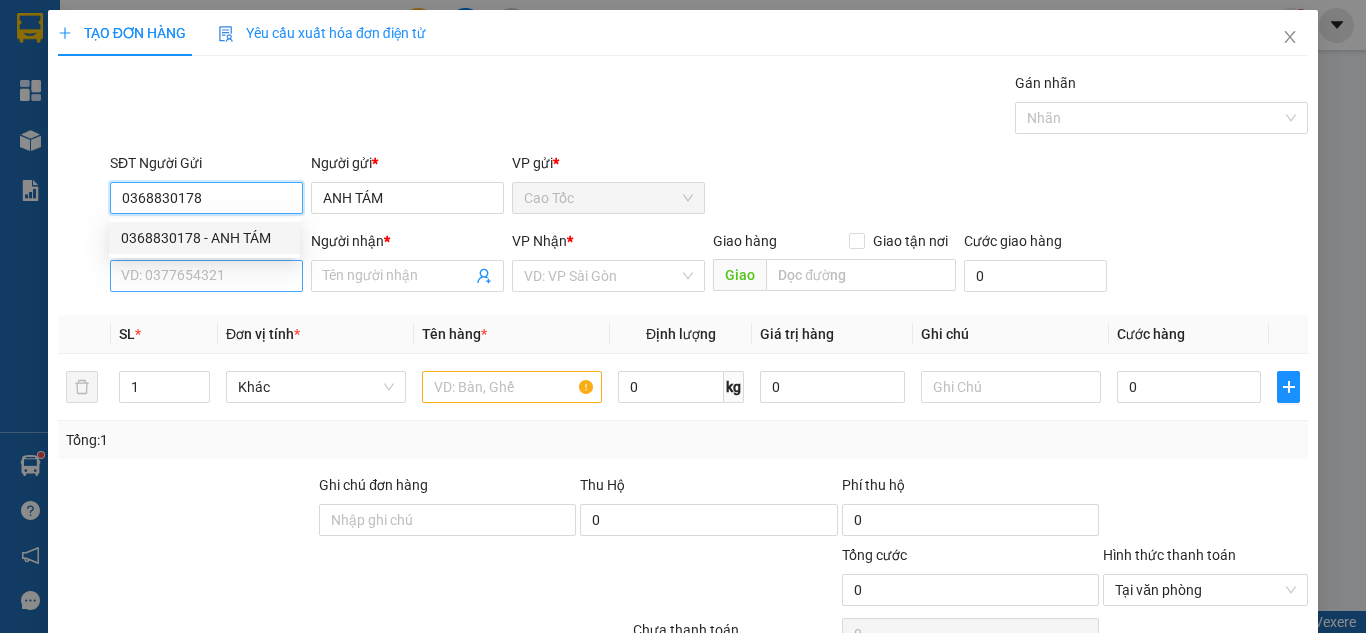 type on "0368830178" 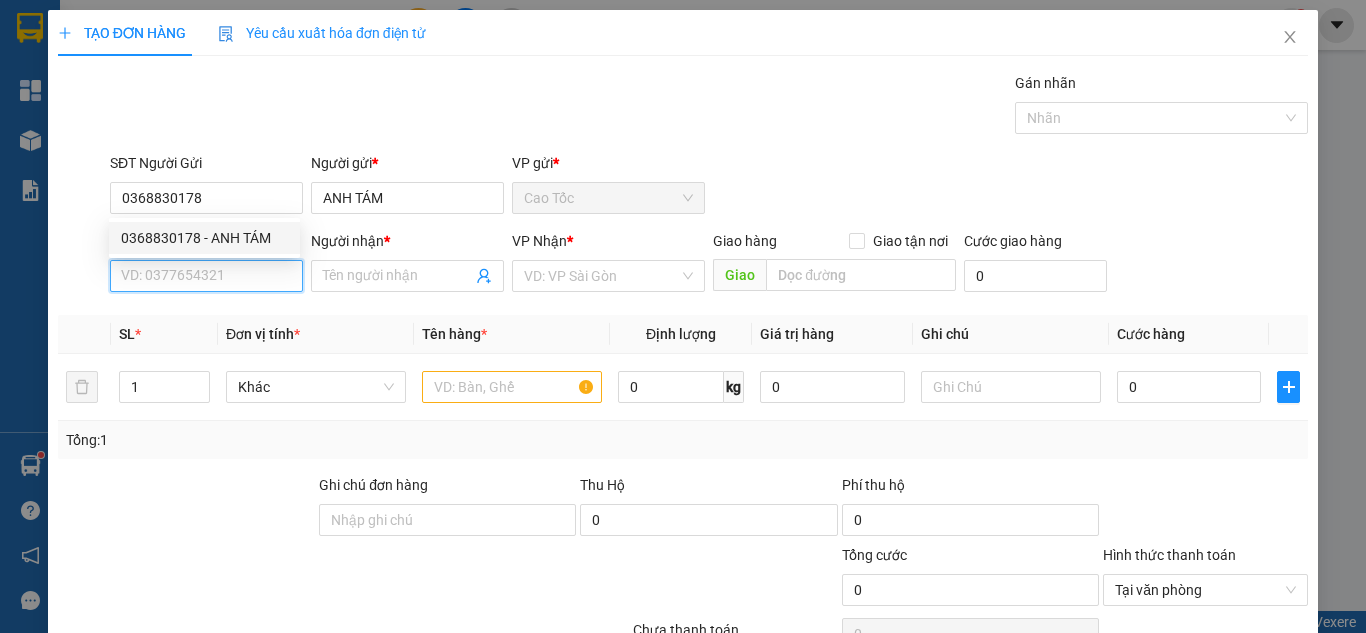 click on "SĐT Người Nhận  *" at bounding box center [206, 276] 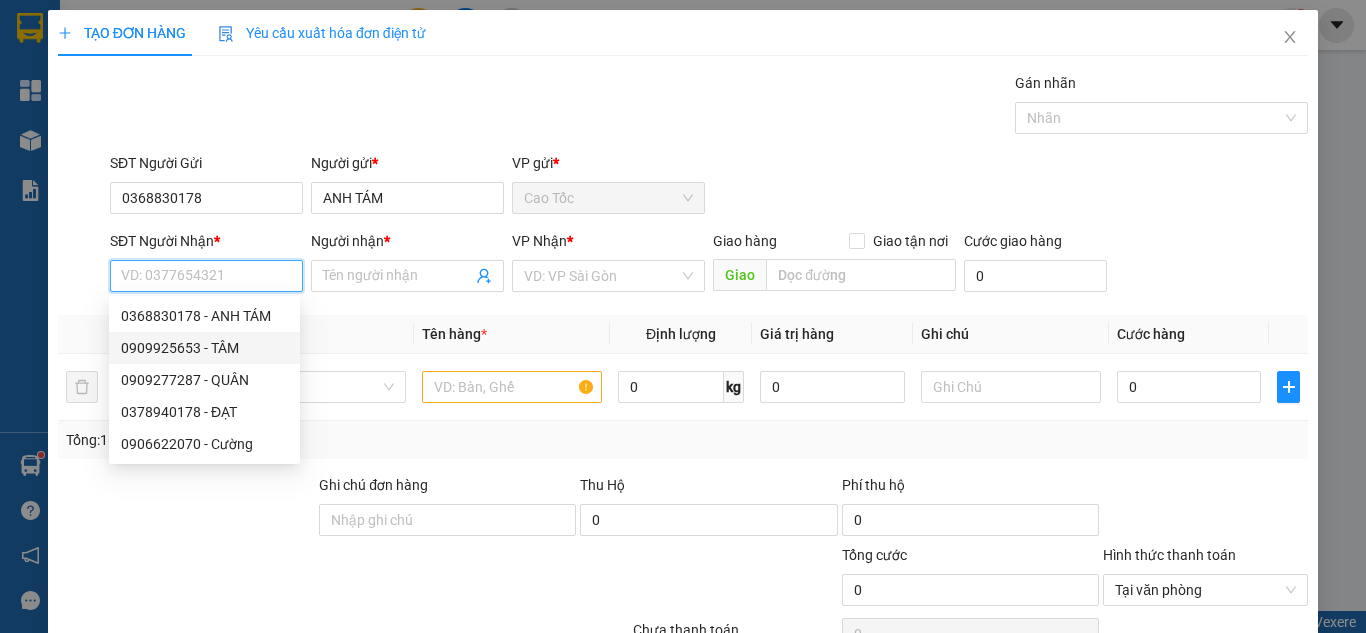 click on "0909925653 - TÂM" at bounding box center (204, 348) 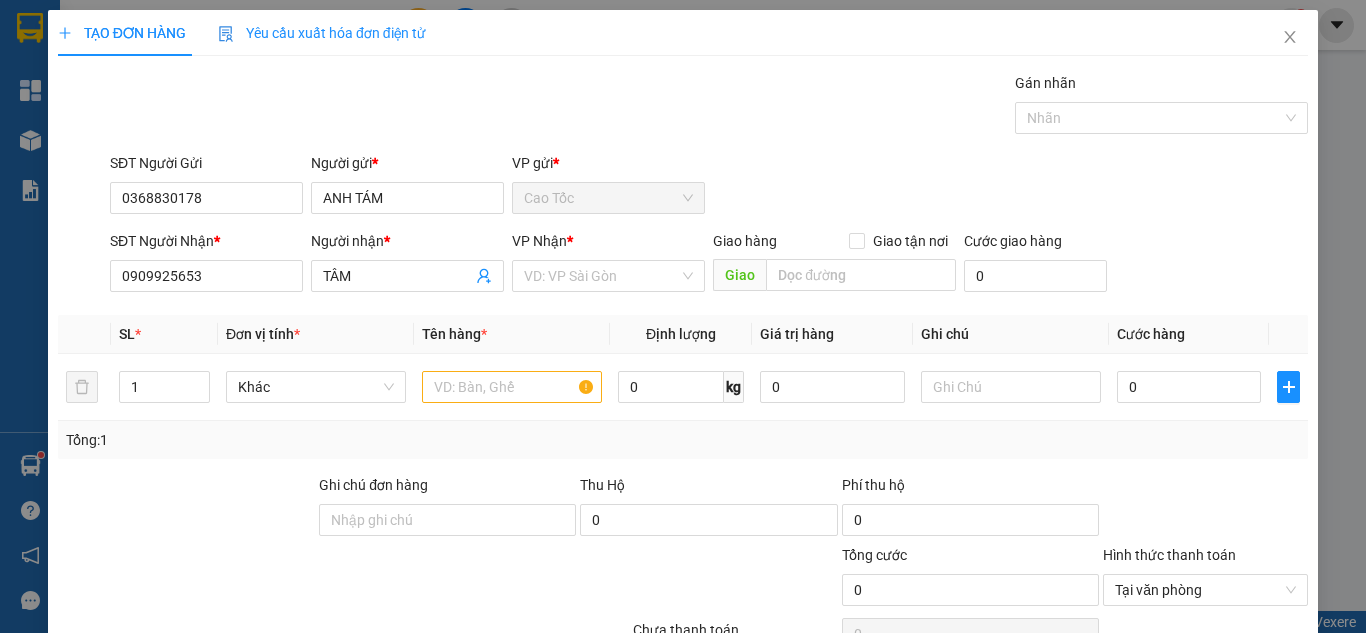 drag, startPoint x: 571, startPoint y: 279, endPoint x: 558, endPoint y: 294, distance: 19.849434 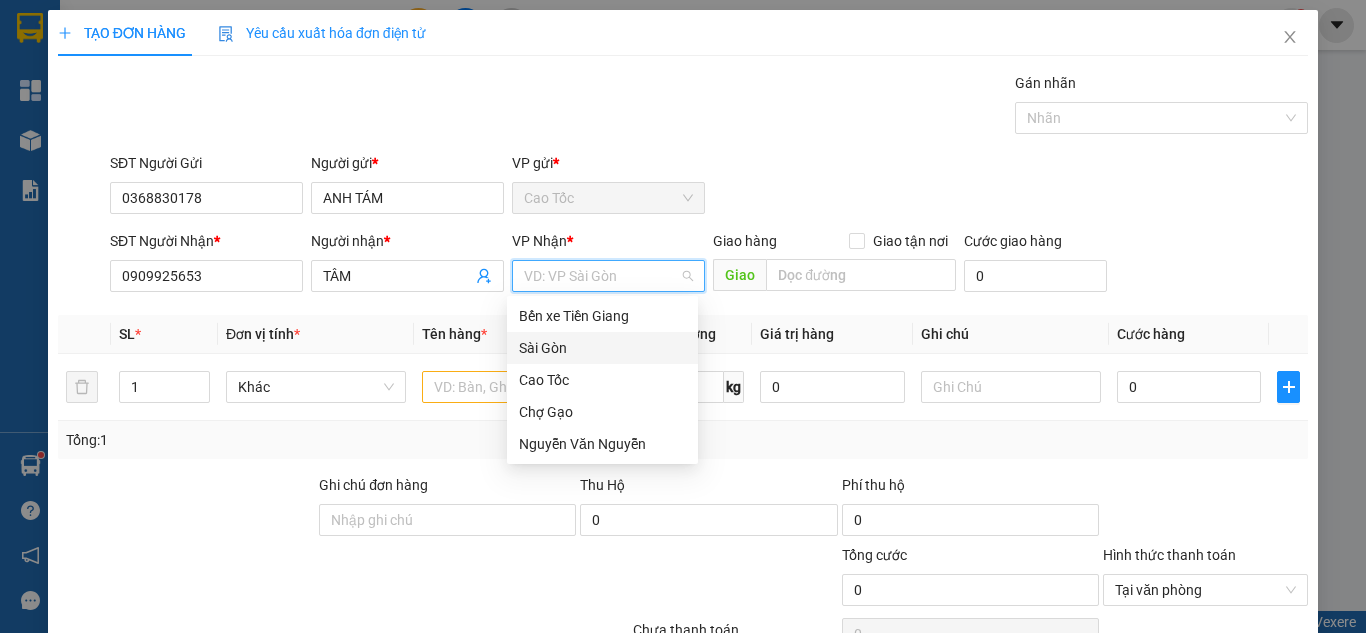 click on "Sài Gòn" at bounding box center [602, 348] 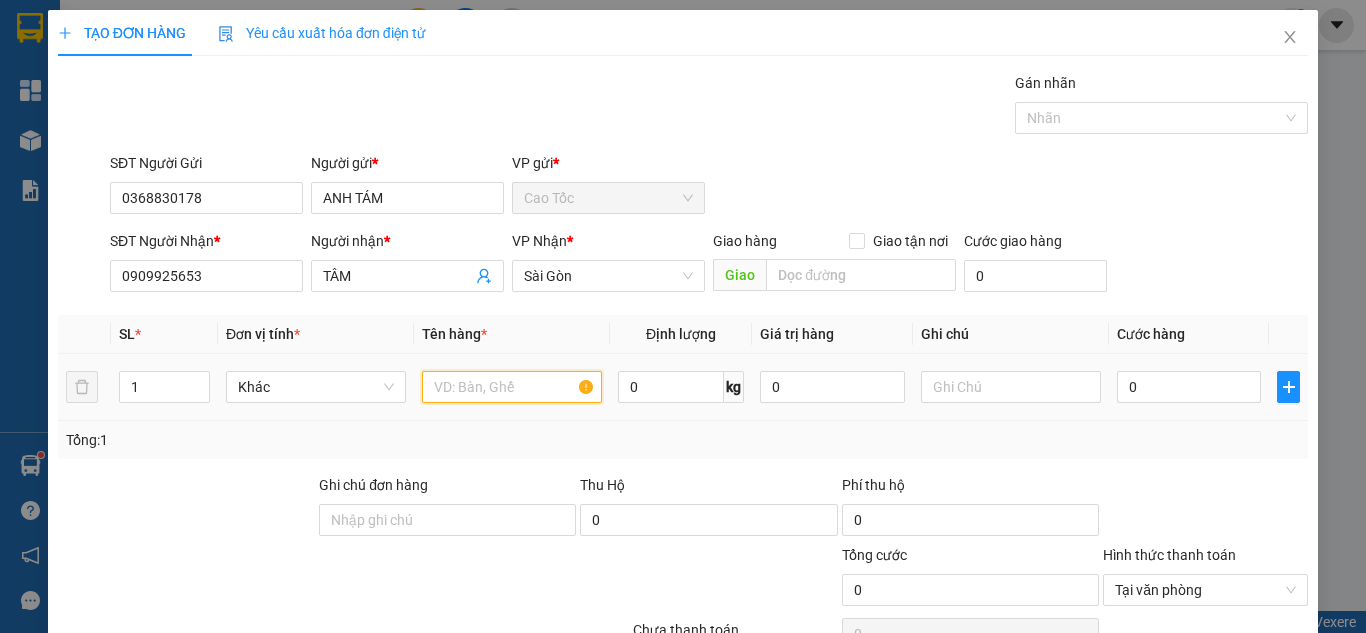 click at bounding box center [512, 387] 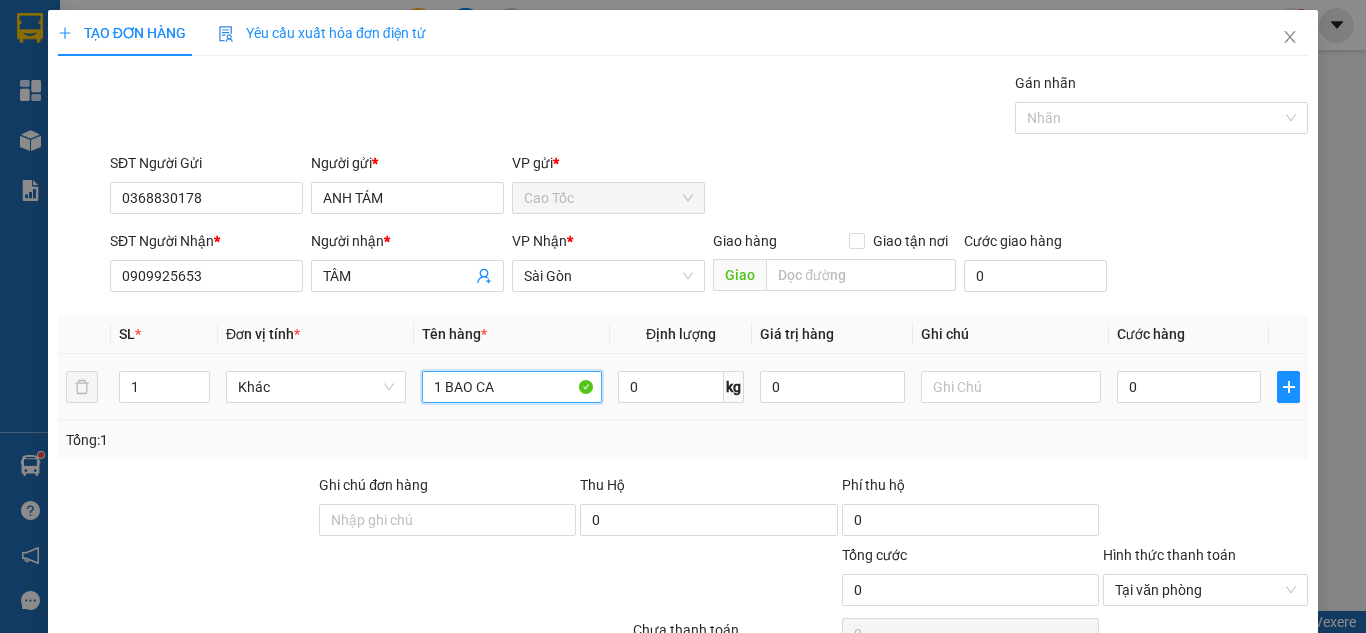 paste on "Á" 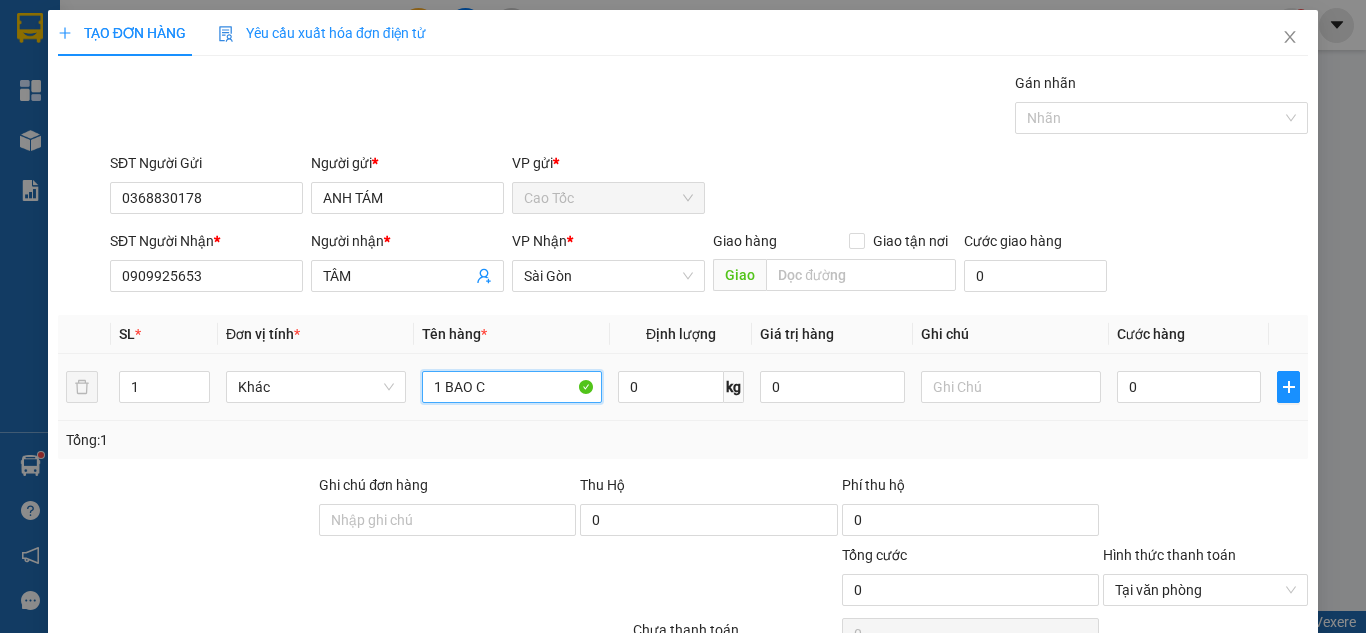 type on "1 BAO CÁ" 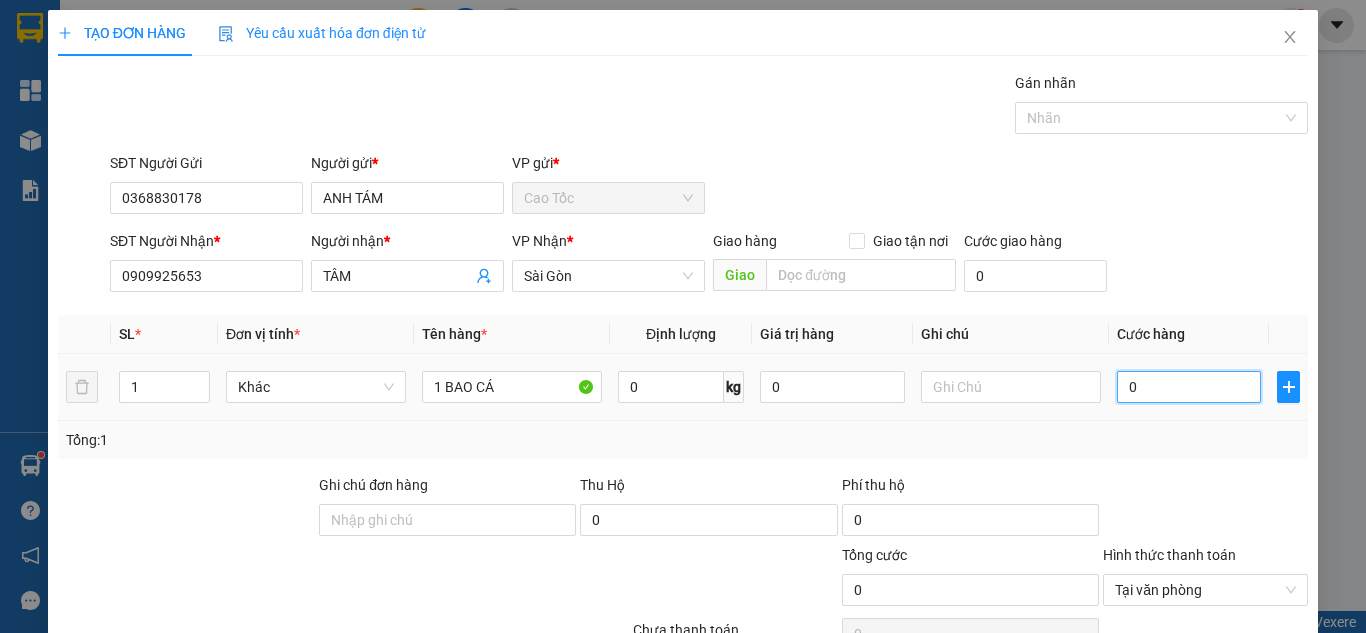 click on "0" at bounding box center (1189, 387) 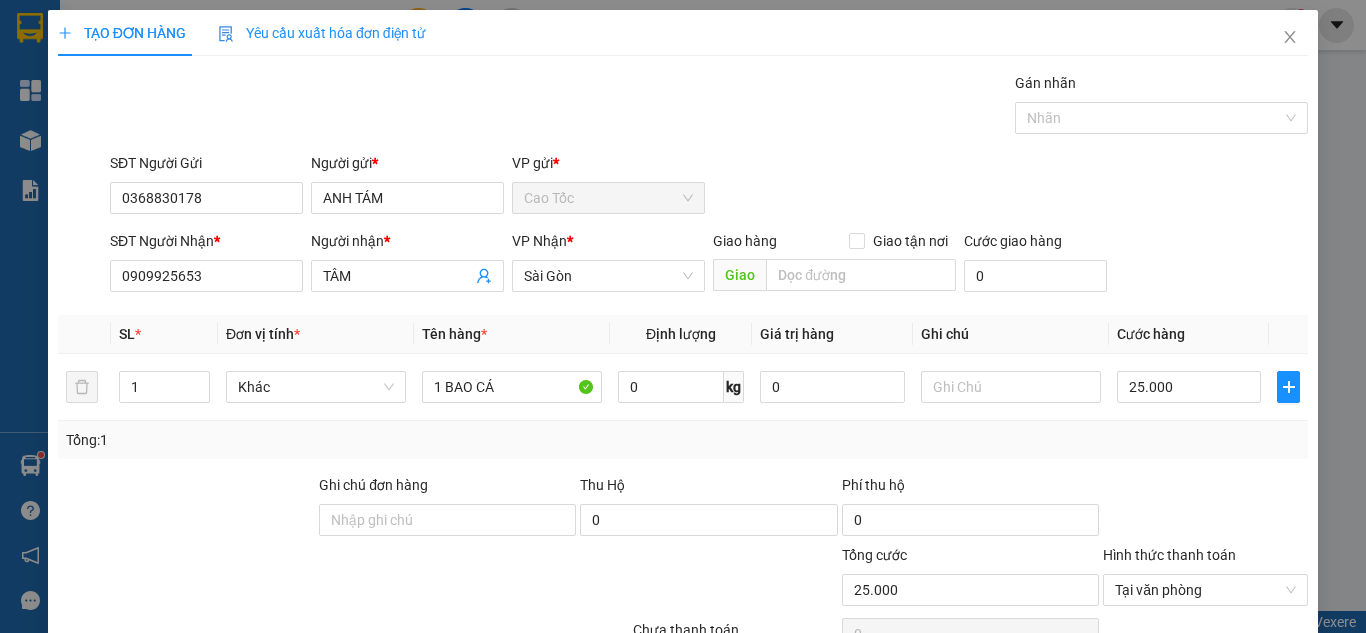 click on "Lưu và In" at bounding box center [1243, 685] 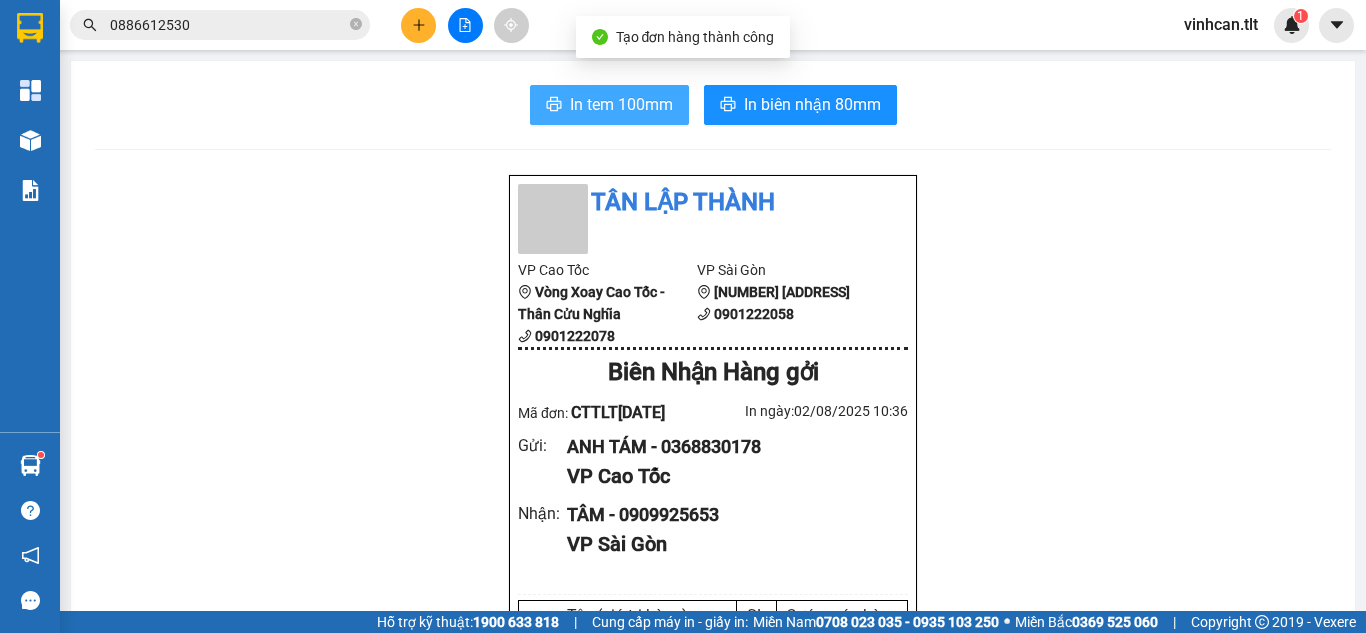 click on "In tem 100mm" at bounding box center [621, 104] 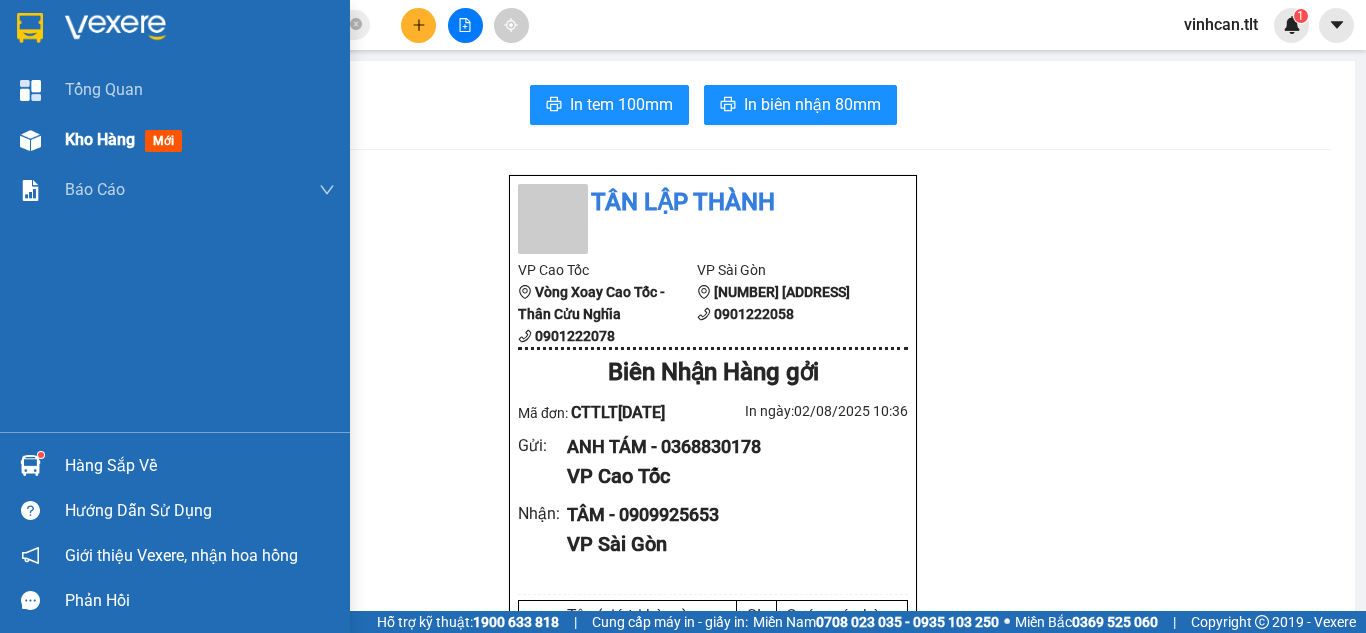 click on "Kho hàng" at bounding box center (100, 139) 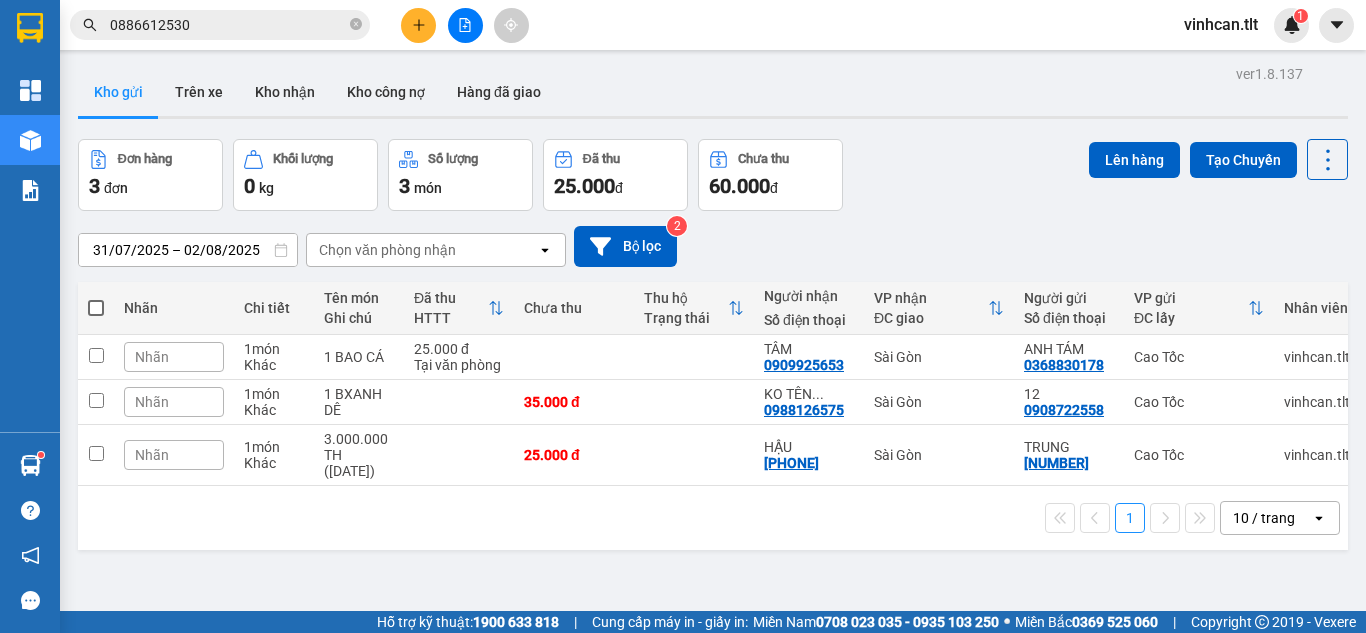 click on "31/07/2025 – 02/08/2025 Press the down arrow key to interact with the calendar and select a date. Press the escape button to close the calendar. Selected date range is from 31/07/2025 to 02/08/2025. Chọn văn phòng nhận open Bộ lọc 2" at bounding box center (713, 246) 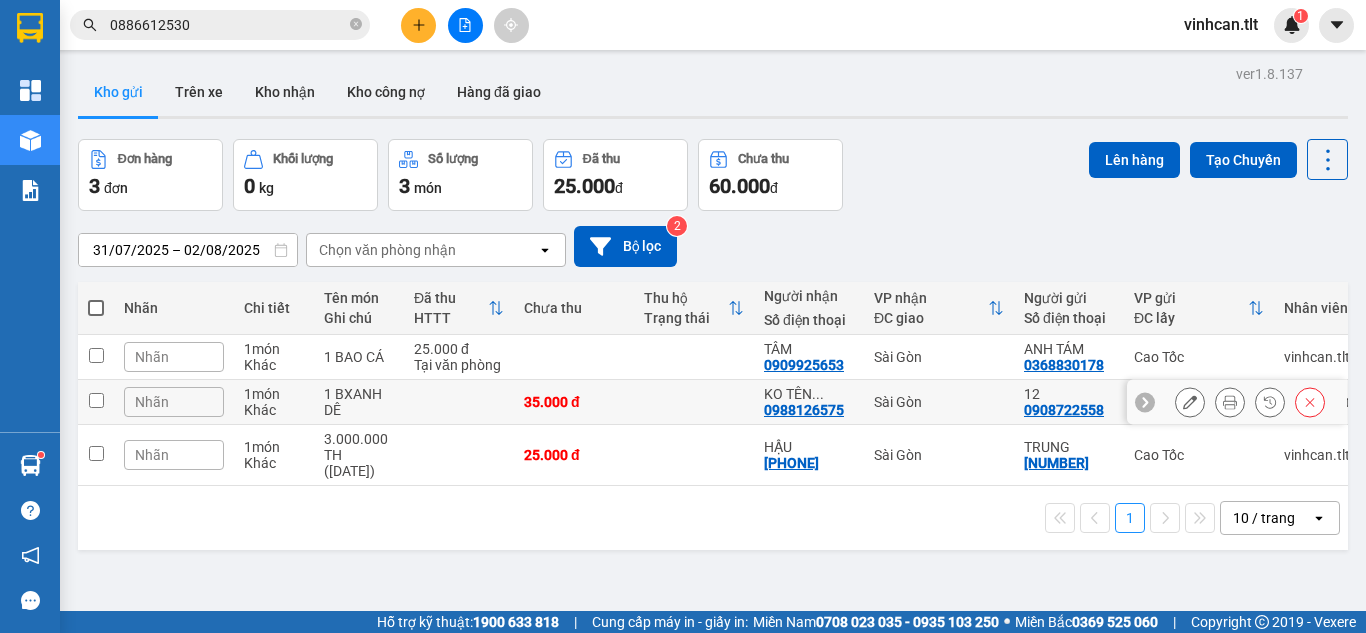 click at bounding box center (694, 402) 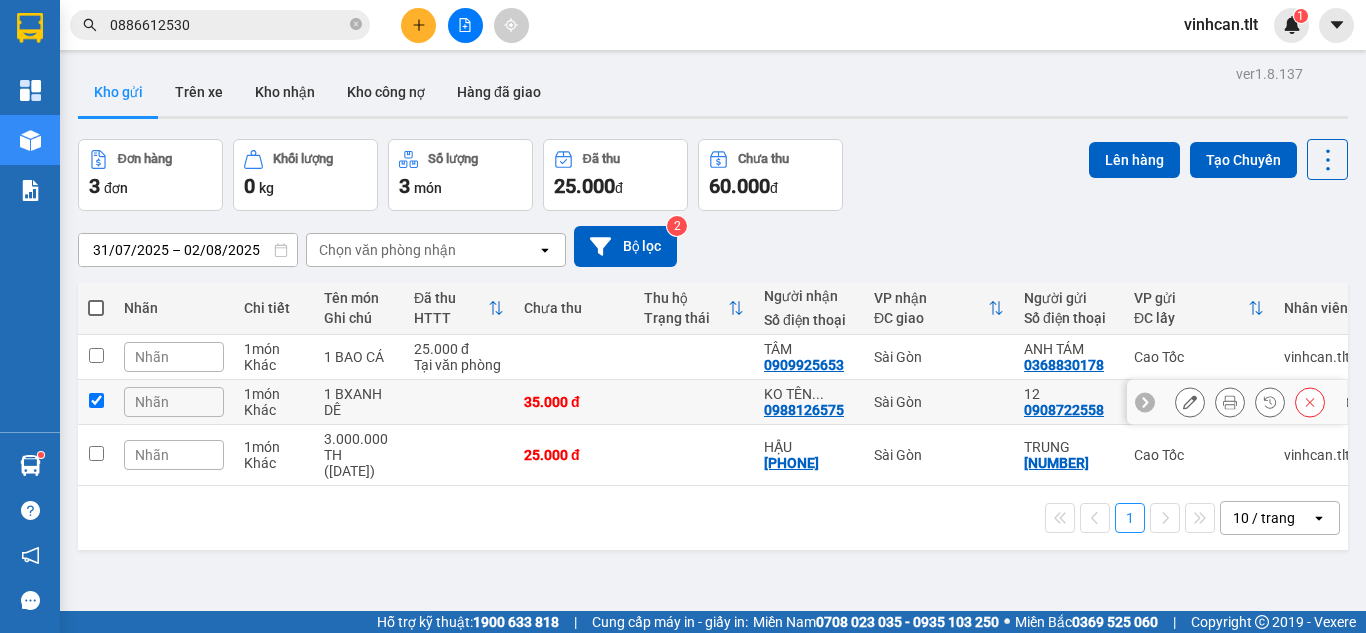 checkbox on "true" 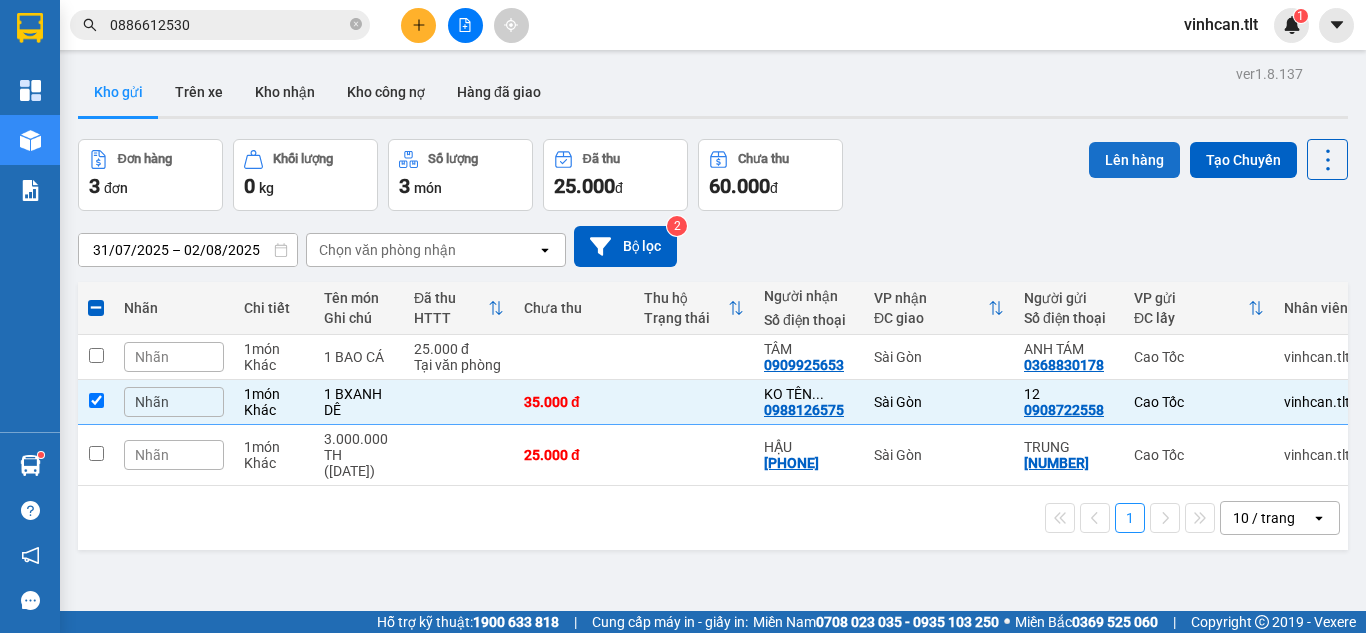 click on "Lên hàng" at bounding box center [1134, 160] 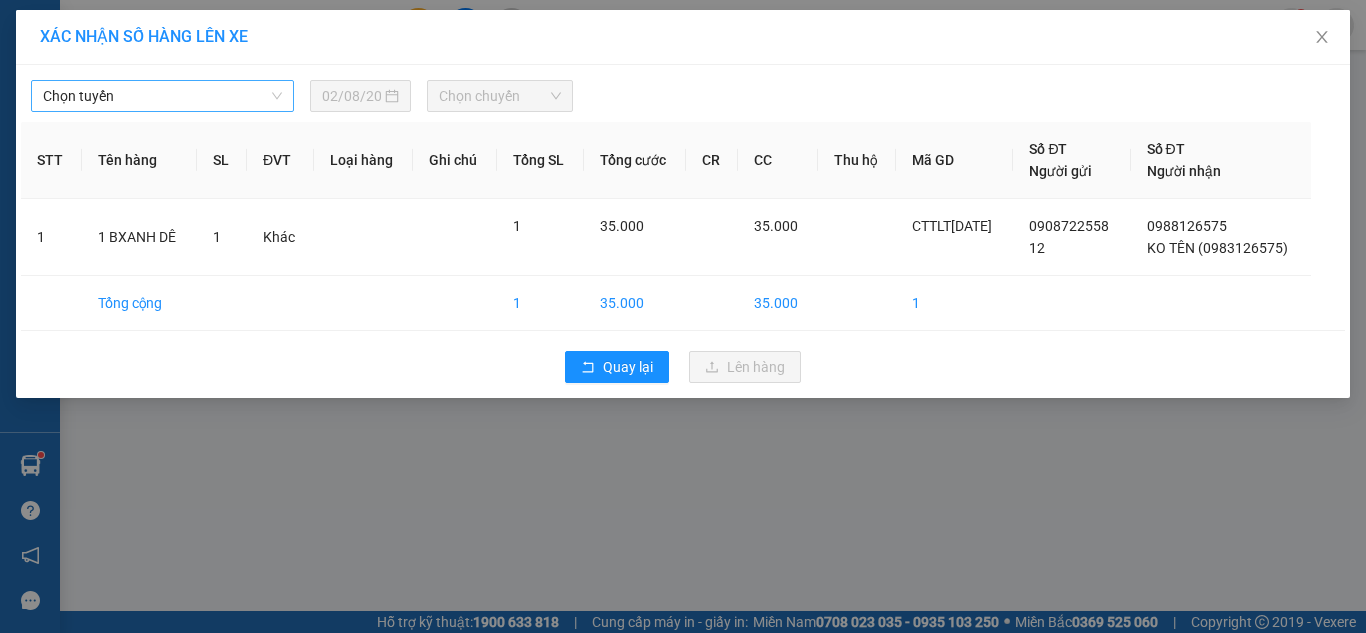 click on "Chọn tuyến" at bounding box center [162, 96] 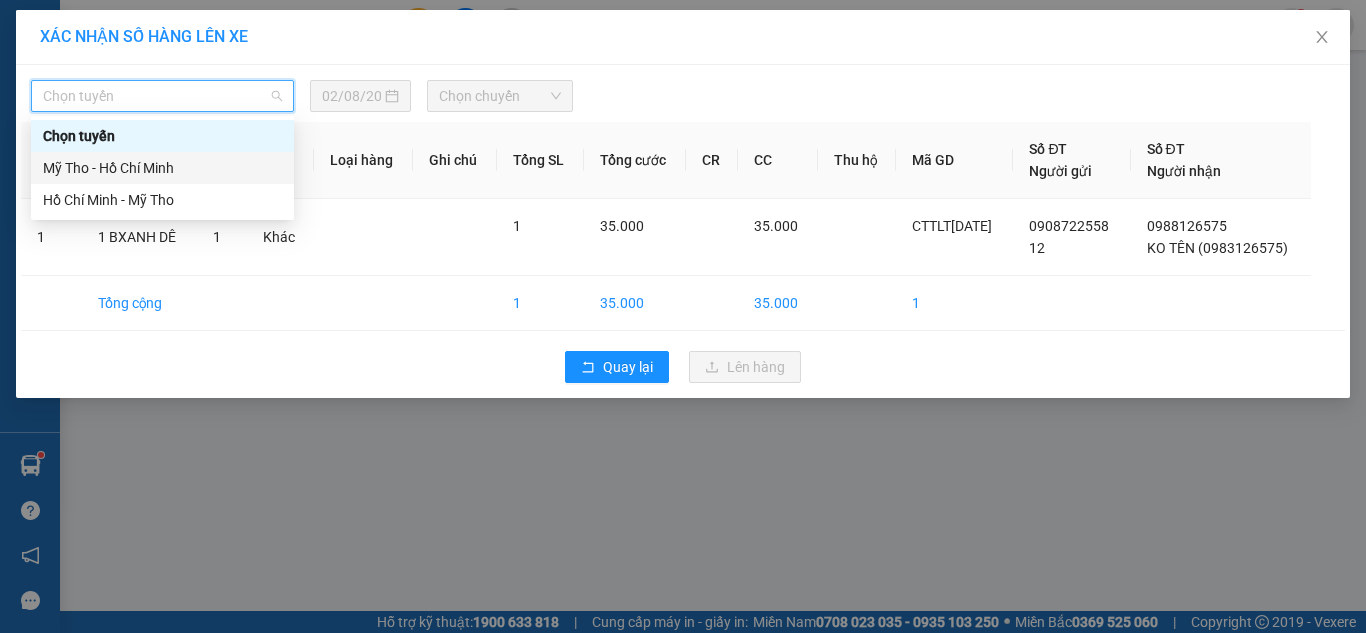 click on "Mỹ Tho - Hồ Chí Minh" at bounding box center [162, 168] 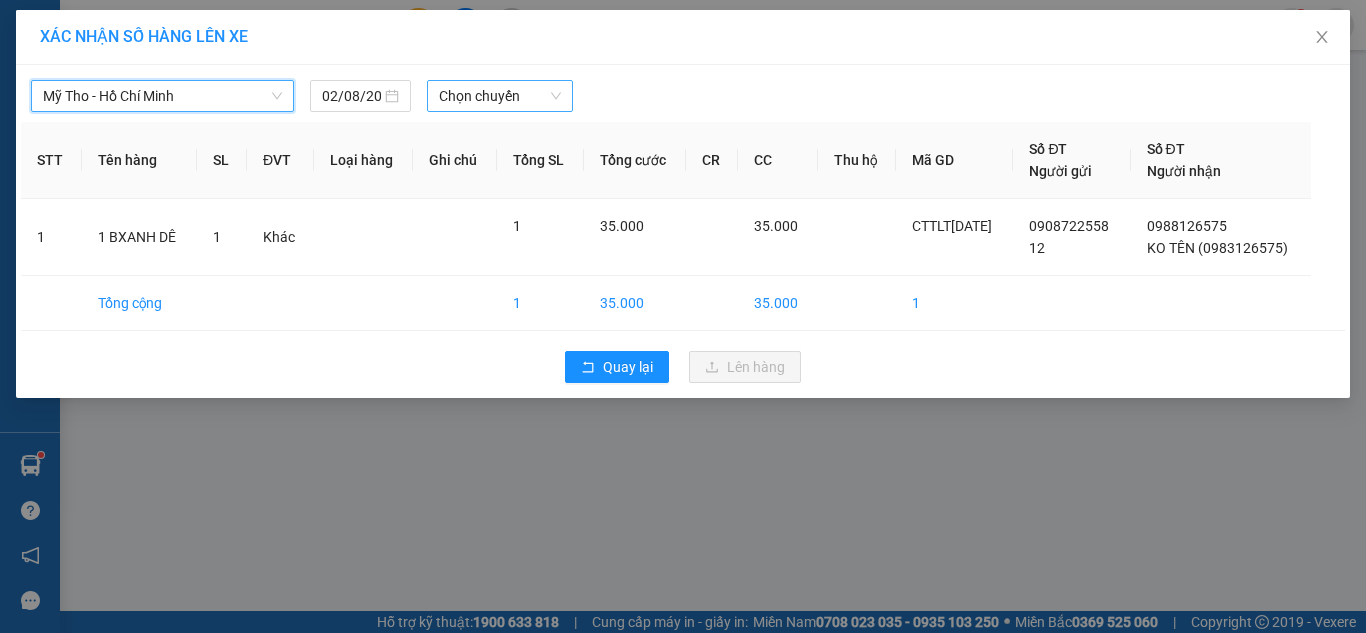 click on "Chọn chuyến" at bounding box center (500, 96) 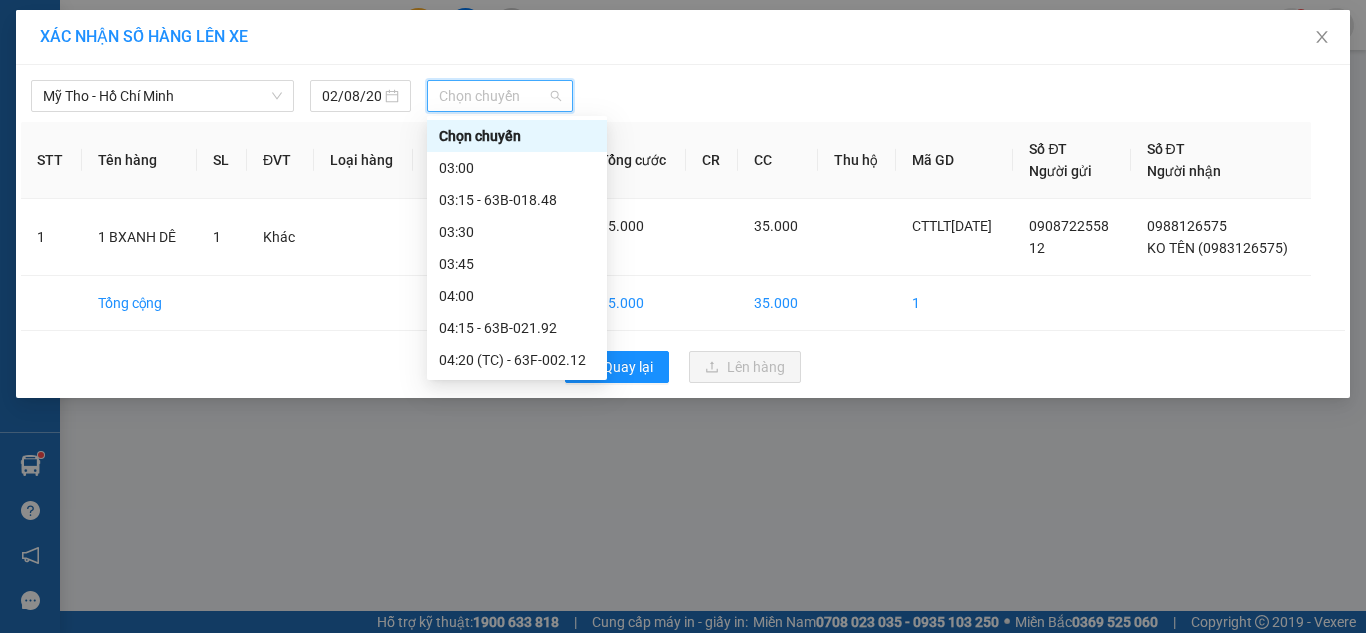 click on "09:35   (TC)   - 66H-059.83" at bounding box center [517, 1352] 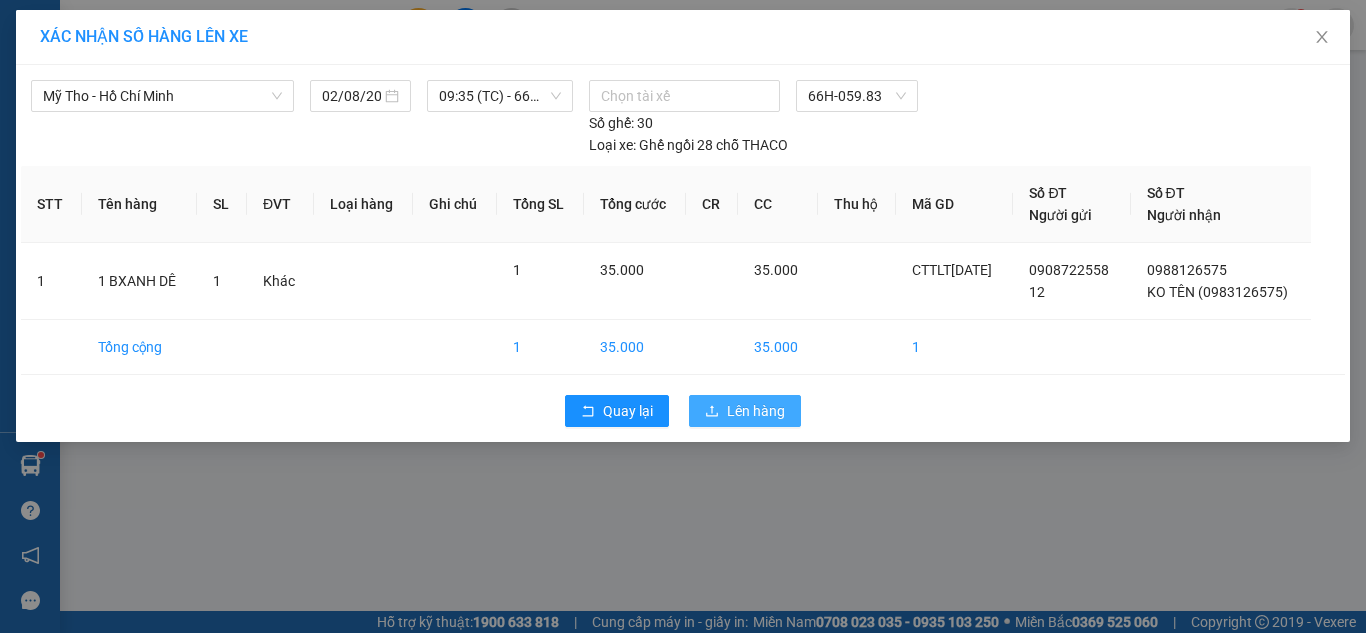 click on "Lên hàng" at bounding box center [756, 411] 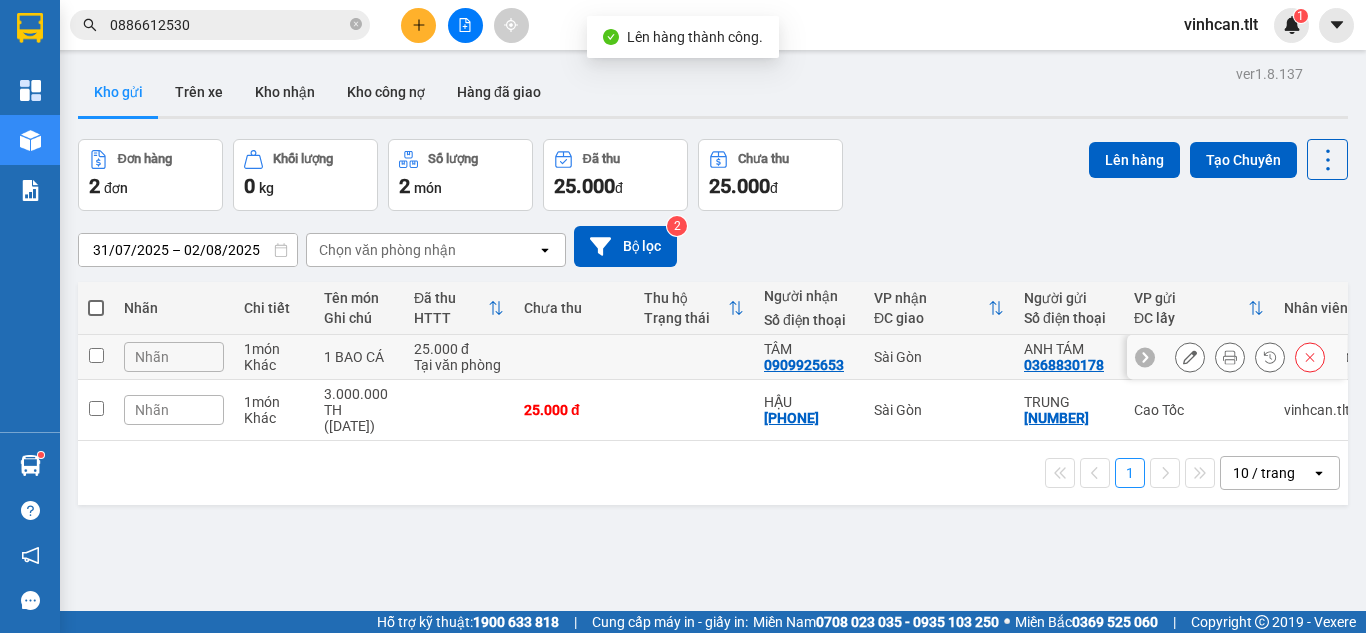 click at bounding box center (694, 357) 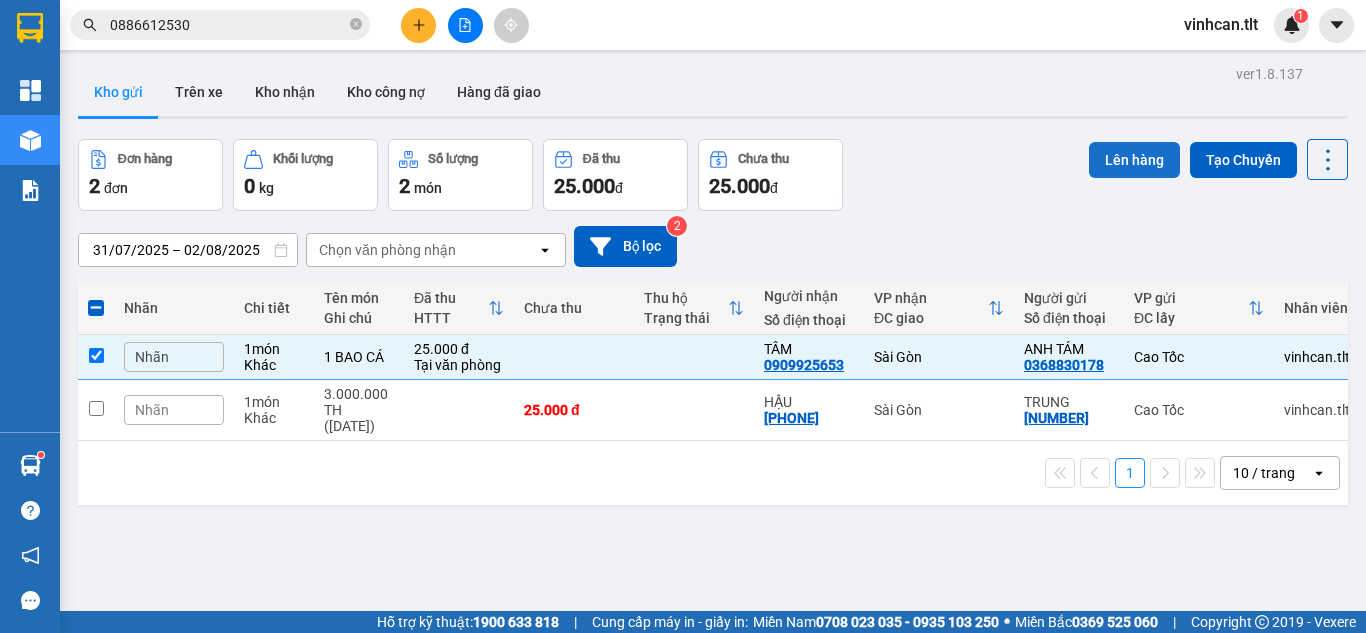 click on "Lên hàng" at bounding box center [1134, 160] 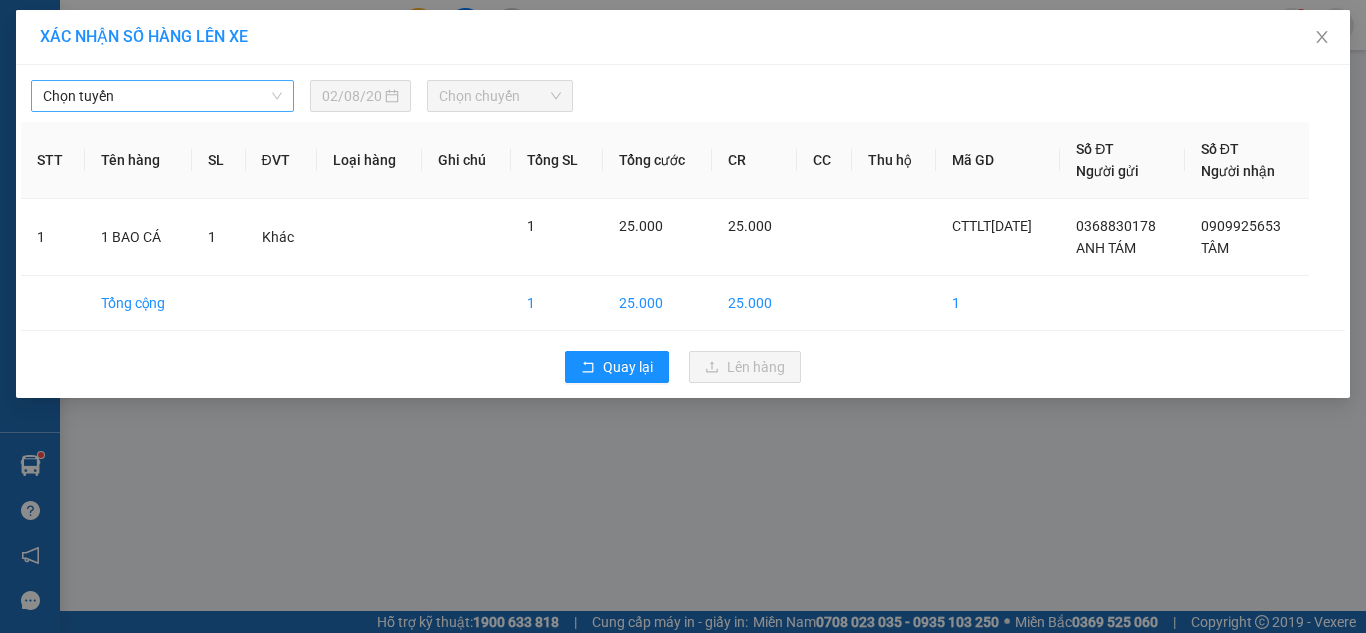 click on "Chọn tuyến" at bounding box center [162, 96] 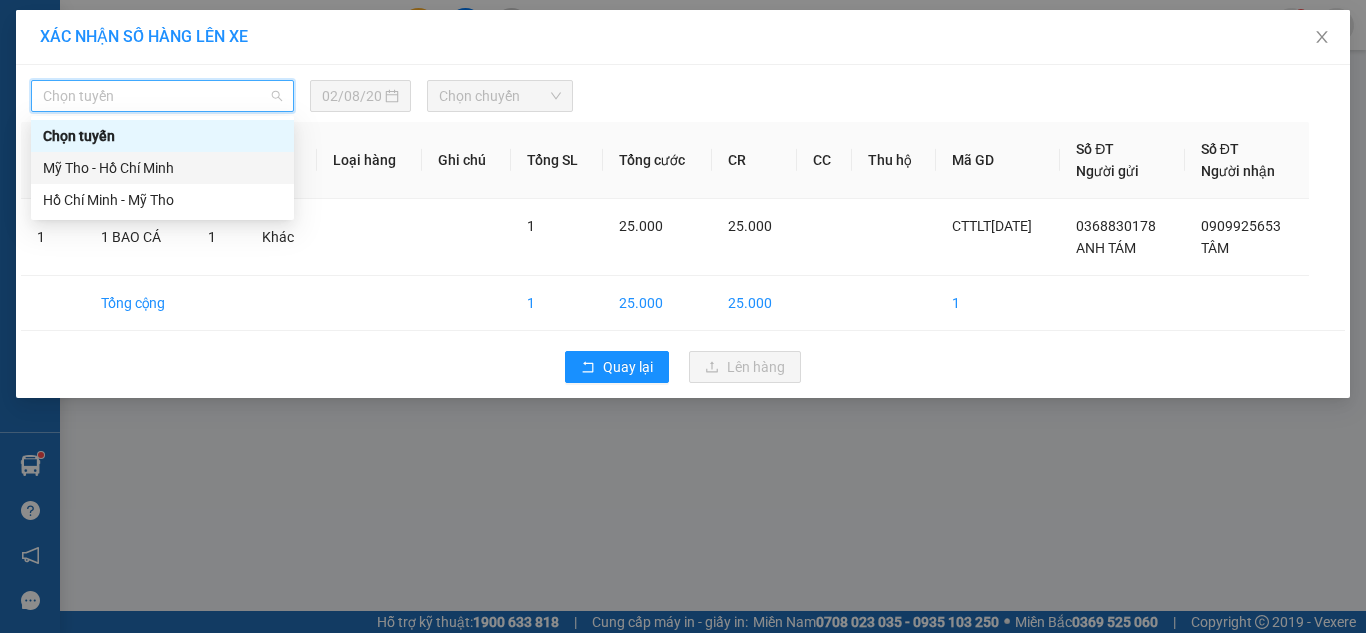click on "Mỹ Tho - Hồ Chí Minh" at bounding box center (162, 168) 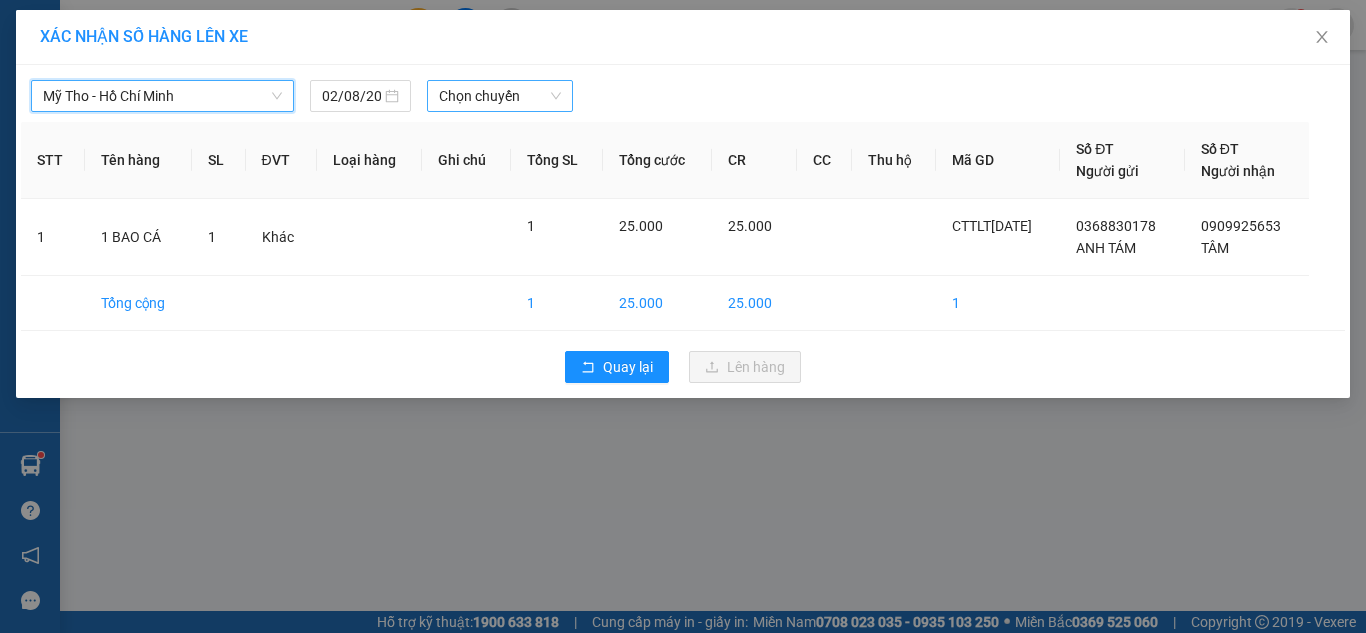 click on "Chọn chuyến" at bounding box center [500, 96] 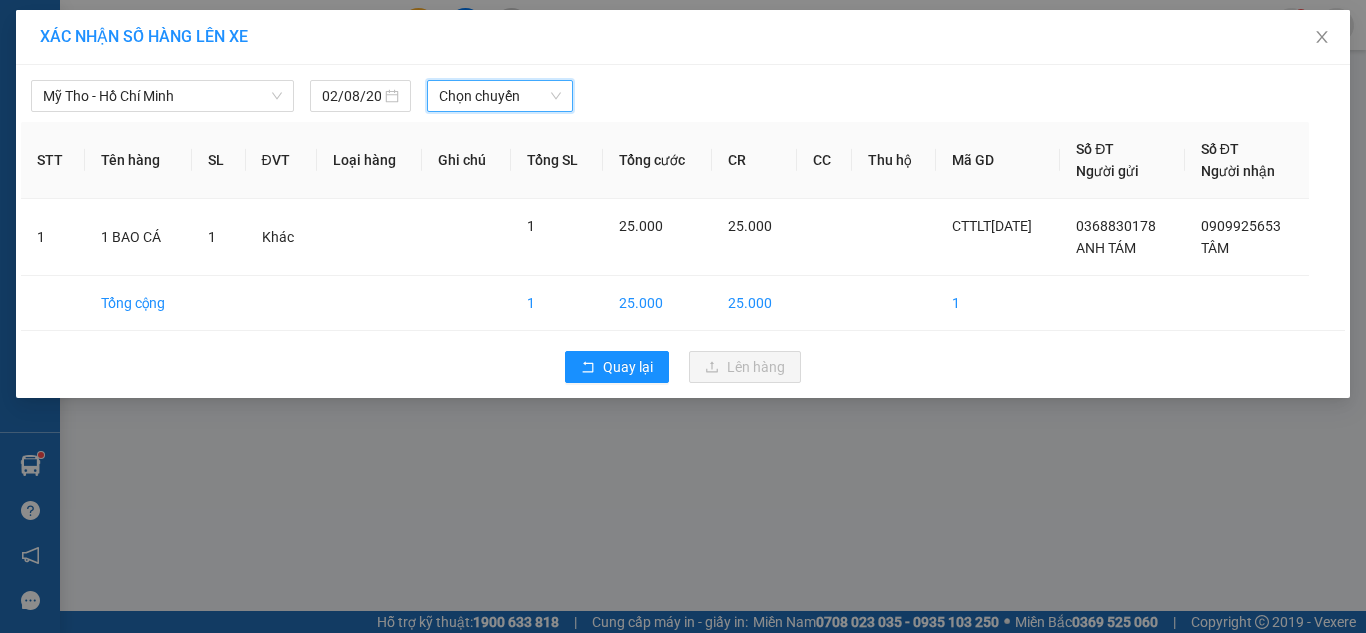 click on "Chọn chuyến" at bounding box center (500, 96) 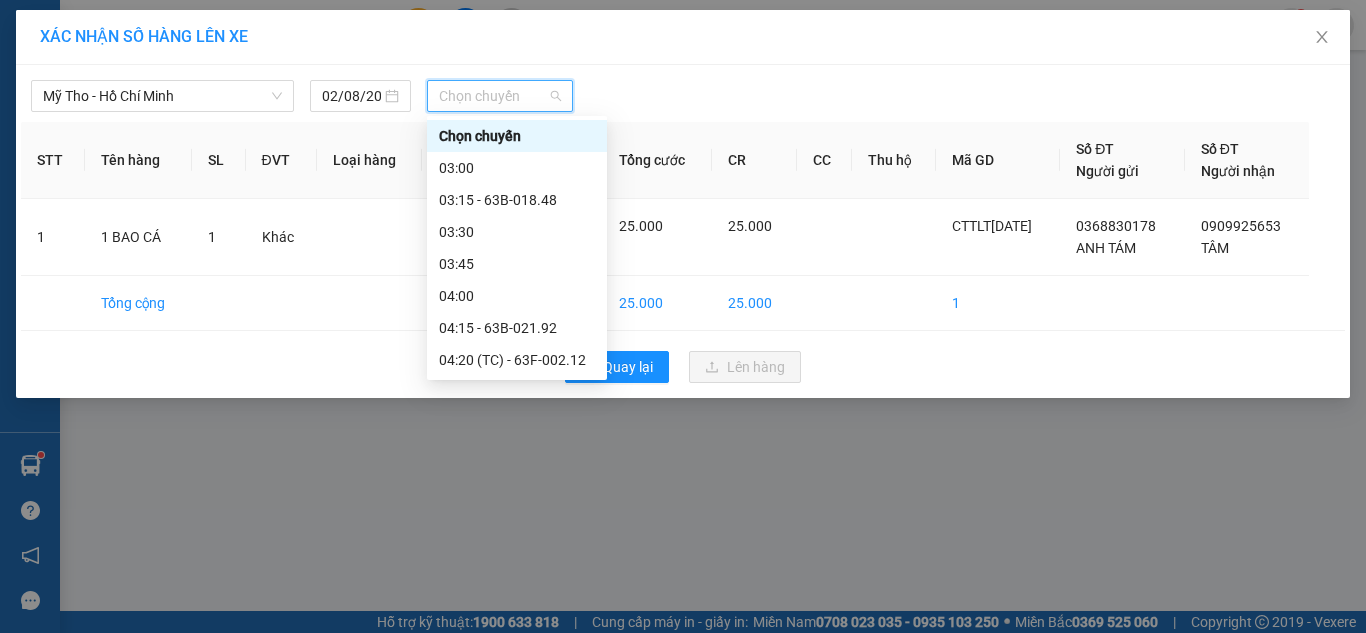 click on "10:30     - 63B-018.44" at bounding box center [517, 1544] 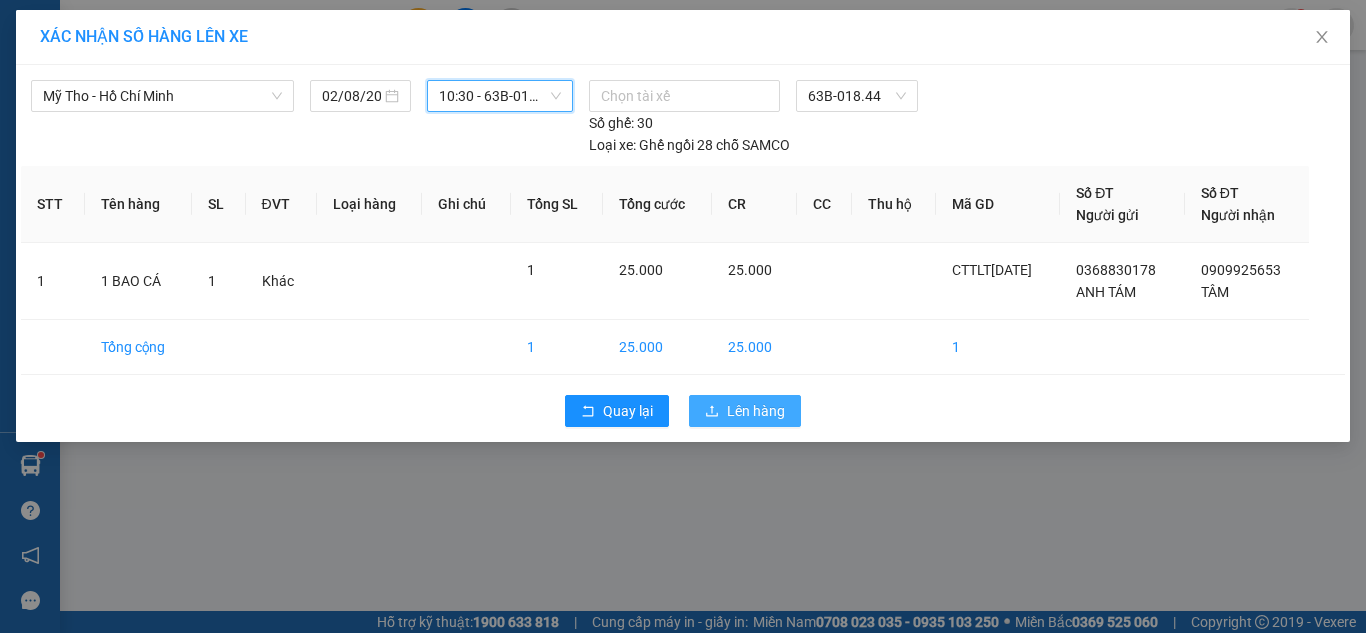click on "Lên hàng" at bounding box center [756, 411] 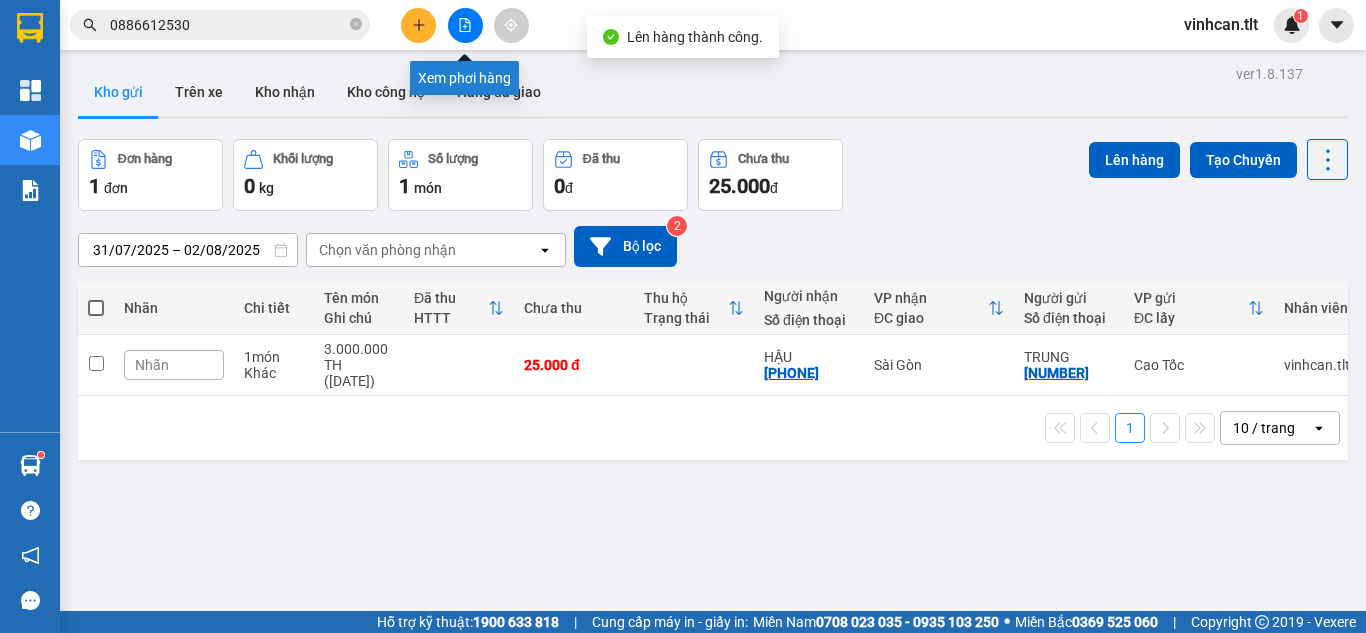 click at bounding box center (465, 25) 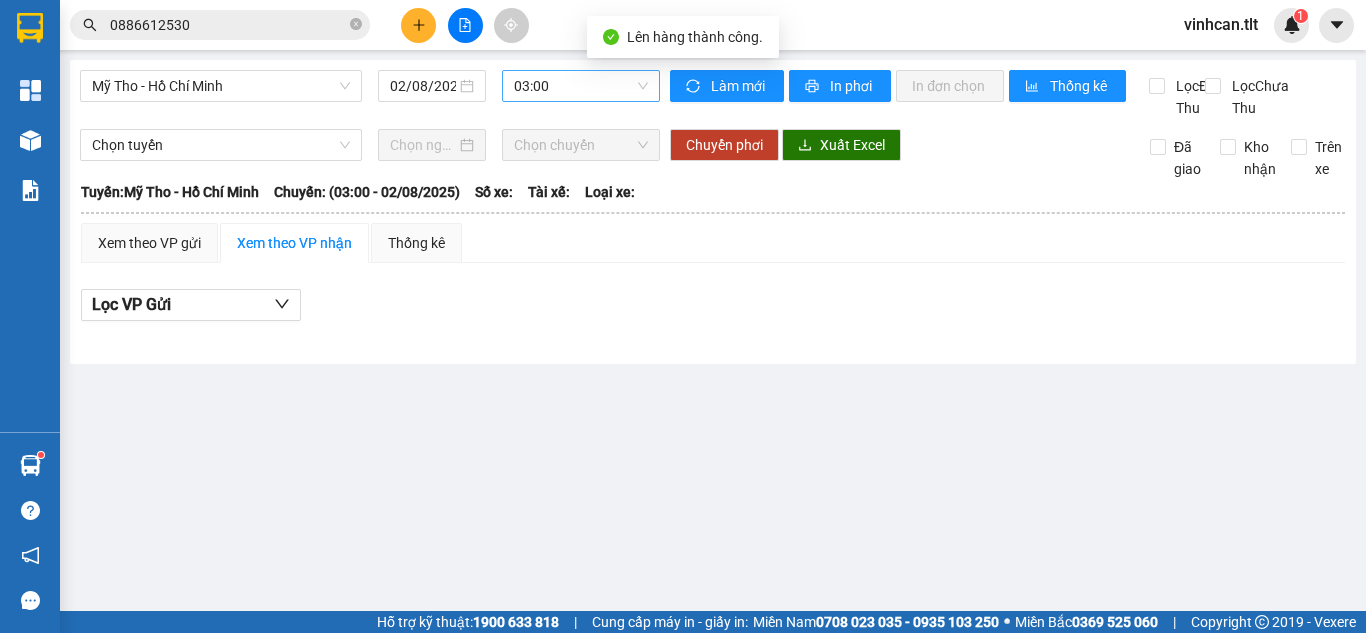 click on "03:00" at bounding box center [581, 86] 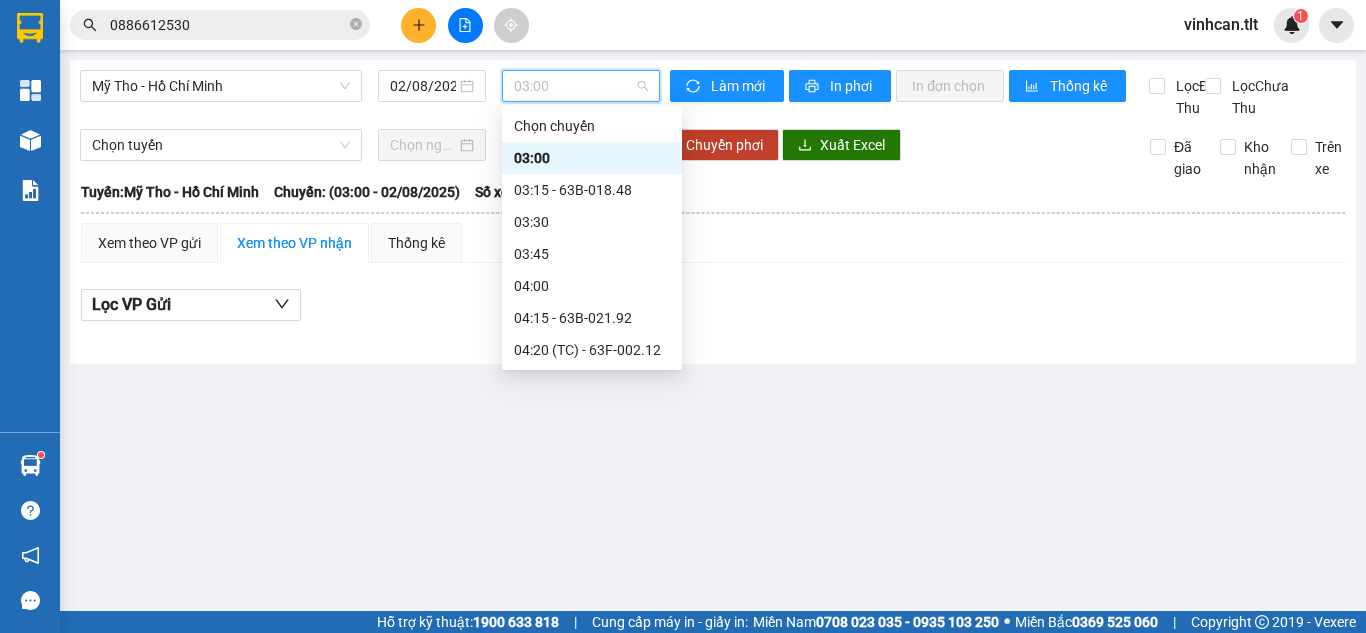click on "10:30     - 63B-018.44" at bounding box center [592, 1534] 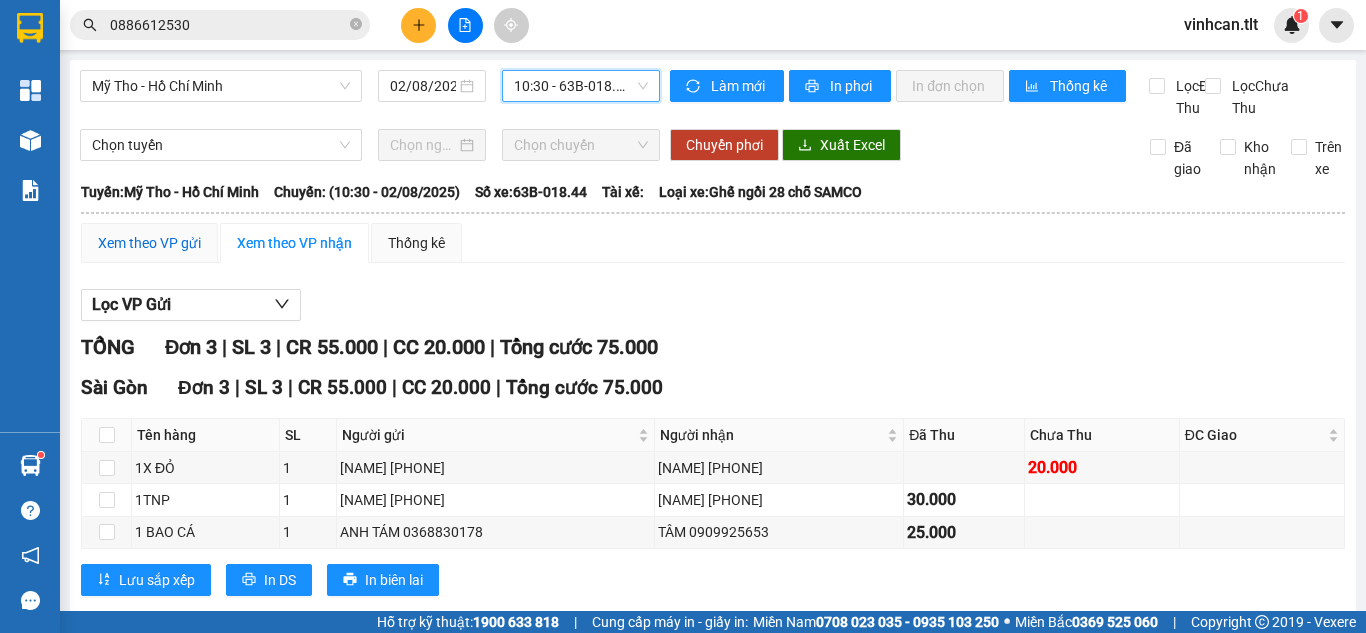 click on "Xem theo VP gửi" at bounding box center (149, 243) 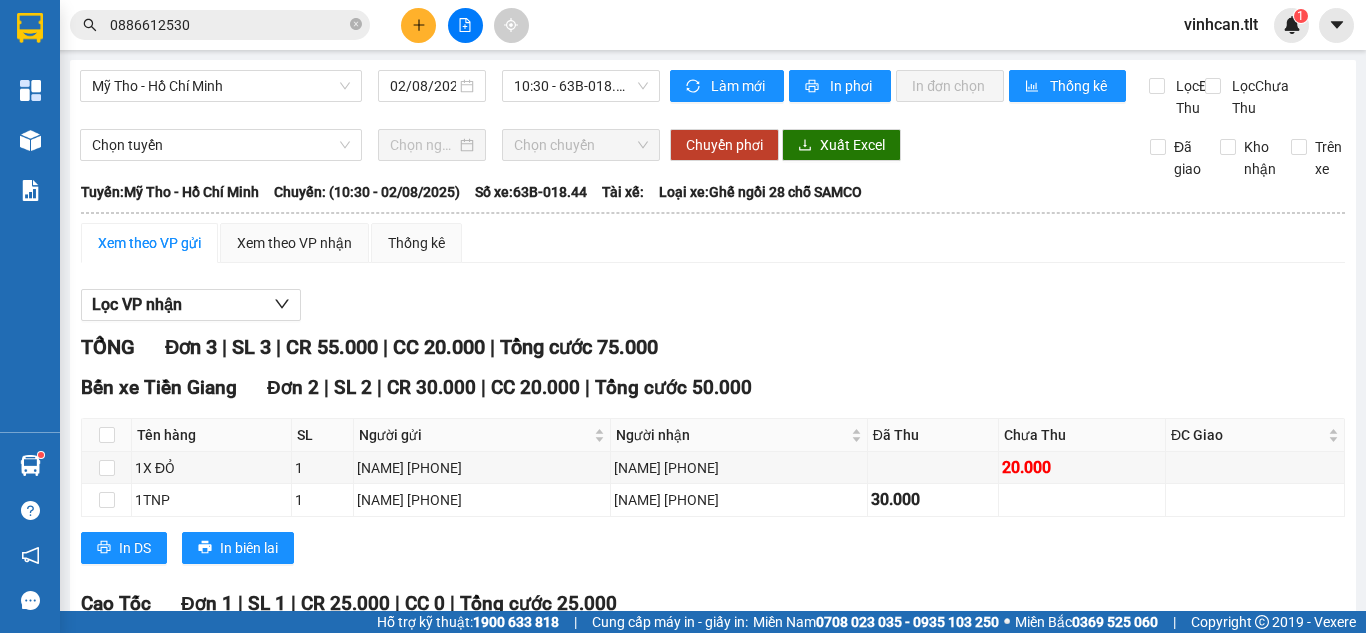 click on "Chốt phơi hàng" at bounding box center (698, 731) 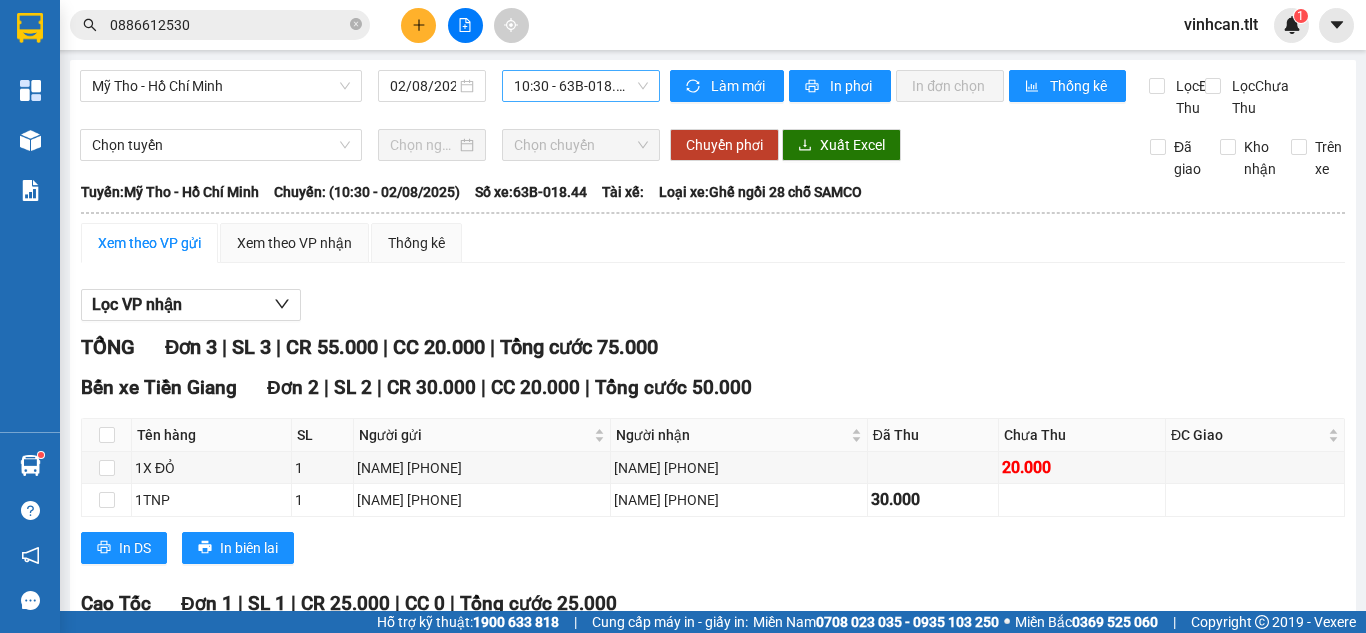 click on "10:30     - 63B-018.44" at bounding box center [581, 86] 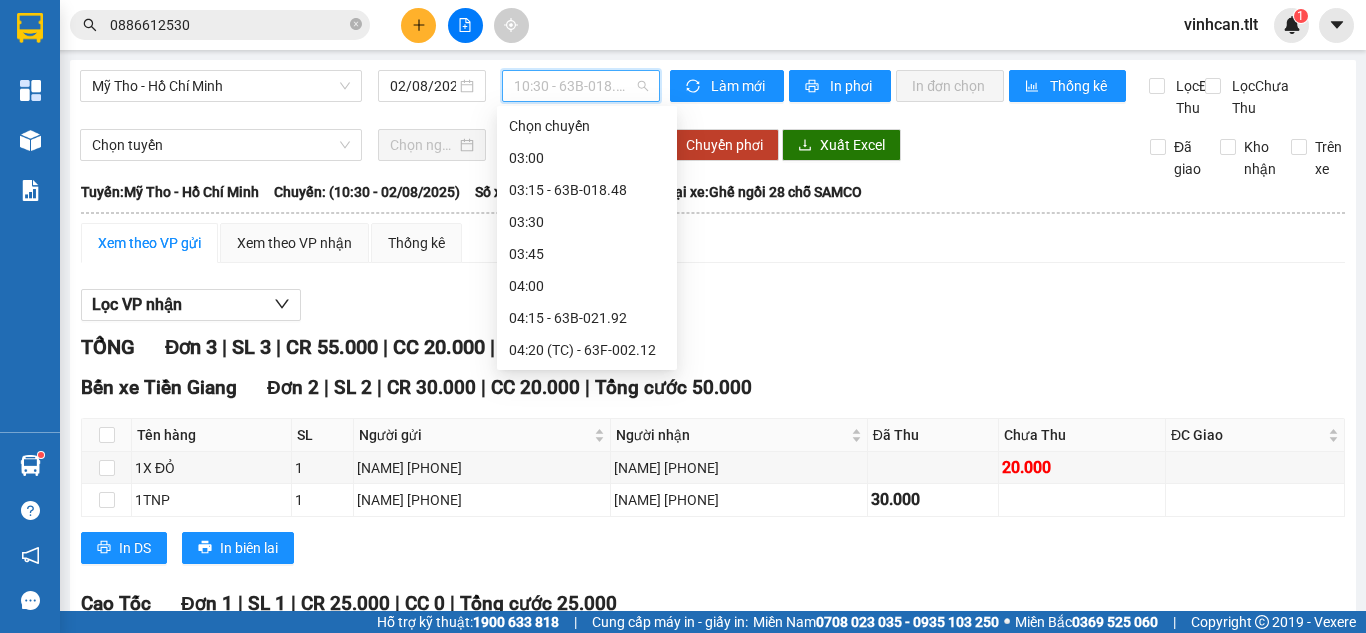 click on "09:35   (TC)   - 66H-059.83" at bounding box center [587, 1342] 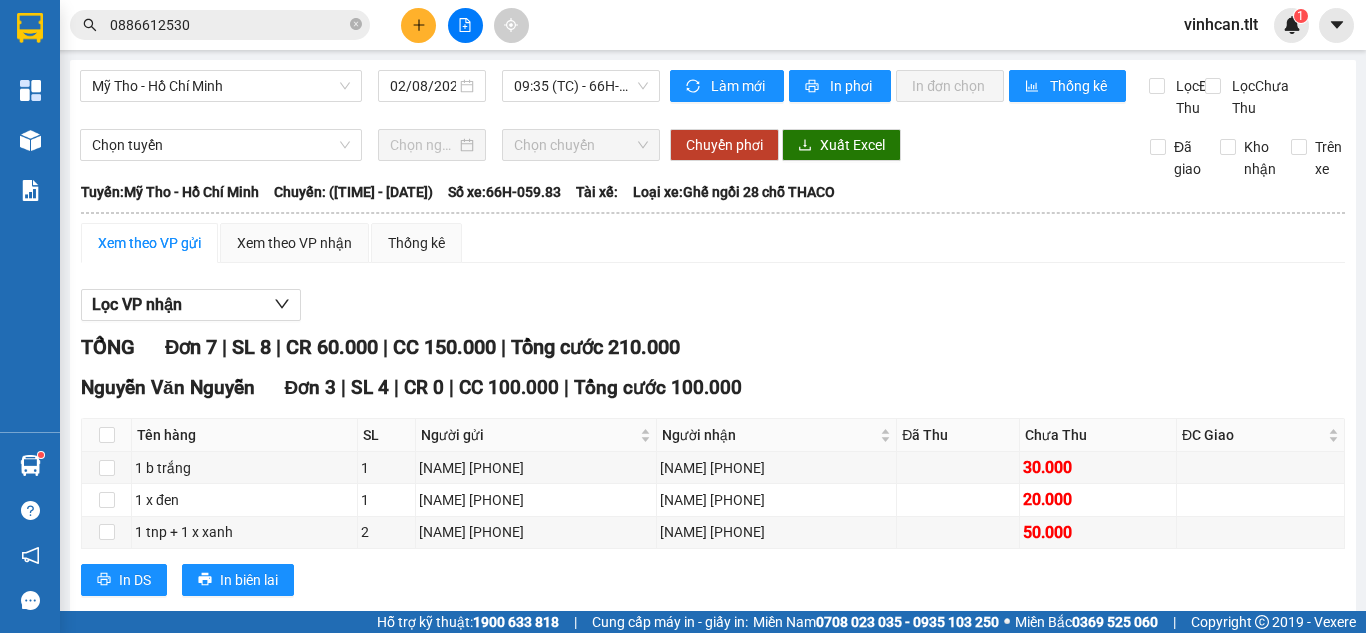 click on "Chốt phơi hàng" at bounding box center [698, 1010] 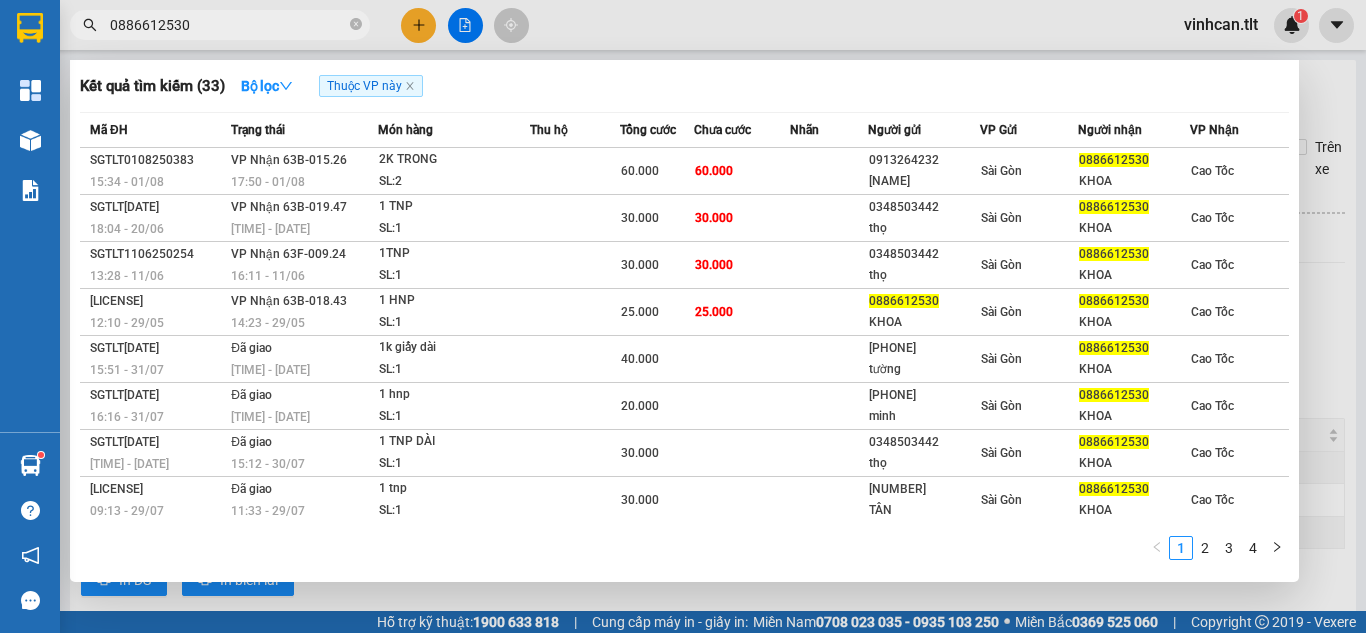 click on "0886612530" at bounding box center [228, 25] 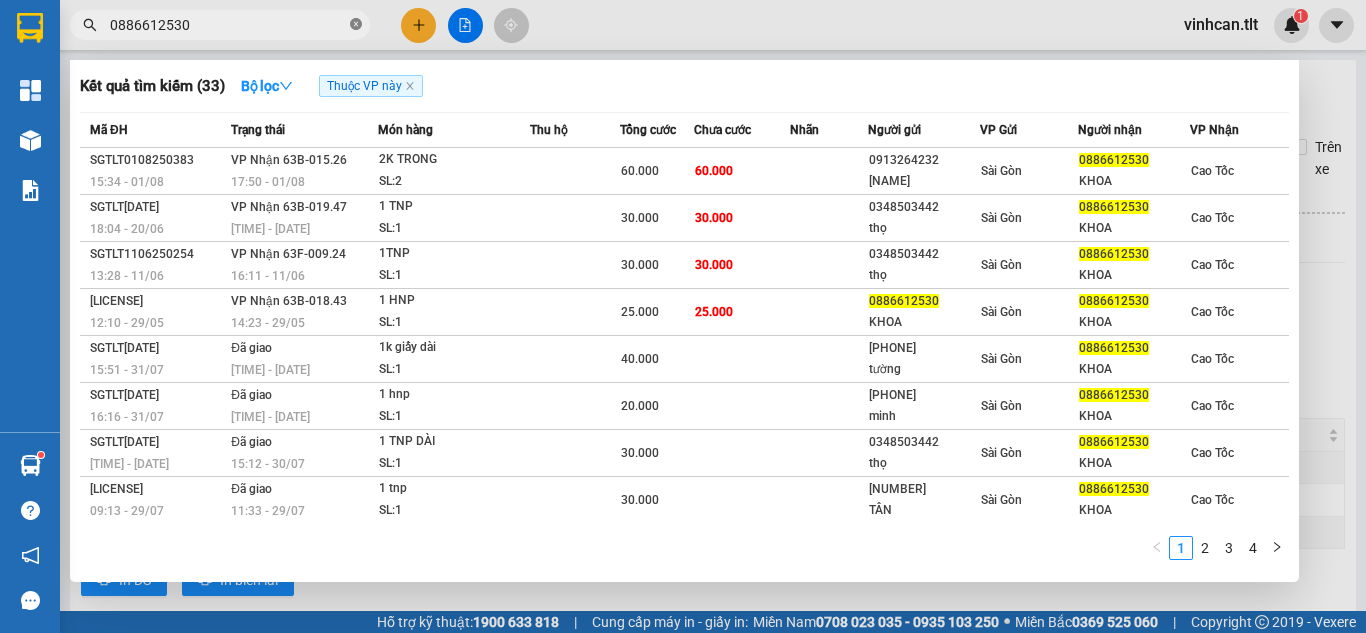 click 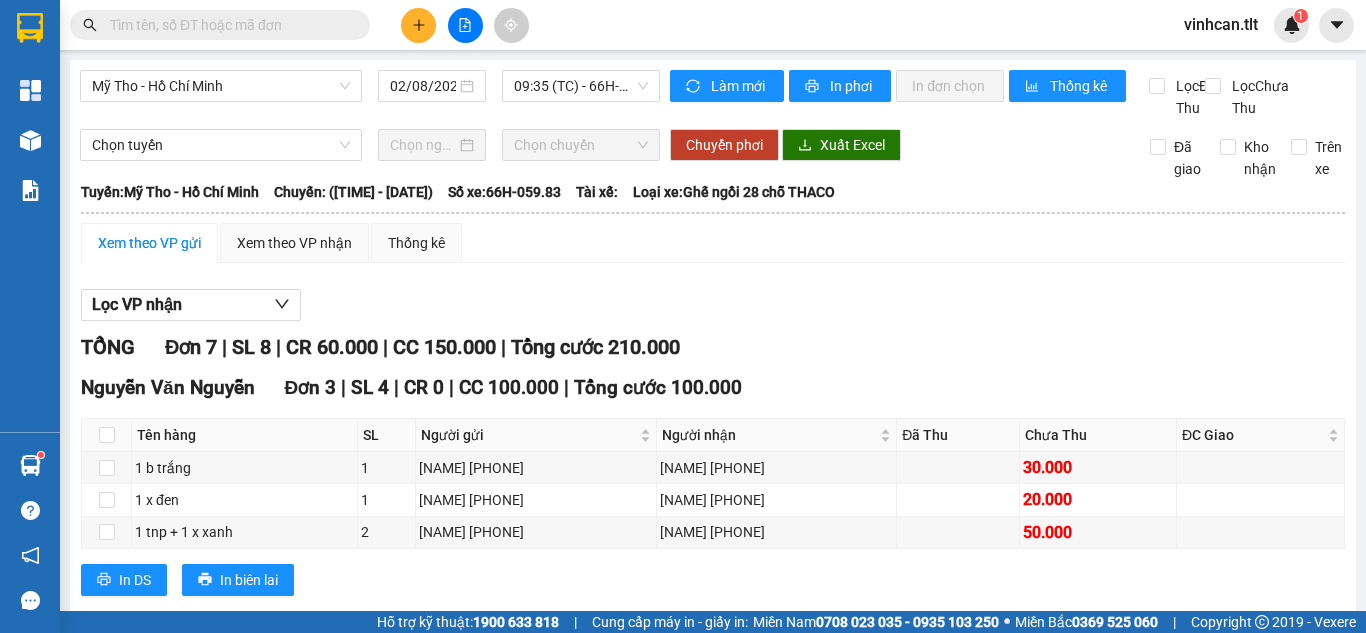 click at bounding box center (228, 25) 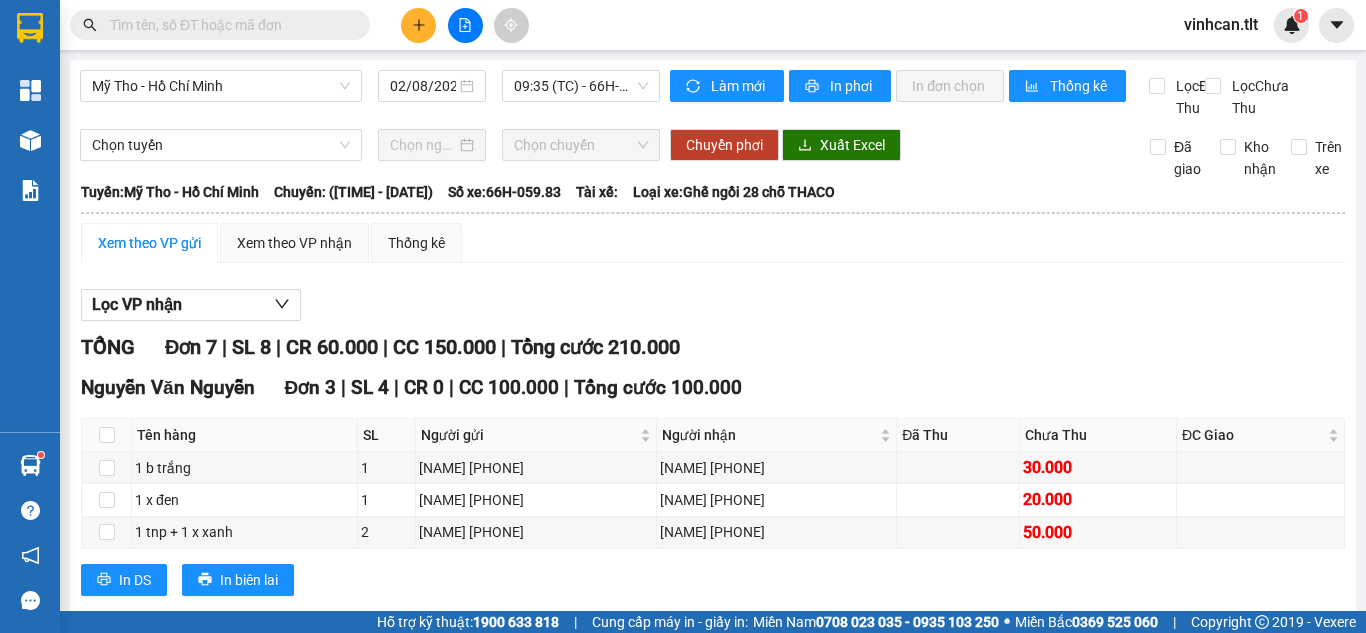click at bounding box center [228, 25] 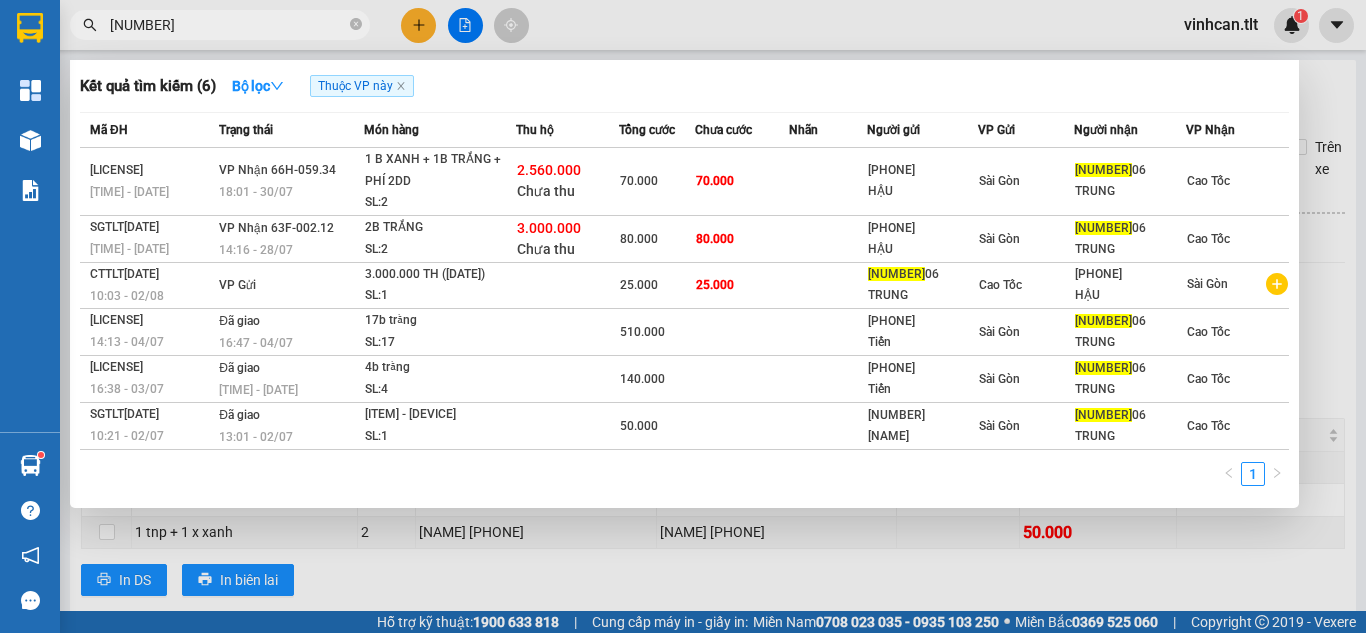 type on "03595555" 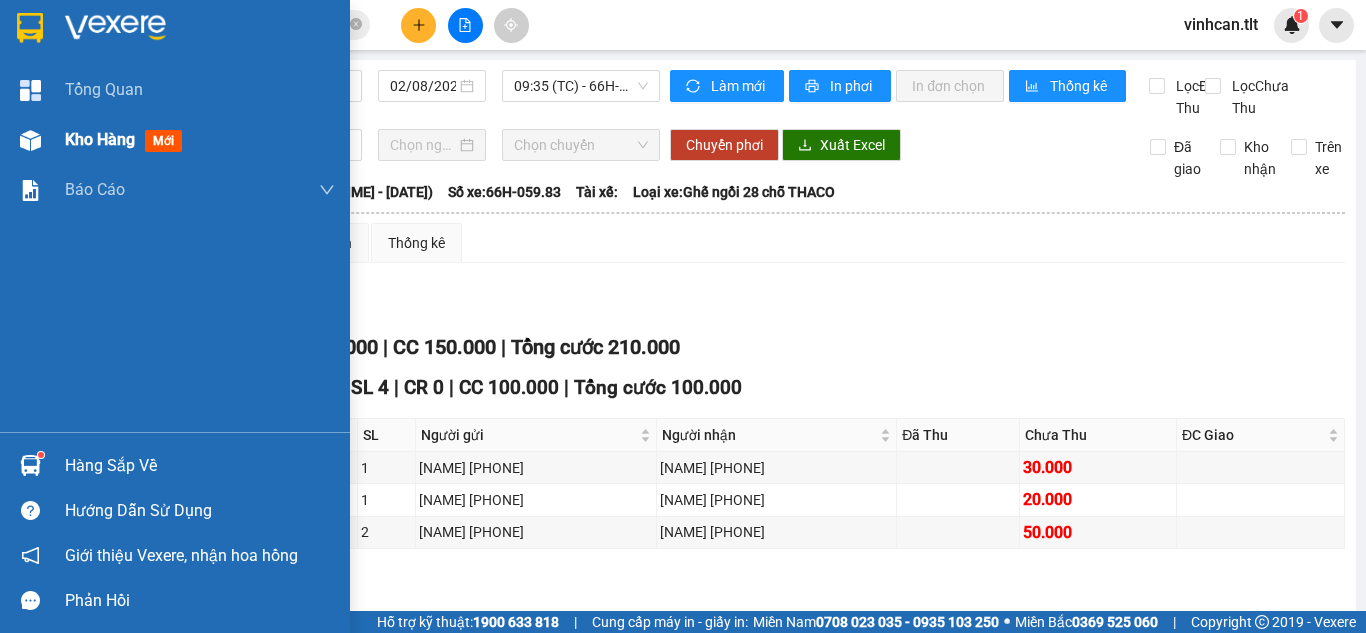 click on "Kho hàng" at bounding box center [100, 139] 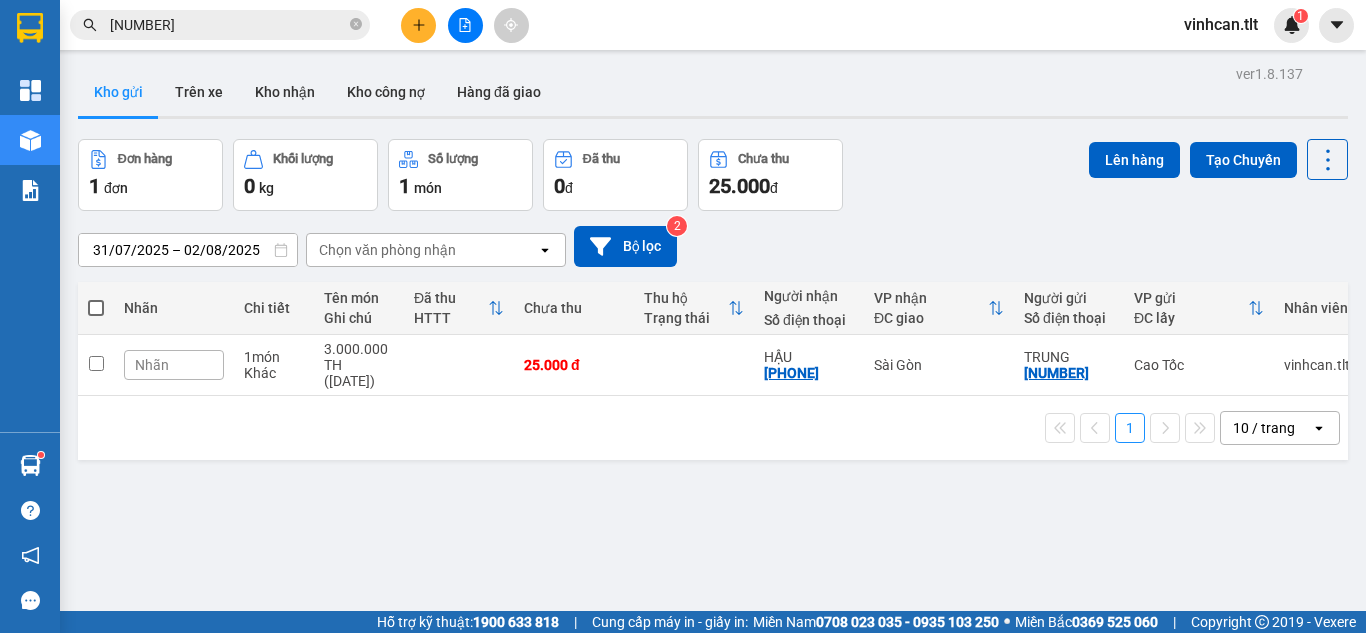 click on "ver  1.8.137 Kho gửi Trên xe Kho nhận Kho công nợ Hàng đã giao Đơn hàng 1 đơn Khối lượng 0 kg Số lượng 1 món Đã thu 0  đ Chưa thu 25.000  đ Lên hàng Tạo Chuyến 31/07/2025 – 02/08/2025 Press the down arrow key to interact with the calendar and select a date. Press the escape button to close the calendar. Selected date range is from 31/07/2025 to 02/08/2025. Chọn văn phòng nhận open Bộ lọc 2 Nhãn Chi tiết Tên món Ghi chú Đã thu HTTT Chưa thu Thu hộ Trạng thái Người nhận Số điện thoại VP nhận ĐC giao Người gửi Số điện thoại VP gửi ĐC lấy Nhân viên Mã GD Ngày ĐH Nhãn 1  món Khác 3.000.000 TH (2807250200) 25.000 đ HẬU 0931333791 Sài Gòn TRUNG 0359555506 Cao Tốc vinhcan.tlt CTTLT0208250032 10:03 02/08 1 10 / trang open Đang tải dữ liệu" at bounding box center (713, 376) 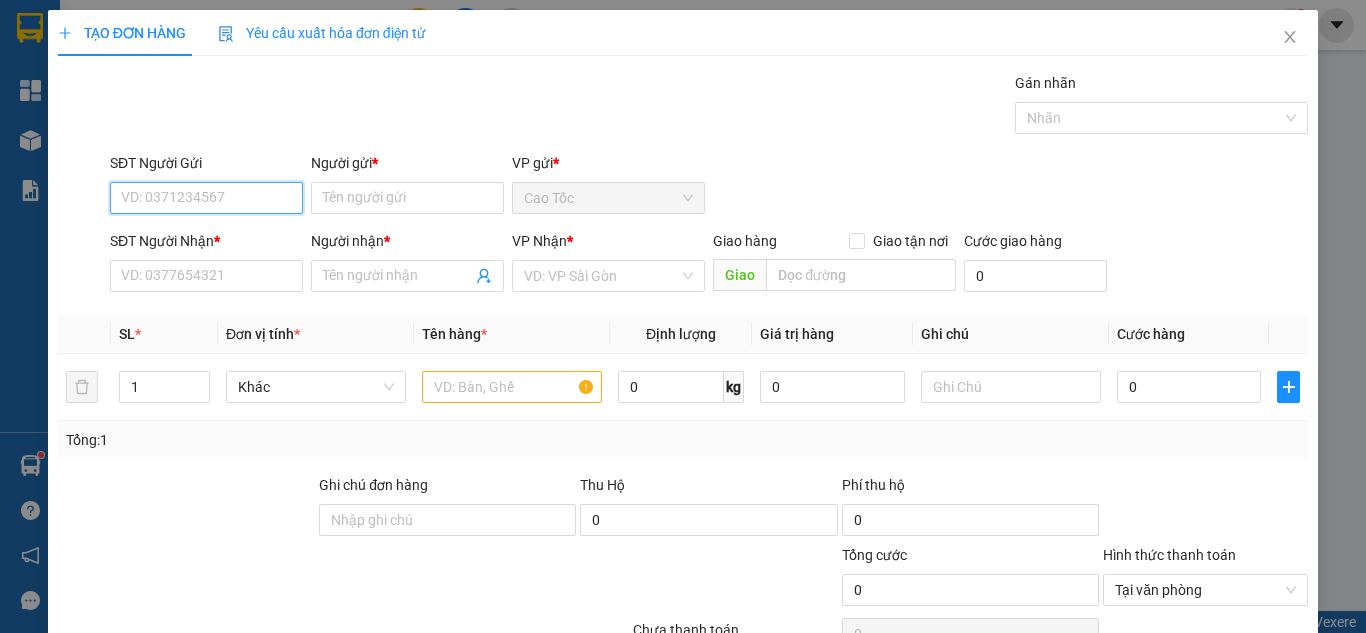 click on "SĐT Người Gửi" at bounding box center (206, 198) 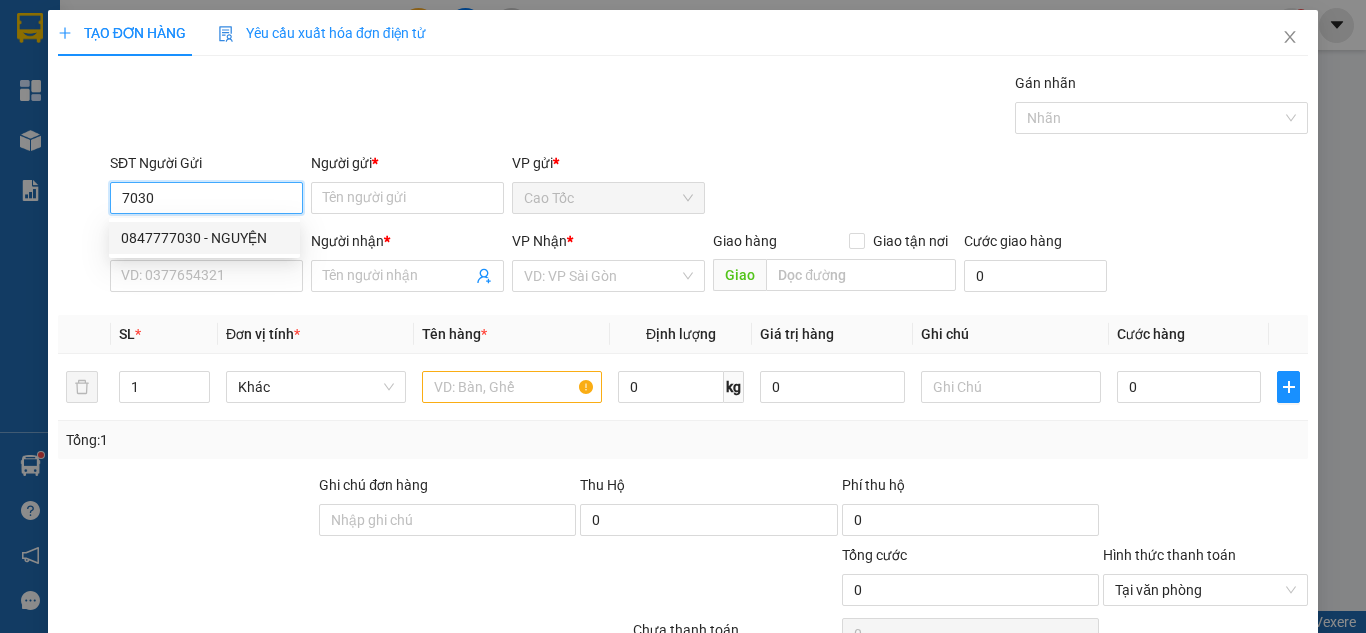 click on "0847777030 - NGUYỆN" at bounding box center (204, 238) 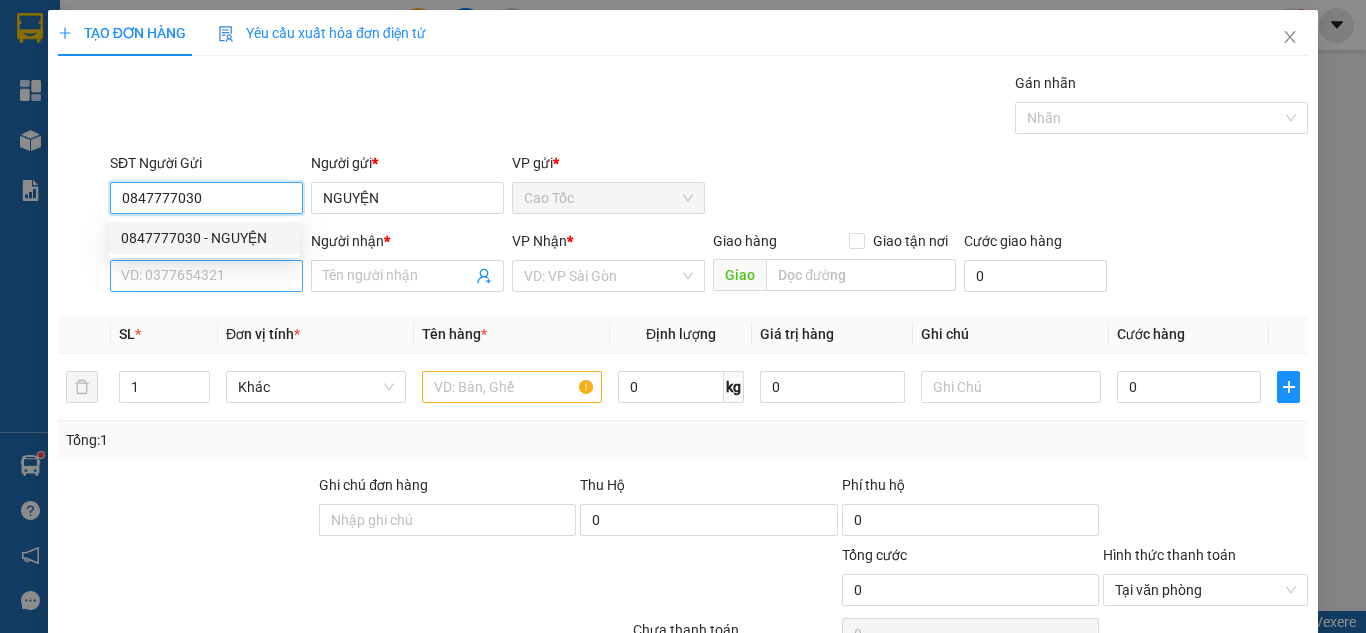 type on "0847777030" 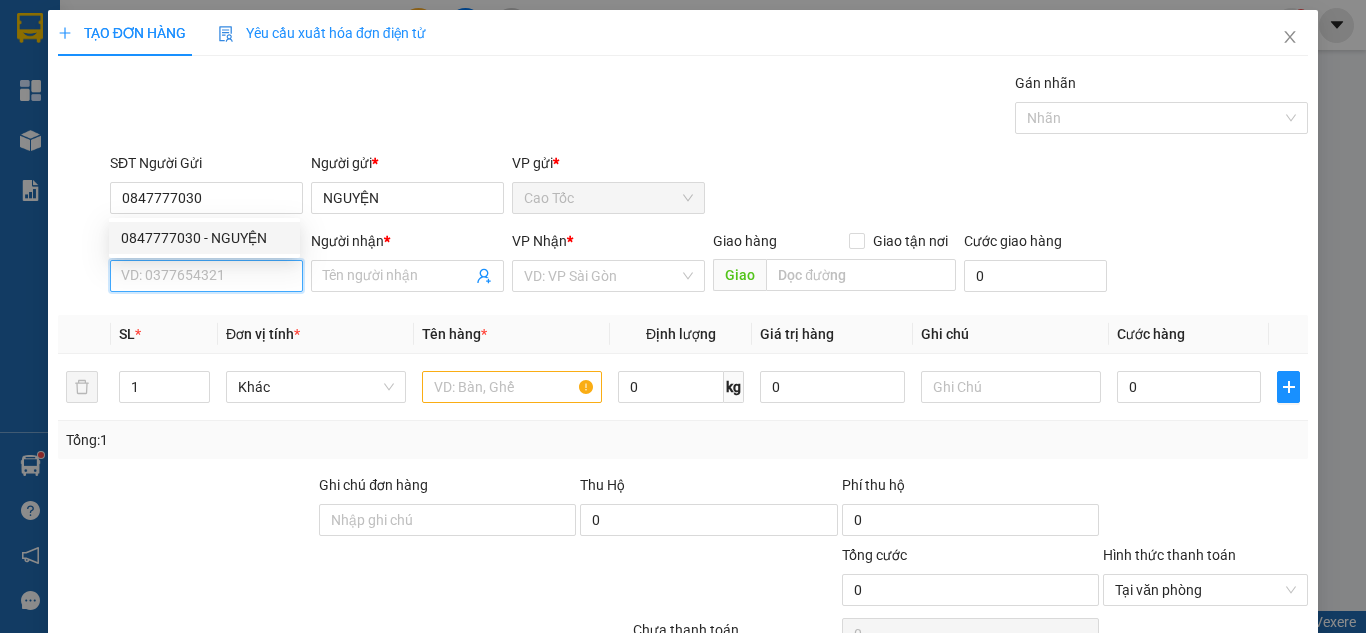 click on "SĐT Người Nhận  *" at bounding box center (206, 276) 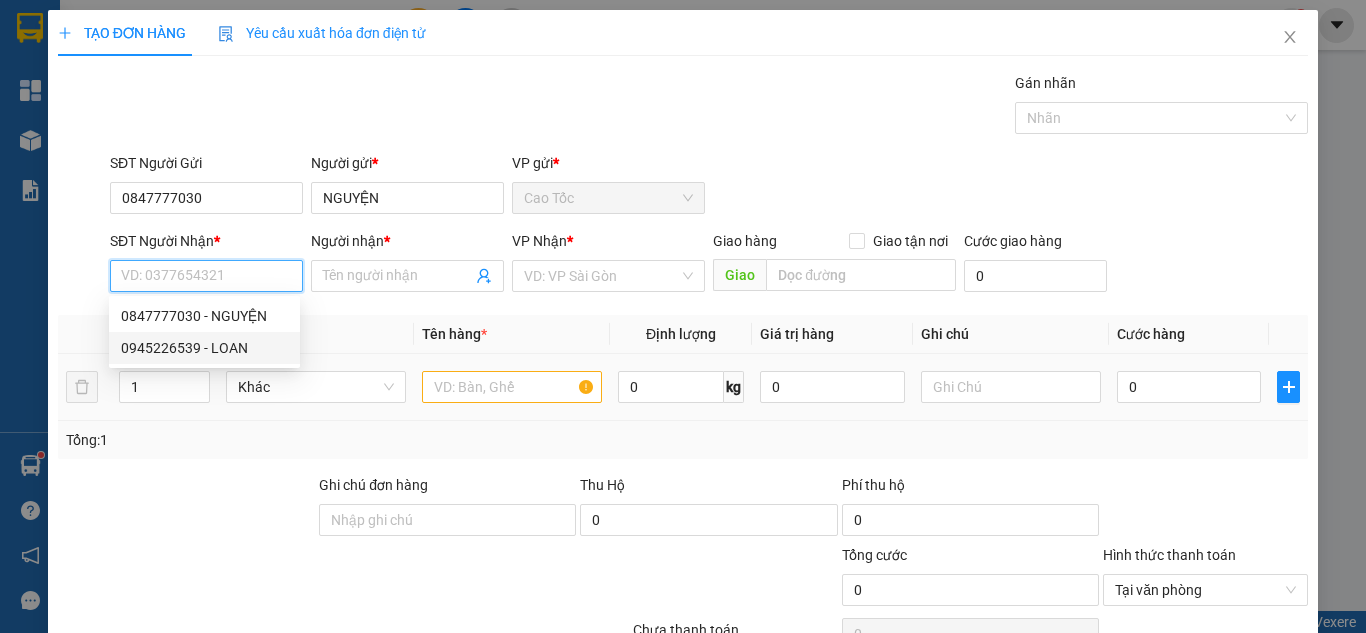 click on "0945226539 - LOAN" at bounding box center [204, 348] 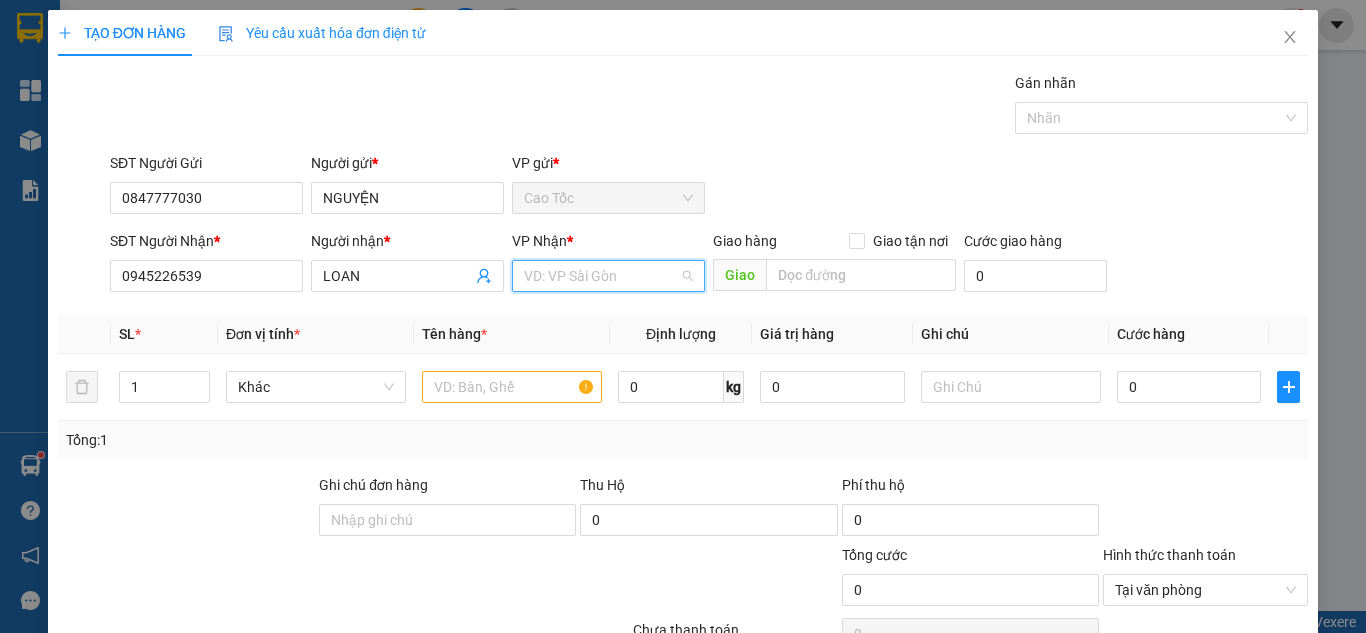 click at bounding box center [601, 276] 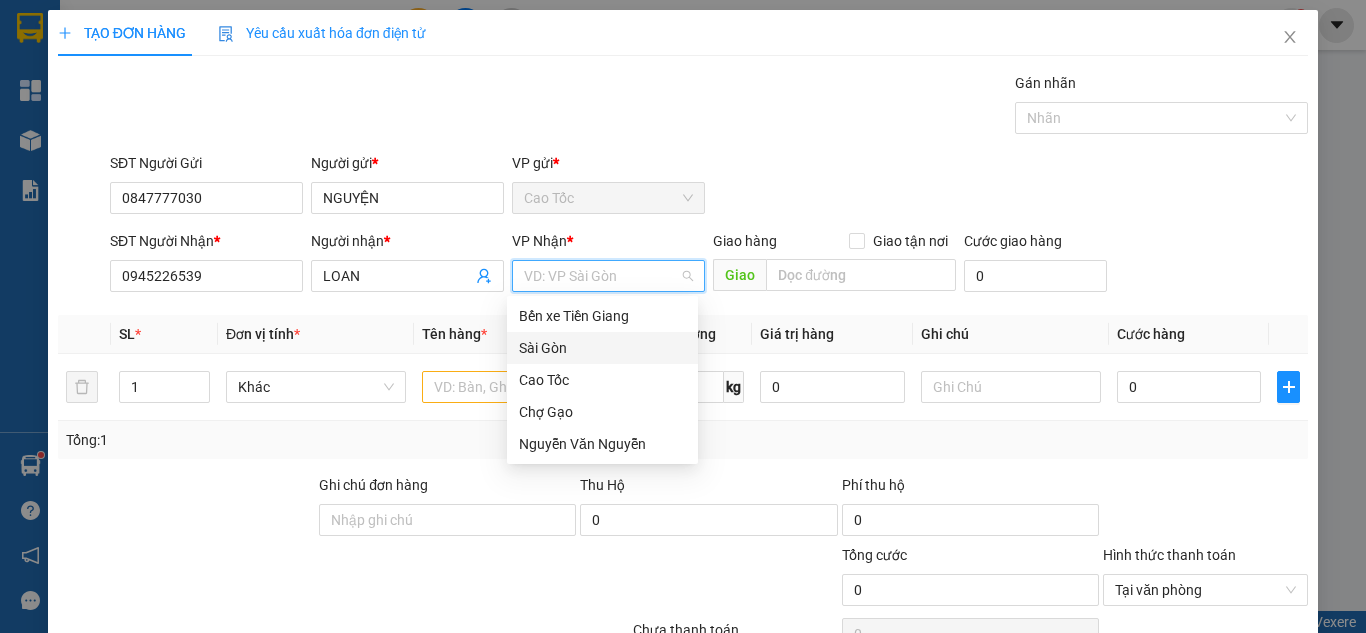 click on "Sài Gòn" at bounding box center (602, 348) 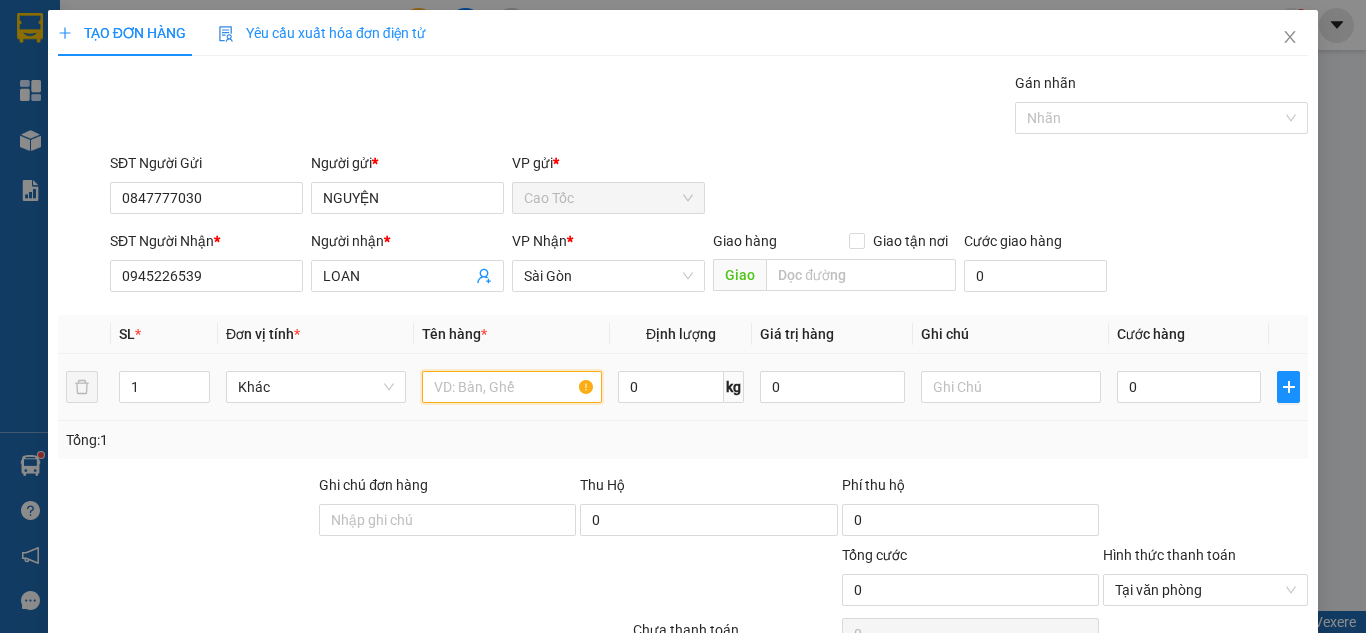 click at bounding box center [512, 387] 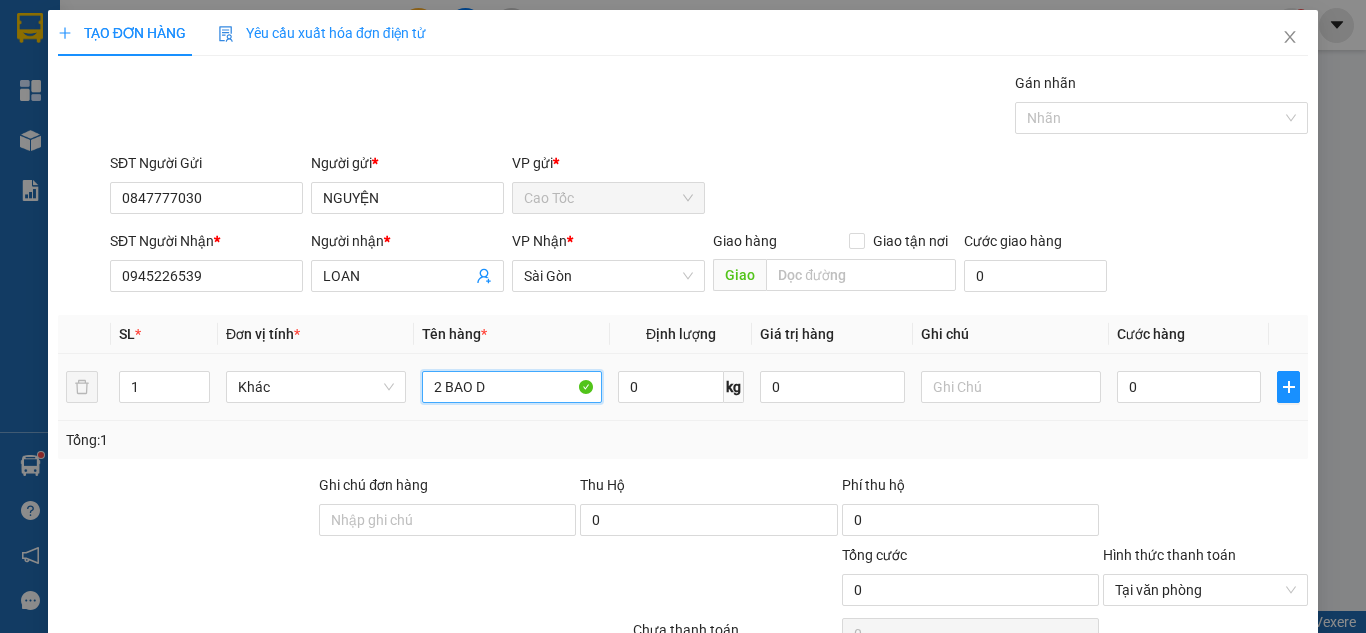 paste on "ƯA" 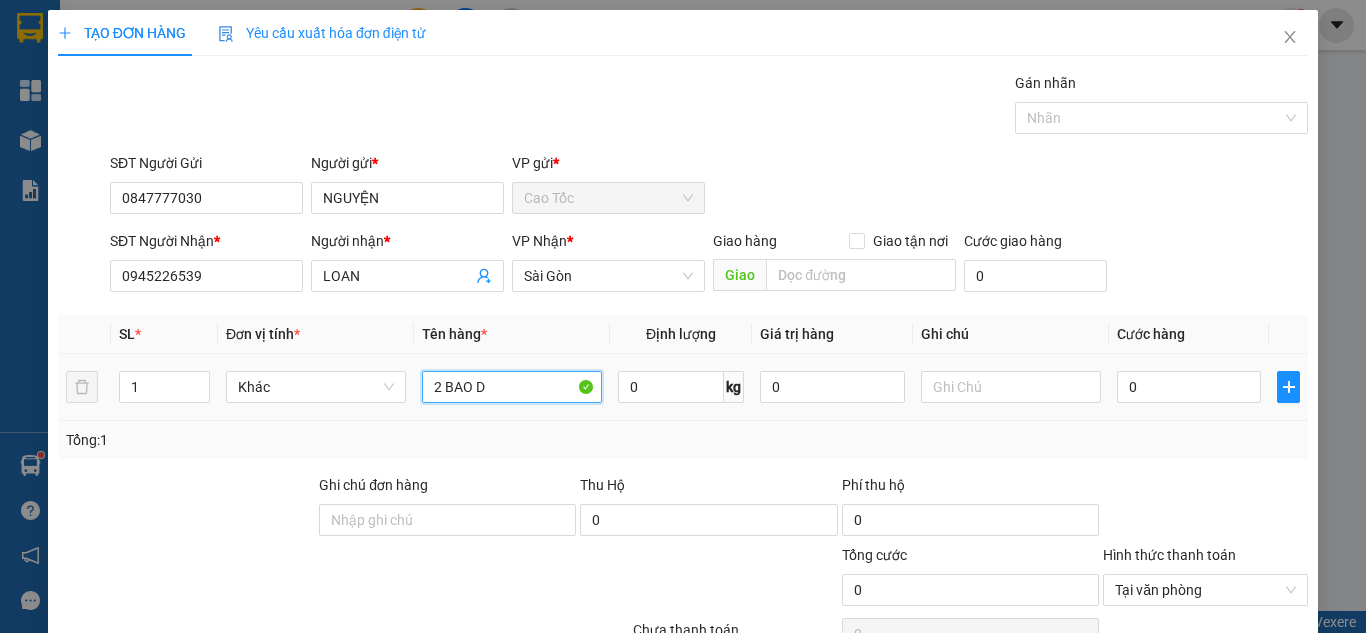 paste on "ỪA" 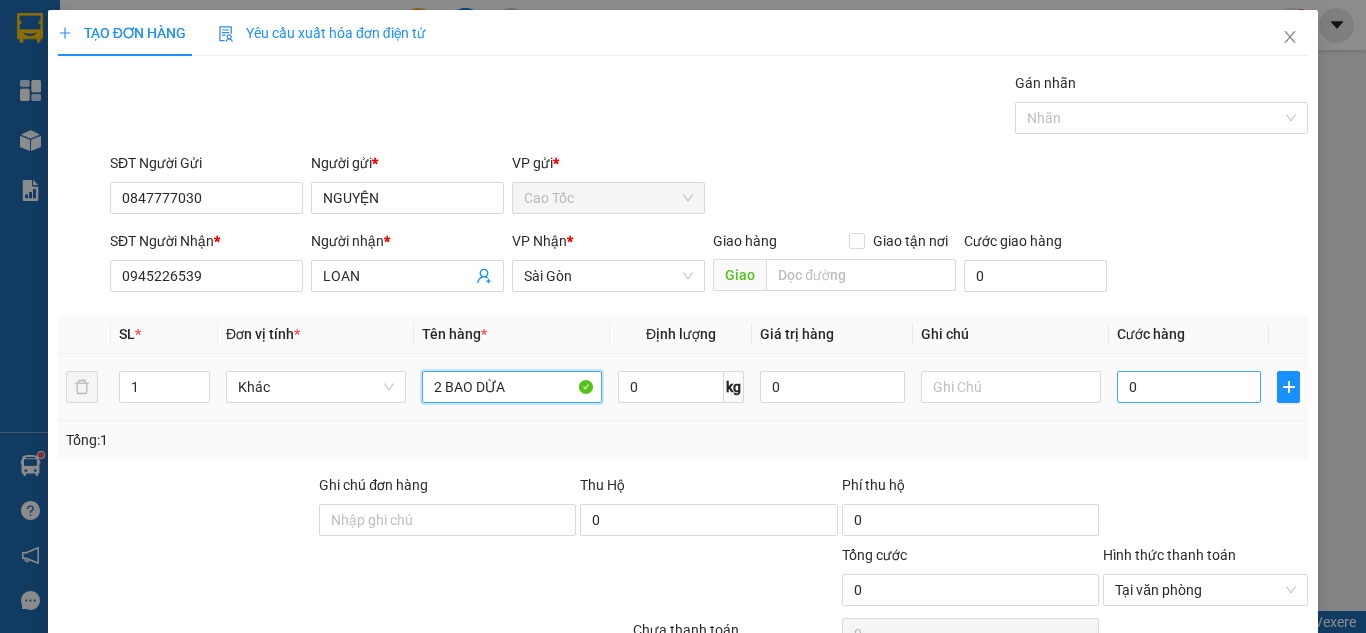 type on "2 BAO DỪA" 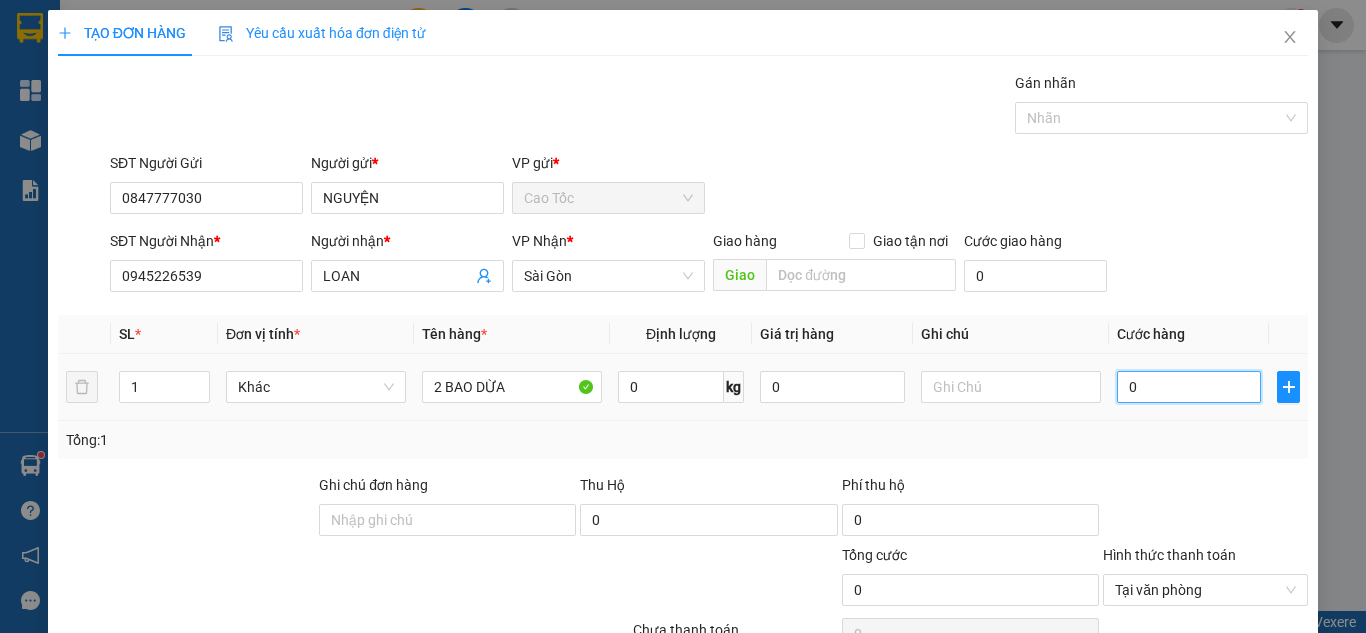 click on "0" at bounding box center [1189, 387] 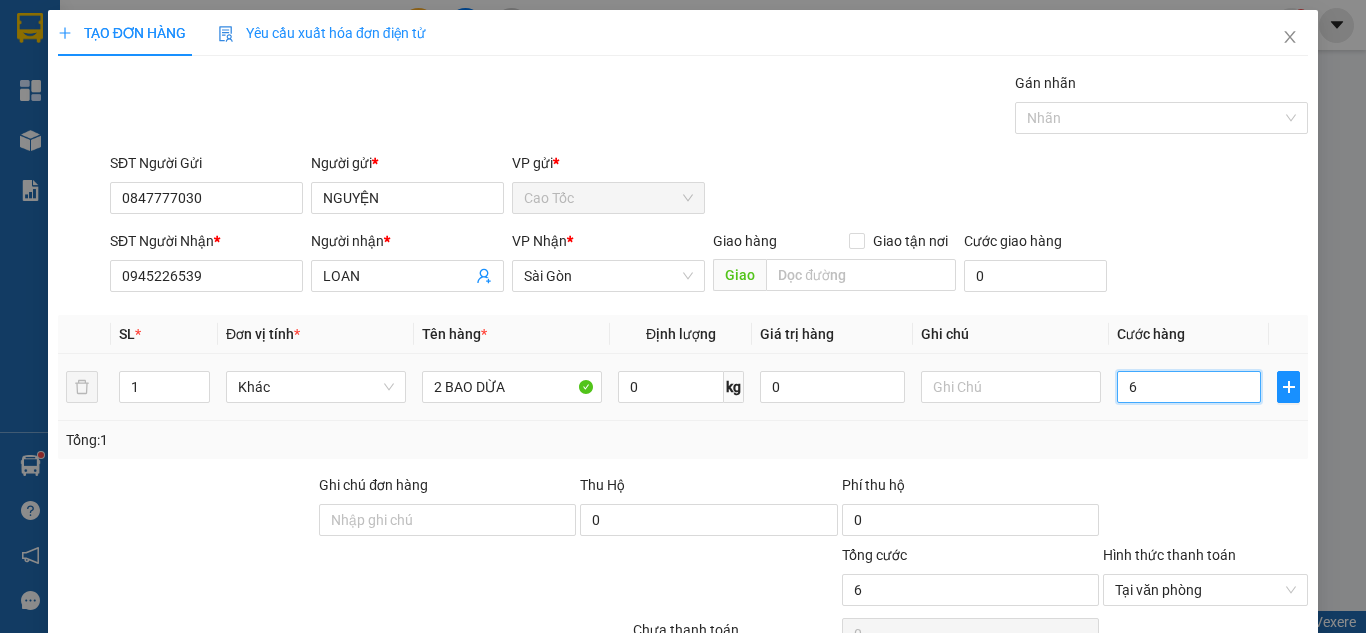 type on "60" 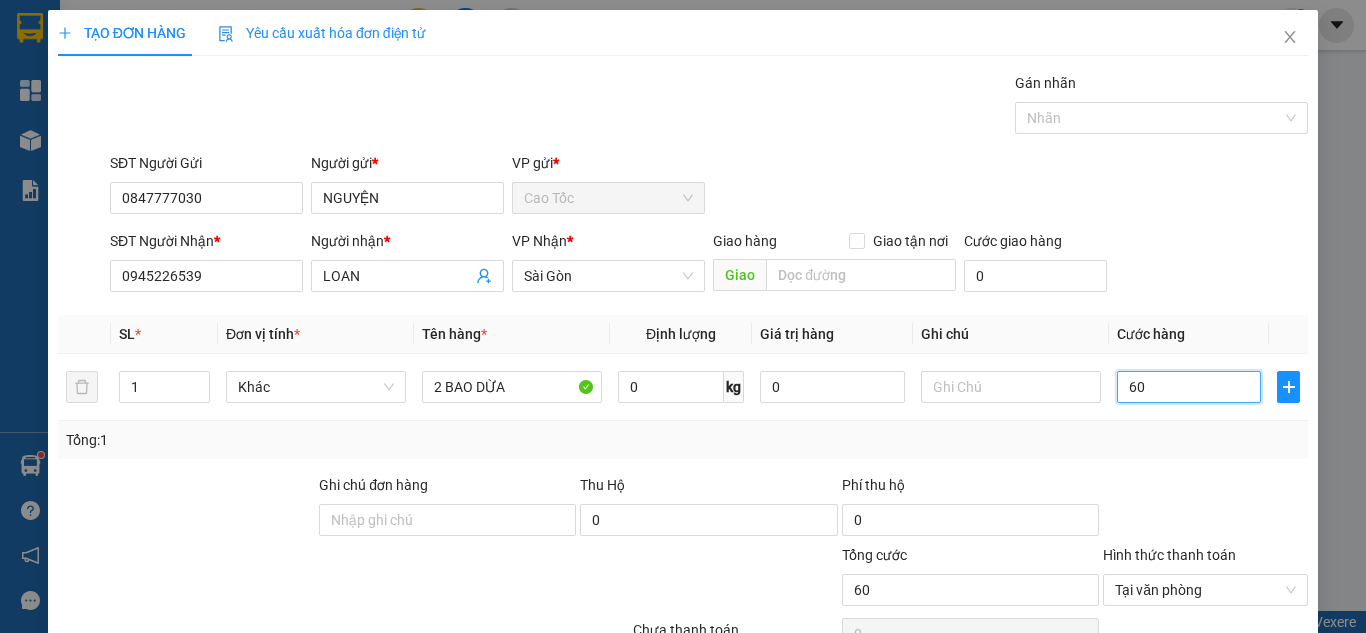 type on "60" 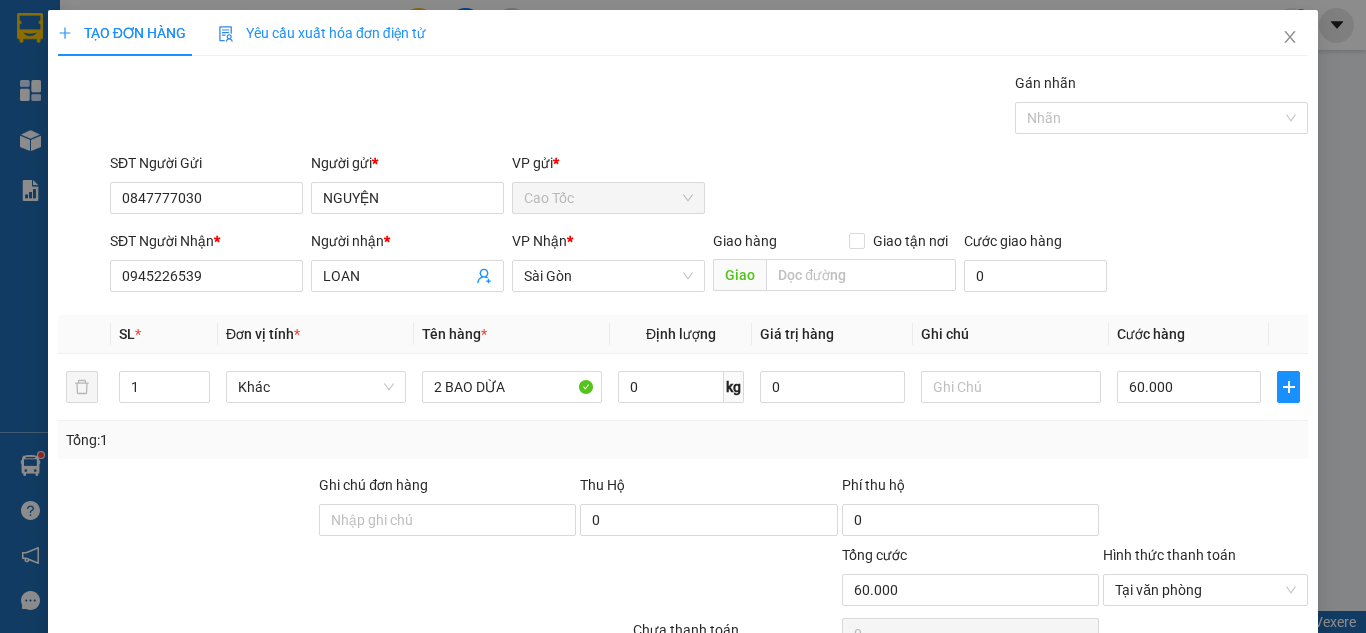 click on "Lưu và In" at bounding box center [1243, 685] 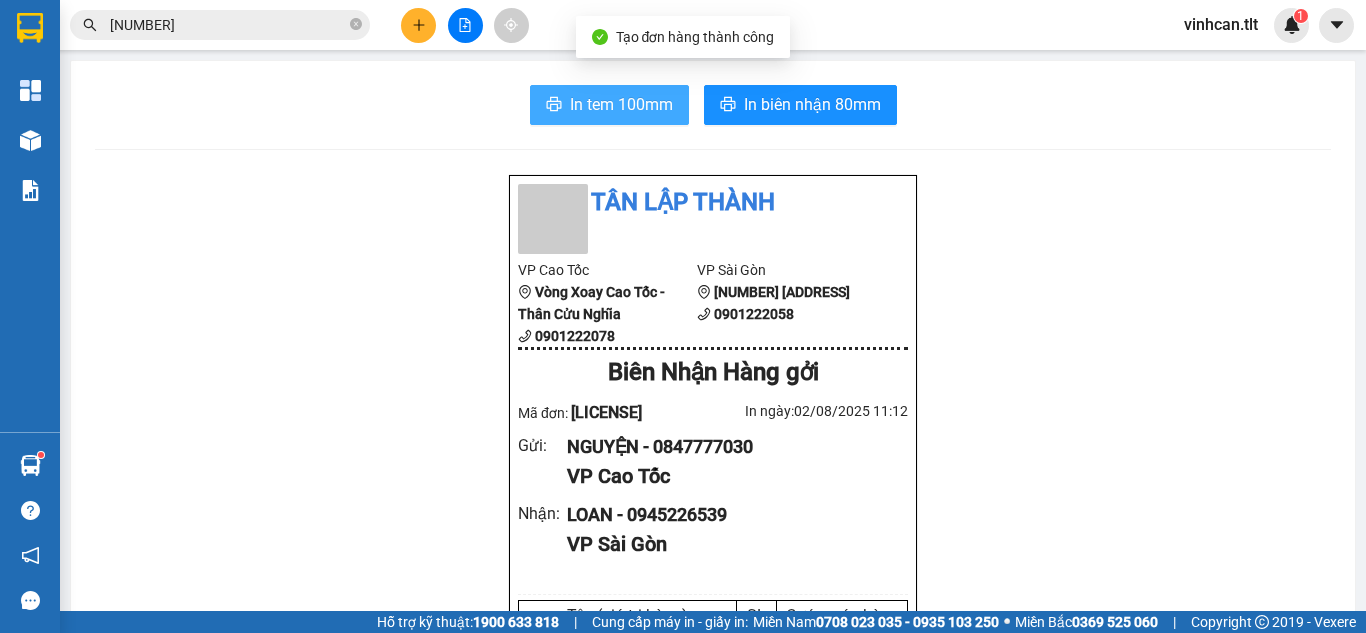 click on "In tem 100mm" at bounding box center [621, 104] 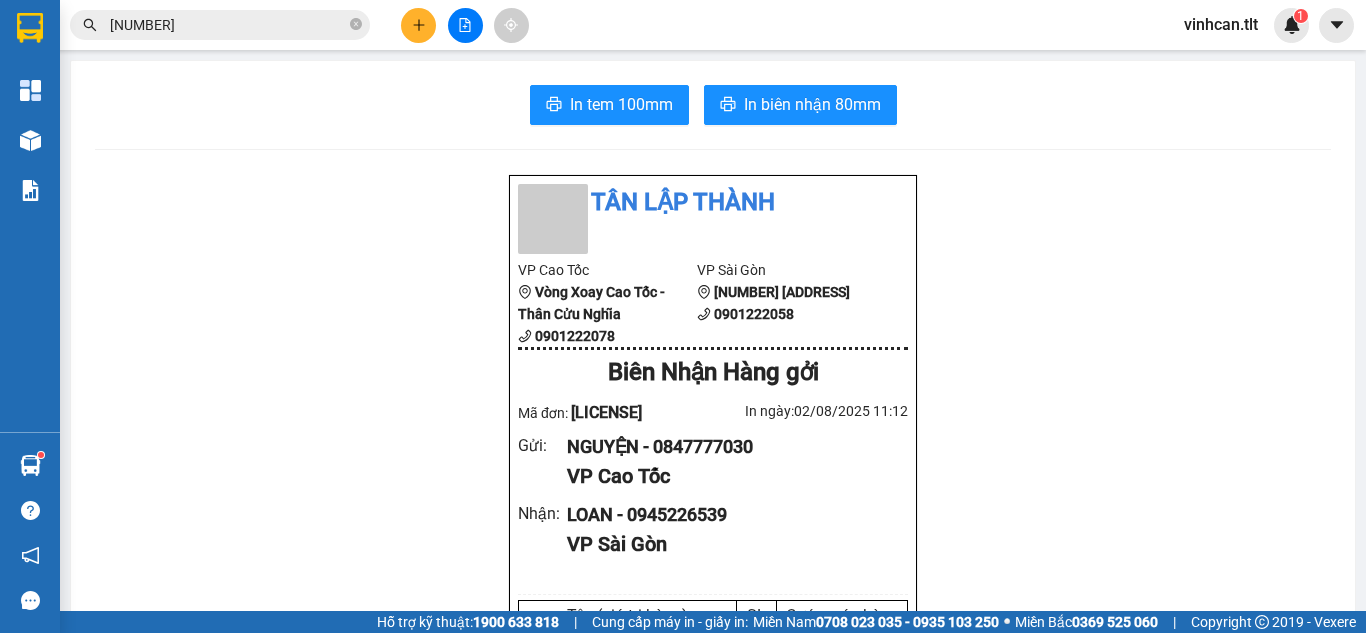 click 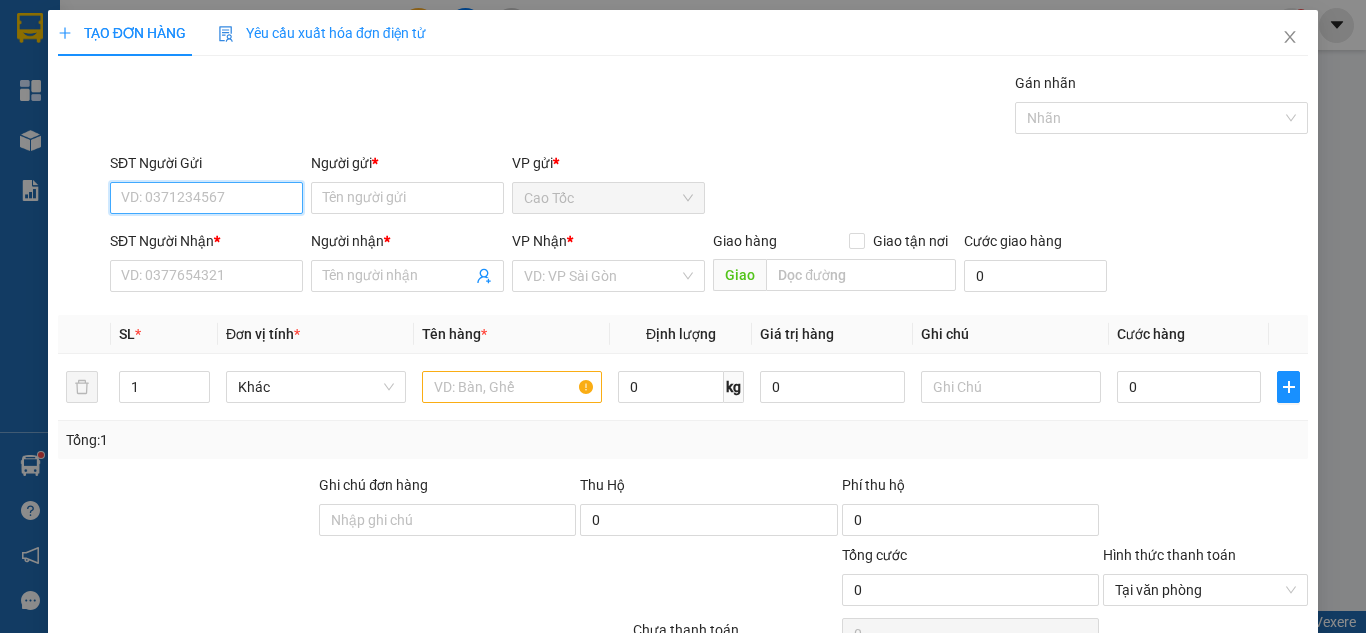 click on "SĐT Người Gửi" at bounding box center (206, 198) 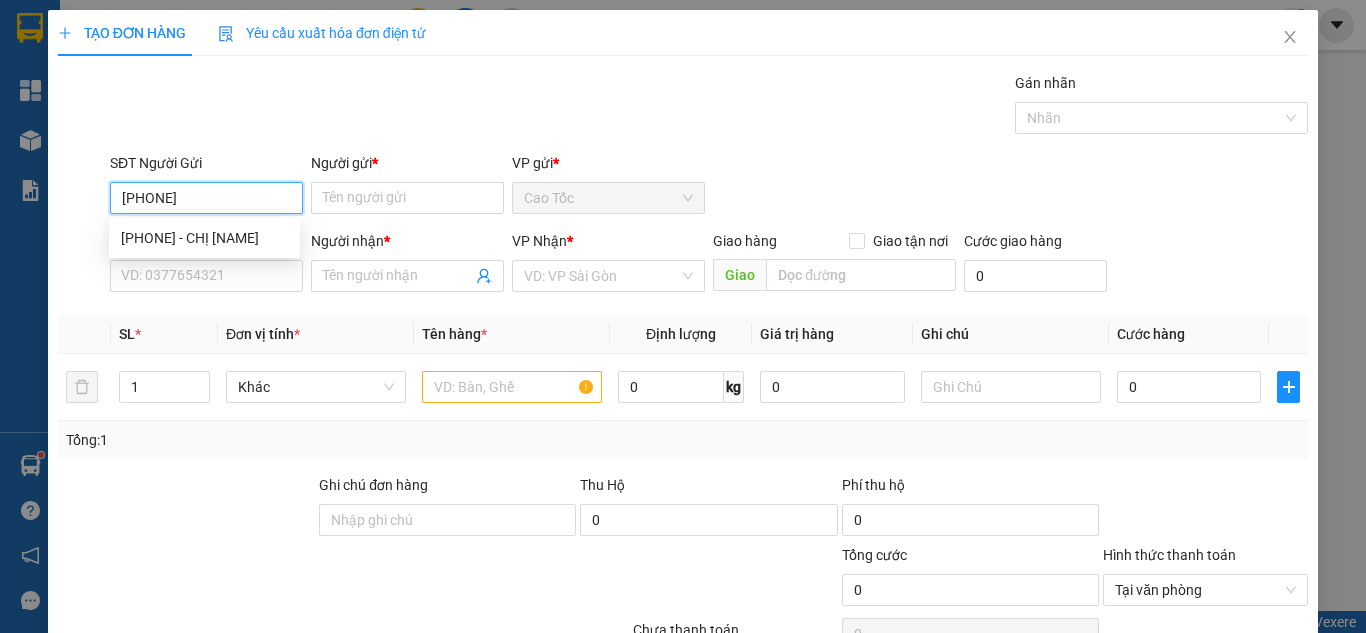 type on "0373840312" 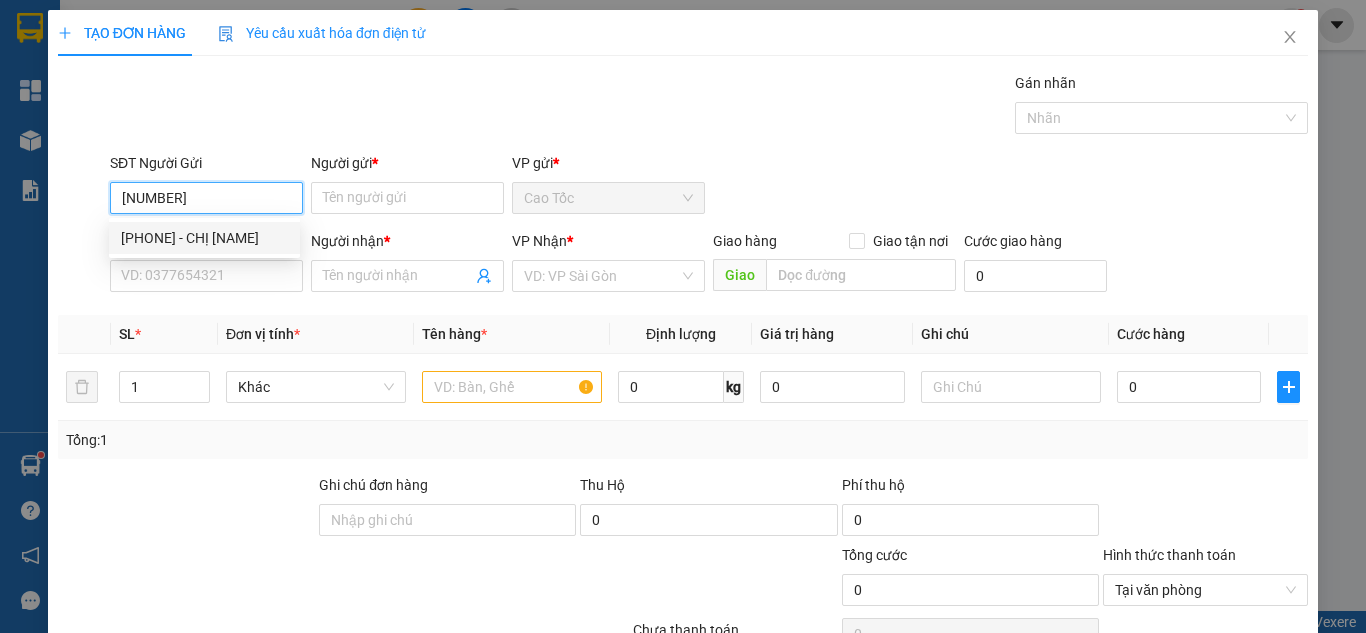 click on "0373840312 - CHỊ AN" at bounding box center [204, 238] 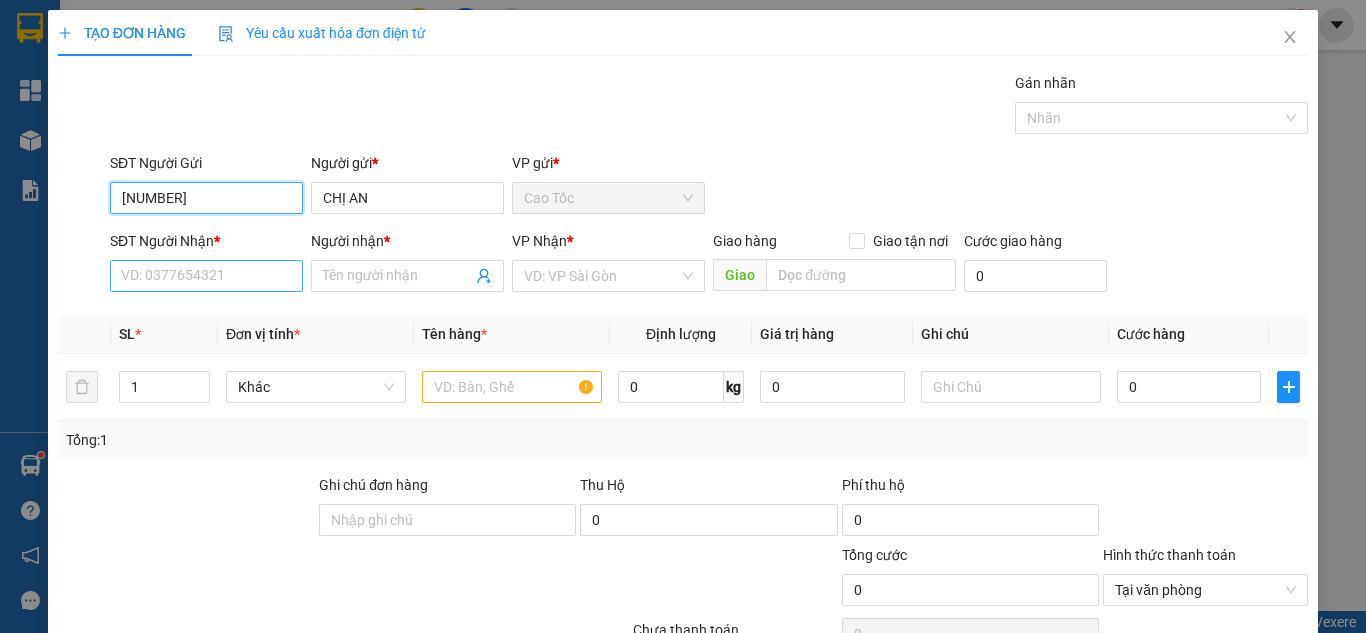type on "0373840312" 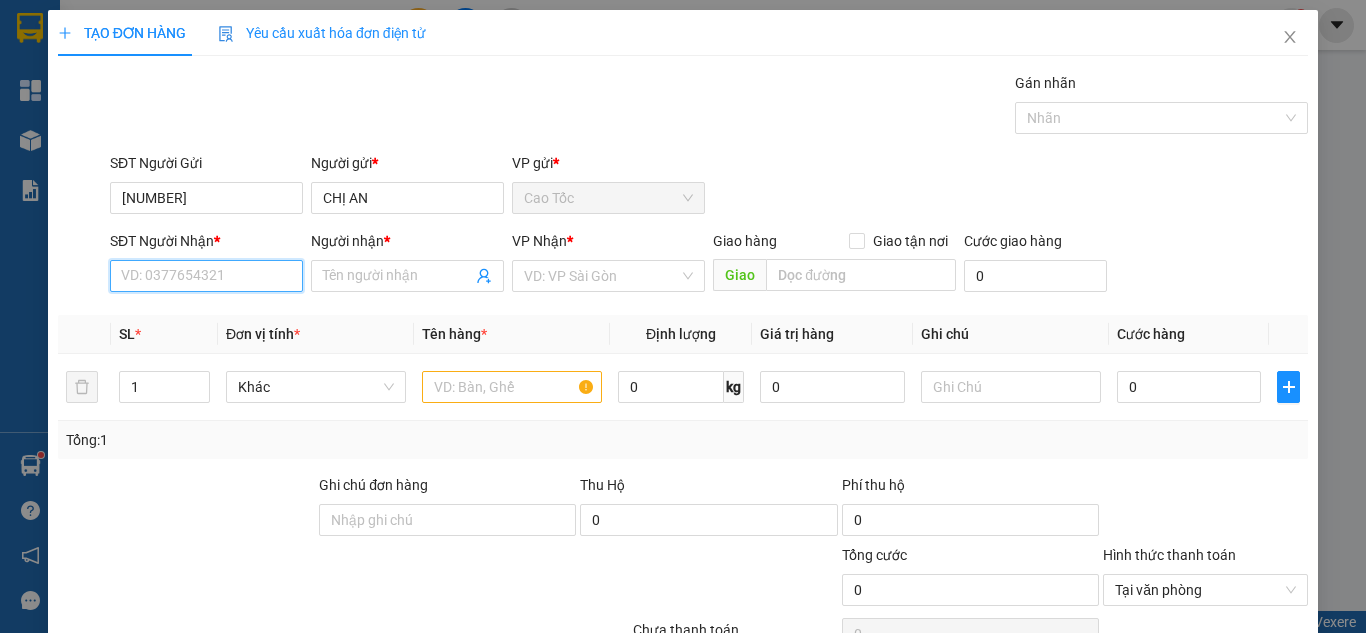 click on "SĐT Người Nhận  *" at bounding box center (206, 276) 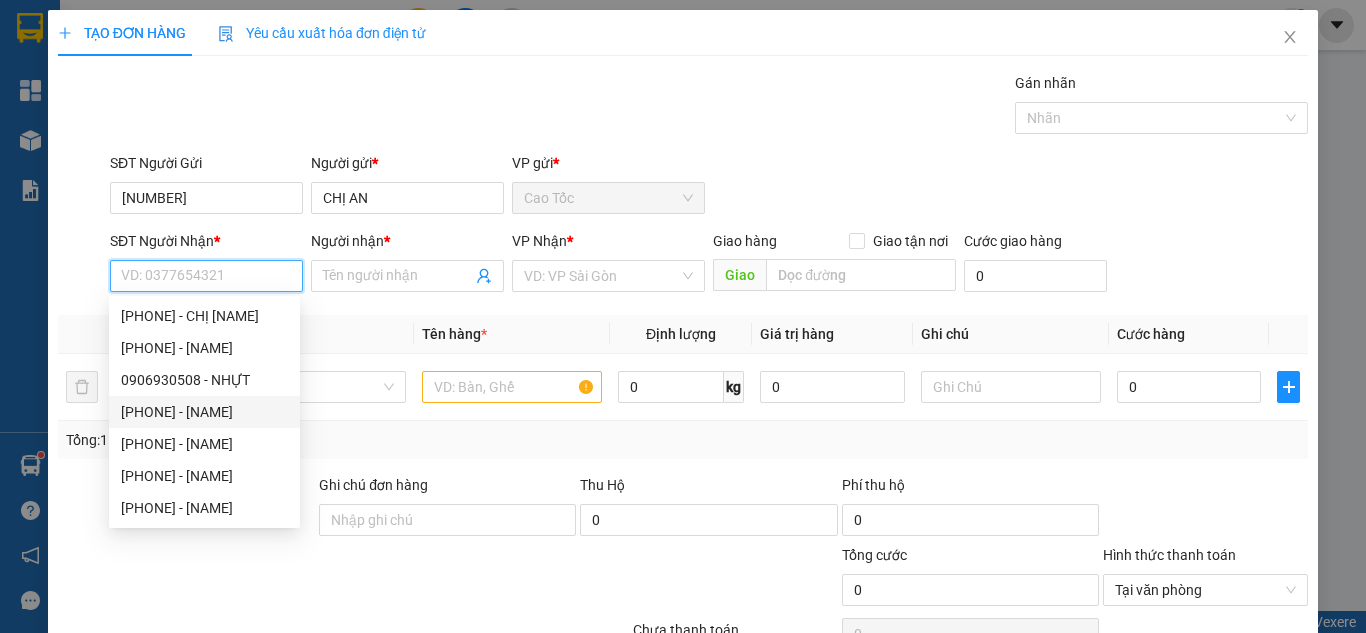 click on "0399619656 - TY" at bounding box center [204, 412] 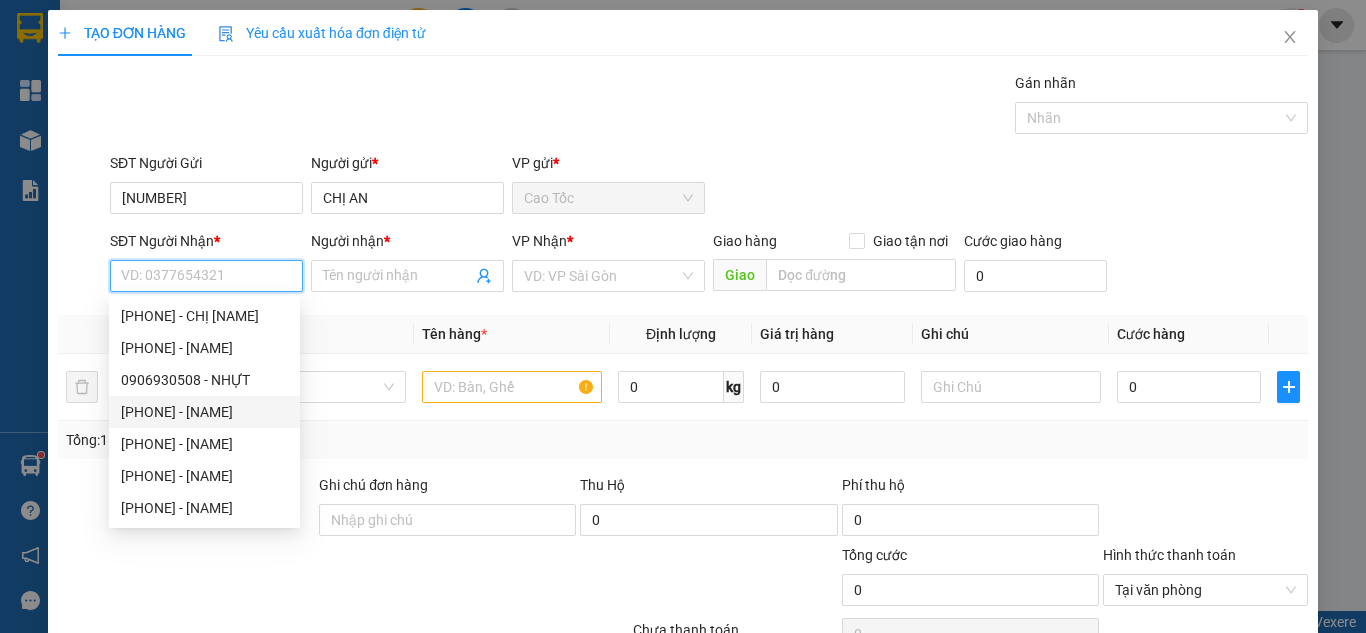 type on "0399619656" 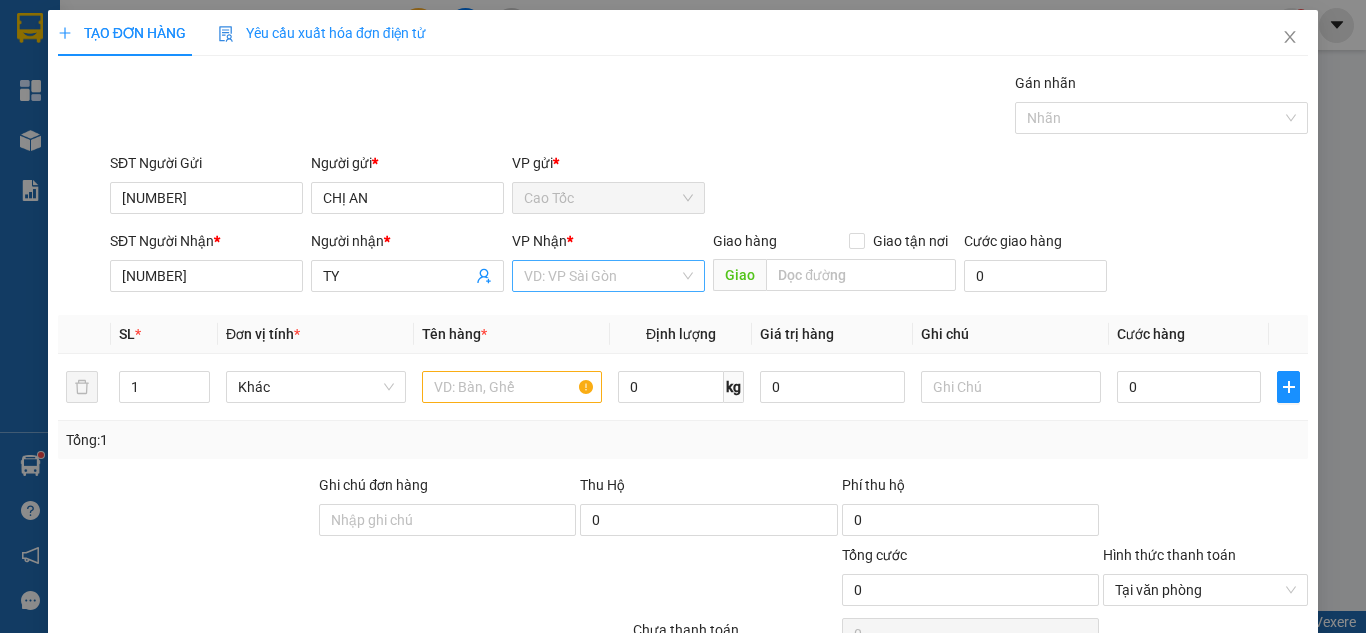 click at bounding box center (601, 276) 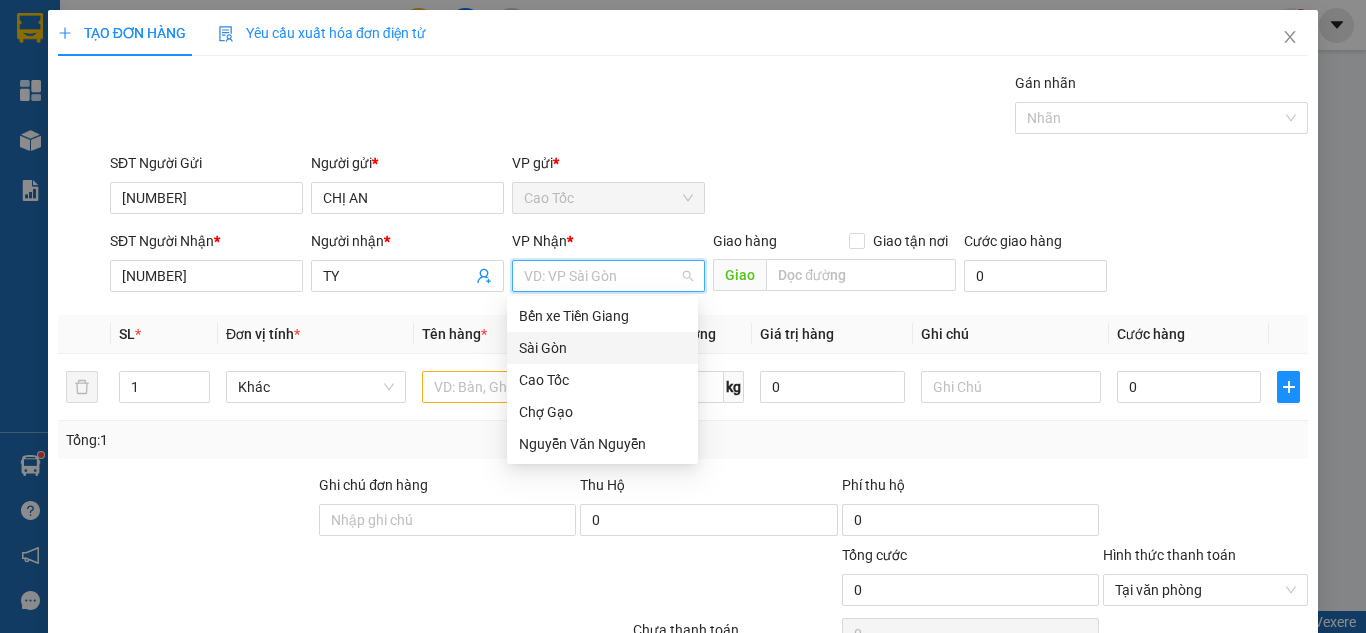click on "Sài Gòn" at bounding box center [602, 348] 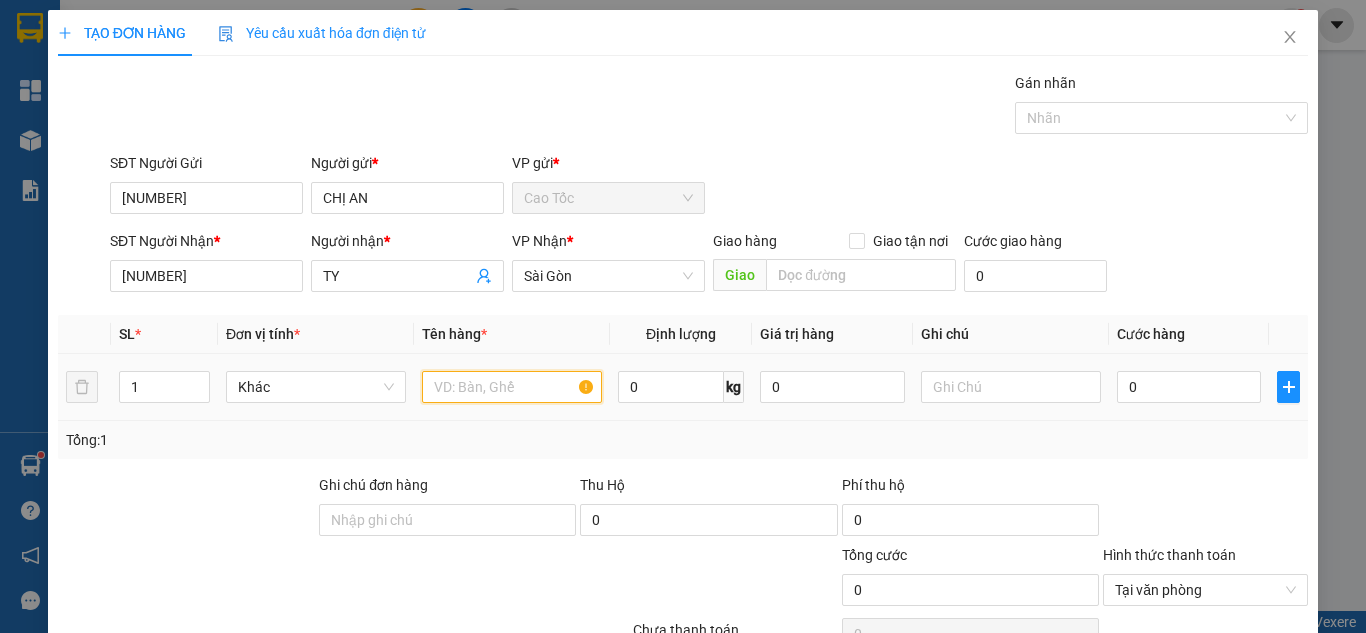 click at bounding box center [512, 387] 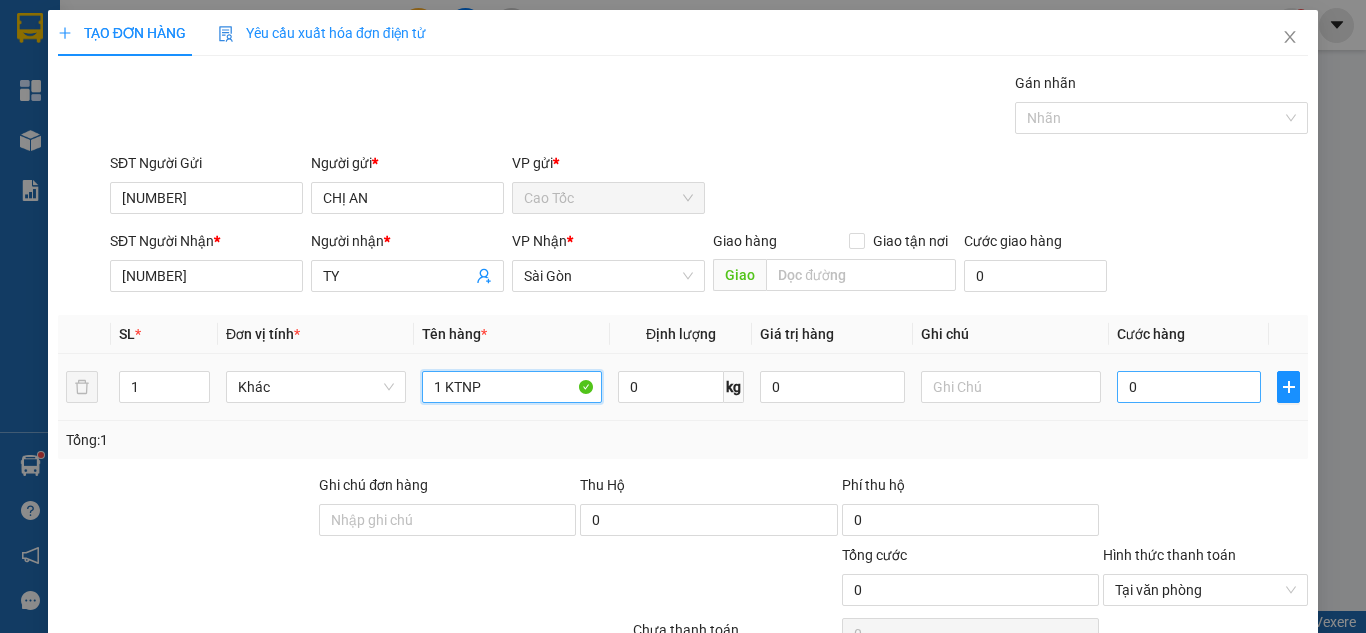 type on "1 KTNP" 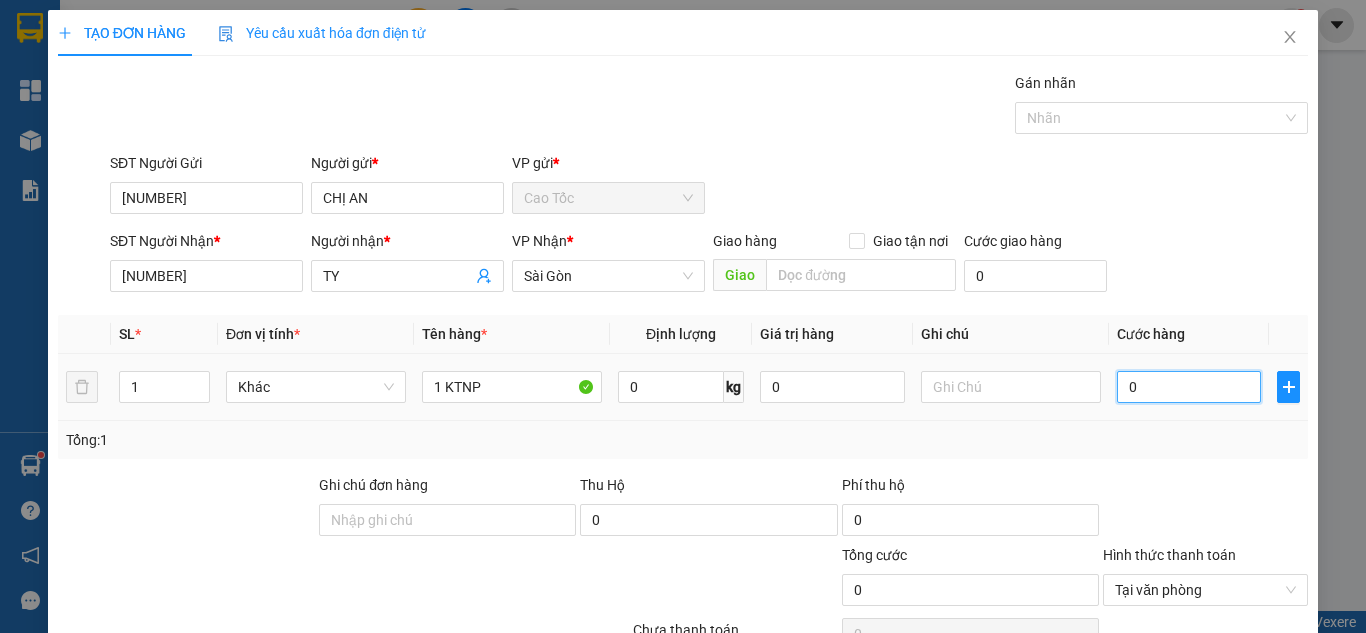 click on "0" at bounding box center [1189, 387] 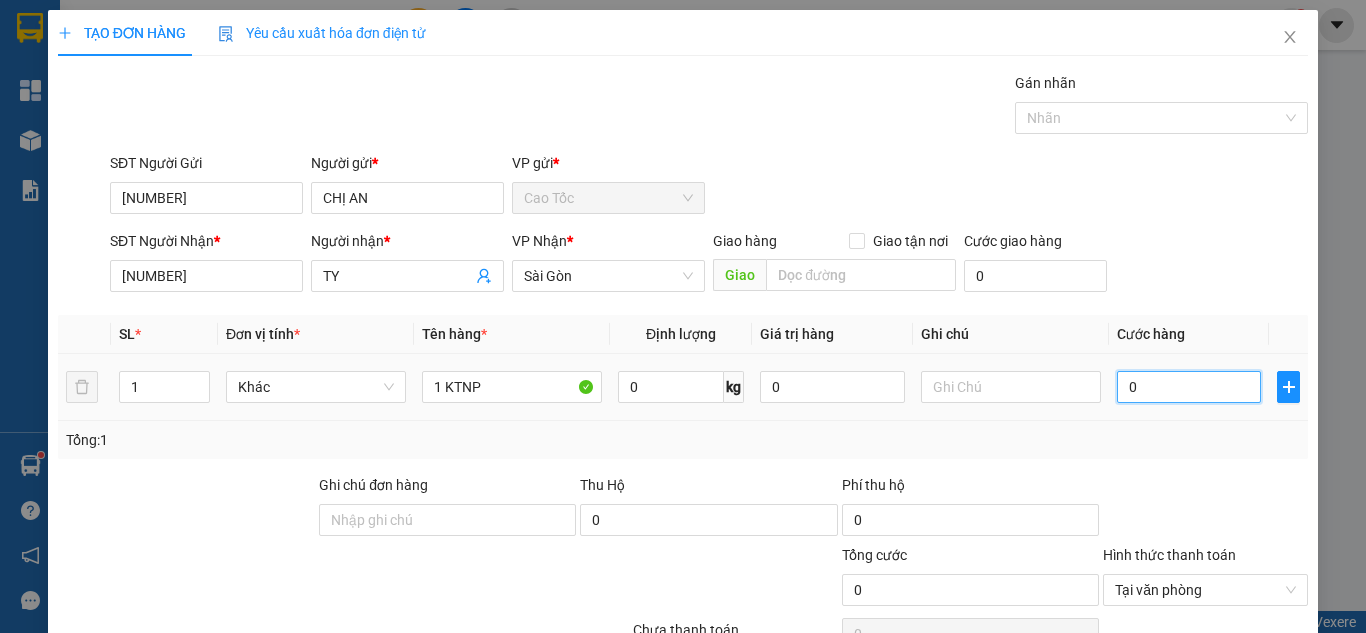 type on "4" 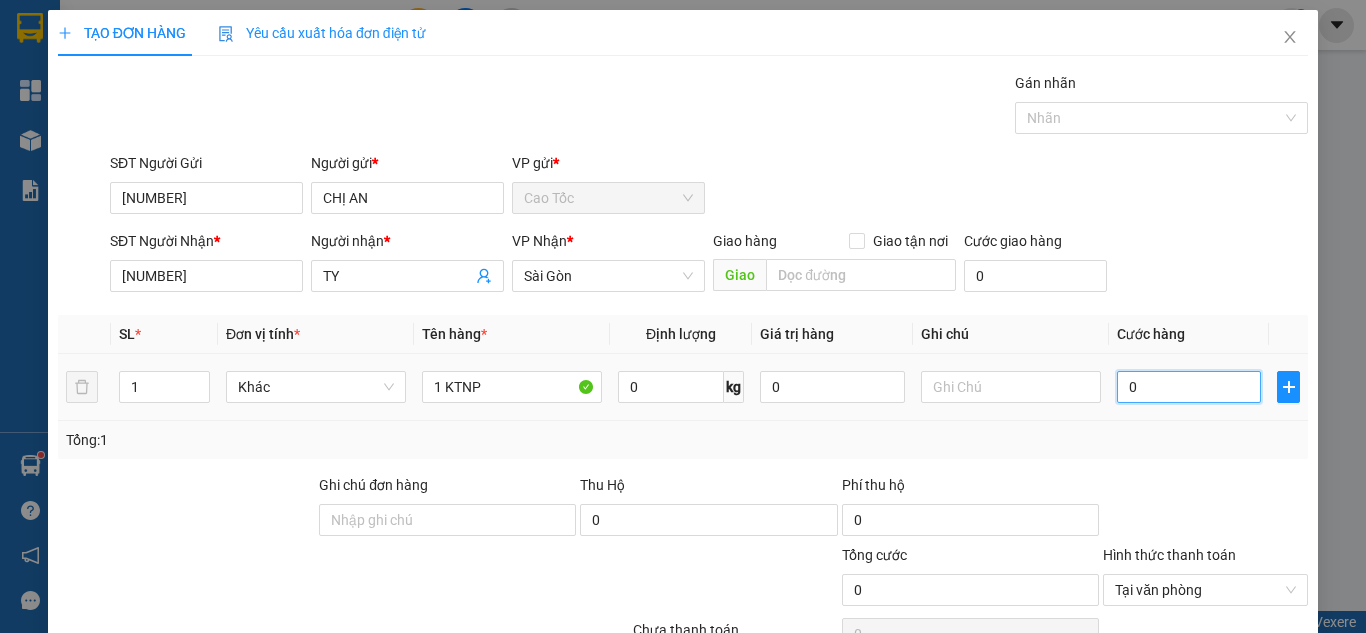 type on "4" 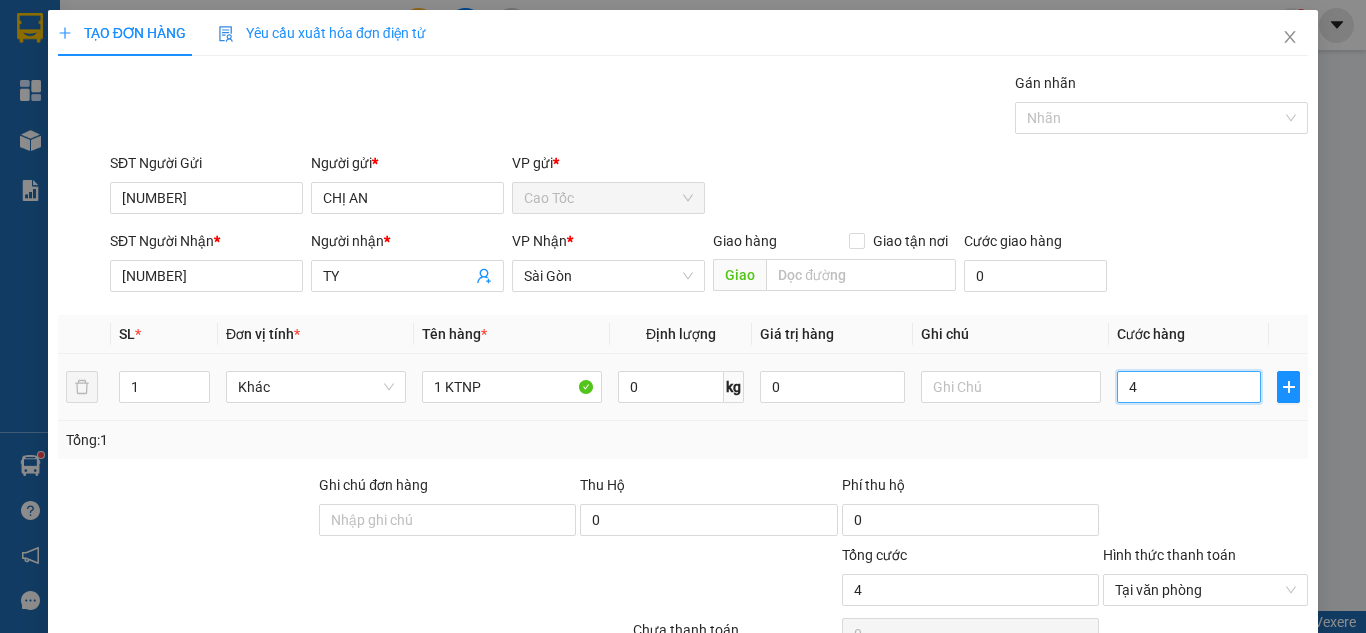 type on "45" 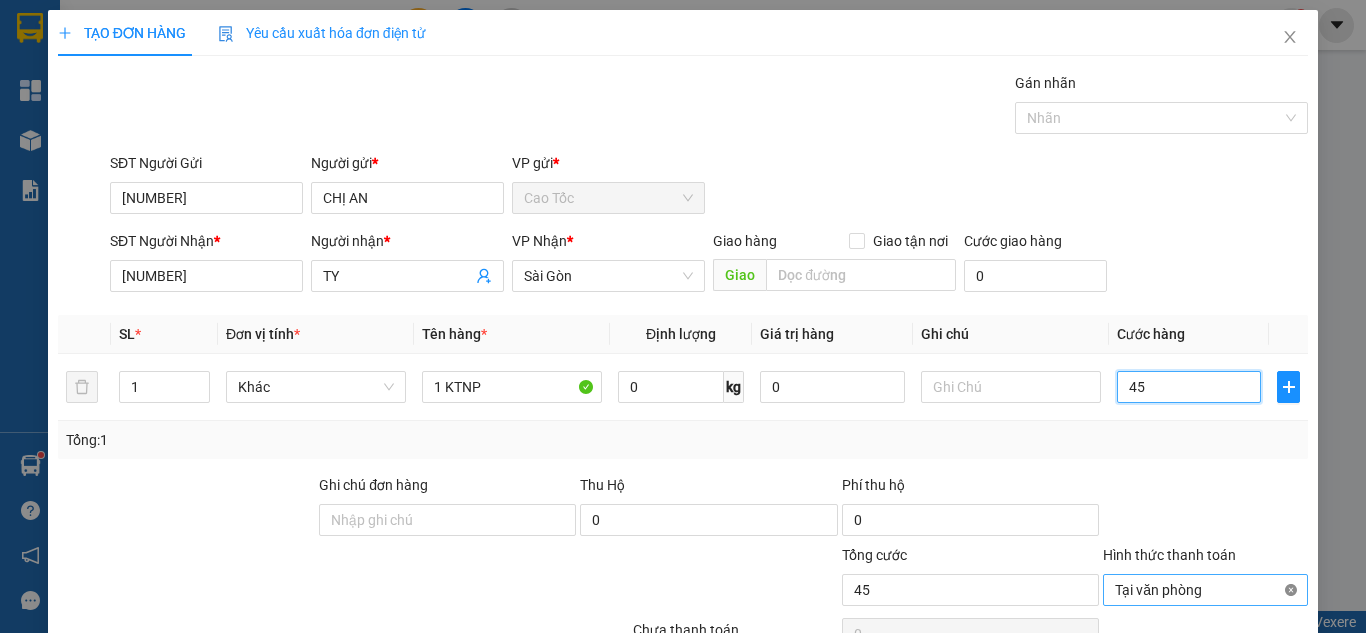 type on "45" 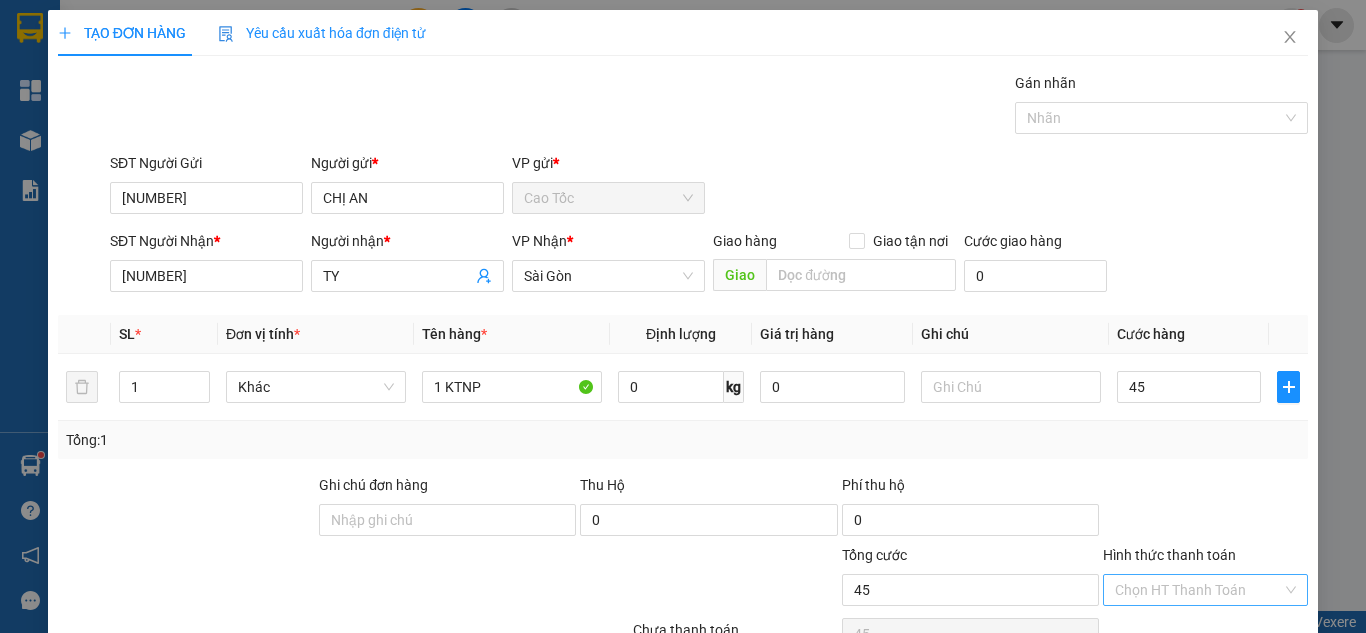 type on "45.000" 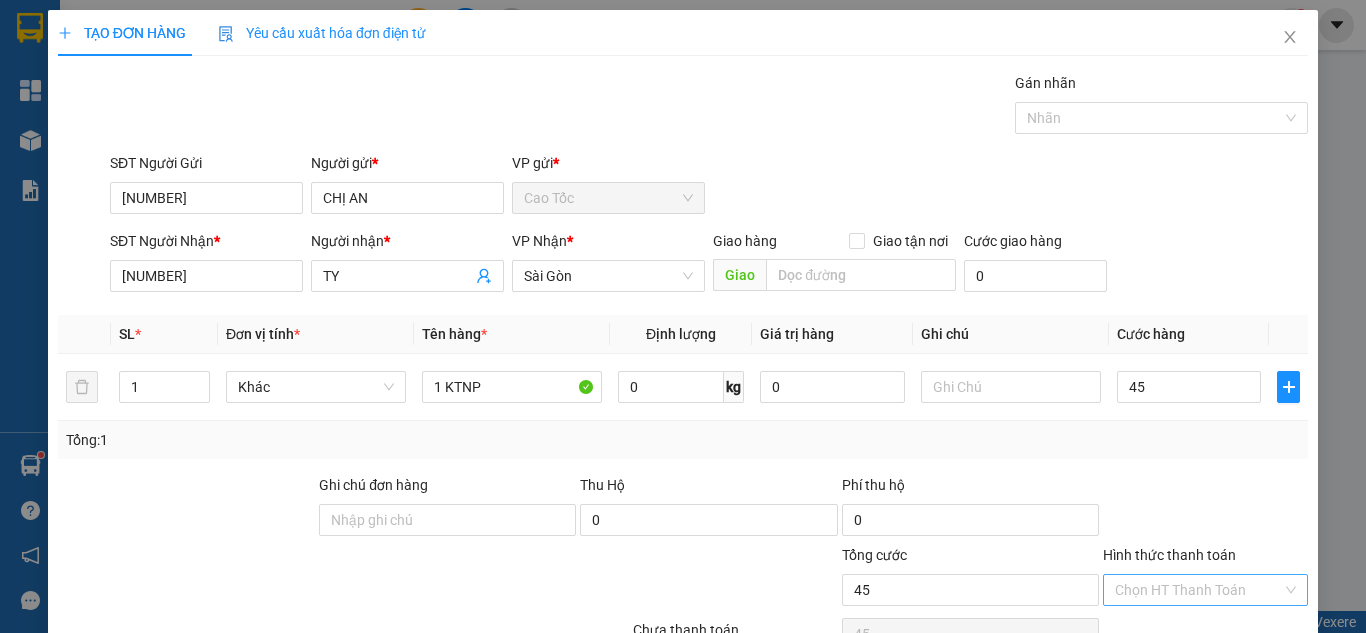 type on "45.000" 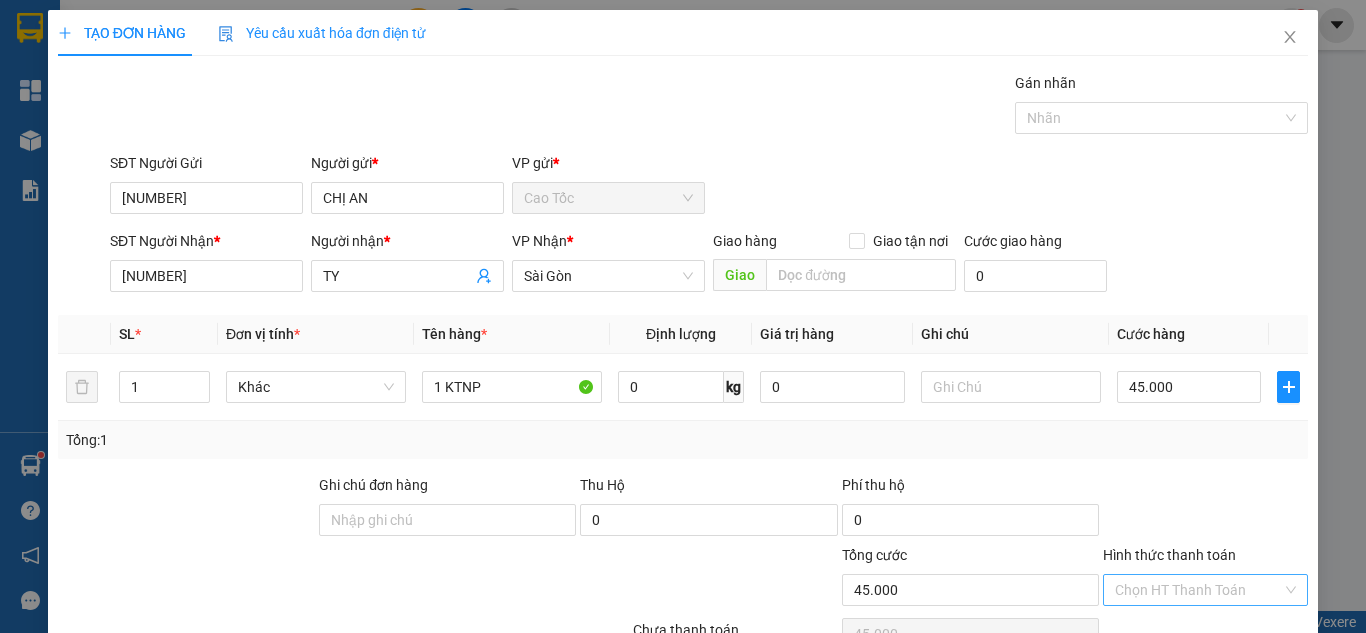 click on "Lưu và In" at bounding box center (1231, 685) 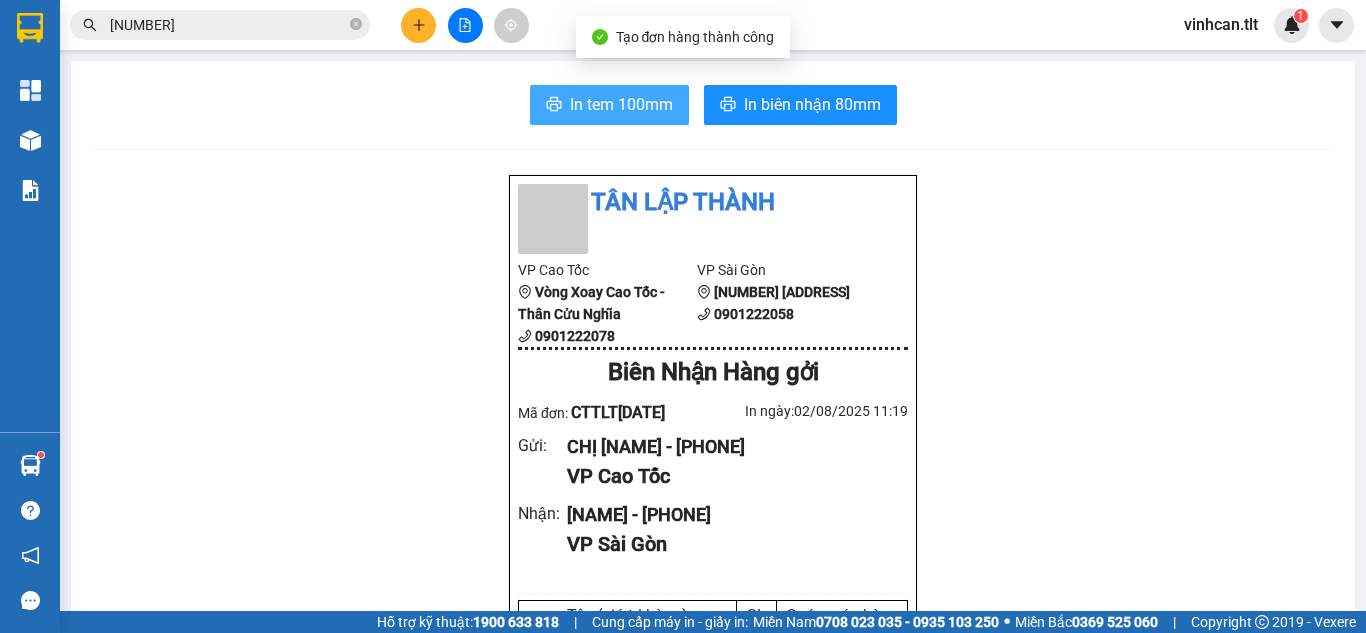 click on "In tem 100mm" at bounding box center (621, 104) 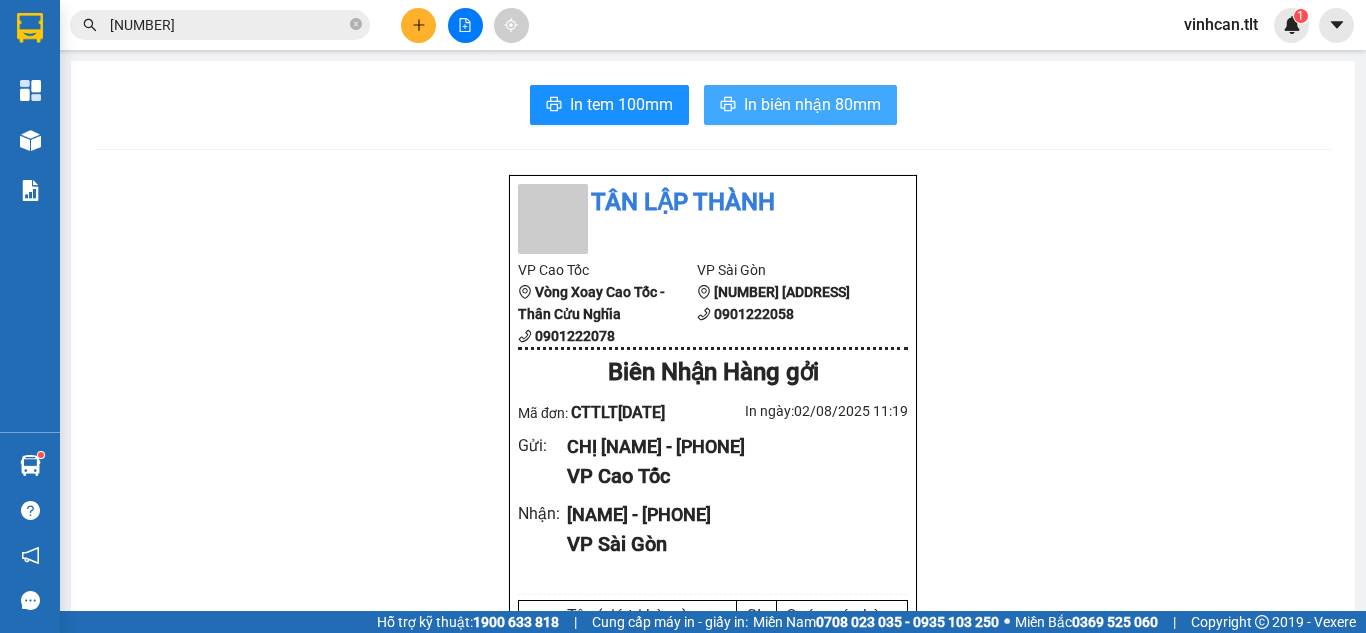 click on "In biên nhận 80mm" at bounding box center [800, 105] 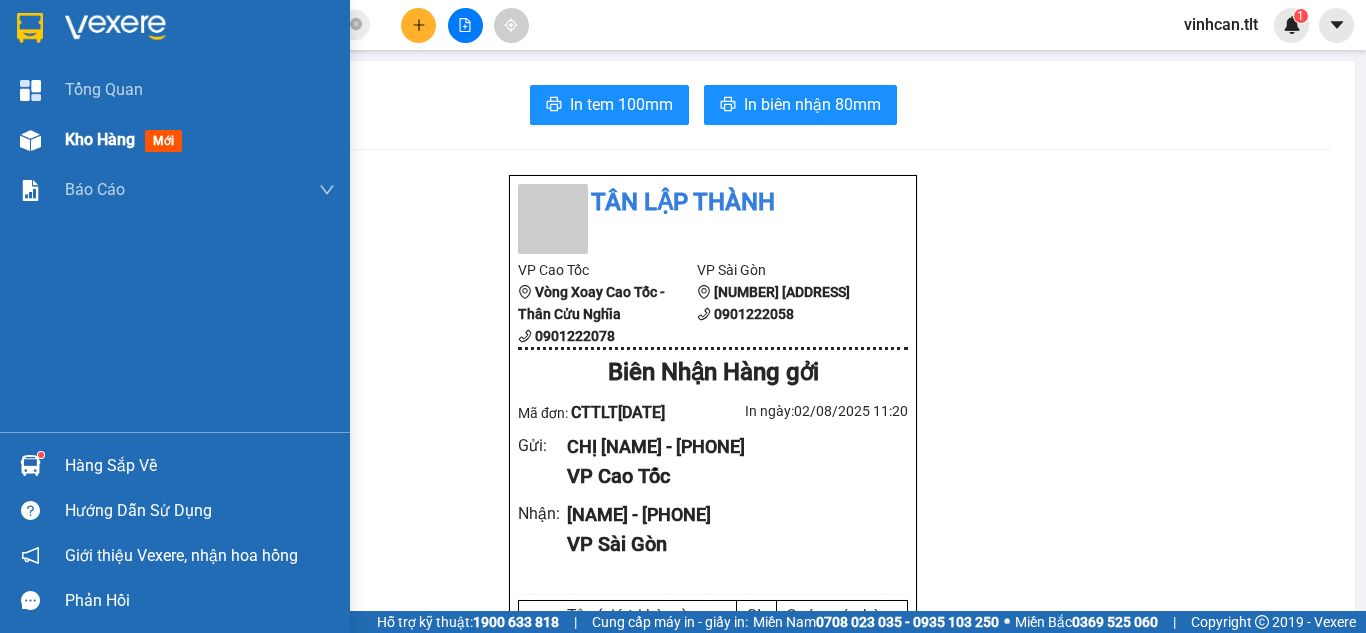 click on "Kho hàng mới" at bounding box center [127, 139] 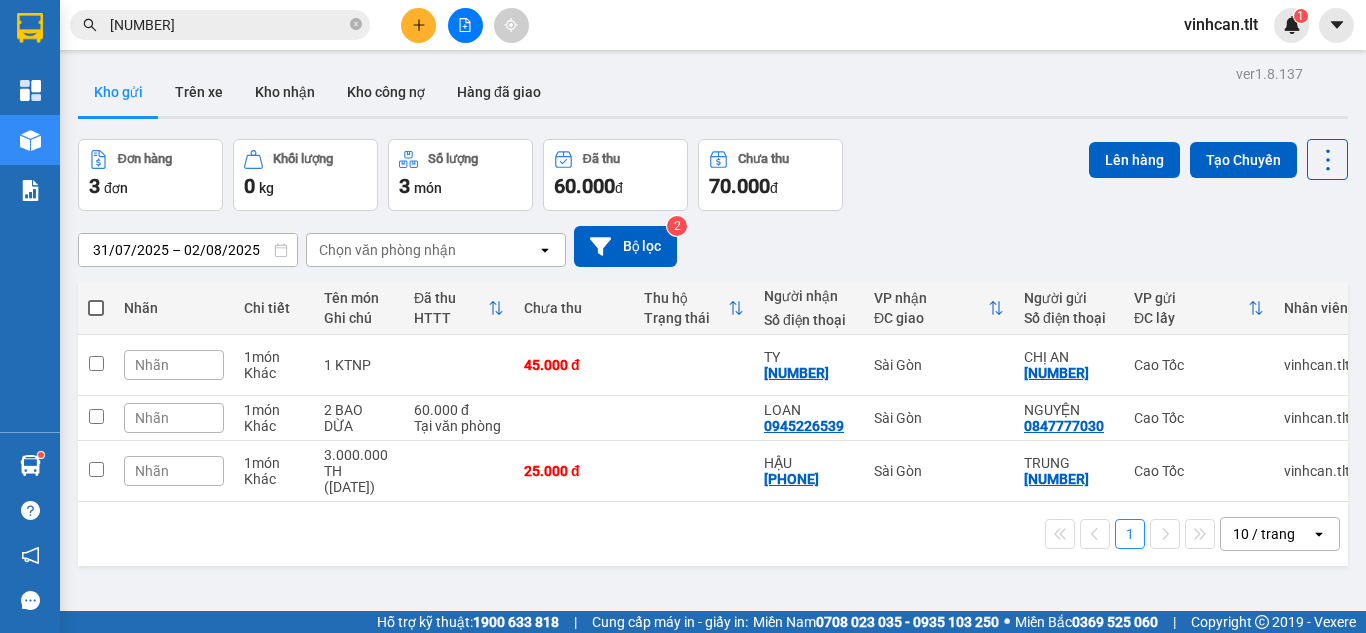 click on "1 10 / trang open" at bounding box center (713, 534) 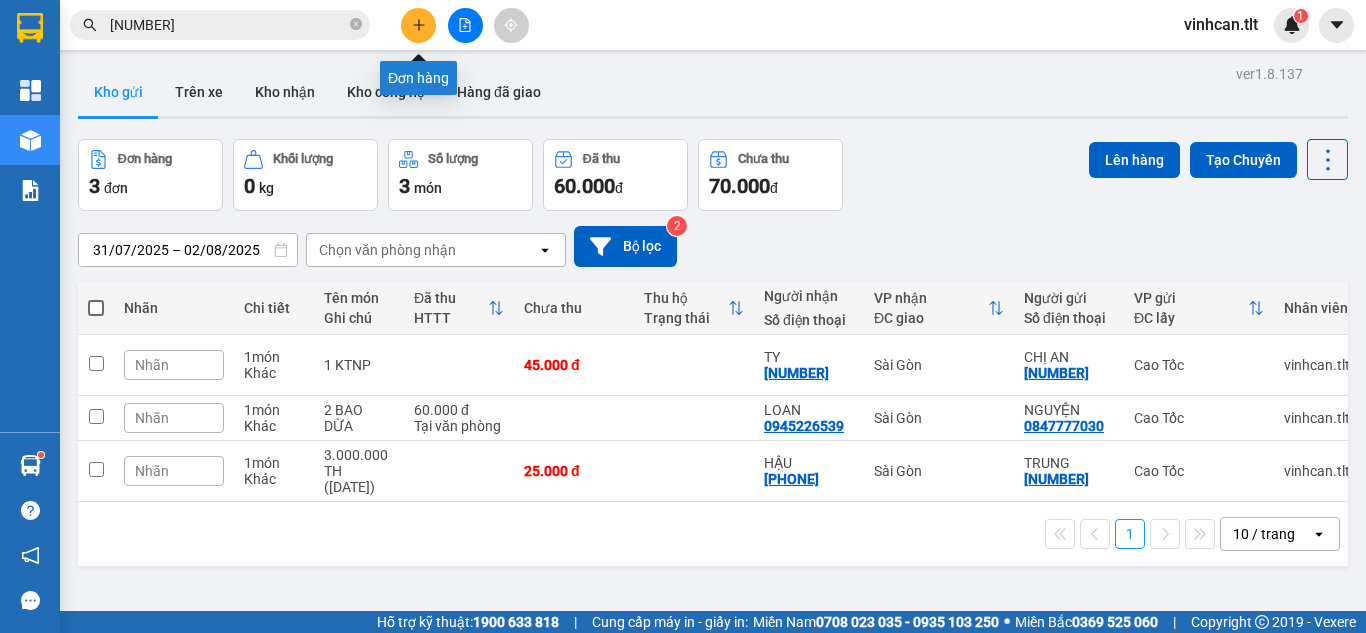 click 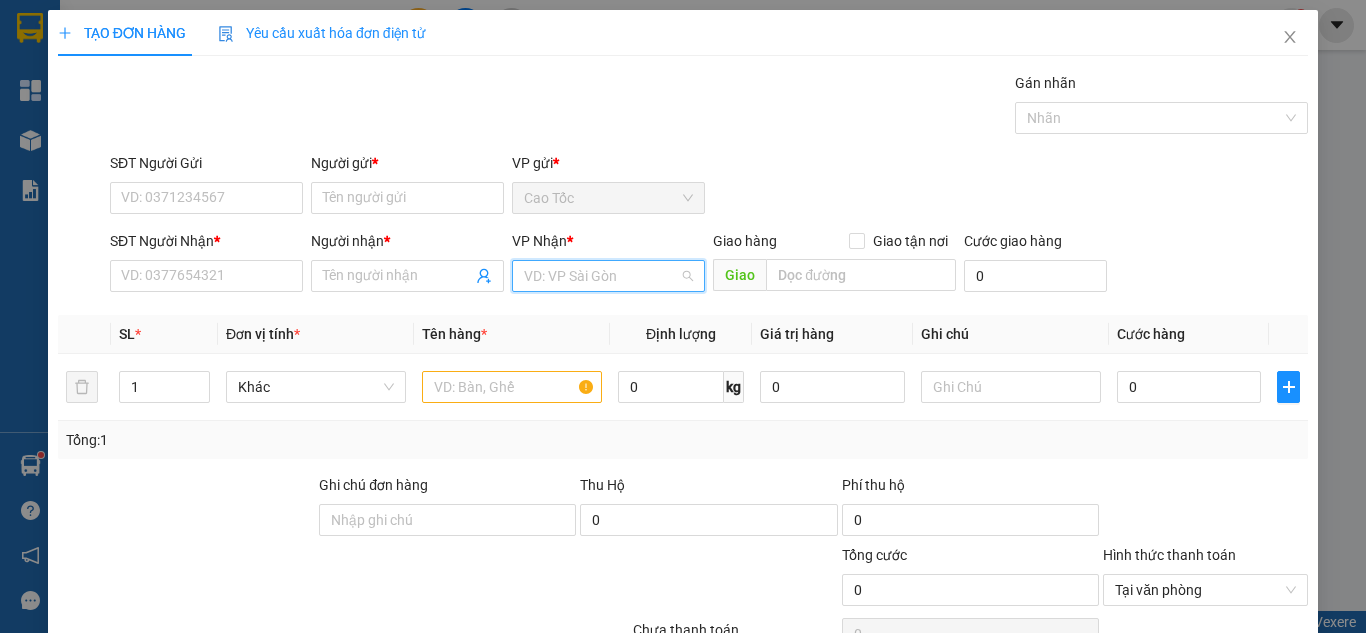 click at bounding box center (601, 276) 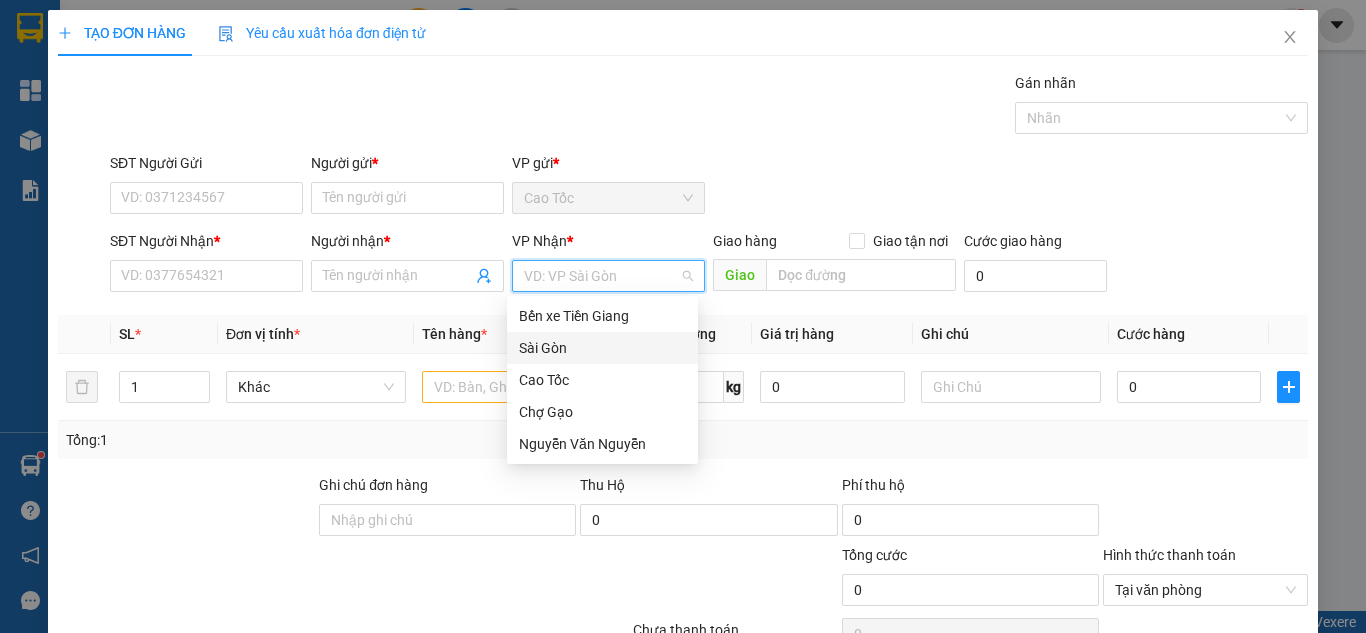 click on "Sài Gòn" at bounding box center [602, 348] 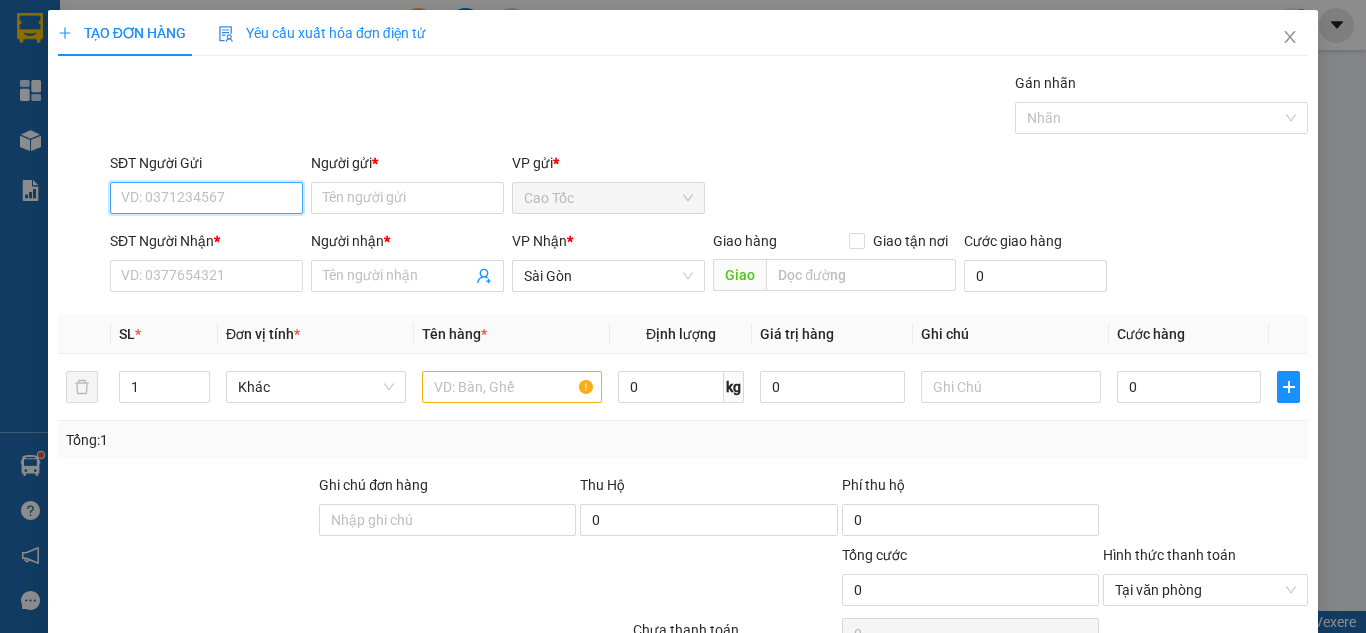 click on "SĐT Người Gửi" at bounding box center [206, 198] 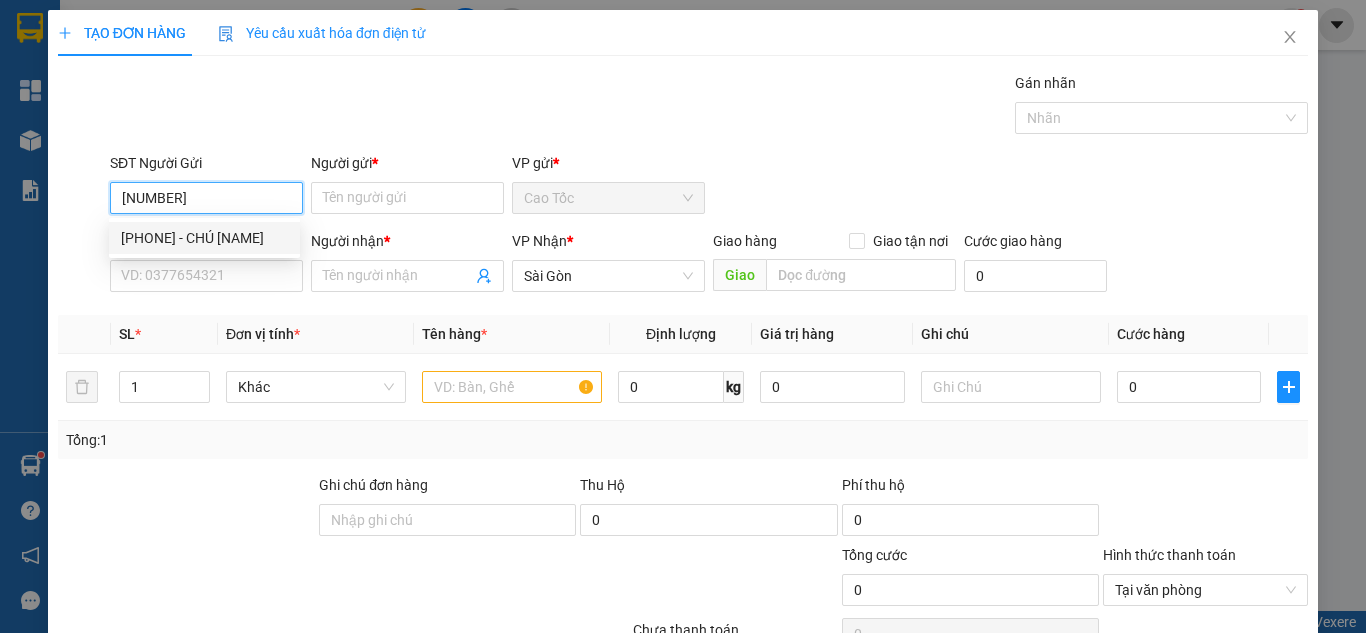 click on "0346584453 - CHÚ MỸ" at bounding box center (204, 238) 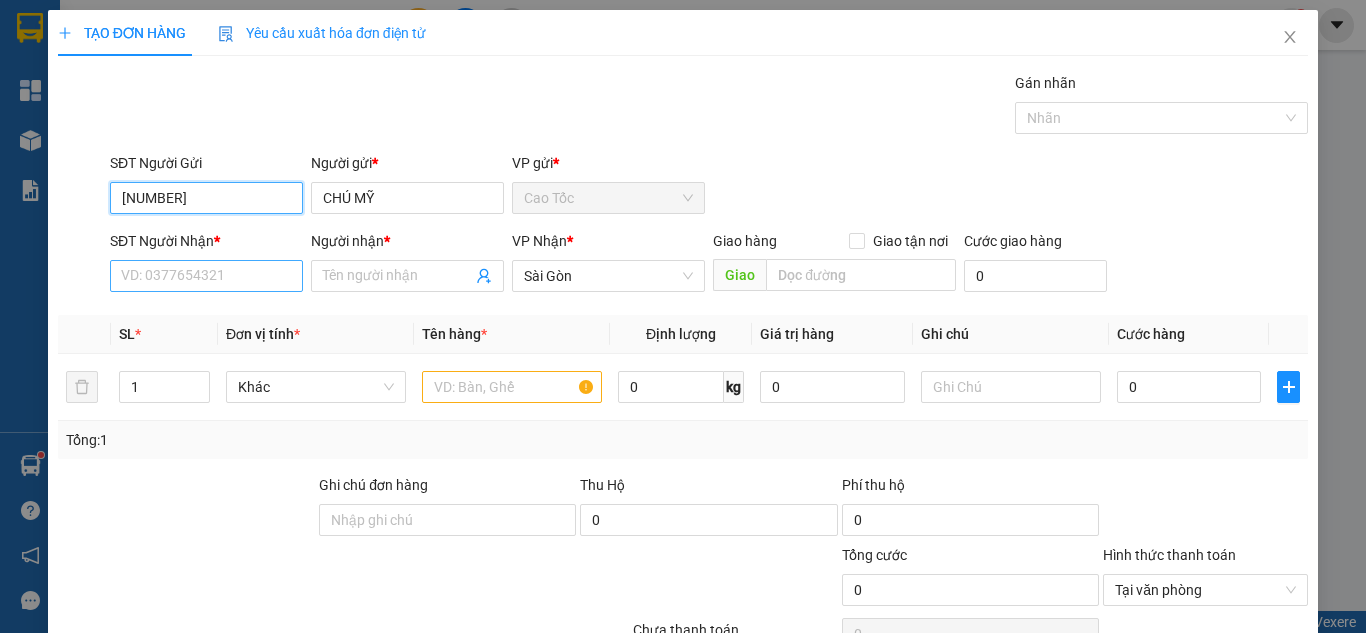 type on "0346584453" 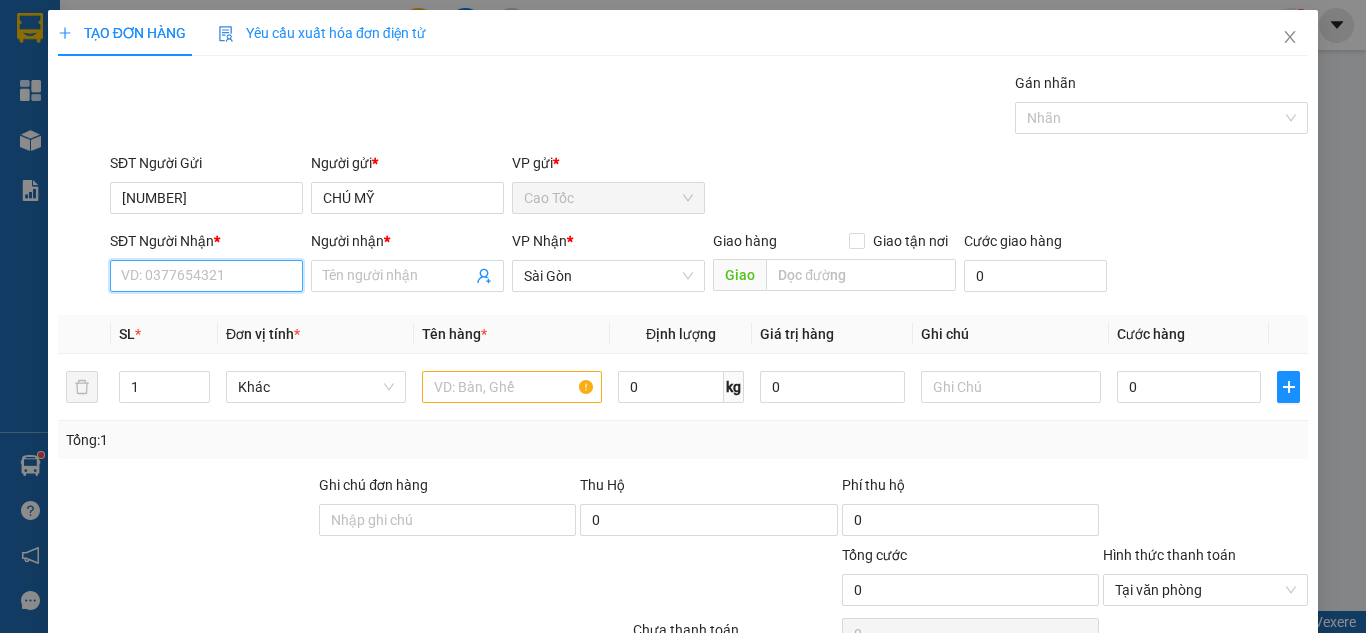 click on "SĐT Người Nhận  *" at bounding box center (206, 276) 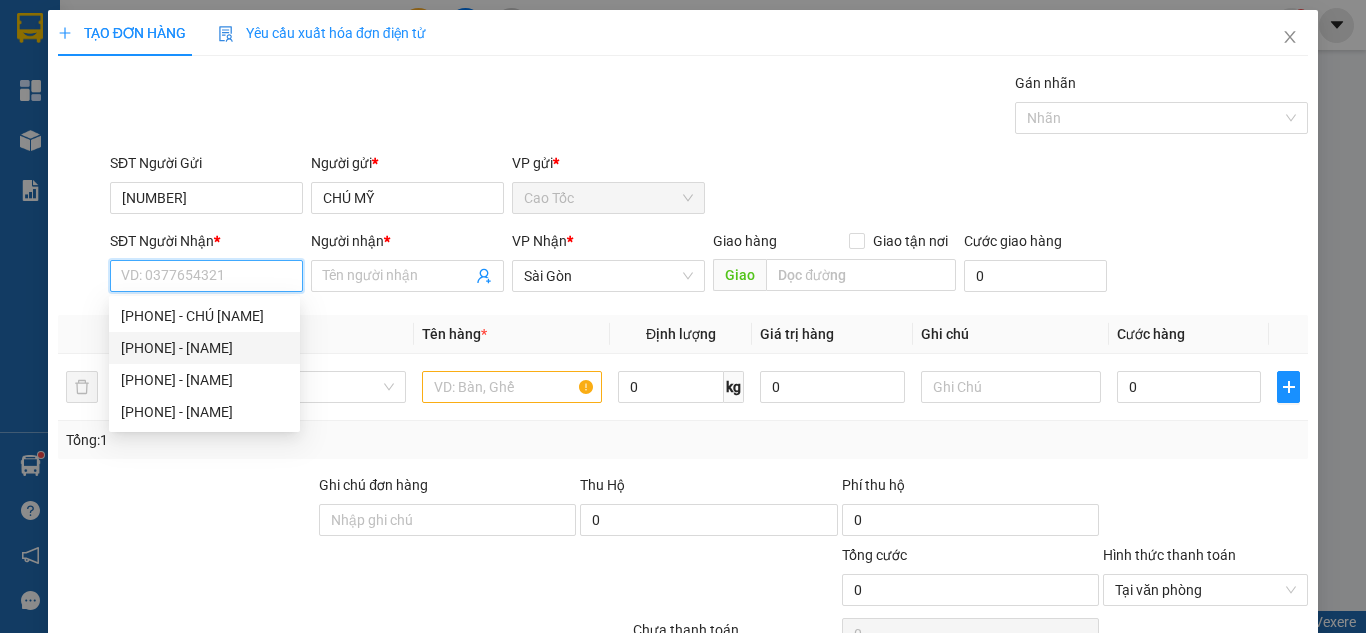 click on "0919888083 - NGA" at bounding box center [204, 348] 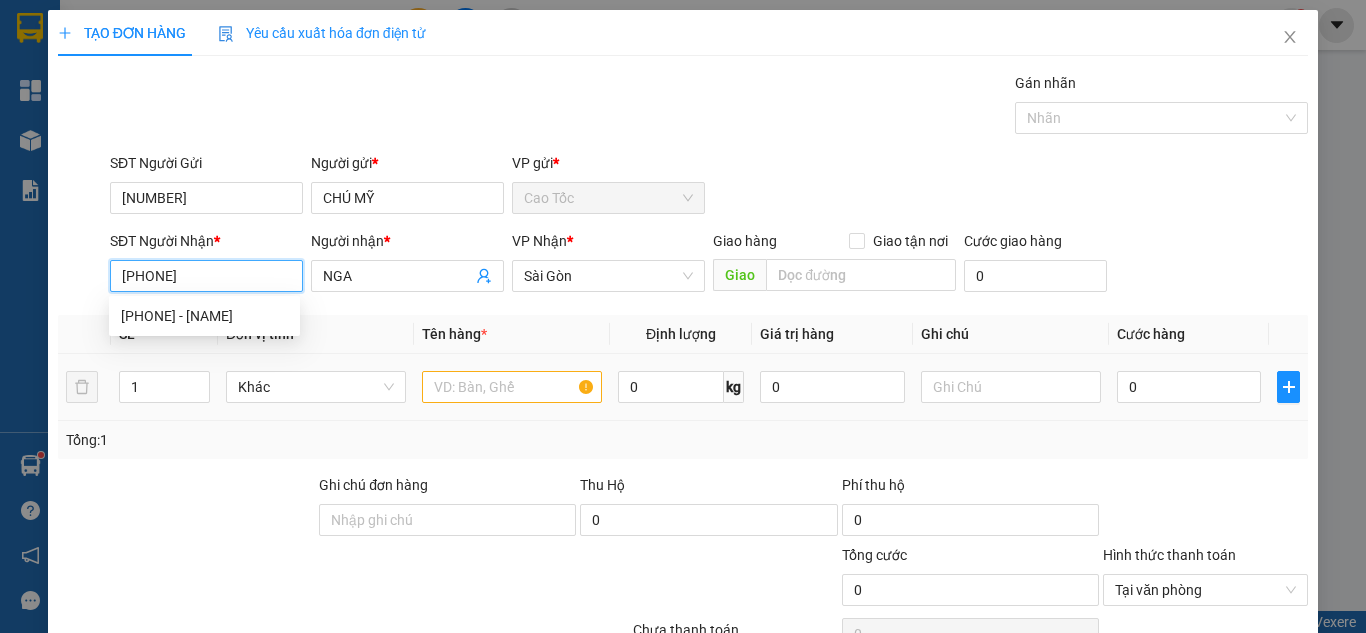 type on "0919888083" 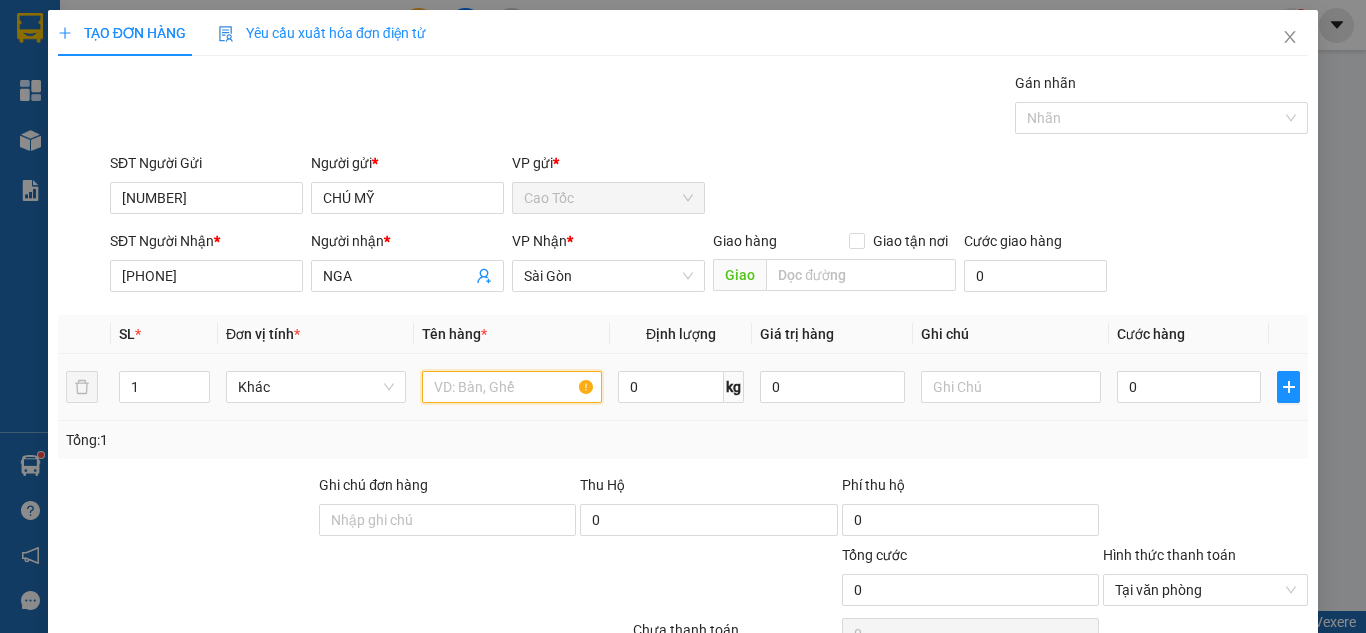 click at bounding box center [512, 387] 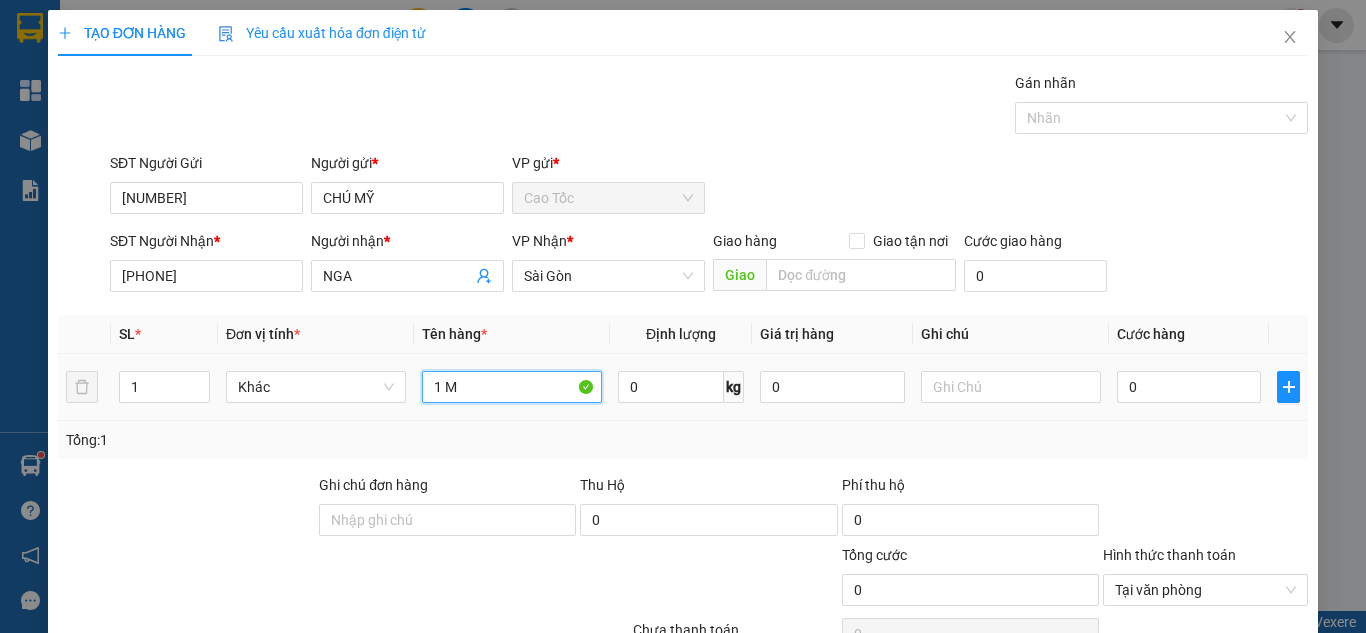 paste on "Ó" 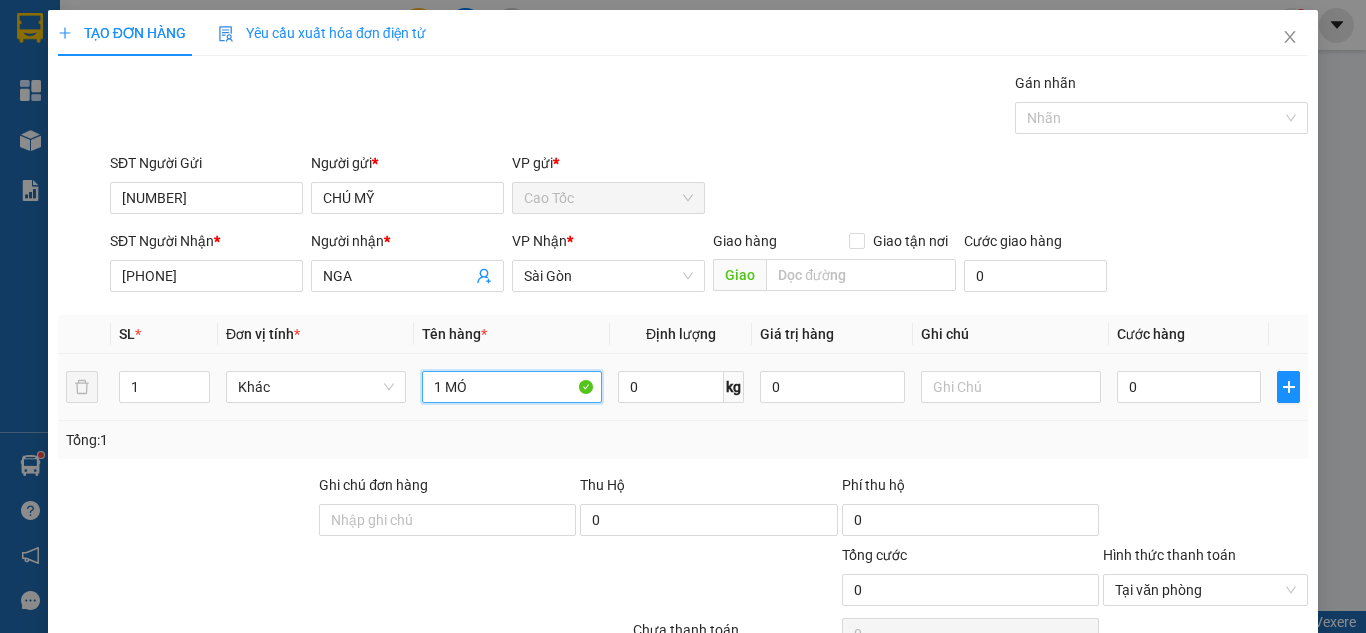 paste on "OS" 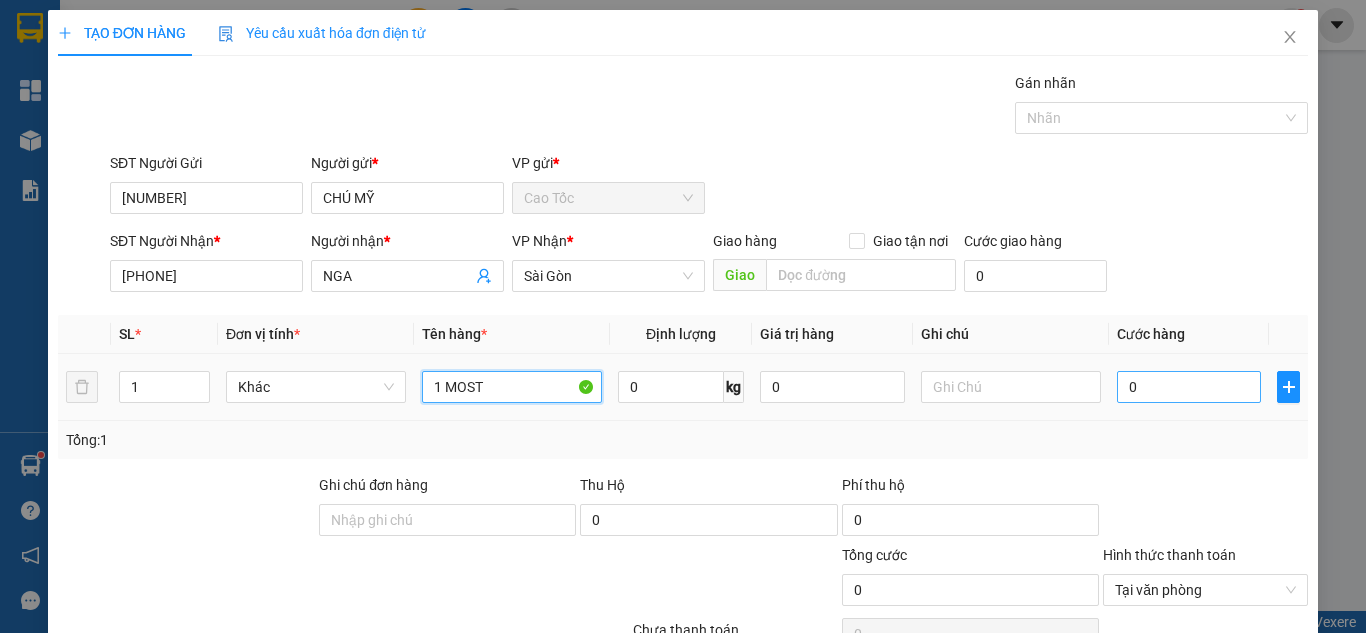 type on "1 MOST" 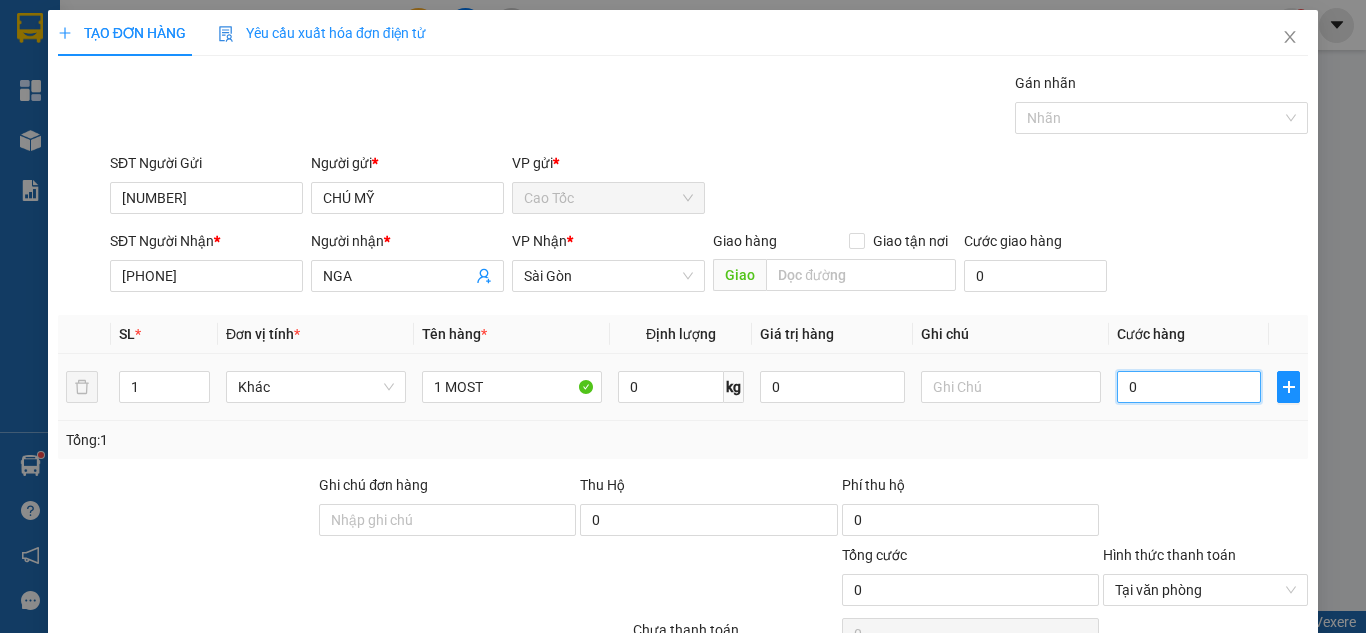 click on "0" at bounding box center [1189, 387] 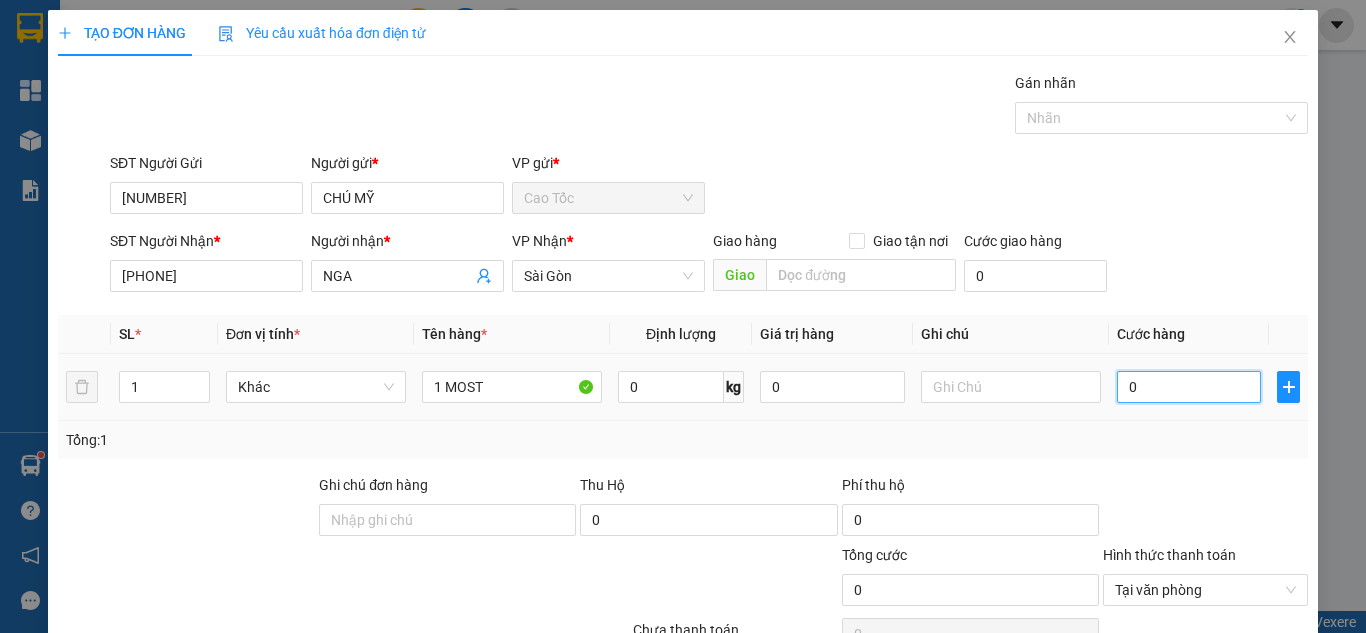 type on "4" 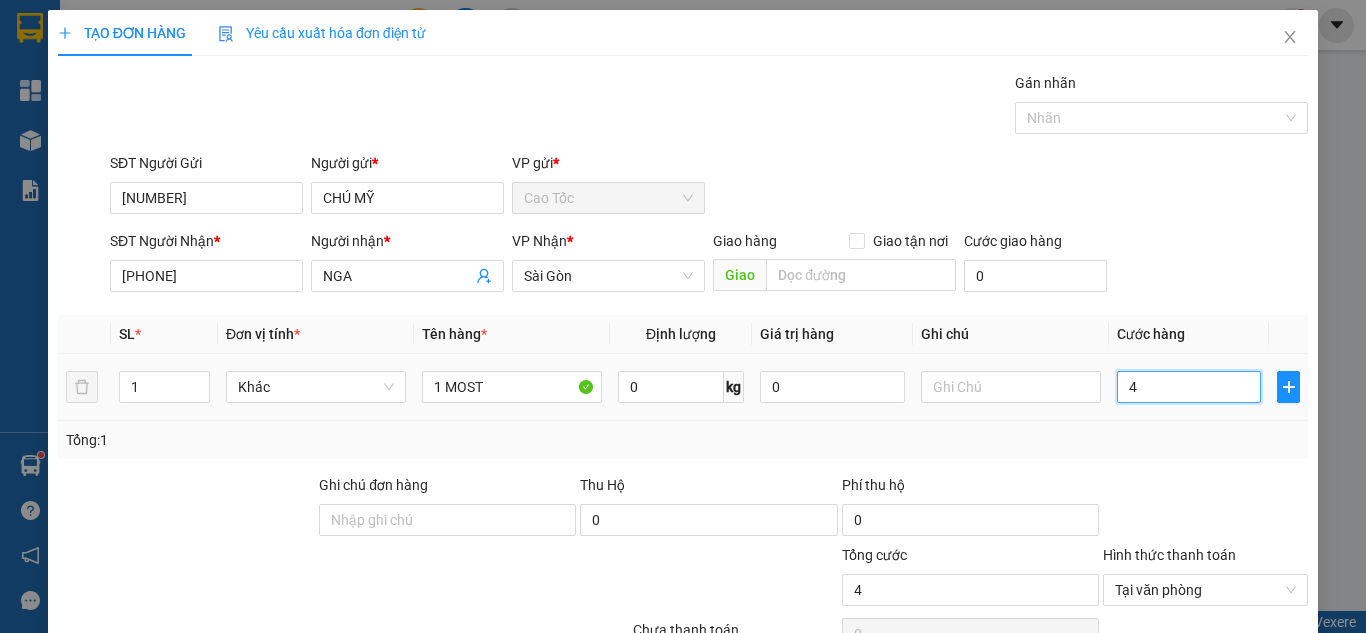 type on "40" 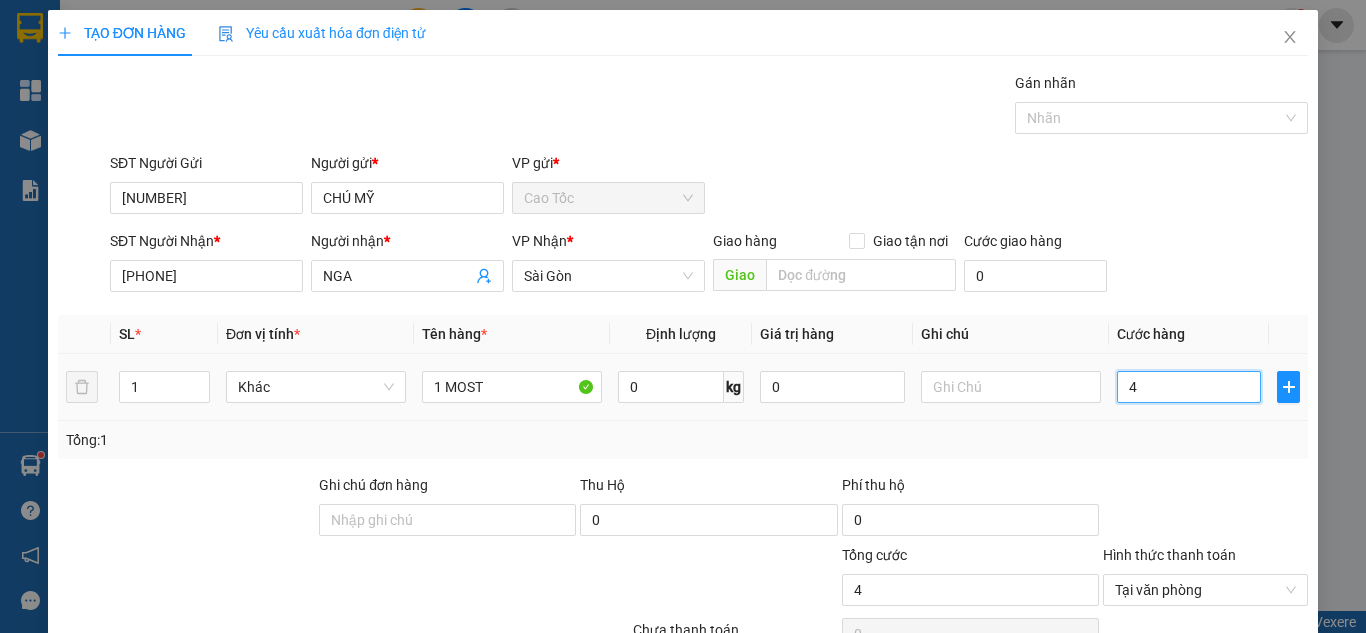 type on "40" 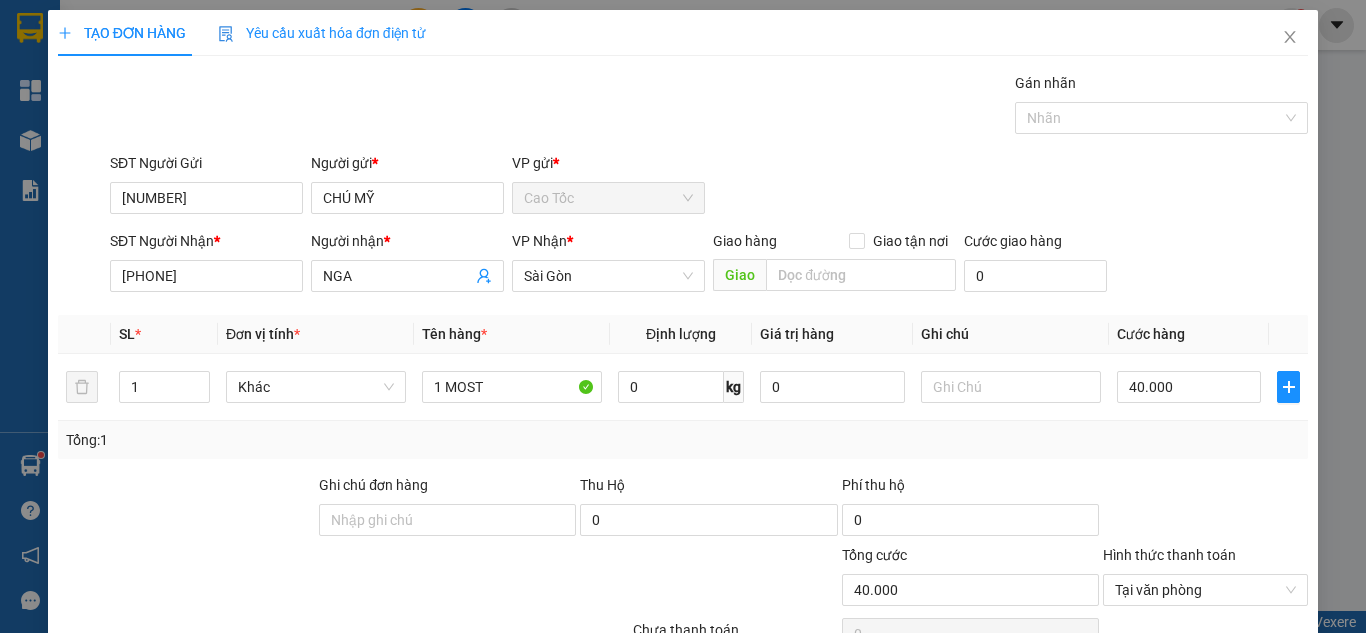 click on "Lưu và In" at bounding box center [1243, 685] 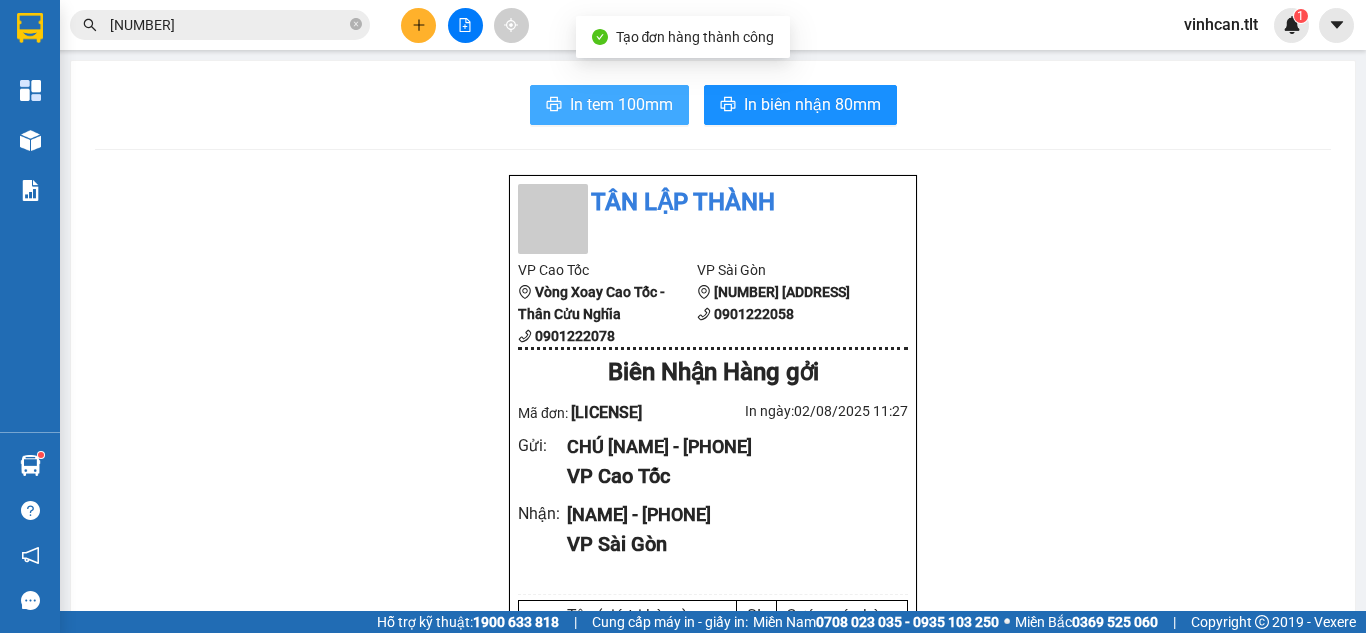 click on "In tem 100mm" at bounding box center (609, 105) 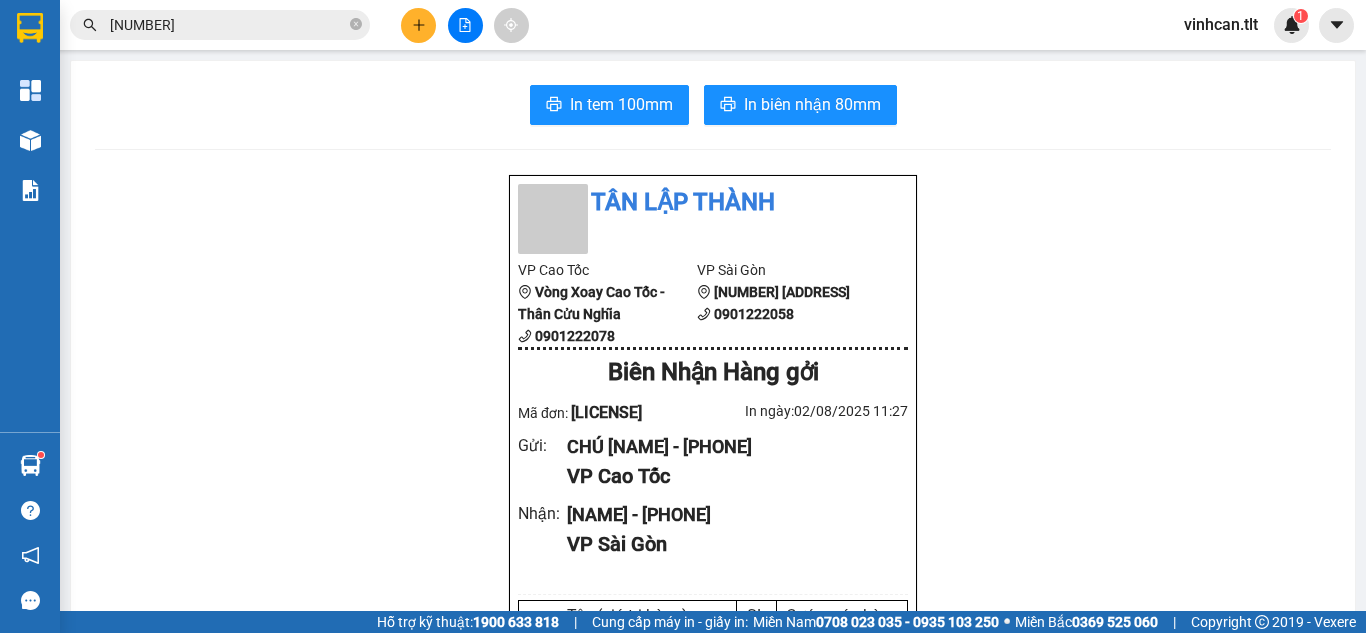 click on "Tân Lập Thành VP Cao Tốc   Vòng Xoay Cao Tốc - Thân Cửu Nghĩa   0901222078 VP Sài Gòn   84 Hùng Vương, P9 , Quận 5   0901222058 Biên Nhận Hàng gởi Mã đơn:   CTTLT0208250038 In ngày:  02/08/2025   11:27 Gửi :   CHÚ MỸ - 0346584453 VP Cao Tốc Nhận :   NGA - 0919888083 VP Sài Gòn Tên (giá trị hàng) SL Cước món hàng Khác - 1 MOST   (0) 1 40.000 Tổng cộng 1 40.000 Loading... Đã Thu : 40.000 VND Tổng phải thu : 0 VND Quy định nhận/gửi hàng : Hàng hóa quá 7 ngày, nhà xe không chịu trách nhiệm hư hao, thất lạc. Nhà xe không bồi thường khi vận chuyển hàng dễ vỡ. Hàng không kê khai giá trị nếu thất lạc nhà xe chỉ bồi thường tối đa 10 lần cước vận chuyển. Đối với tiền, quý khách vui lòng mang theo CMND để đối chiếu. Nhà xe không chịu trách nhiệm với hàng niêm phong/hàng quốc cấm. CTTLT0208250038 Cao Tốc CHÚ MỸ    -    0346584453 Sài Gòn NGA    -" at bounding box center [713, 905] 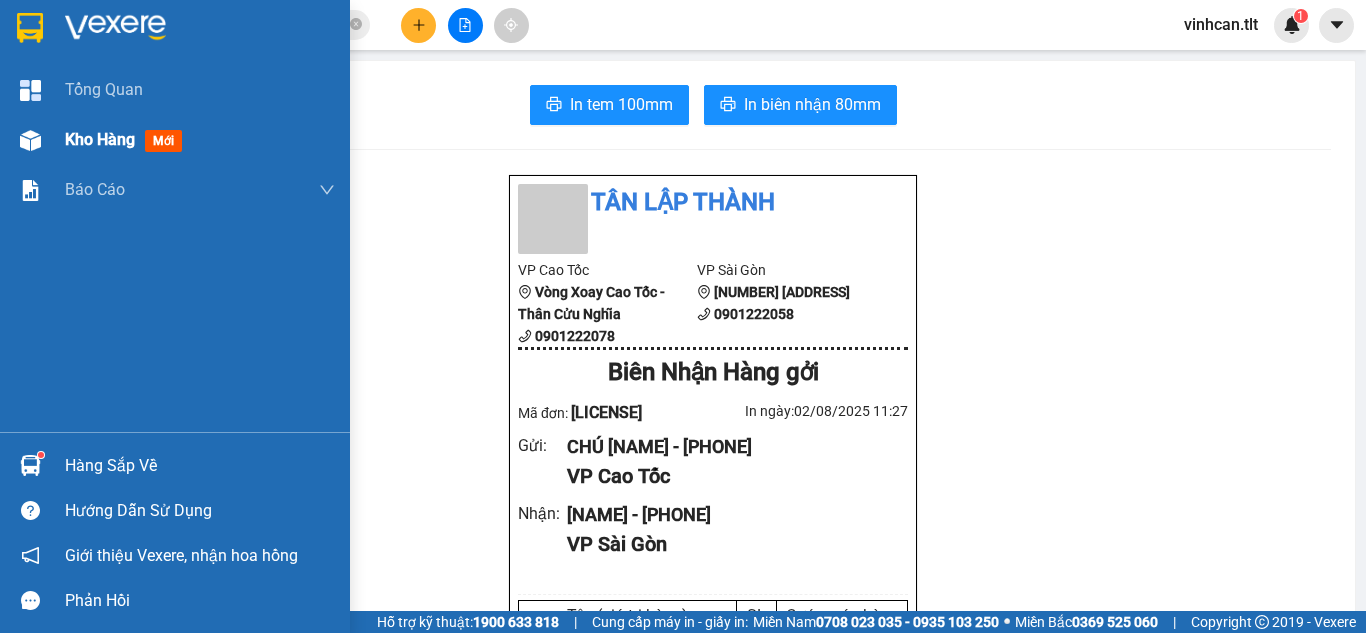 click on "Kho hàng mới" at bounding box center (175, 140) 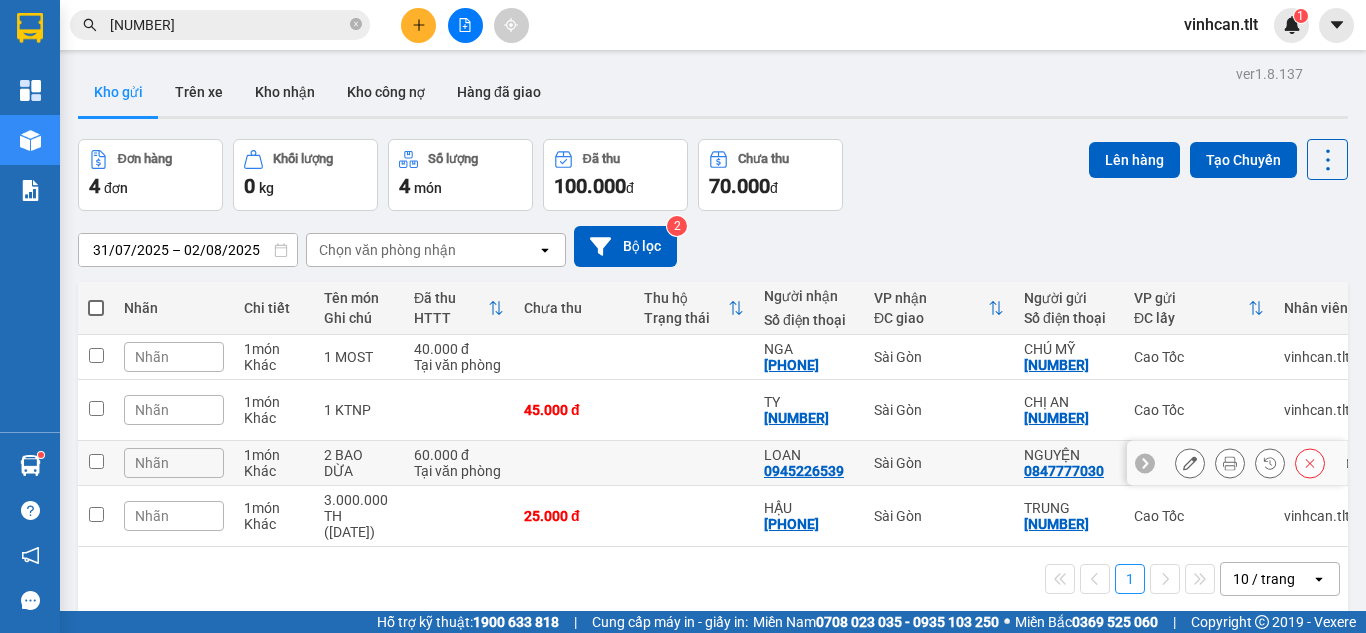 click on "2 BAO DỪA" at bounding box center (359, 463) 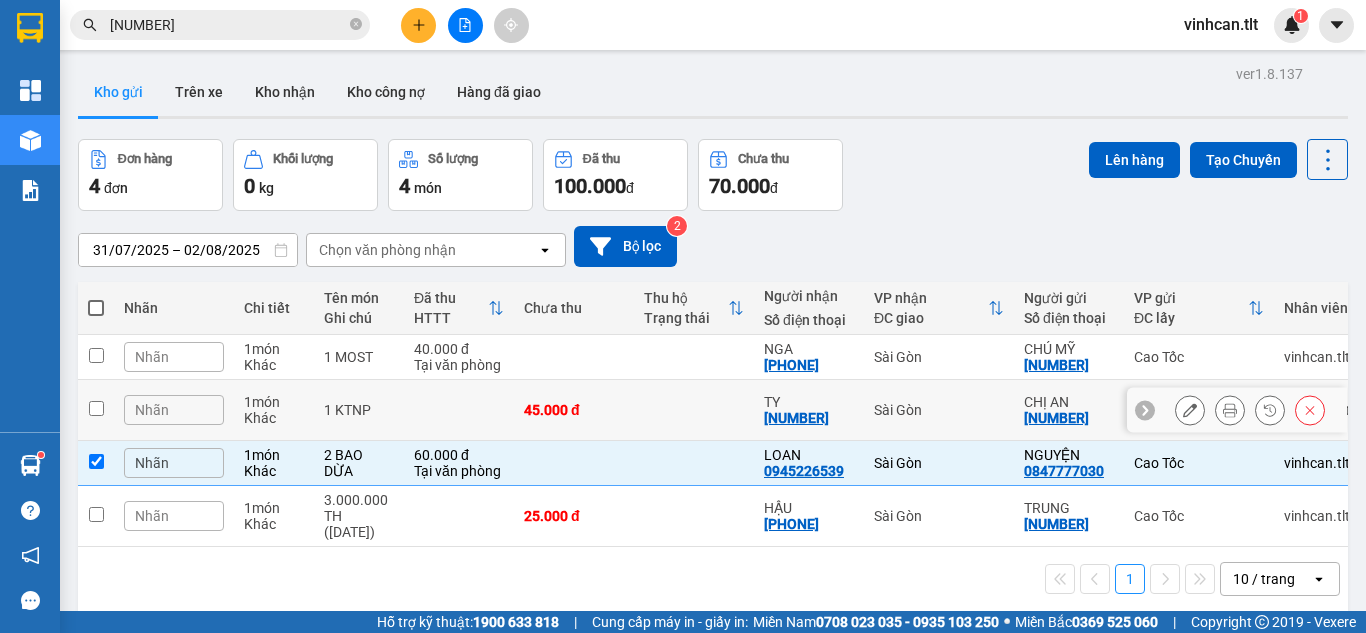 click on "1 KTNP" at bounding box center [359, 410] 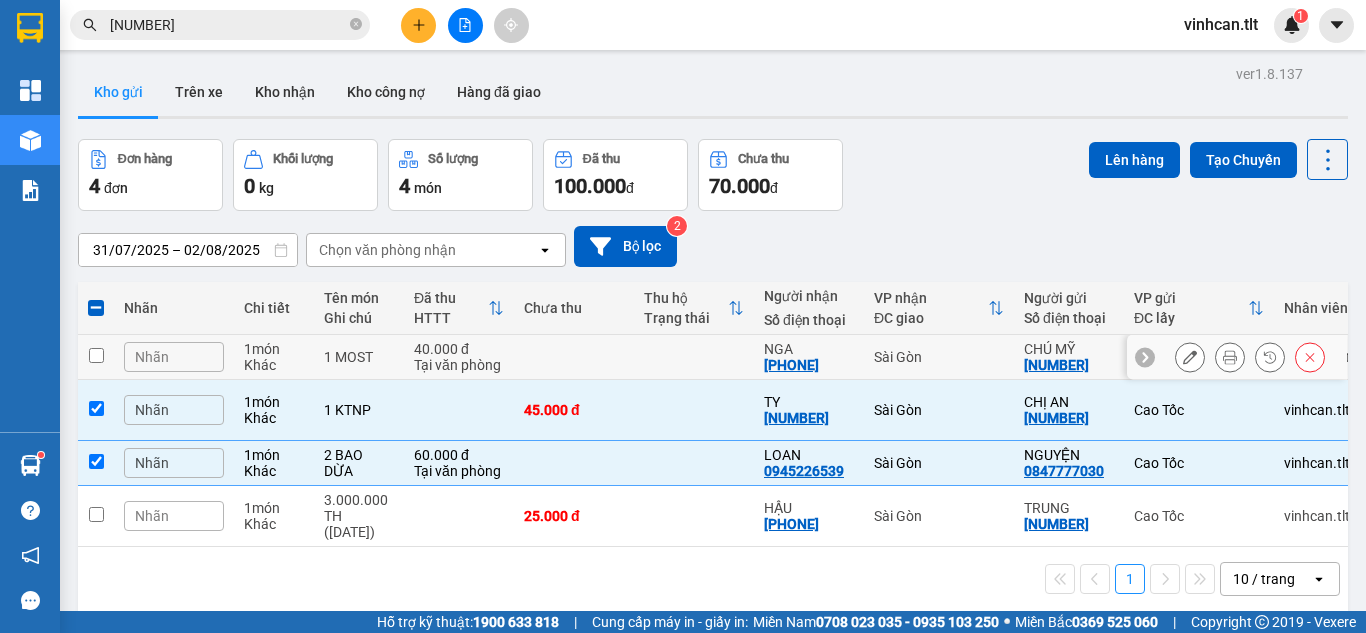 click on "1 MOST" at bounding box center [359, 357] 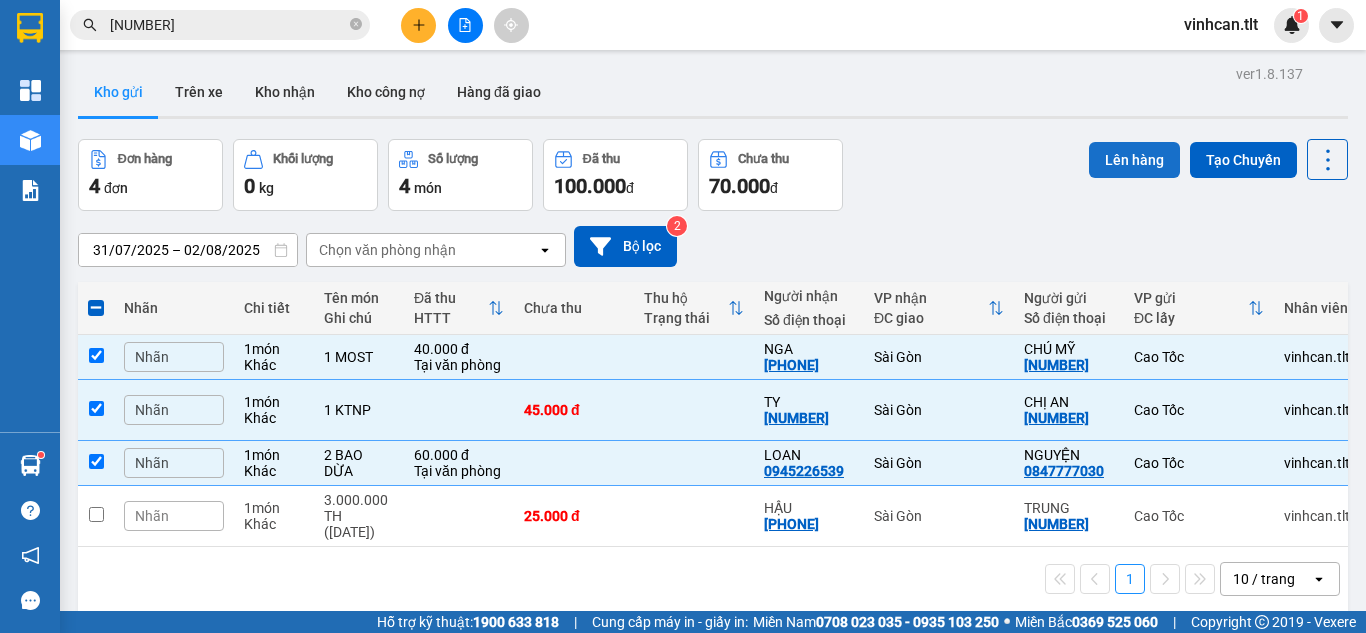 click on "Lên hàng" at bounding box center [1134, 160] 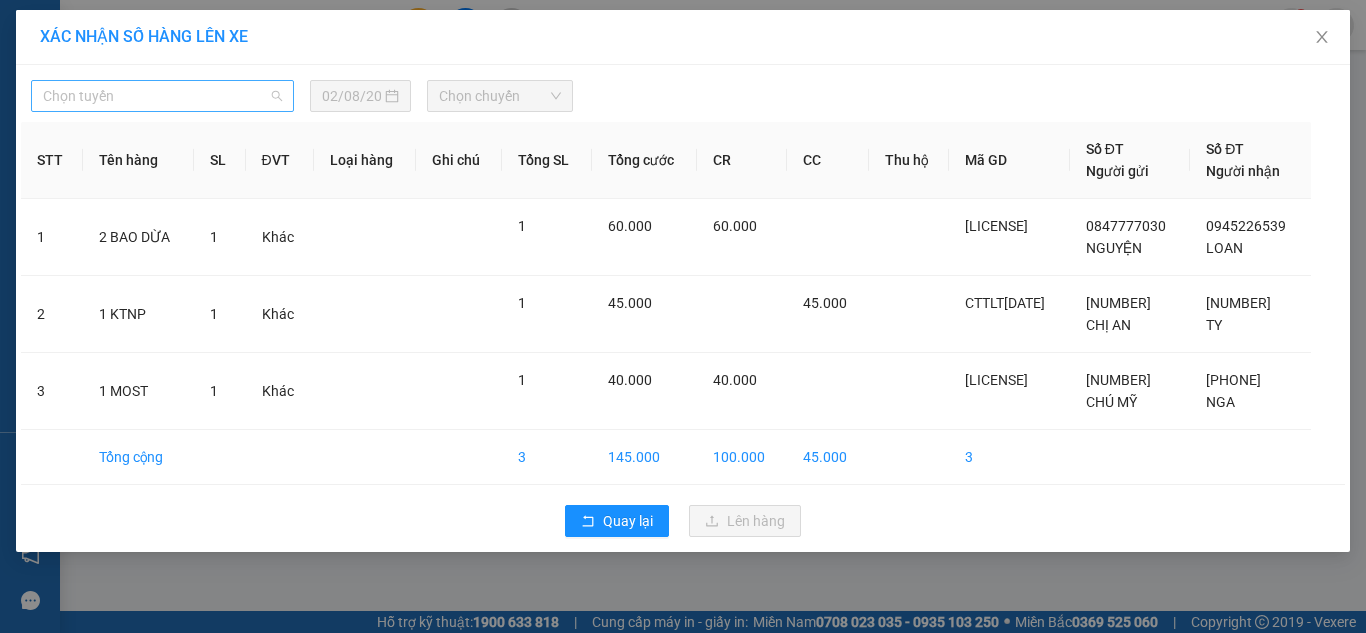 click on "Chọn tuyến" at bounding box center [162, 96] 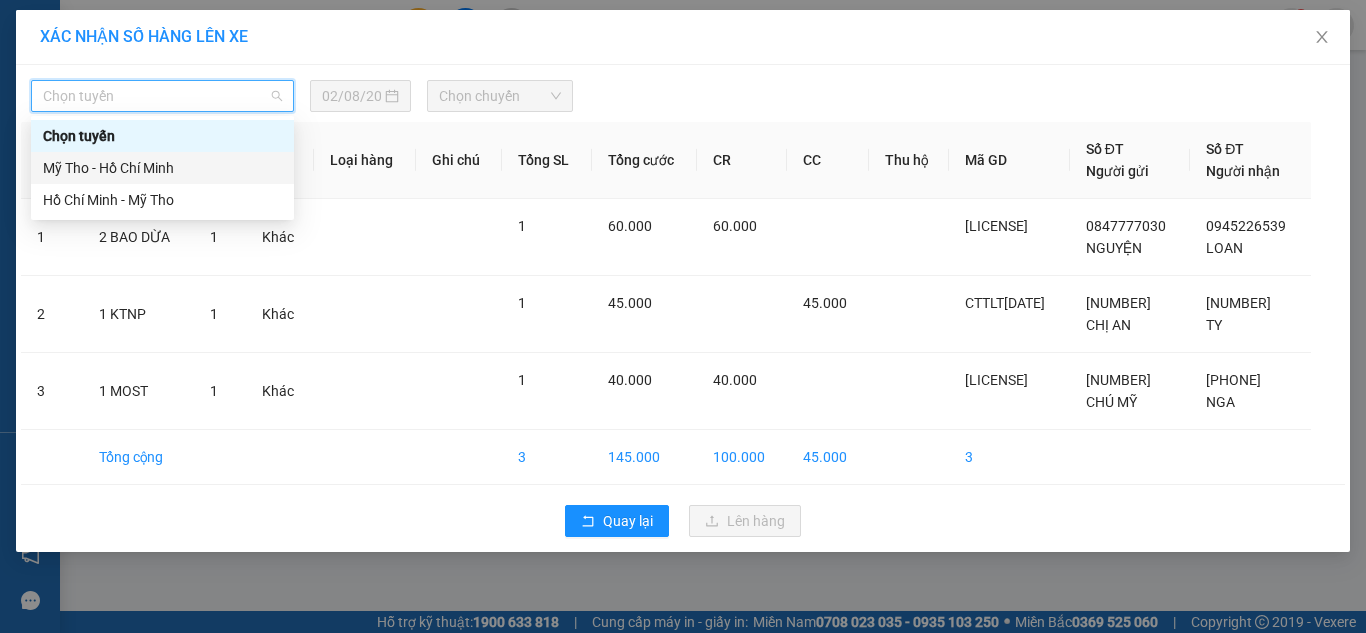 click on "Mỹ Tho - Hồ Chí Minh" at bounding box center [162, 168] 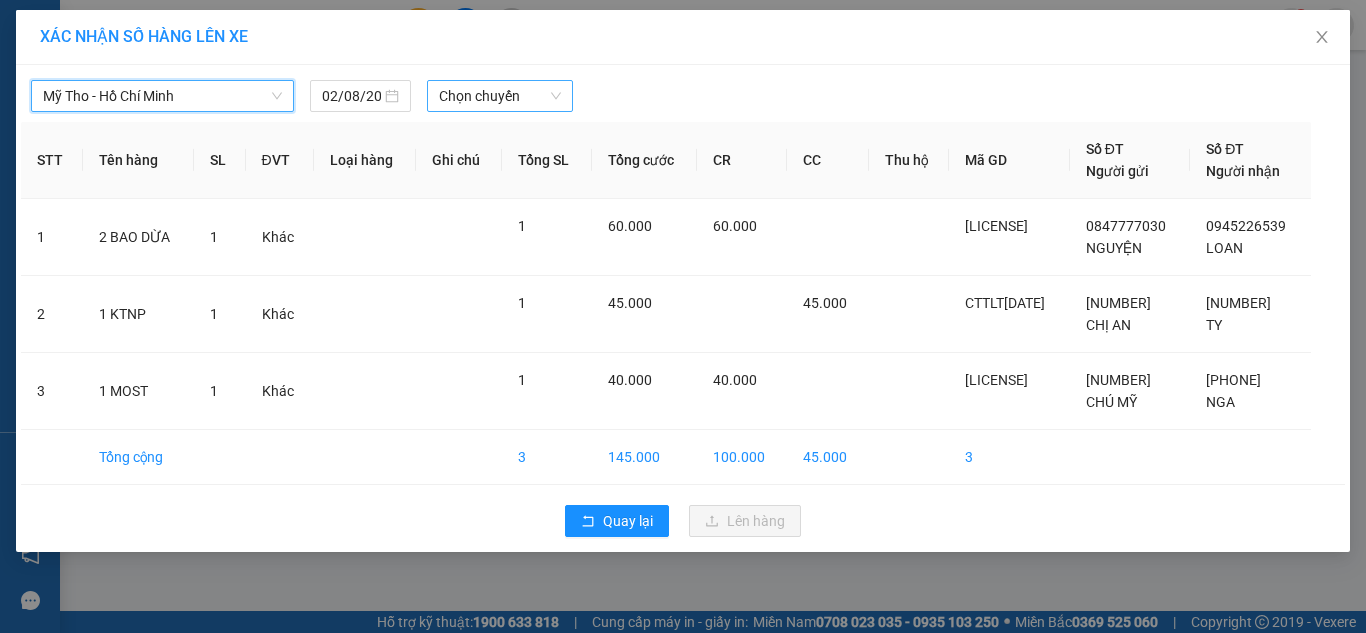 click on "Chọn chuyến" at bounding box center [500, 96] 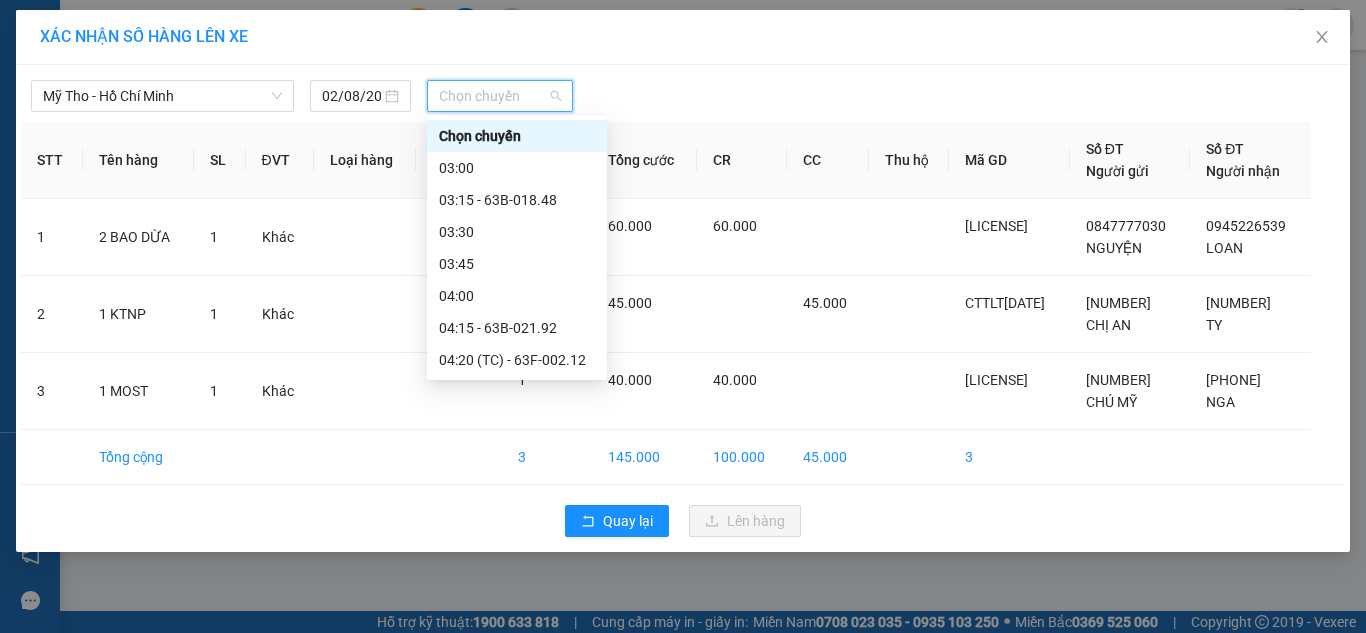 click on "10:45     - 63F-009.79" at bounding box center (517, 1576) 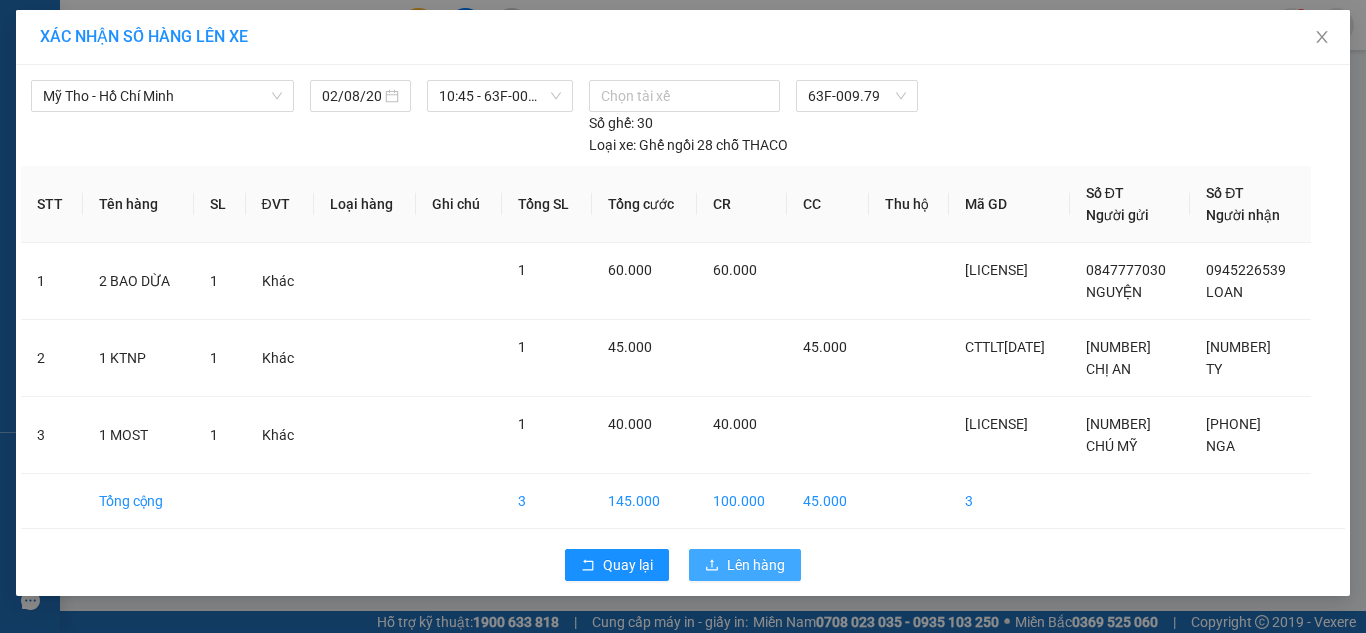 click on "Lên hàng" at bounding box center (745, 565) 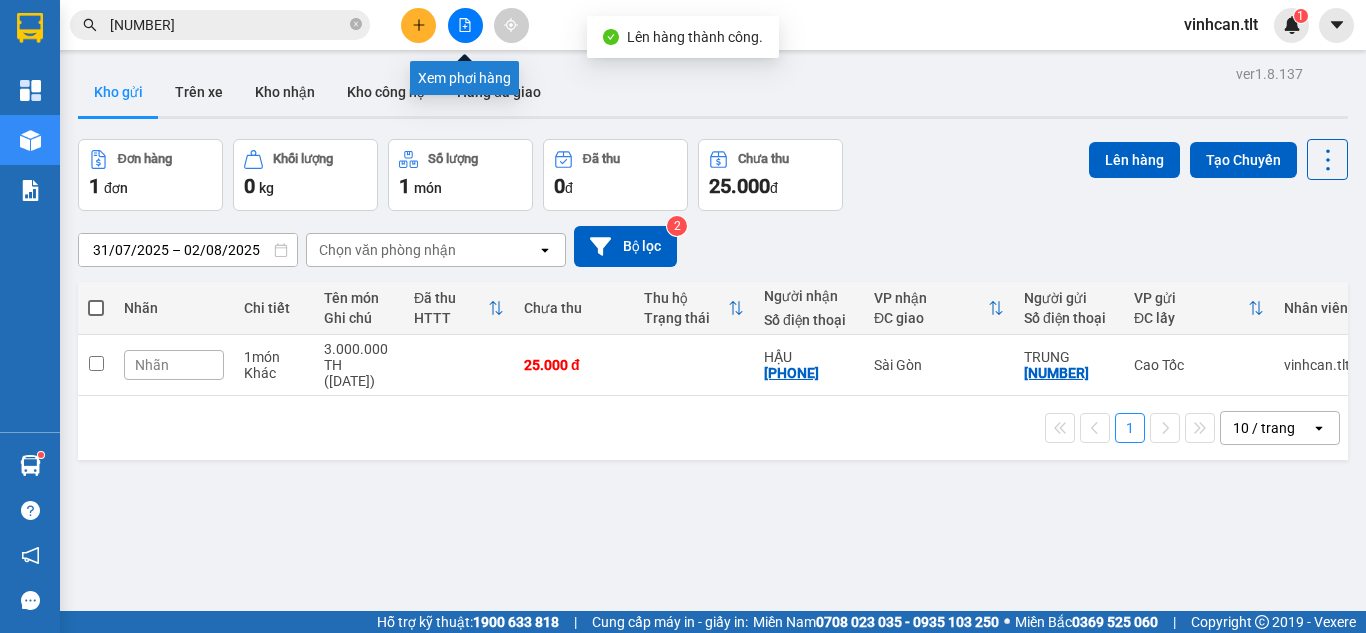 click 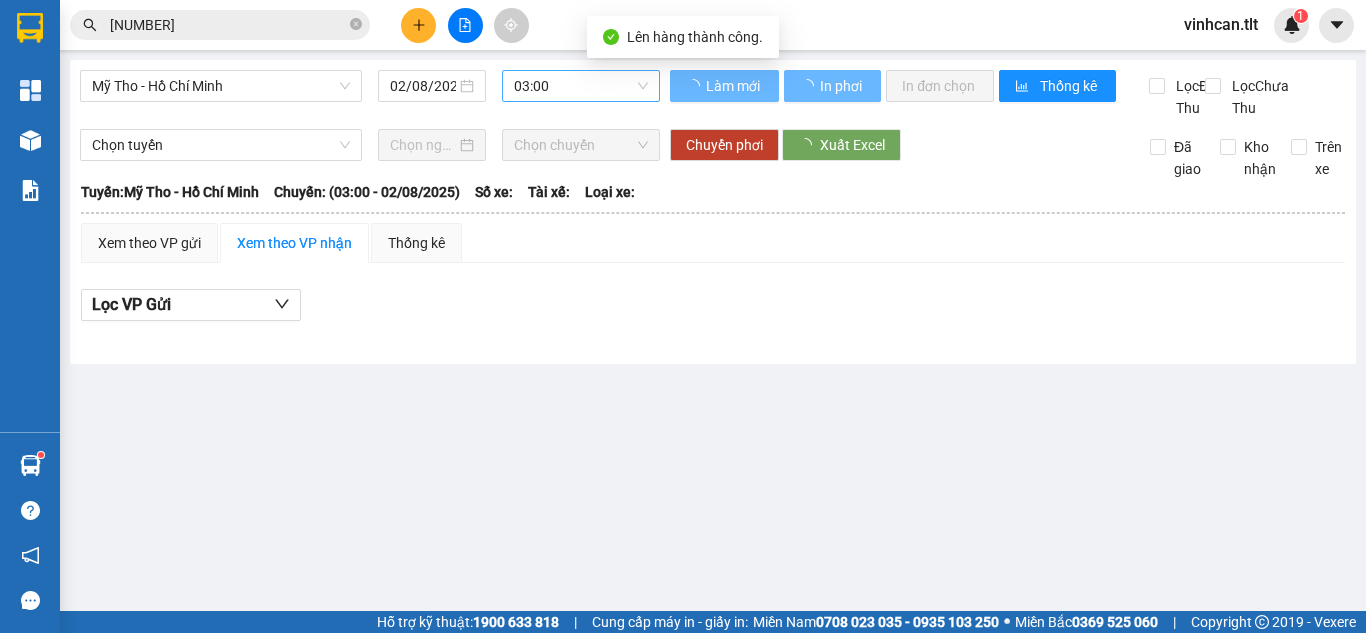 click on "03:00" at bounding box center (581, 86) 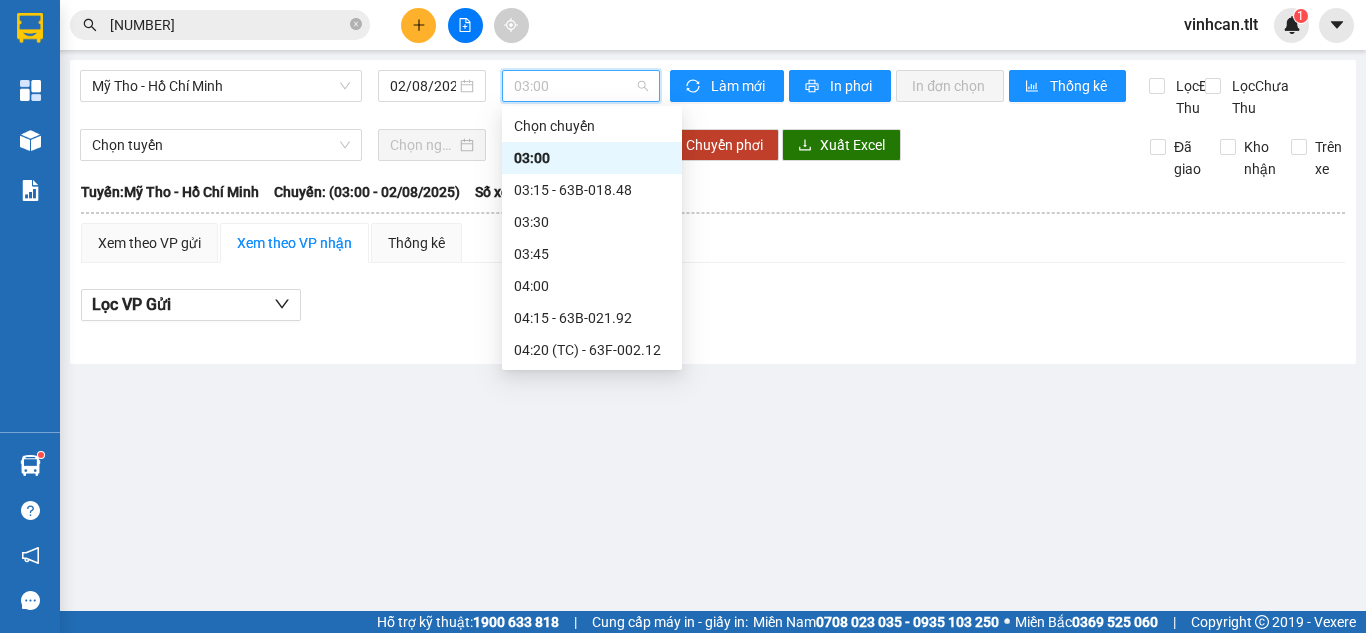 click on "10:45     - 63F-009.79" at bounding box center [592, 1566] 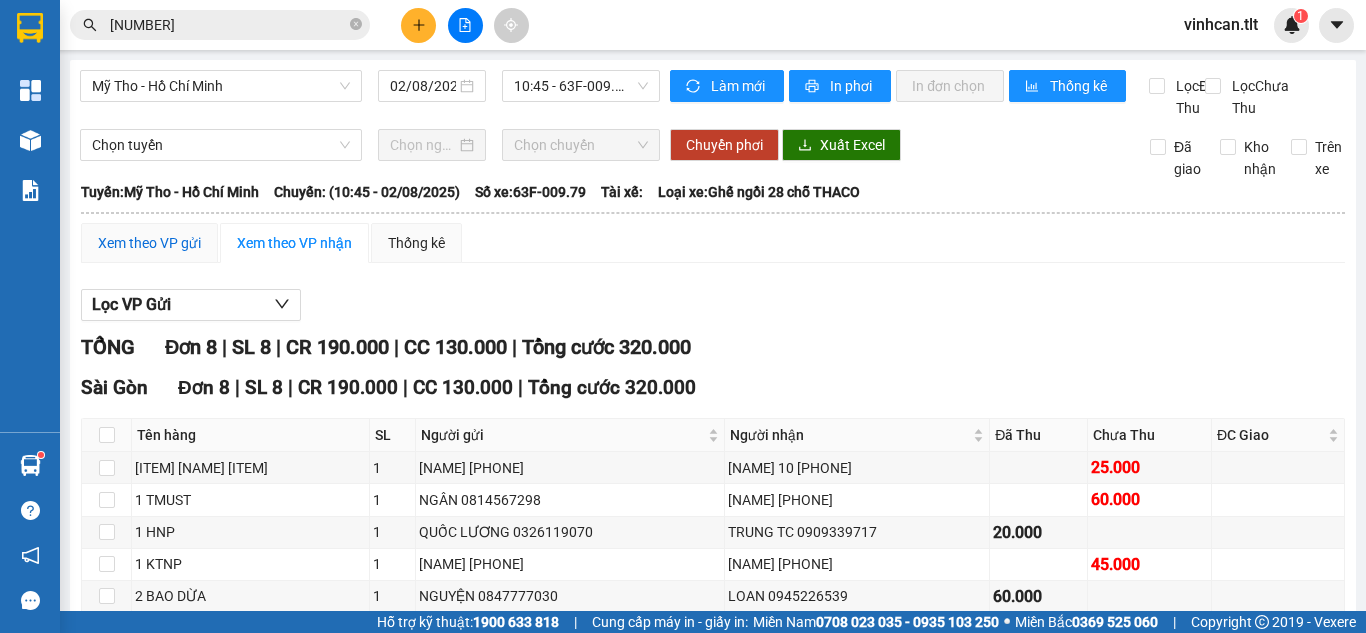 click on "Xem theo VP gửi" at bounding box center [149, 243] 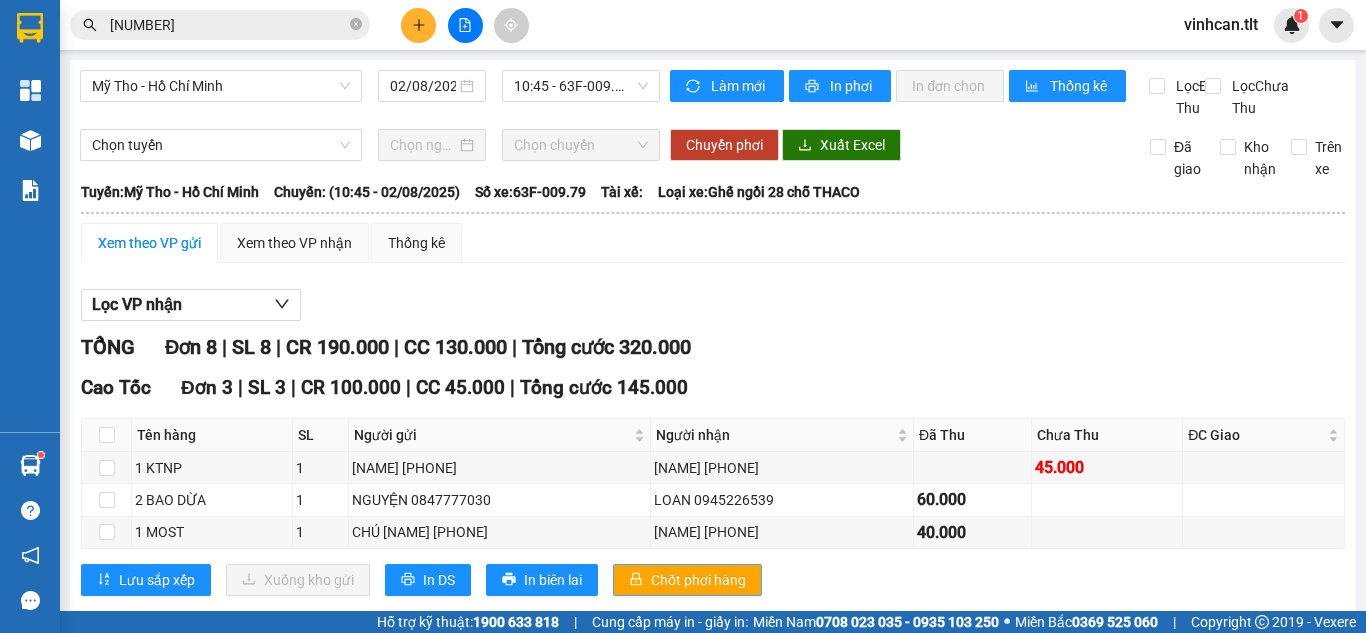 click on "Chốt phơi hàng" at bounding box center (698, 580) 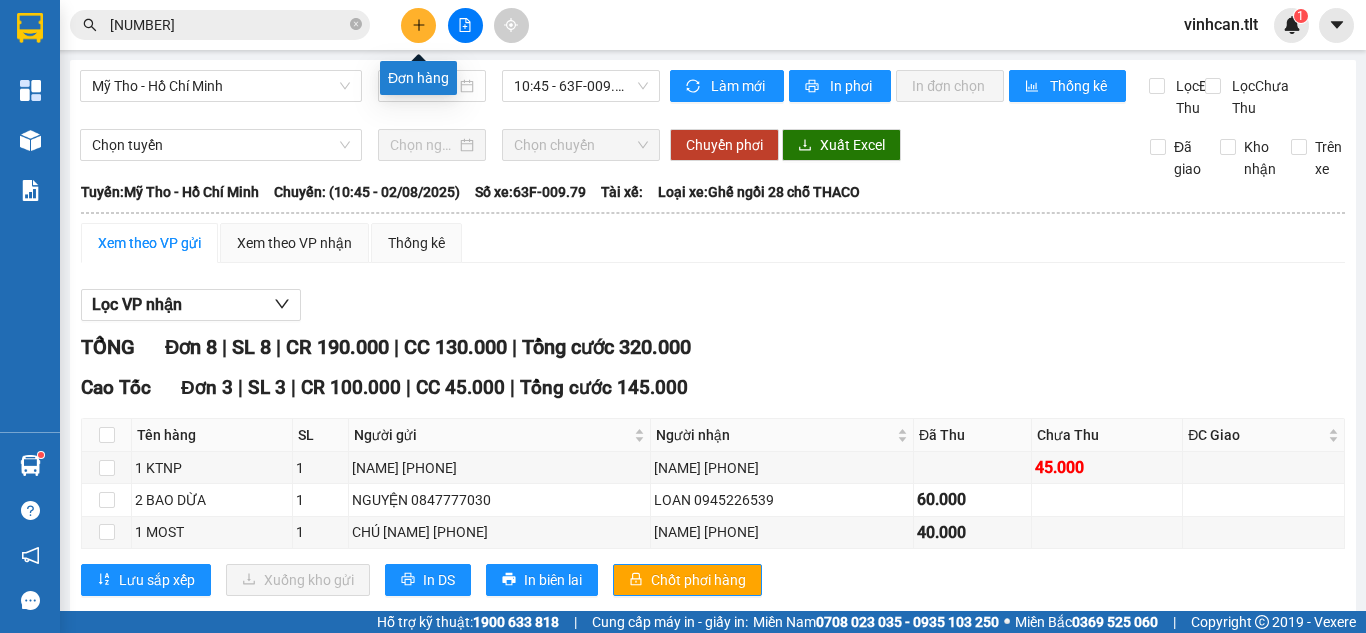 click 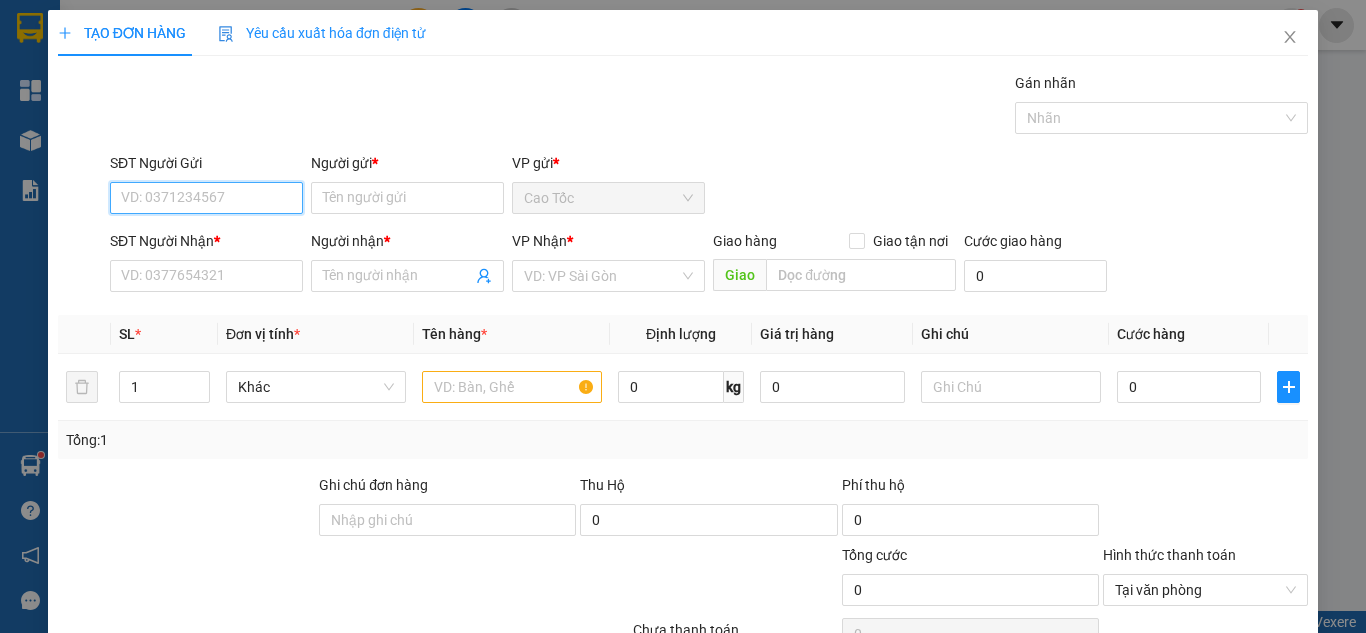 click on "SĐT Người Gửi" at bounding box center (206, 198) 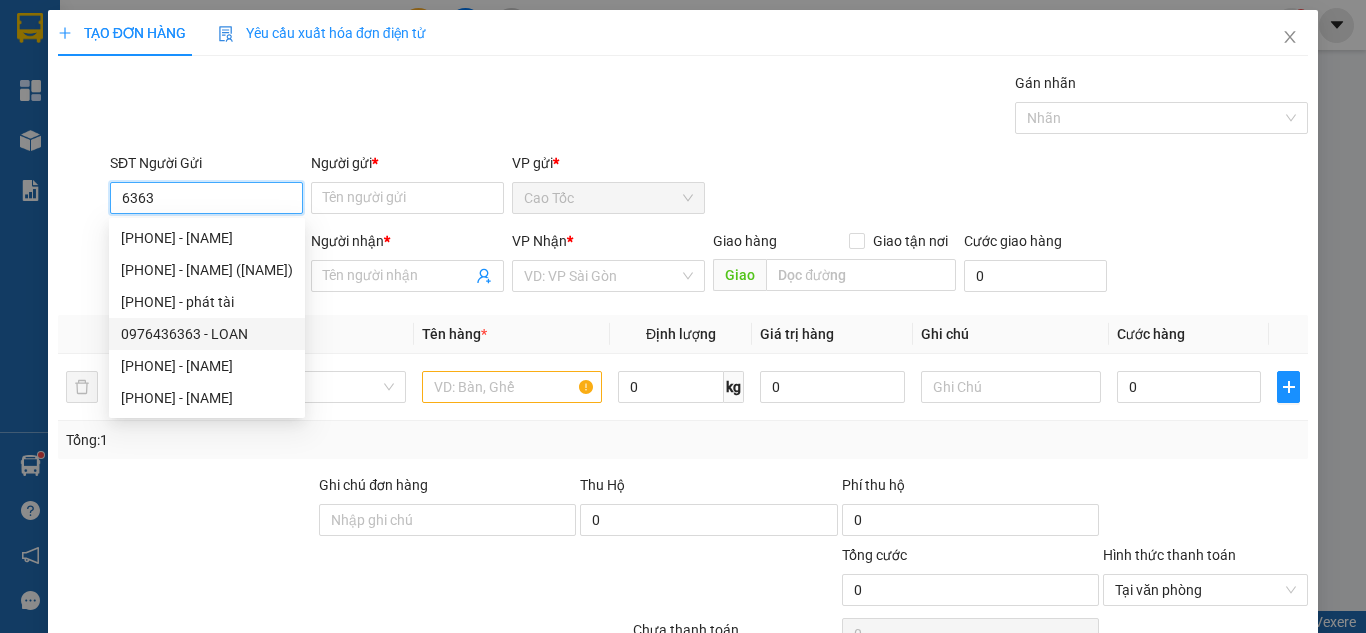 click on "0976436363 - LOAN" at bounding box center [207, 334] 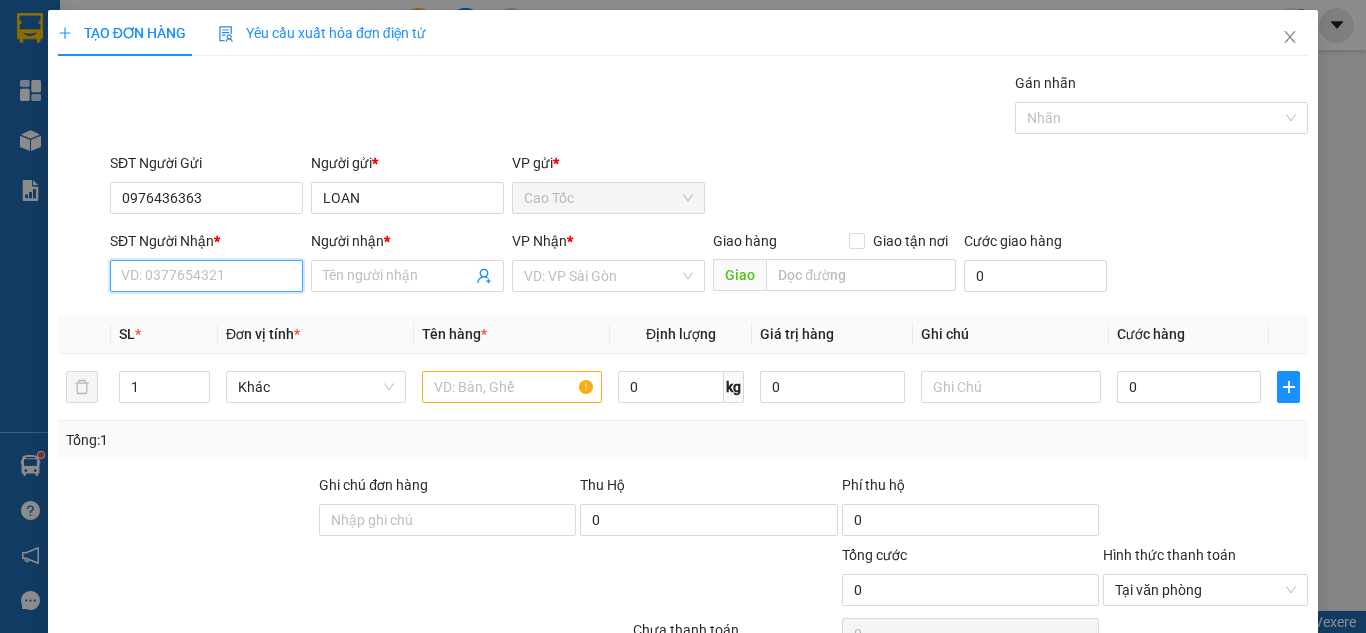 click on "SĐT Người Nhận  *" at bounding box center (206, 276) 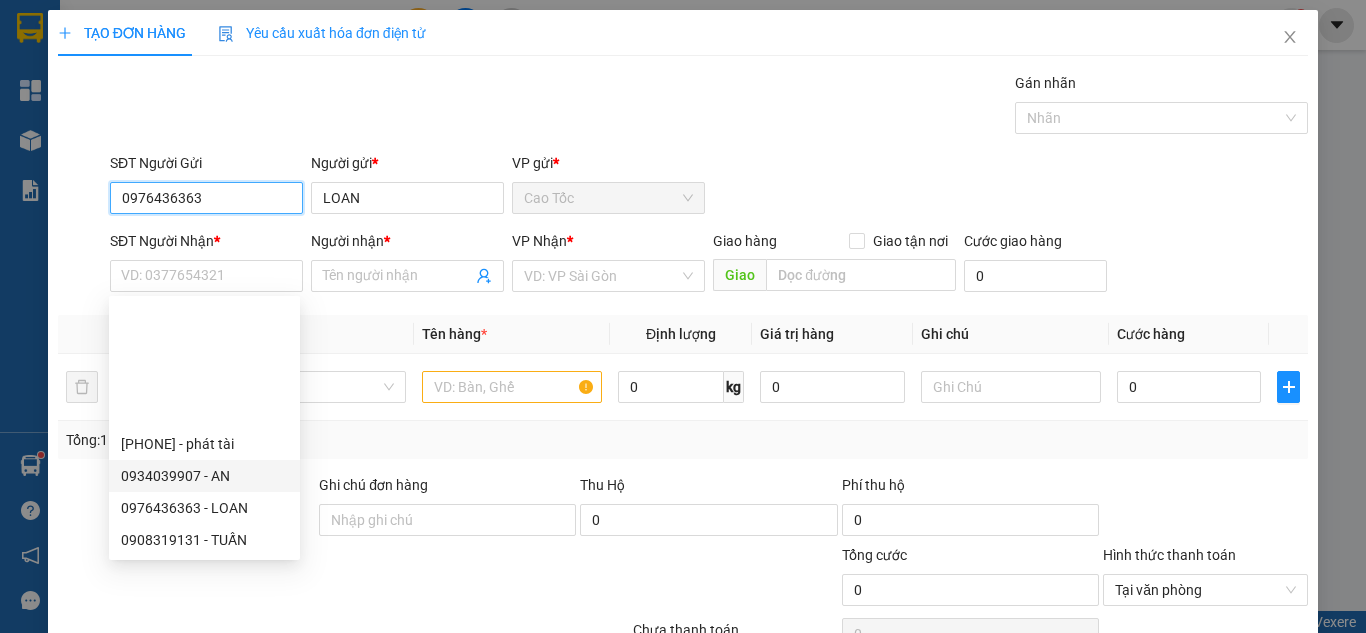 click on "0976436363" at bounding box center (206, 198) 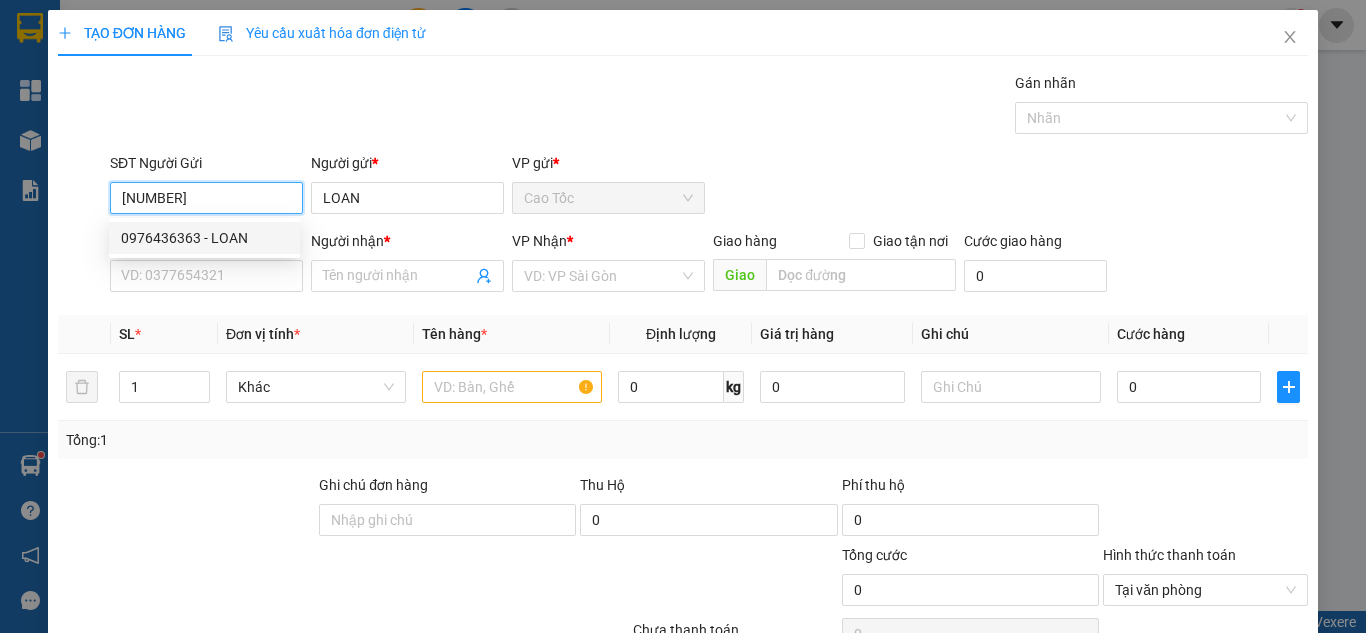 click on "0976436363 - LOAN" at bounding box center [204, 238] 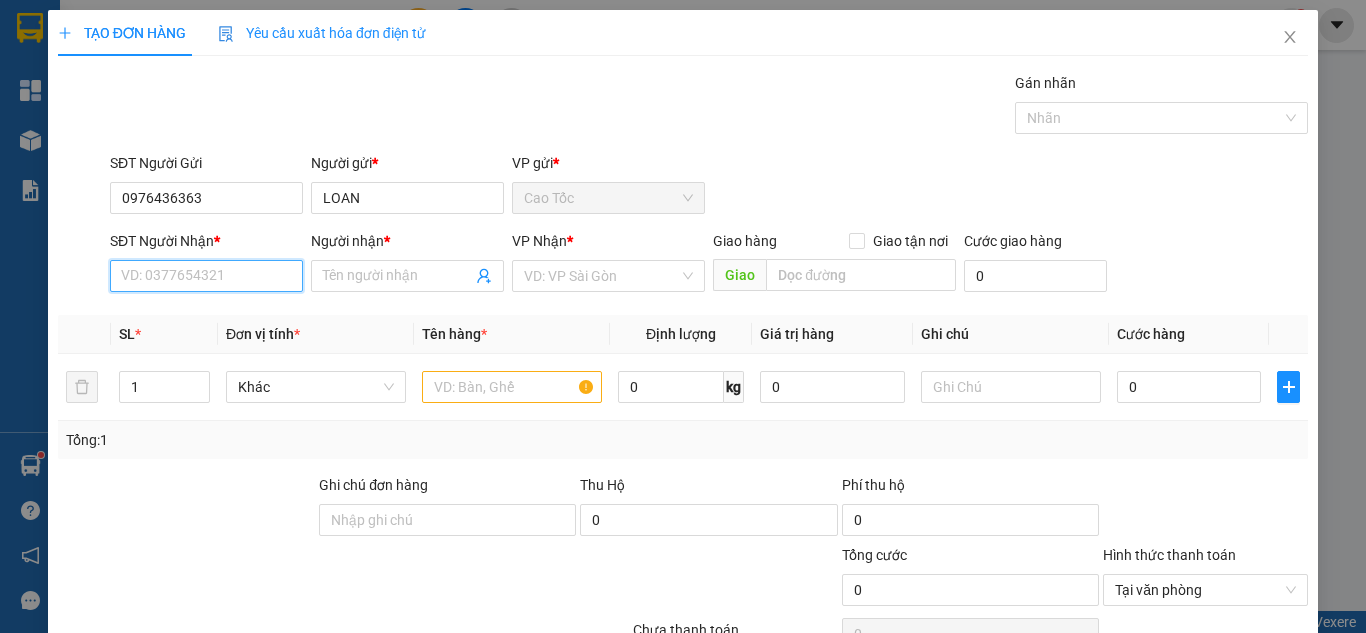 click on "SĐT Người Nhận  *" at bounding box center [206, 276] 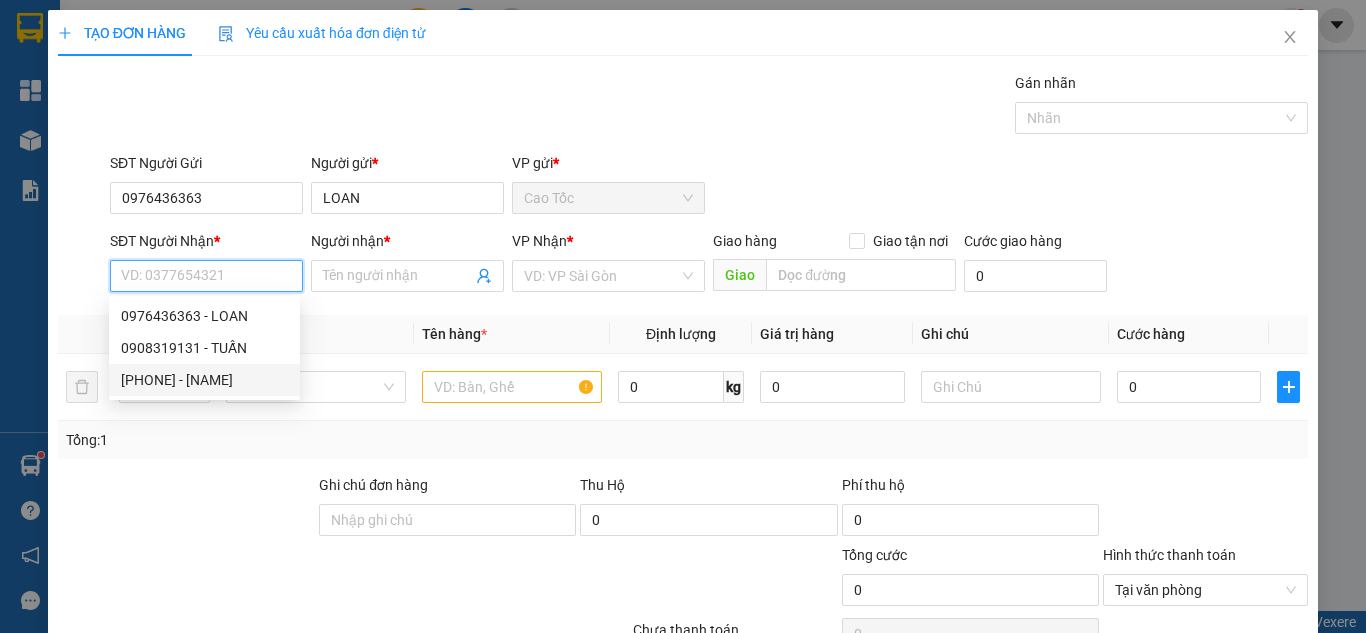 click on "0961767879 - TRẦN VỸ" at bounding box center (204, 380) 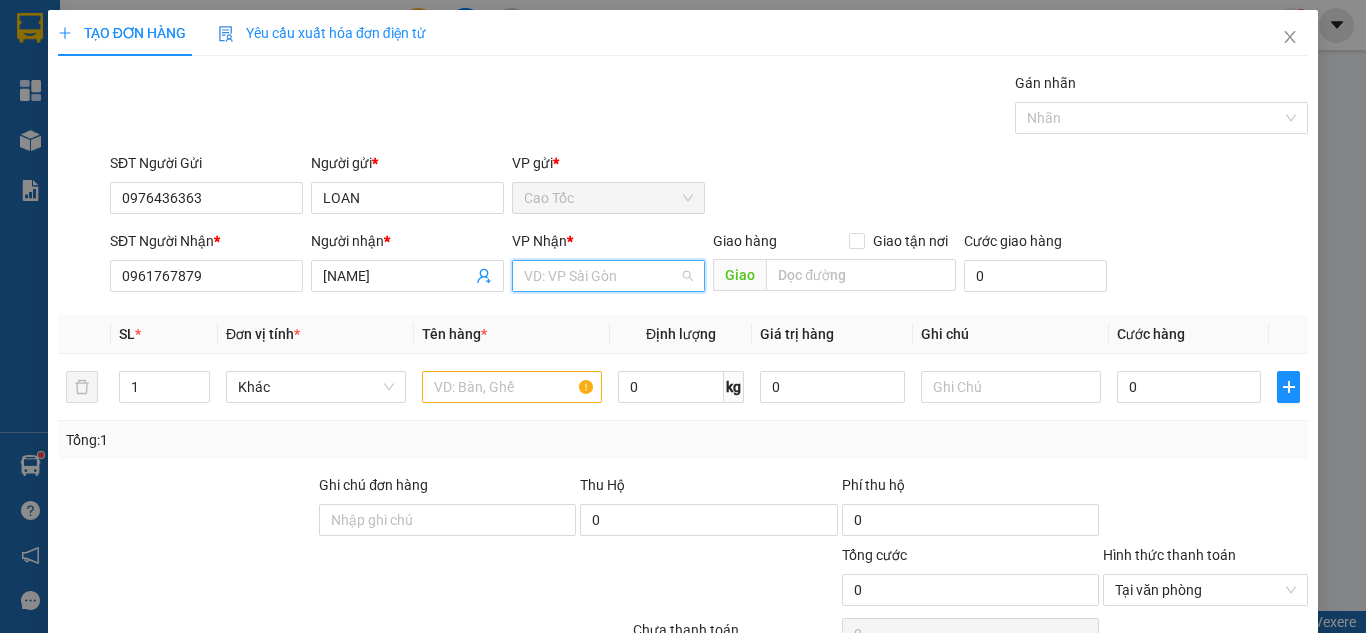 click at bounding box center [601, 276] 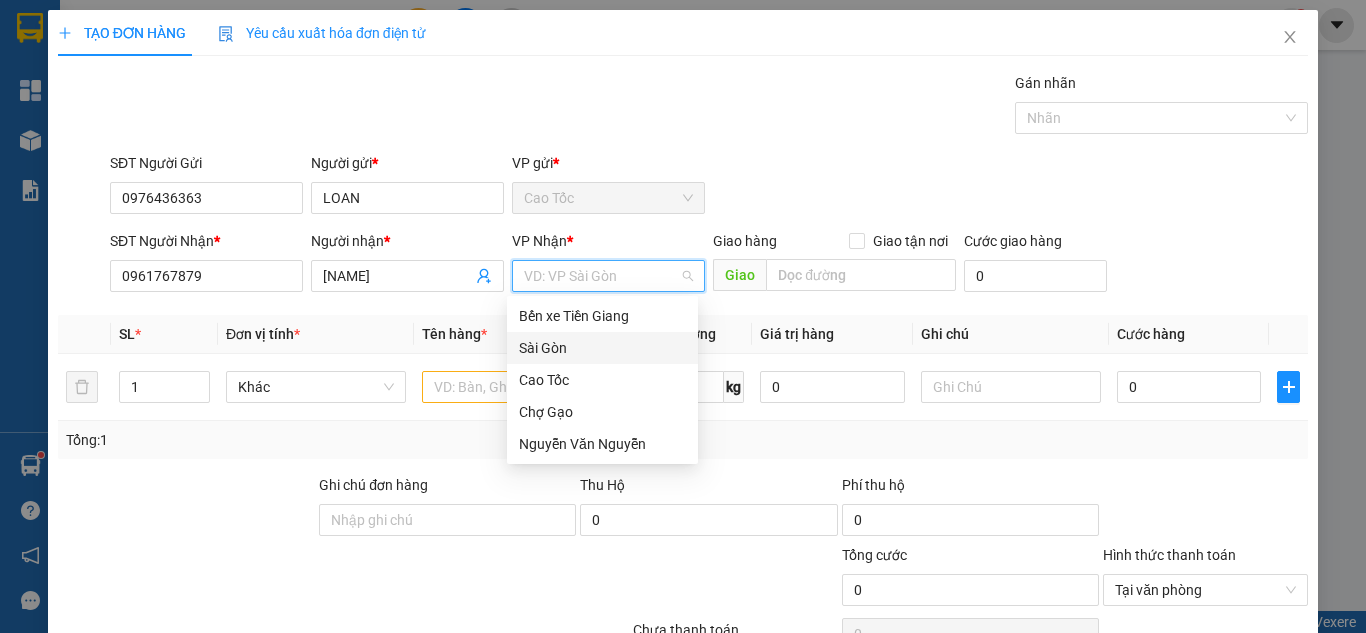 click on "Sài Gòn" at bounding box center (602, 348) 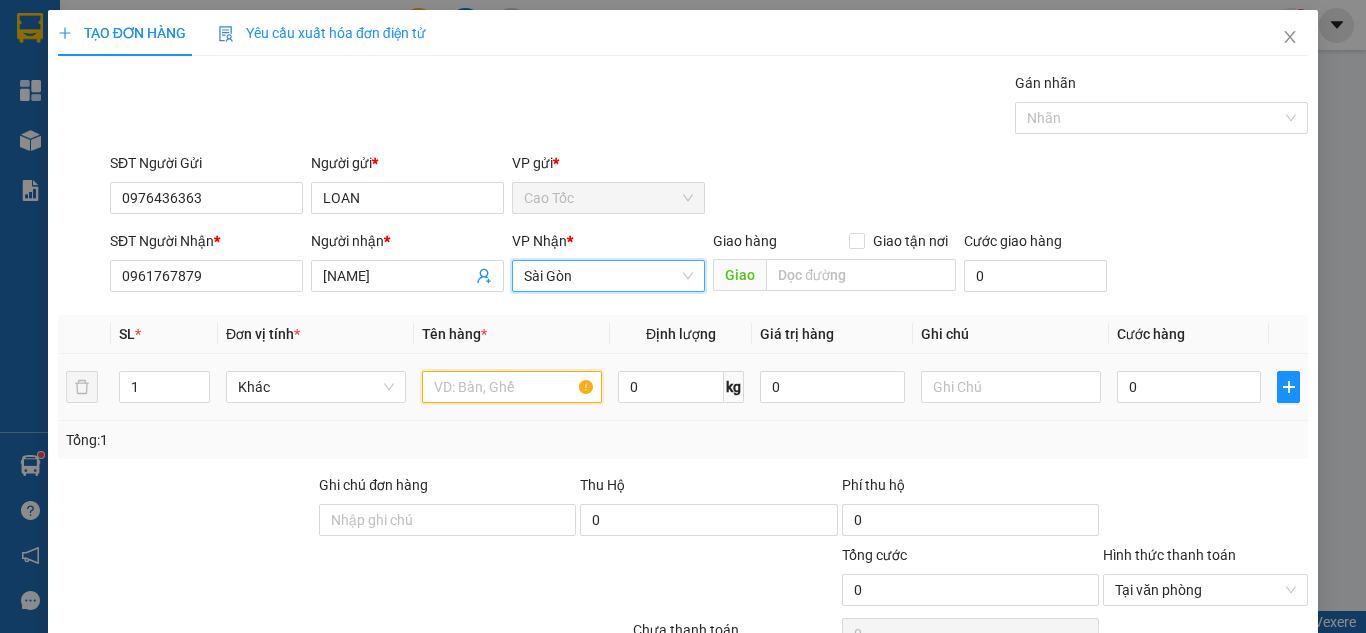 click at bounding box center [512, 387] 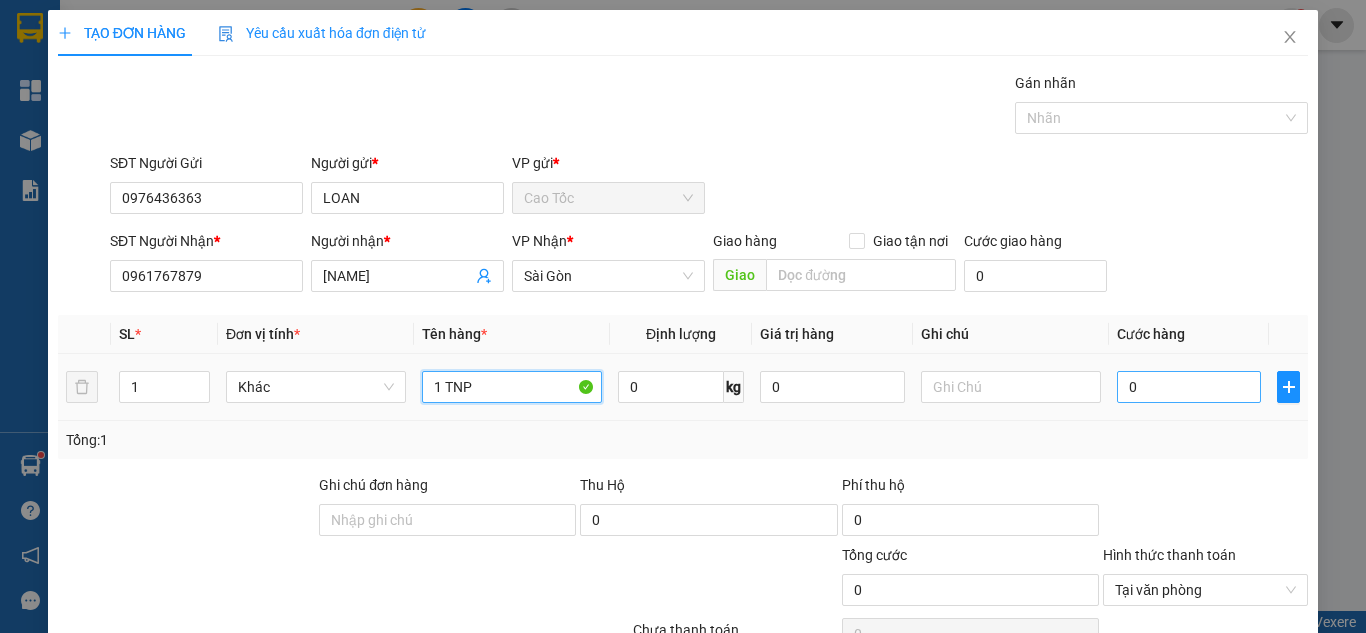 type on "1 TNP" 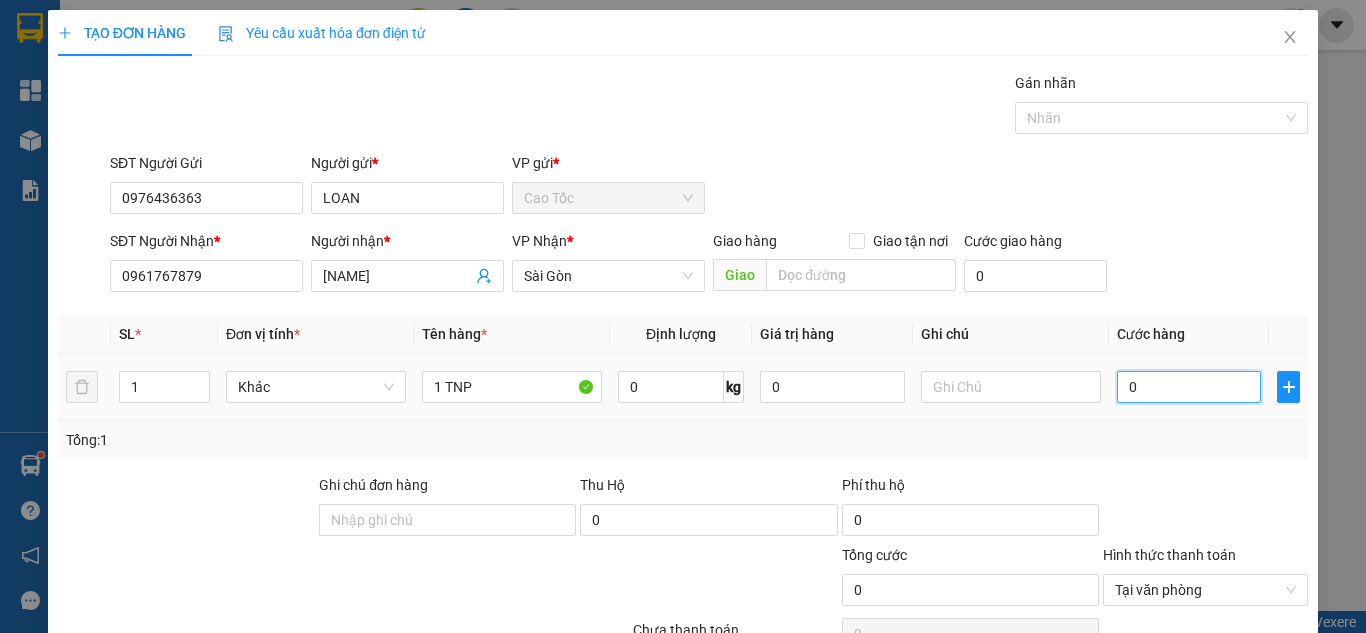 click on "0" at bounding box center (1189, 387) 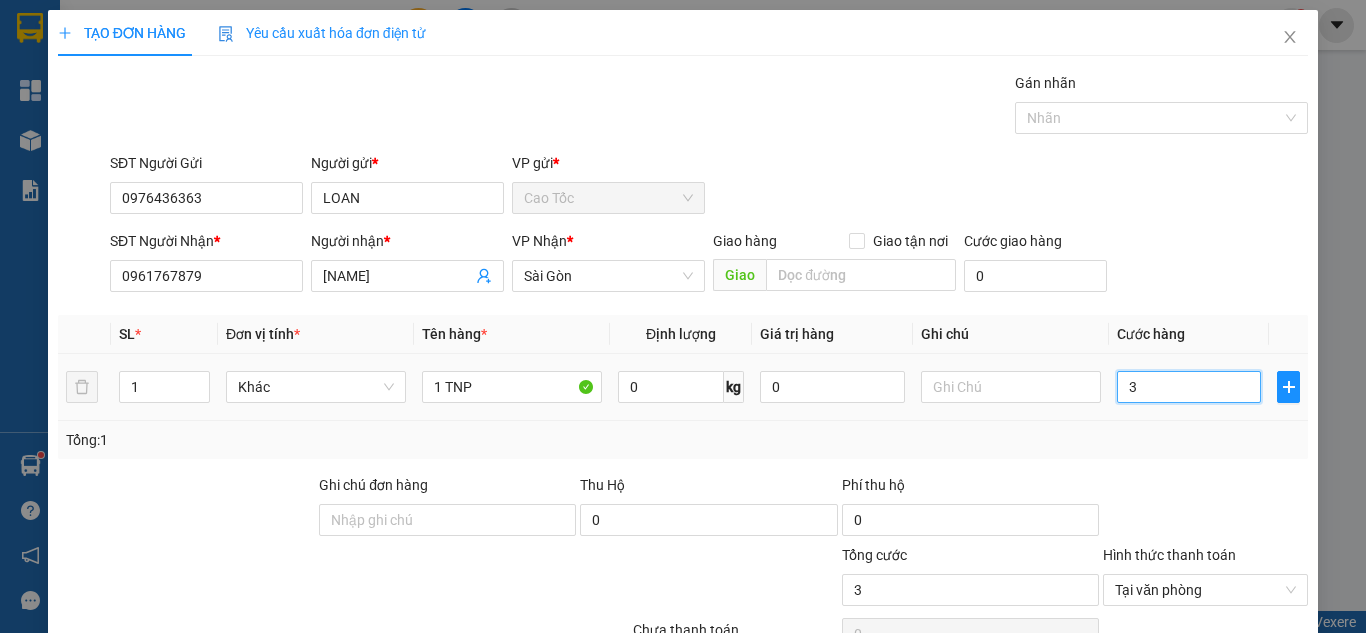 type on "30" 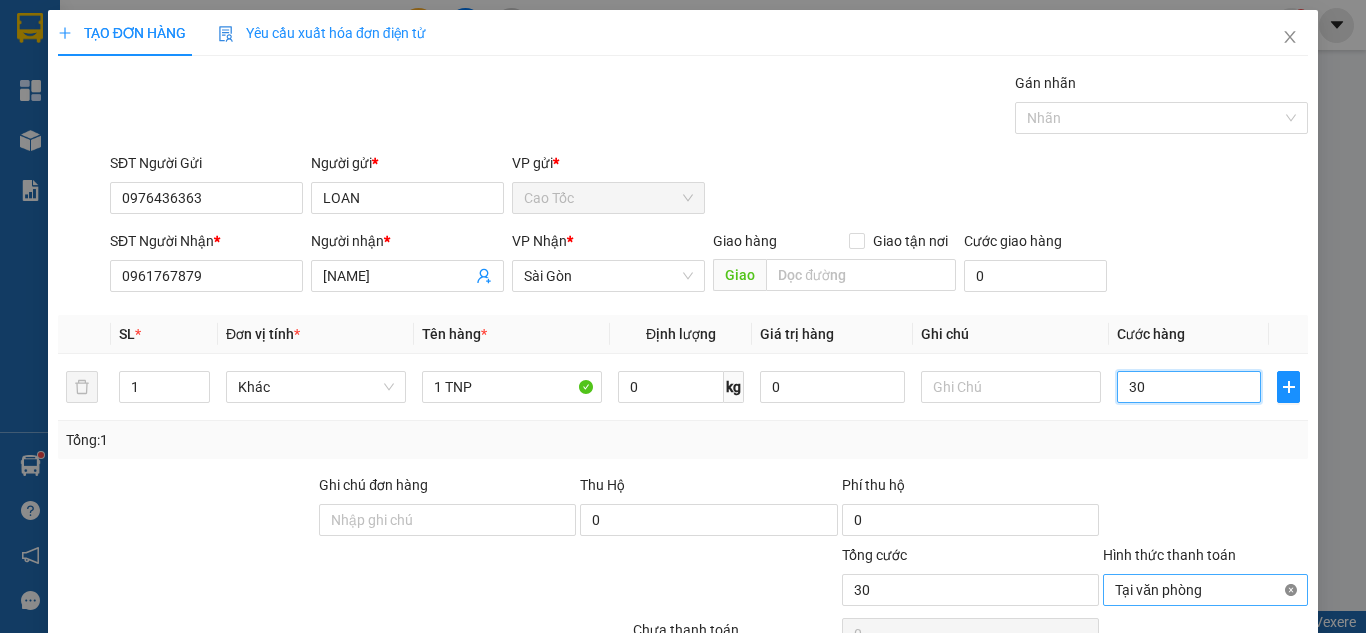 type on "30" 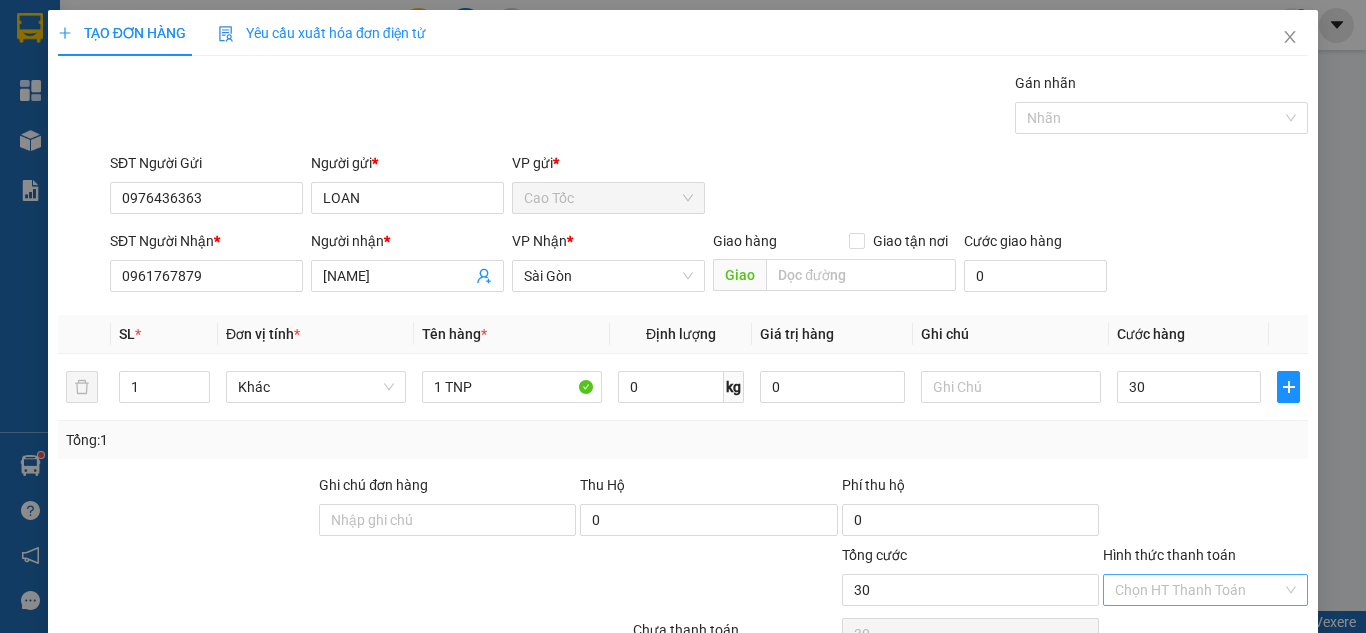 type on "30.000" 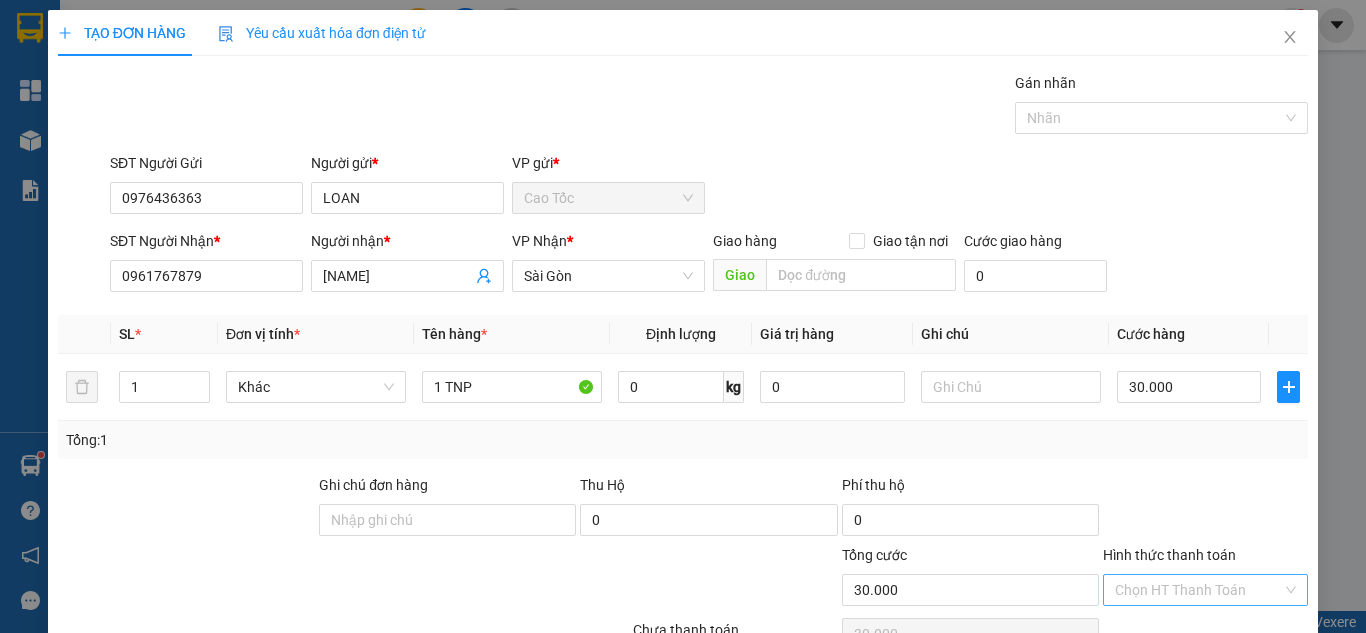 click on "Lưu và In" at bounding box center (1243, 685) 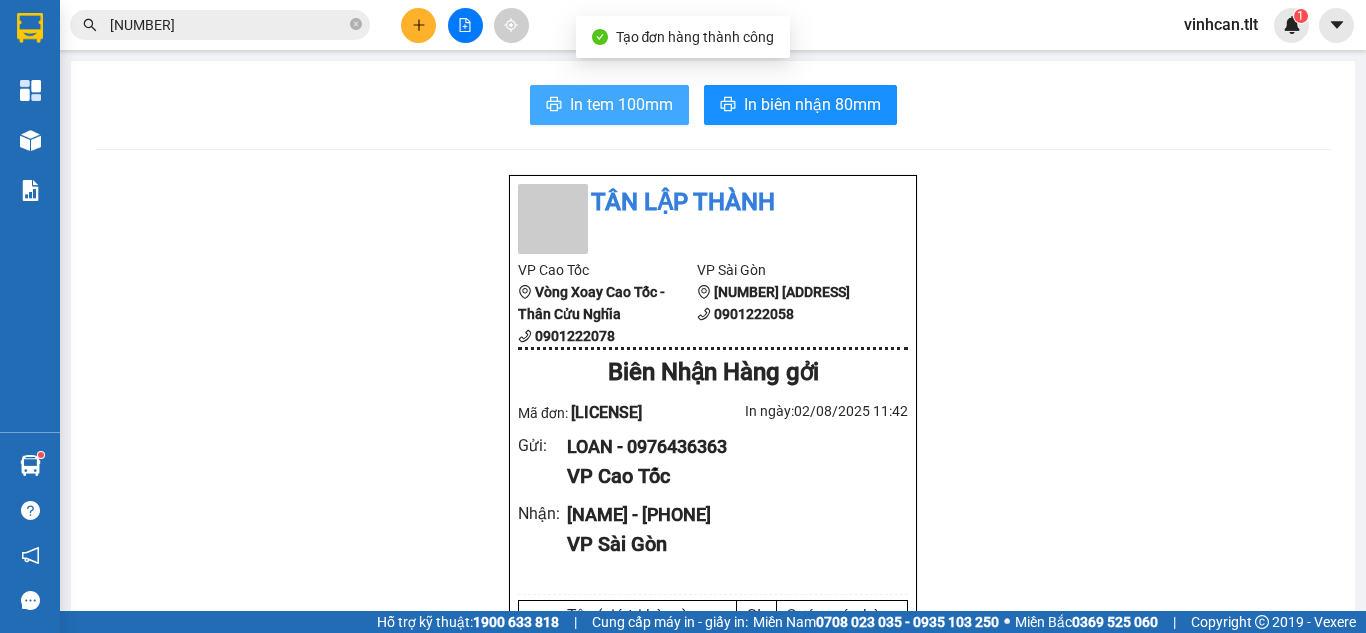 click on "In tem 100mm" at bounding box center [609, 105] 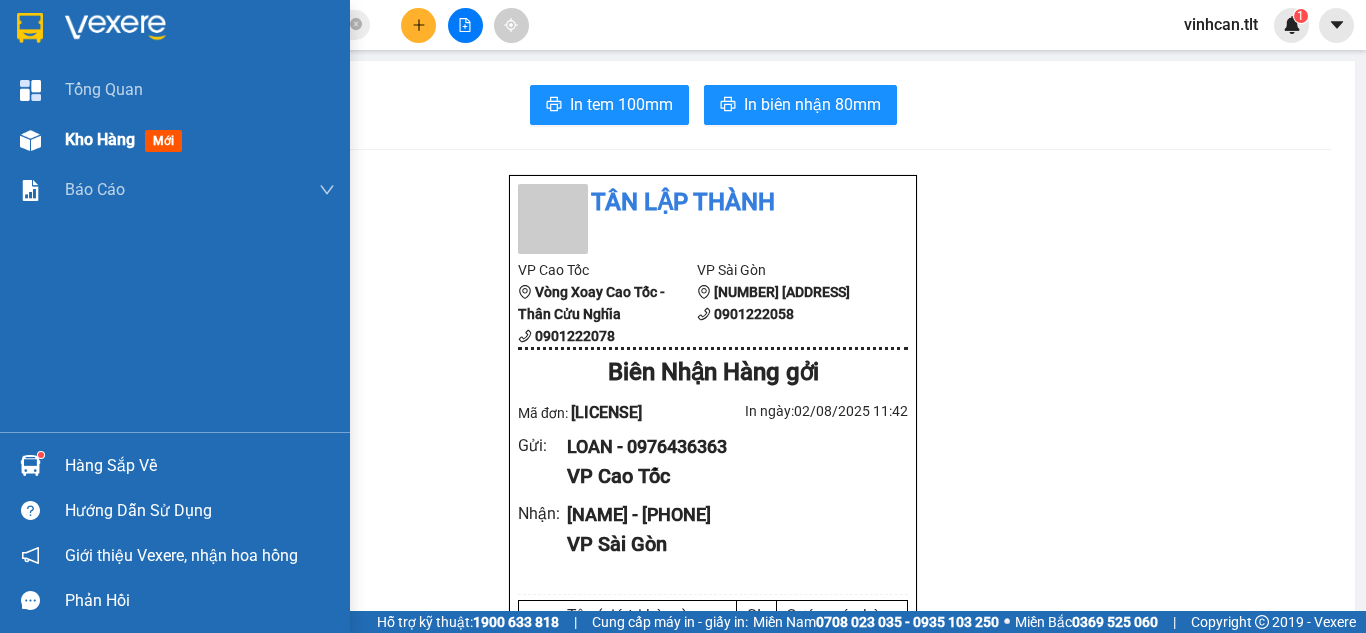 click on "Kho hàng mới" at bounding box center [175, 140] 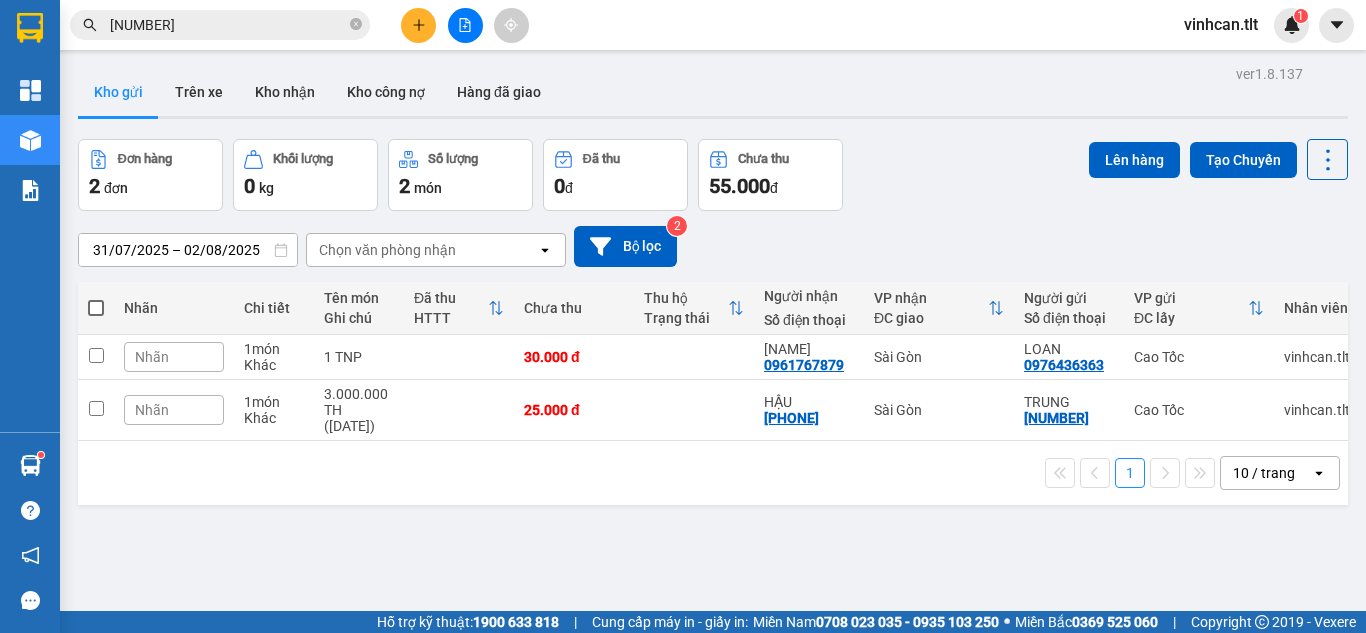 click on "ver  1.8.137 Kho gửi Trên xe Kho nhận Kho công nợ Hàng đã giao Đơn hàng 2 đơn Khối lượng 0 kg Số lượng 2 món Đã thu 0  đ Chưa thu 55.000  đ Lên hàng Tạo Chuyến 31/07/2025 – 02/08/2025 Press the down arrow key to interact with the calendar and select a date. Press the escape button to close the calendar. Selected date range is from 31/07/2025 to 02/08/2025. Chọn văn phòng nhận open Bộ lọc 2 Nhãn Chi tiết Tên món Ghi chú Đã thu HTTT Chưa thu Thu hộ Trạng thái Người nhận Số điện thoại VP nhận ĐC giao Người gửi Số điện thoại VP gửi ĐC lấy Nhân viên Mã GD Ngày ĐH Nhãn 1  món Khác 1 TNP 30.000 đ TRẦN VỸ 0961767879 Sài Gòn LOAN 0976436363 Cao Tốc vinhcan.tlt CTTLT0208250039 11:42 02/08 Nhãn 1  món Khác 3.000.000 TH (2807250200) 25.000 đ HẬU 0931333791 Sài Gòn TRUNG 0359555506 Cao Tốc vinhcan.tlt CTTLT0208250032 10:03 02/08 1 10 / trang open Đang tải dữ liệu" at bounding box center (713, 376) 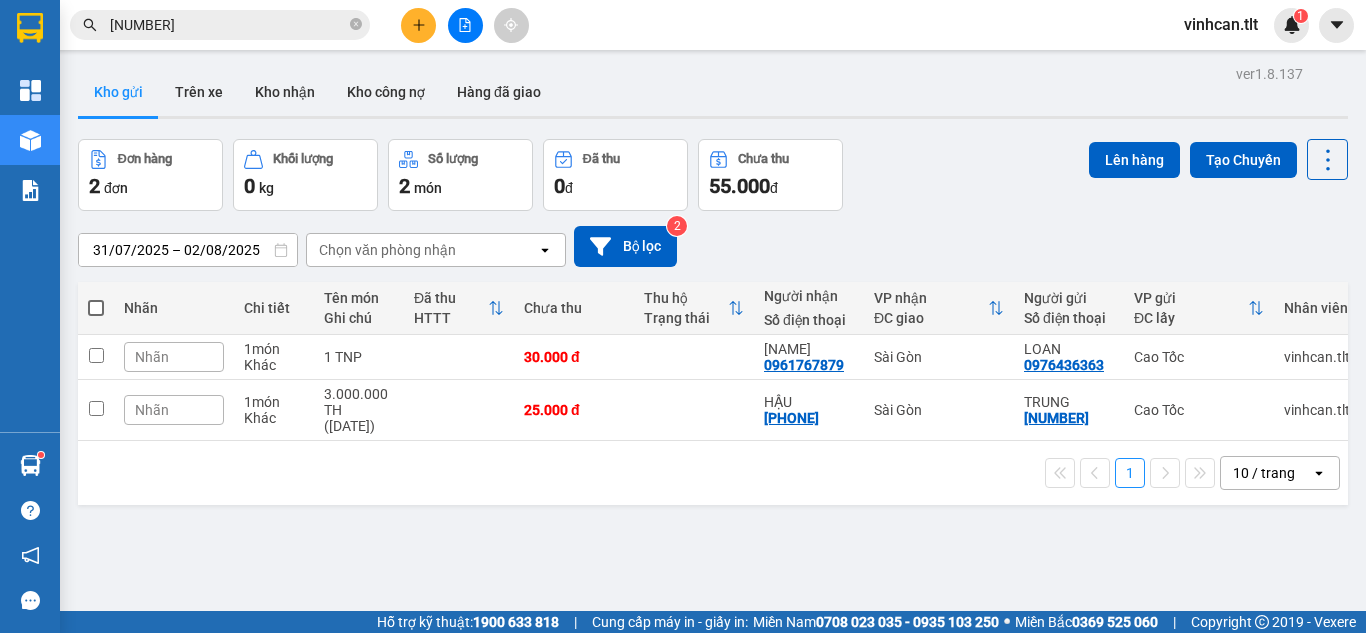 click on "03595555" at bounding box center (220, 25) 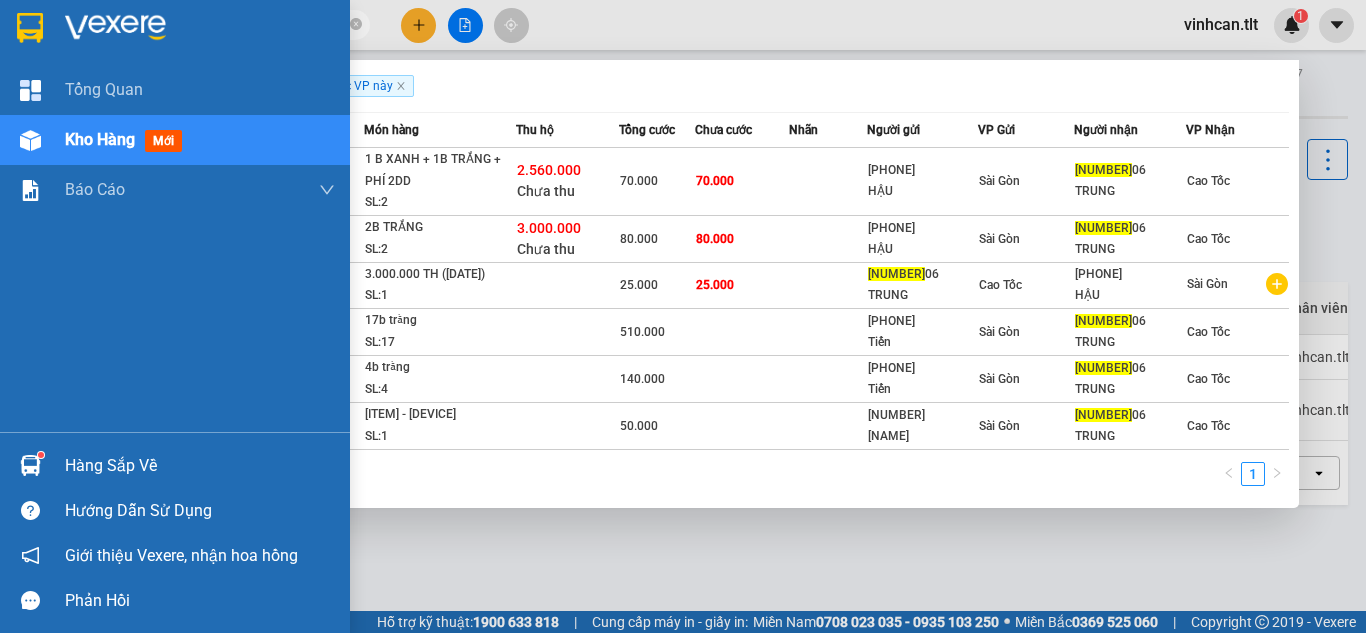 click on "Kho hàng" at bounding box center [100, 139] 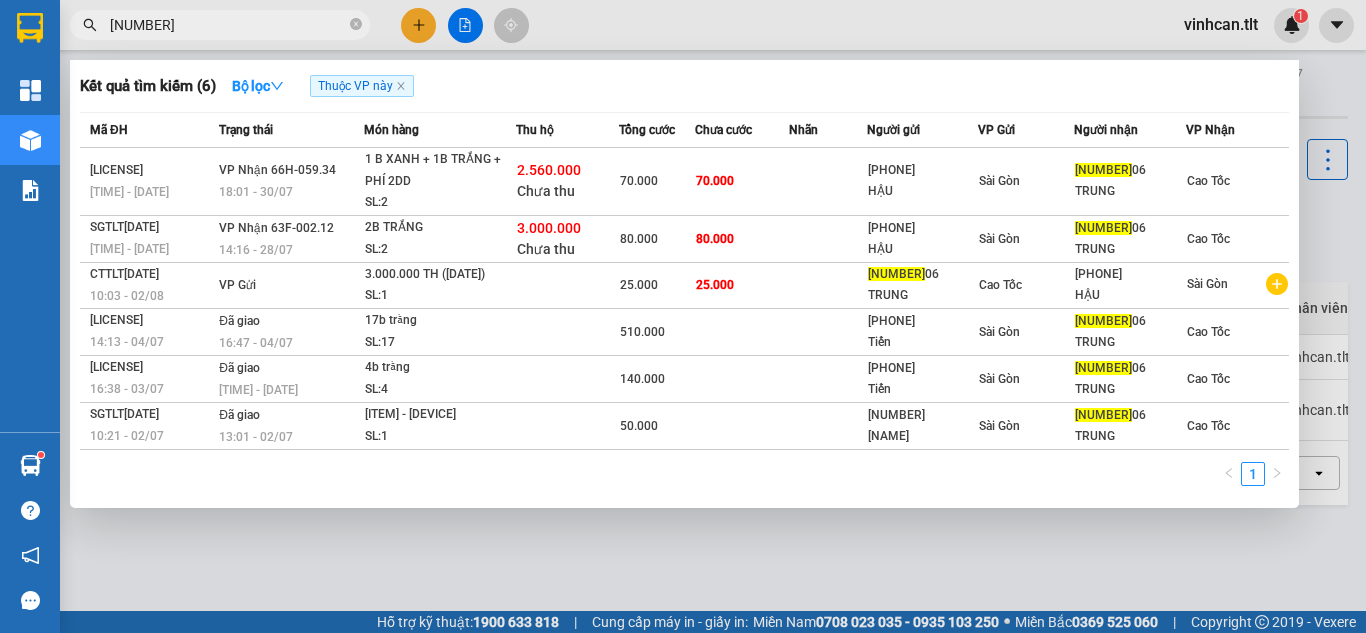 click at bounding box center [683, 316] 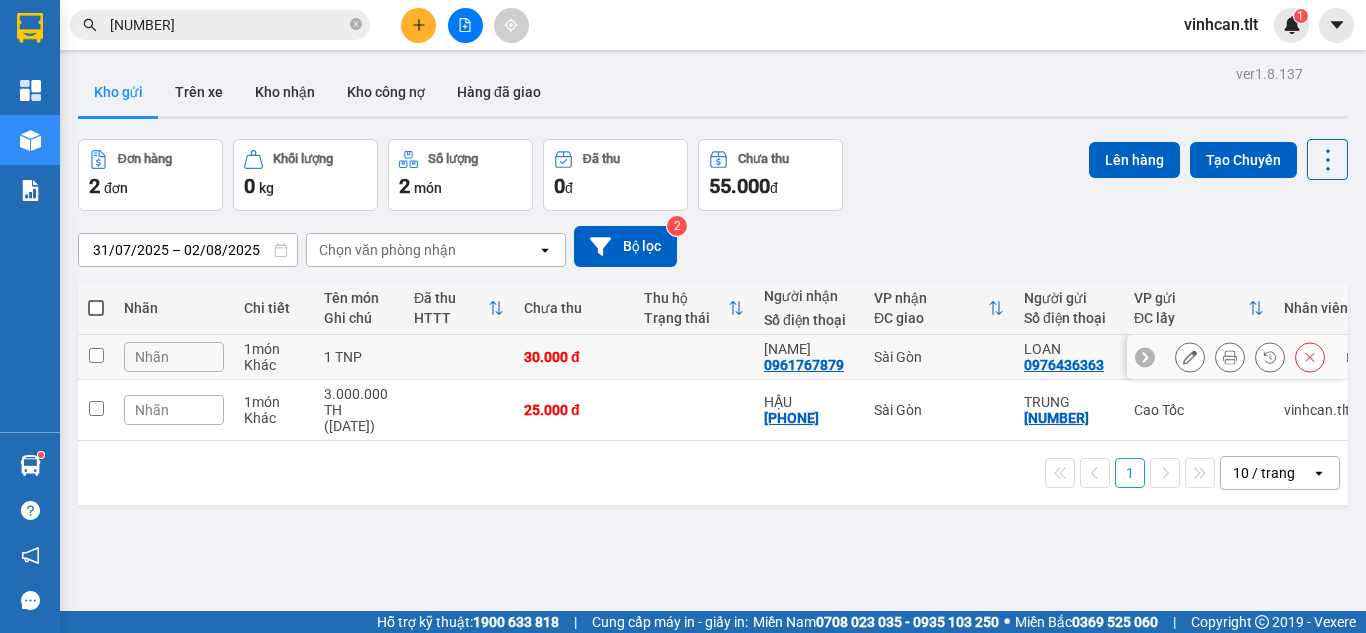 click at bounding box center [459, 357] 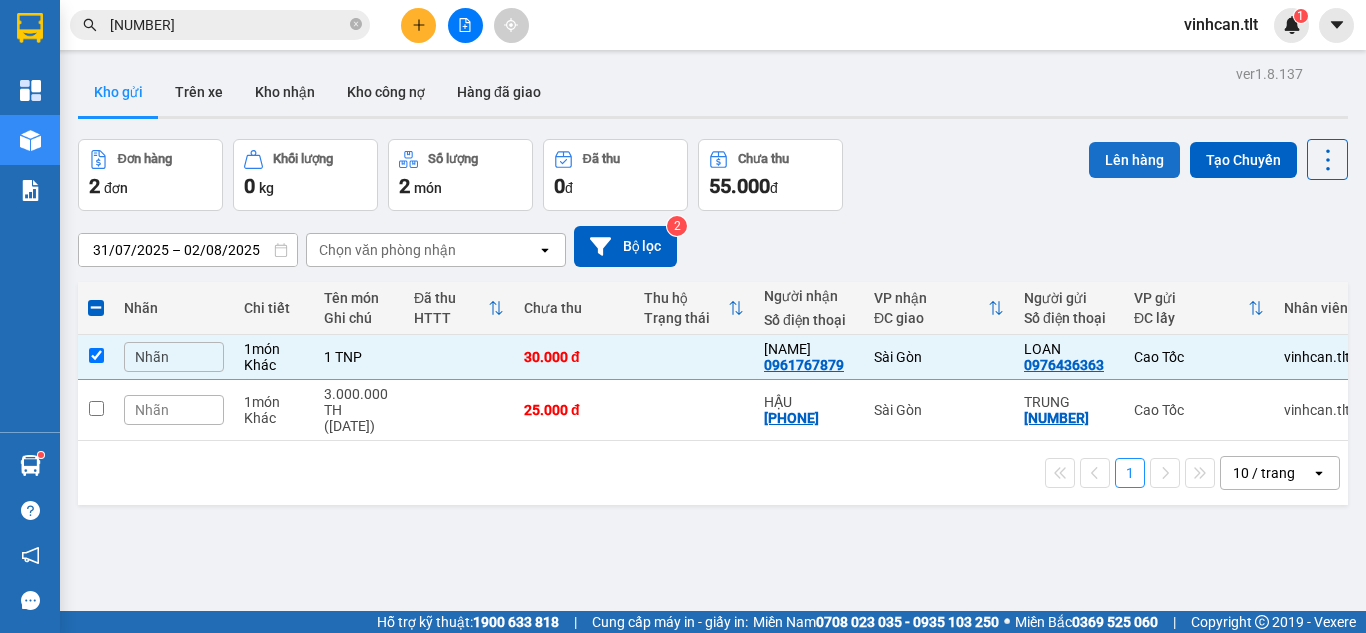 click on "Lên hàng" at bounding box center [1134, 160] 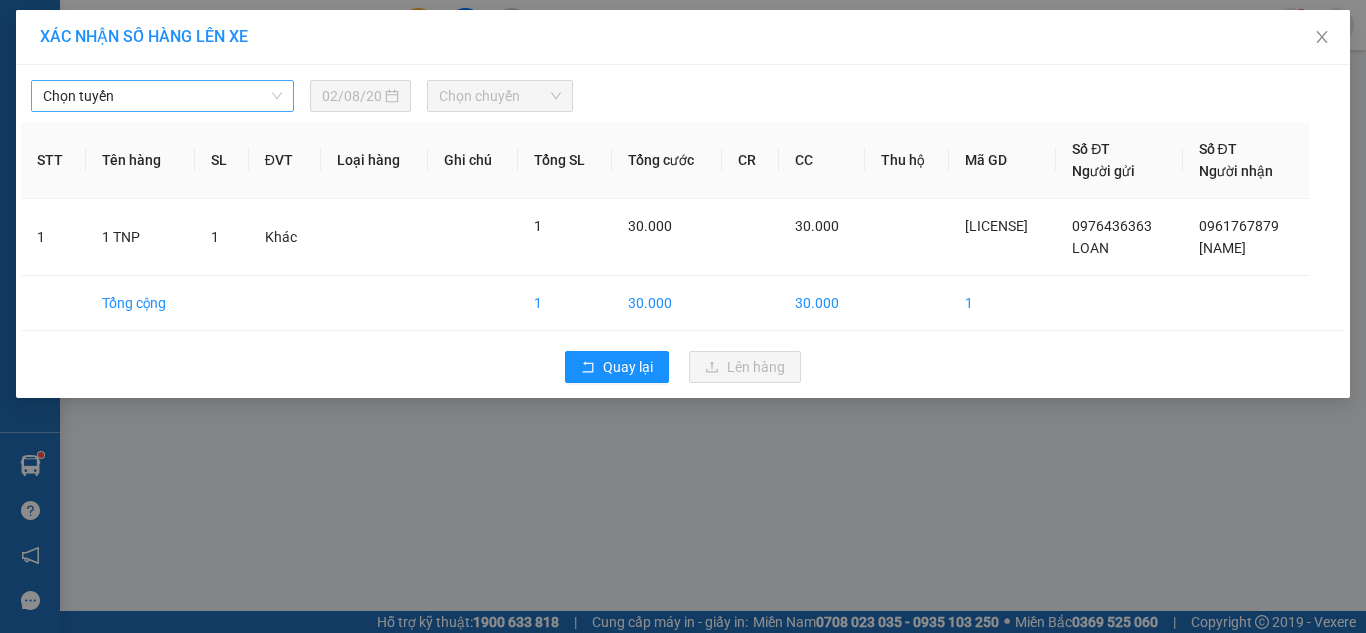 click on "Chọn tuyến" at bounding box center [162, 96] 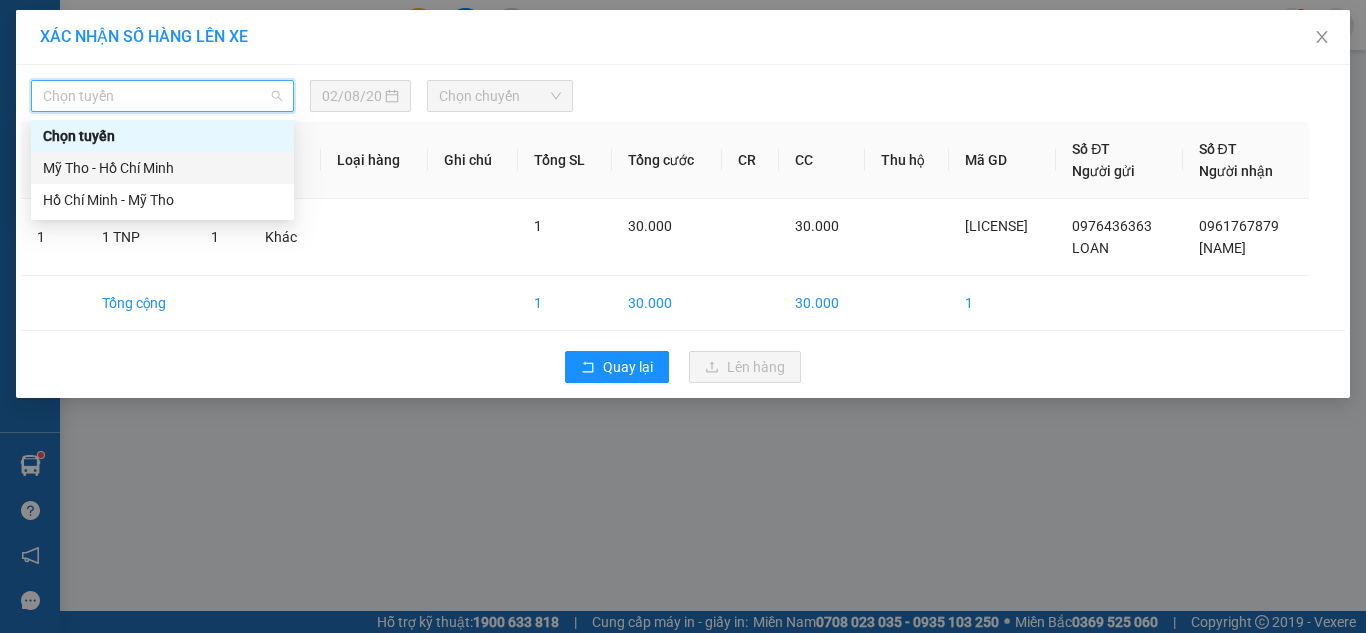 click on "Mỹ Tho - Hồ Chí Minh" at bounding box center [162, 168] 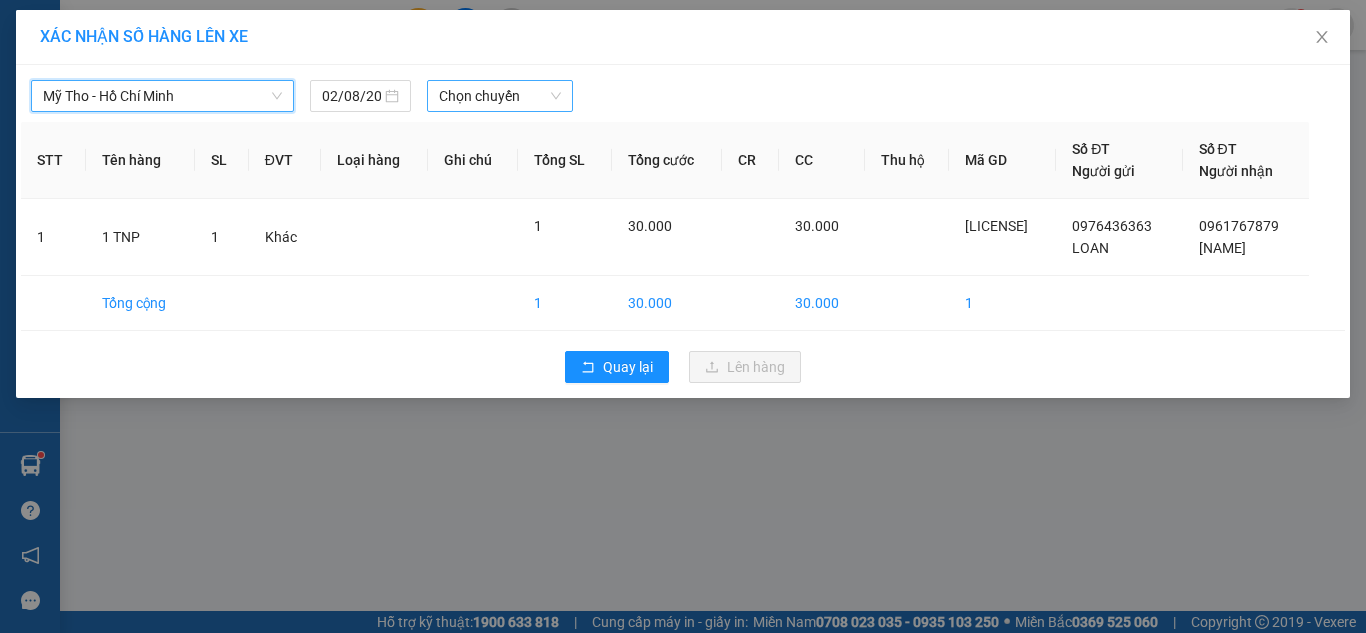 click on "Chọn chuyến" at bounding box center [500, 96] 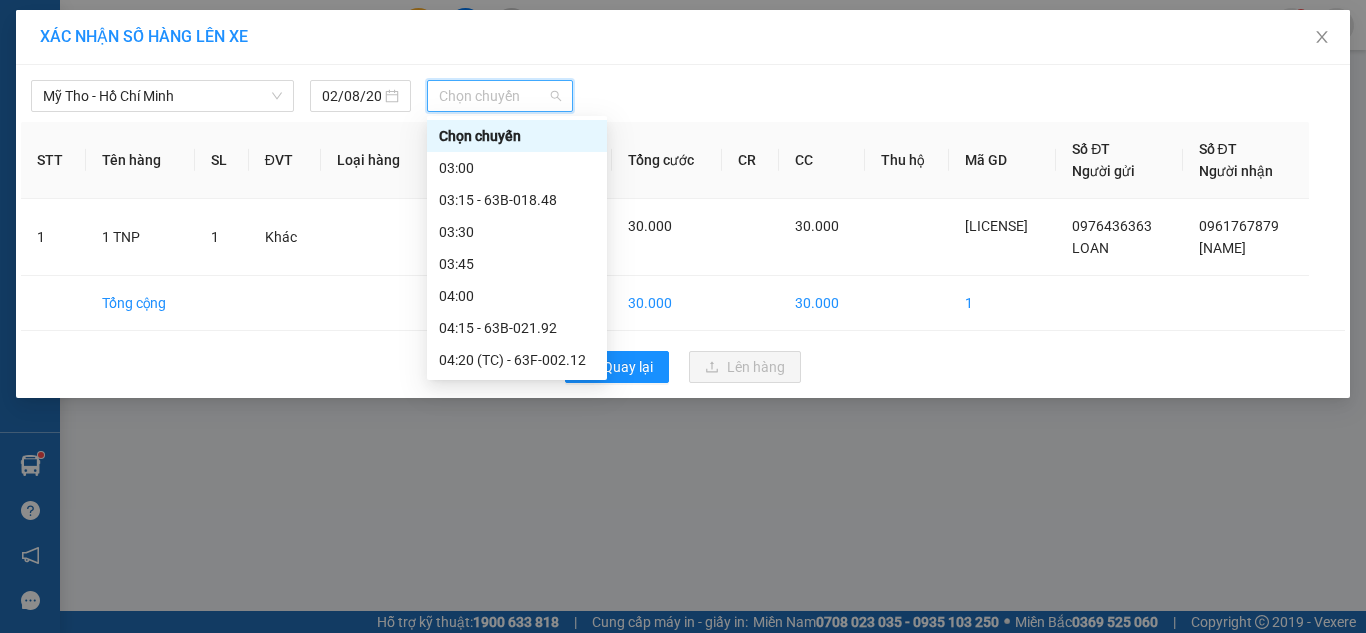 click on "11:30" at bounding box center (517, 1704) 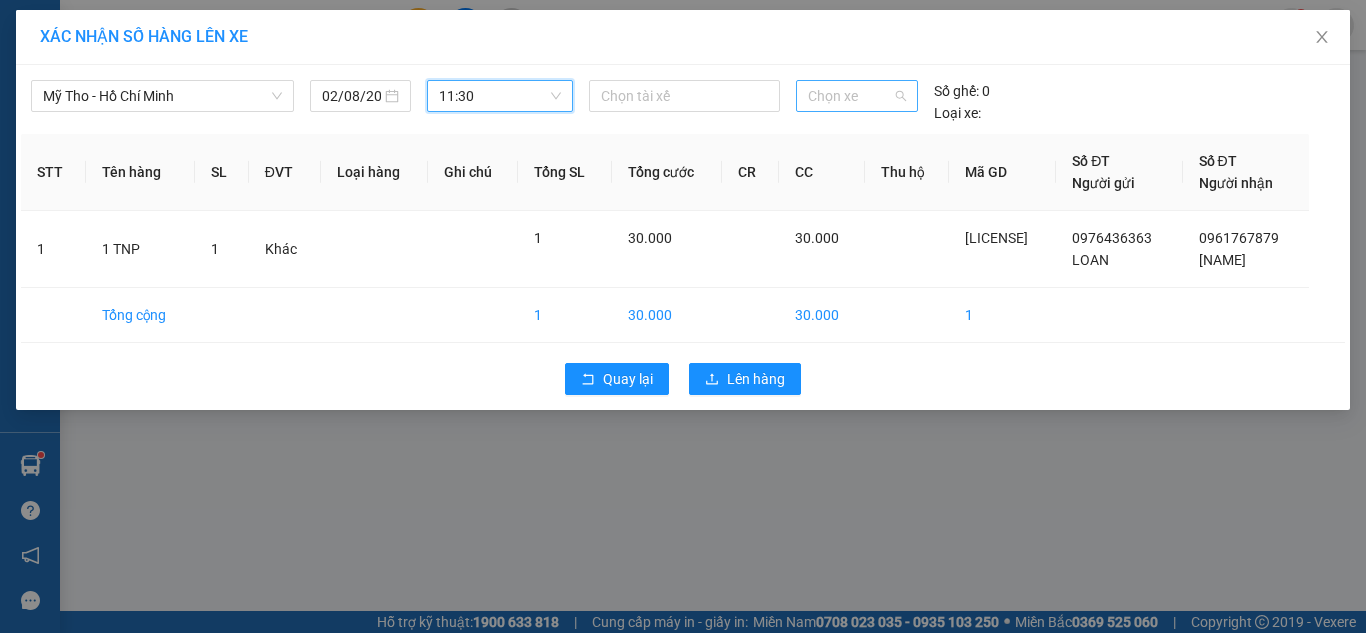 click on "Chọn xe" at bounding box center (857, 96) 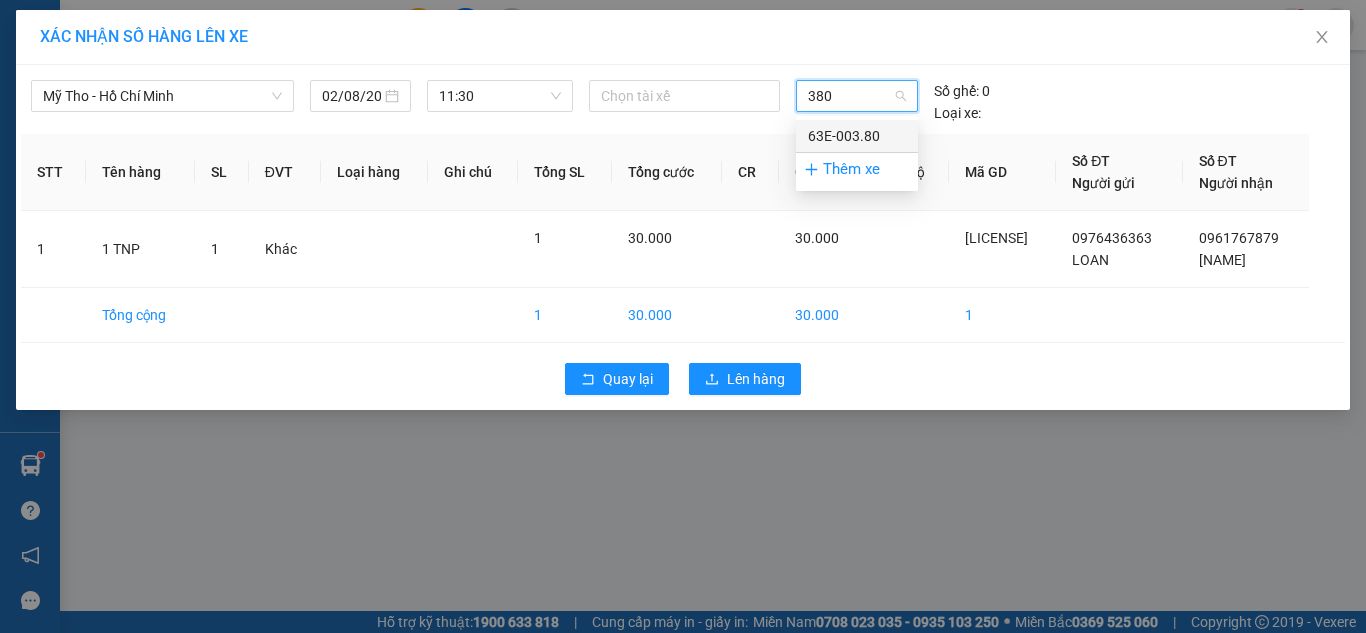 click on "63E-003.80" at bounding box center (857, 136) 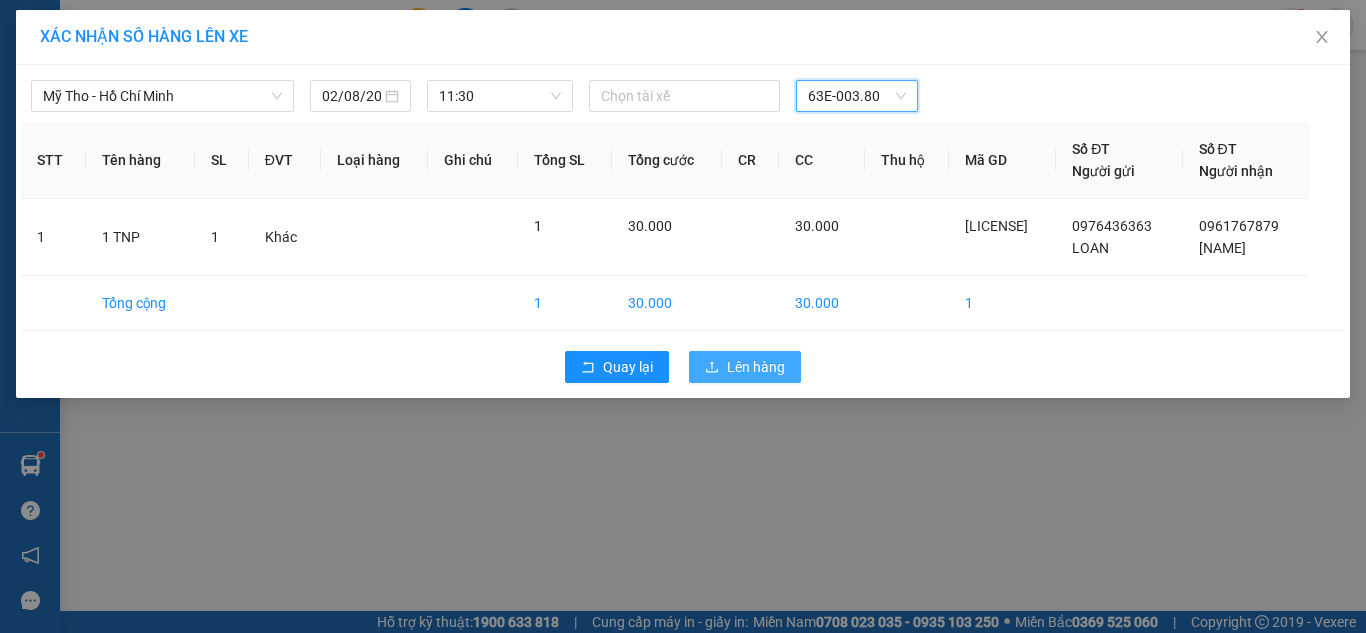 click on "Lên hàng" at bounding box center (756, 367) 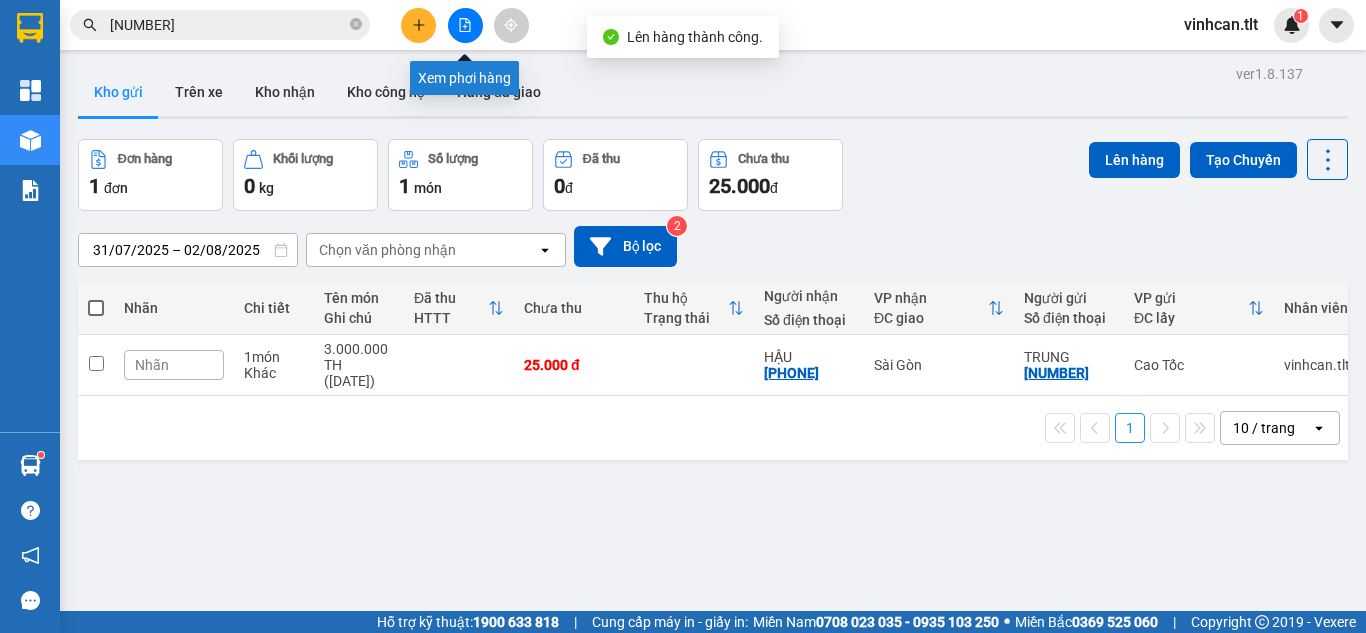 click 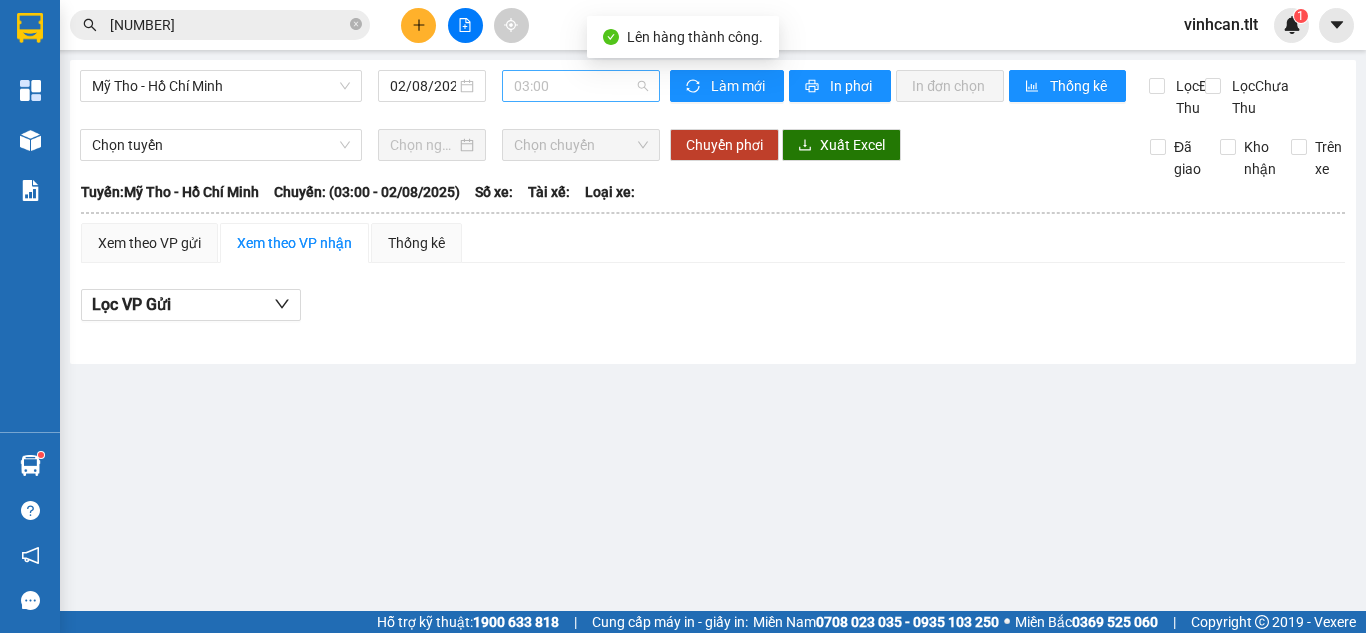 click on "03:00" at bounding box center (581, 86) 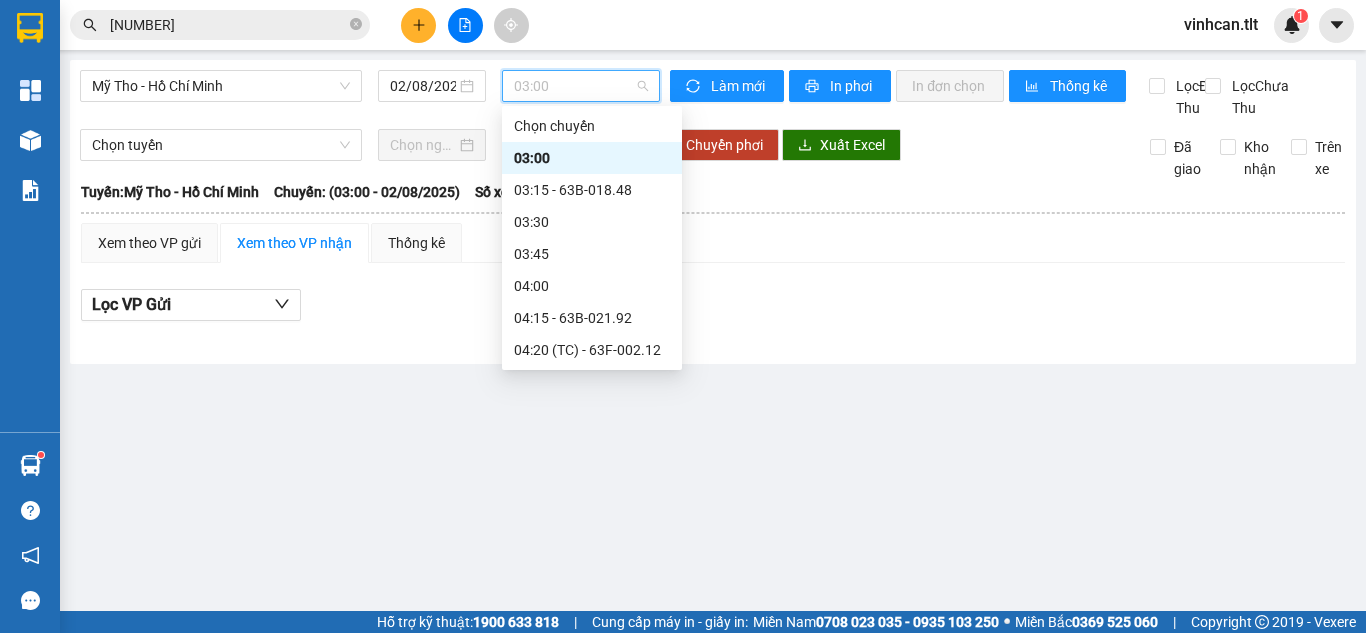 click on "11:30" at bounding box center [592, 1694] 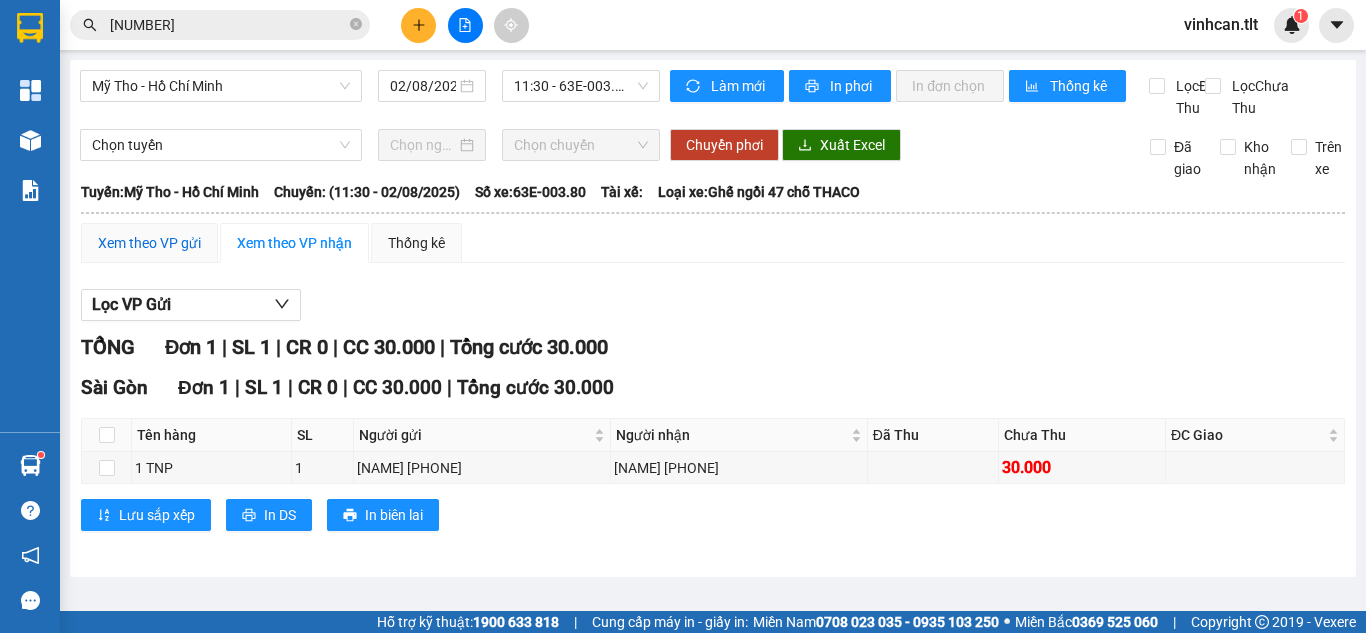 click on "Xem theo VP gửi" at bounding box center [149, 243] 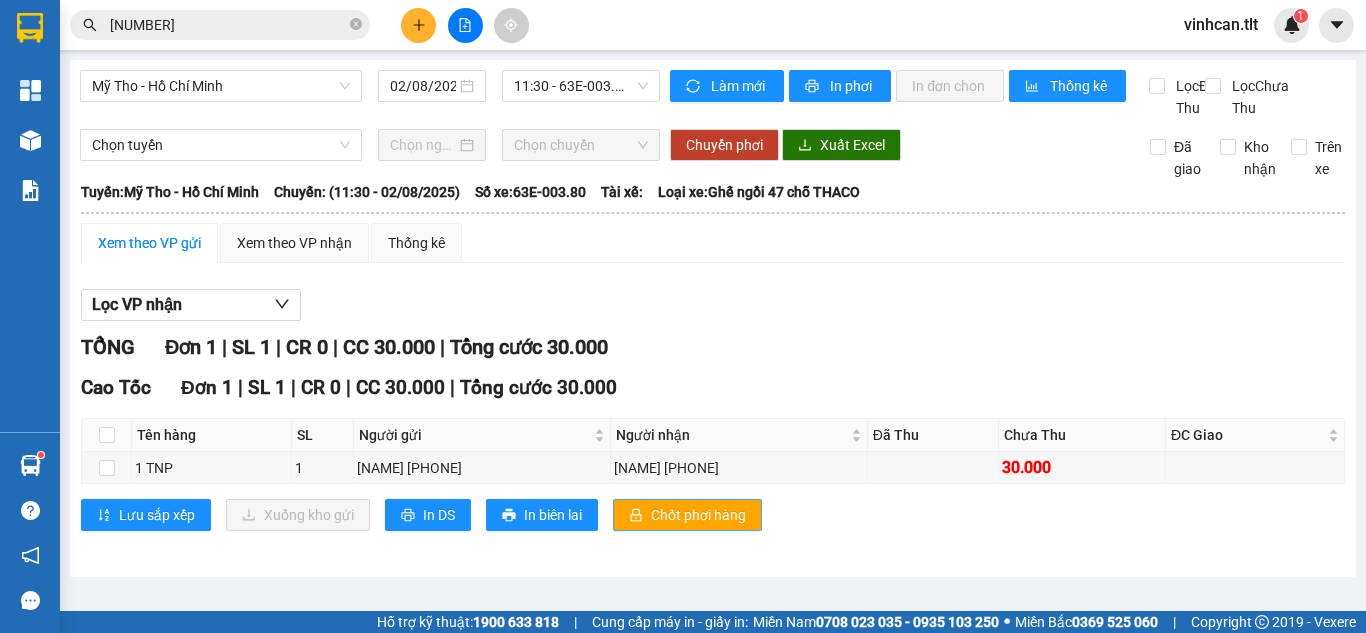 click on "Chốt phơi hàng" at bounding box center [698, 515] 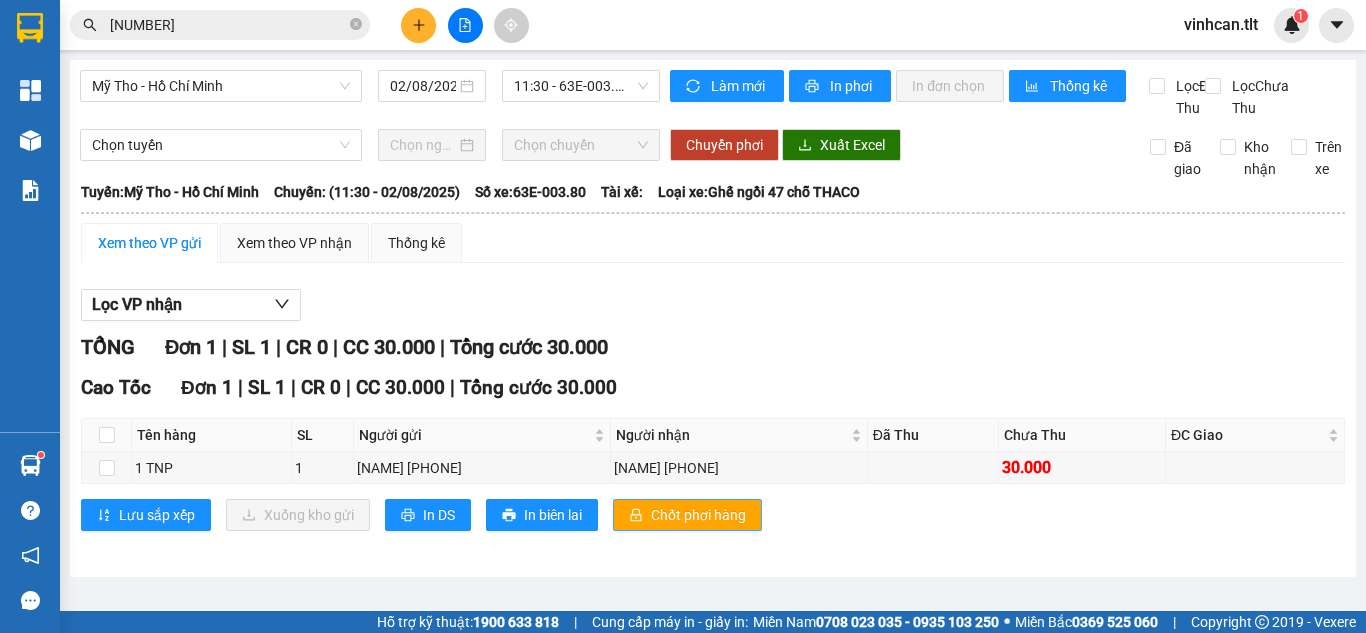 click on "Chốt phơi hàng" at bounding box center (698, 515) 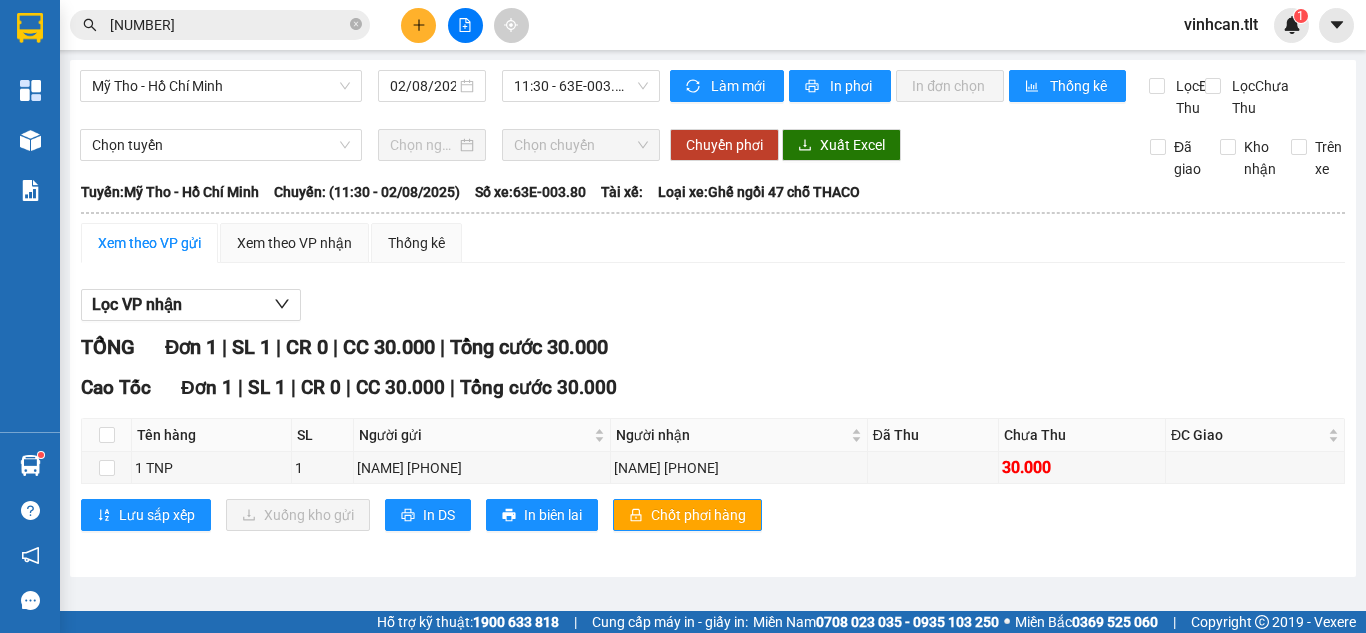click on "Cao Tốc Đơn   1 | SL   1 | CR   0 | CC   30.000 | Tổng cước   30.000" at bounding box center [713, 388] 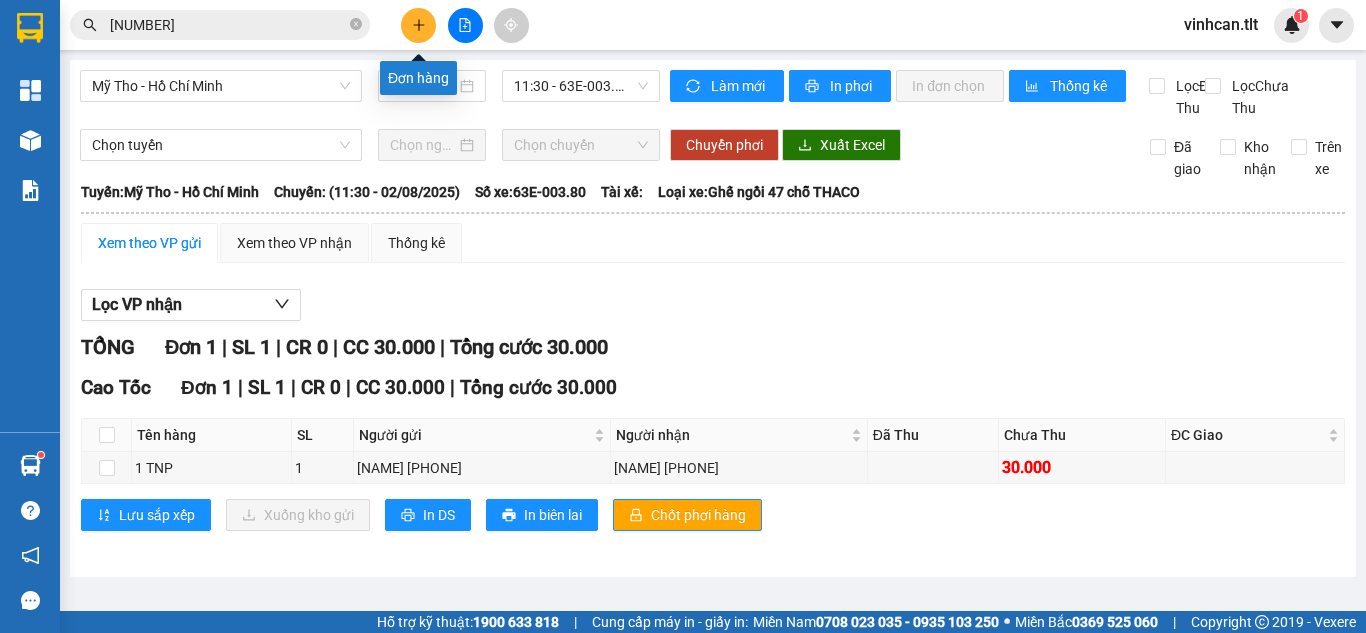 click at bounding box center [418, 25] 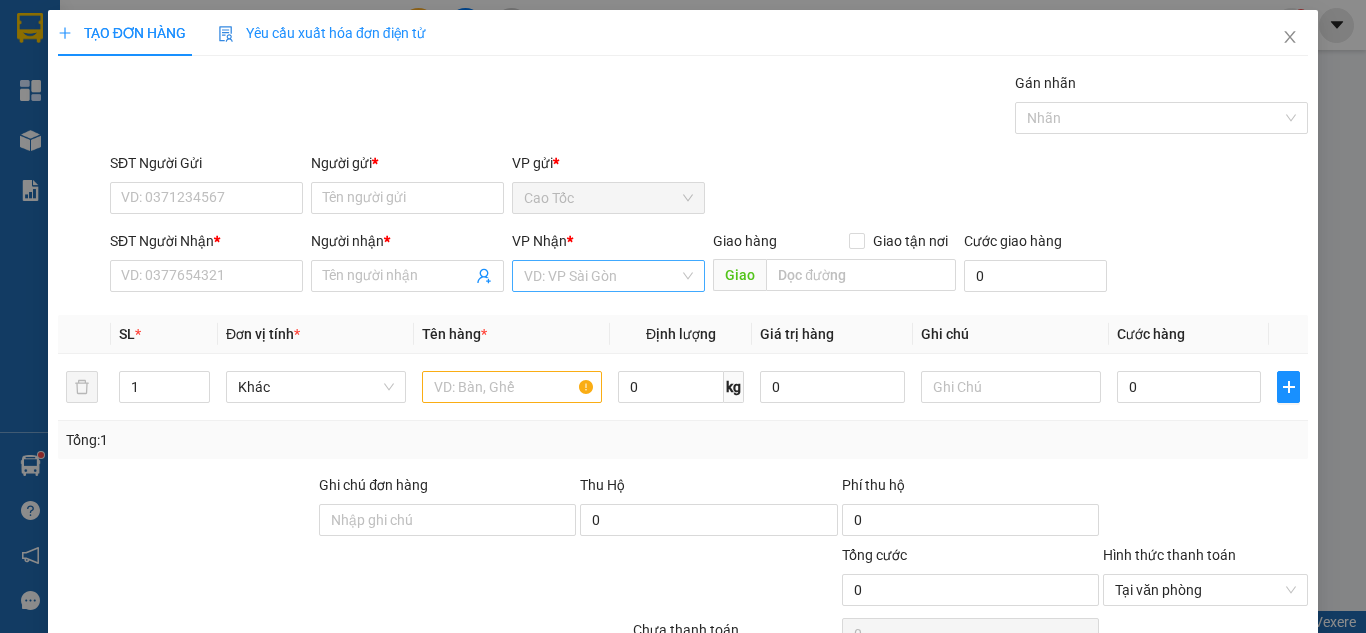 click at bounding box center [601, 276] 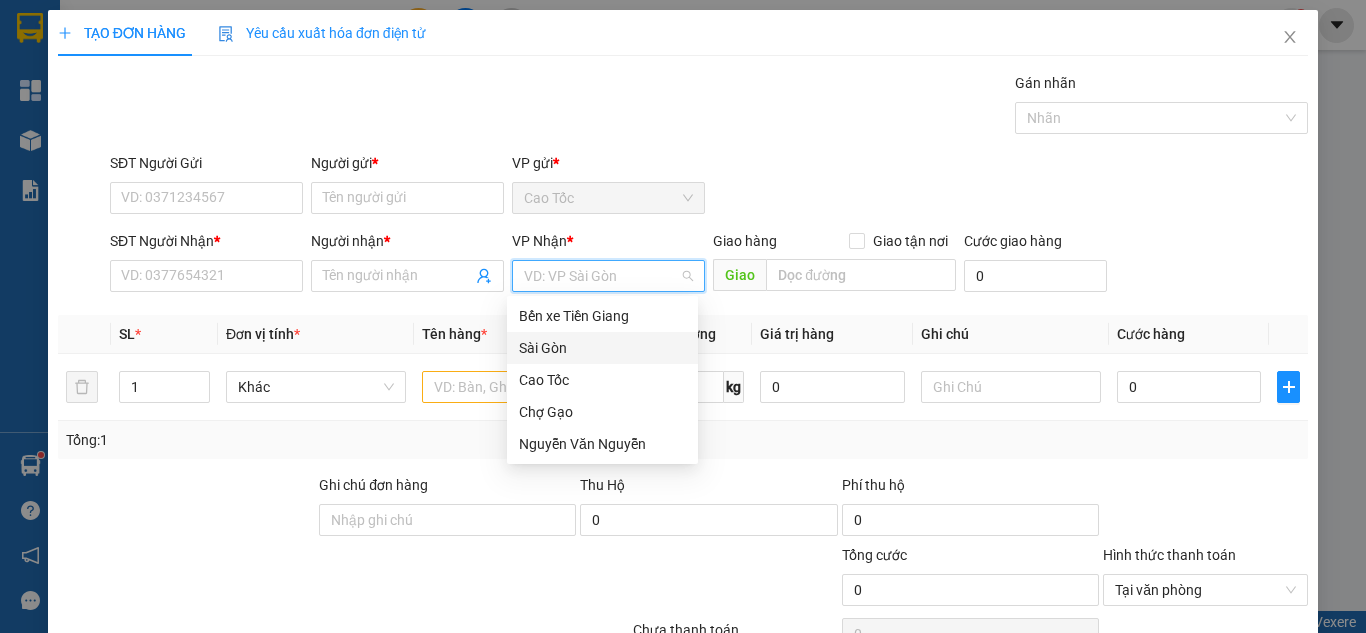 click on "Sài Gòn" at bounding box center [602, 348] 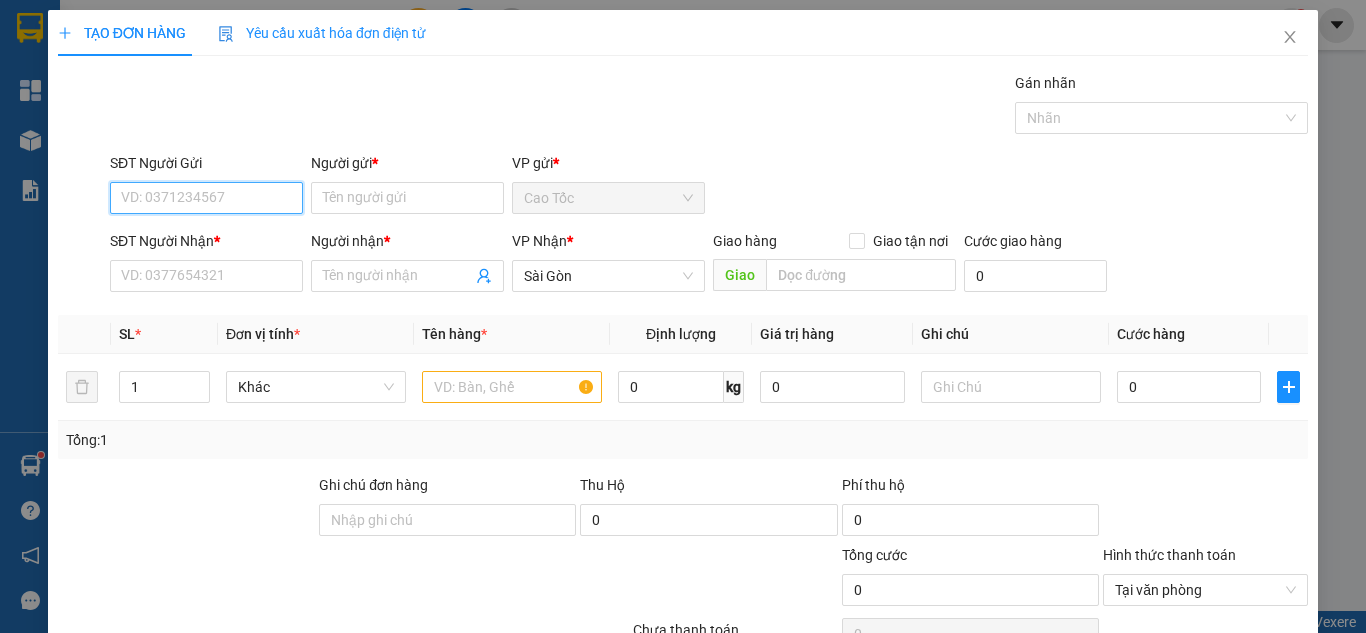 click on "SĐT Người Gửi" at bounding box center [206, 198] 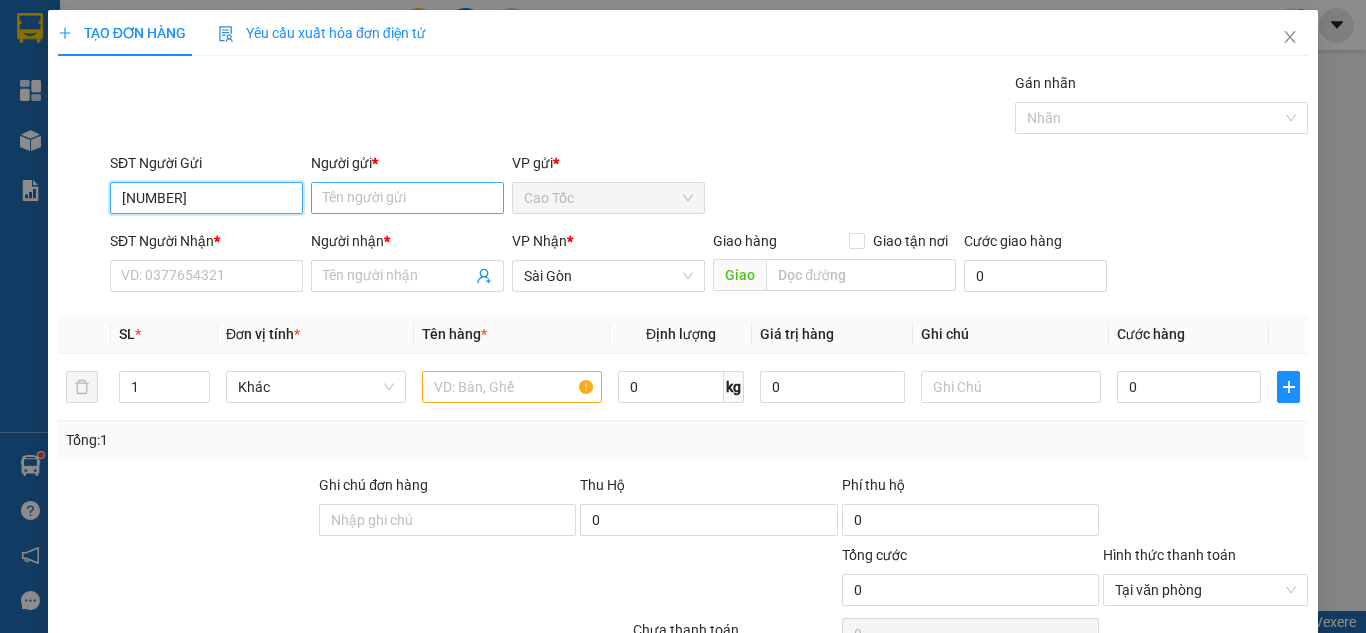 type on "[PHONE]" 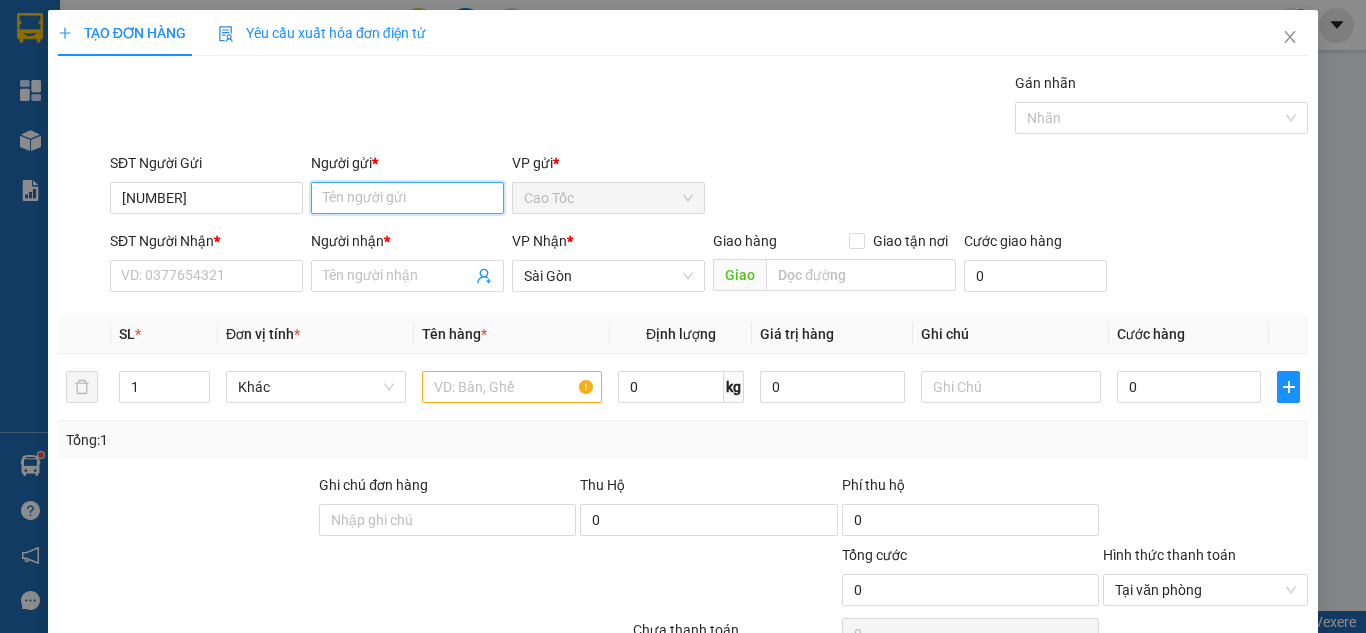 click on "Người gửi  *" at bounding box center [407, 198] 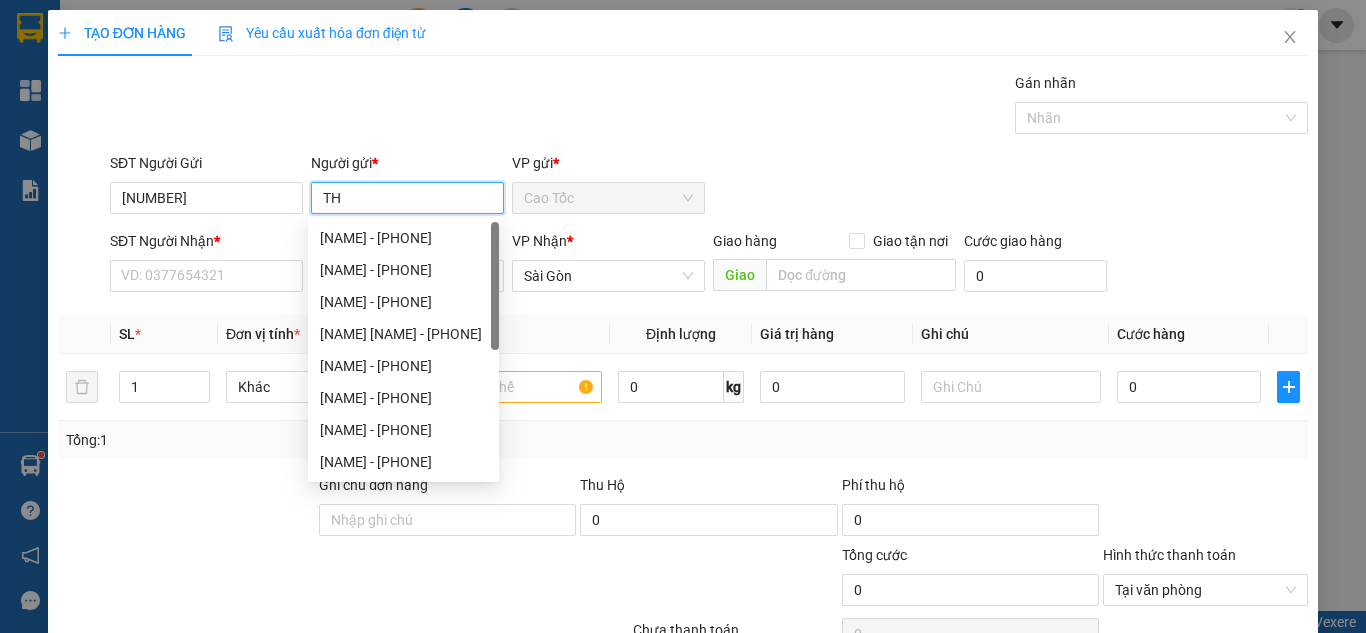 paste on "ÀNH" 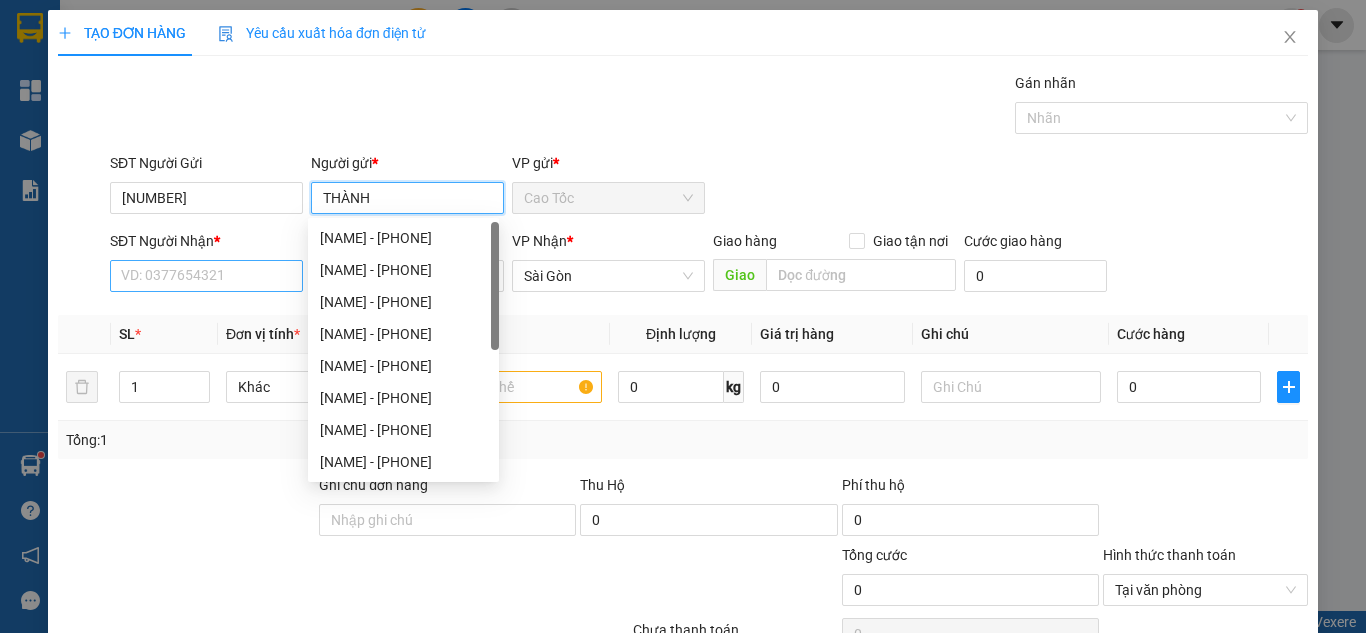 type on "THÀNH" 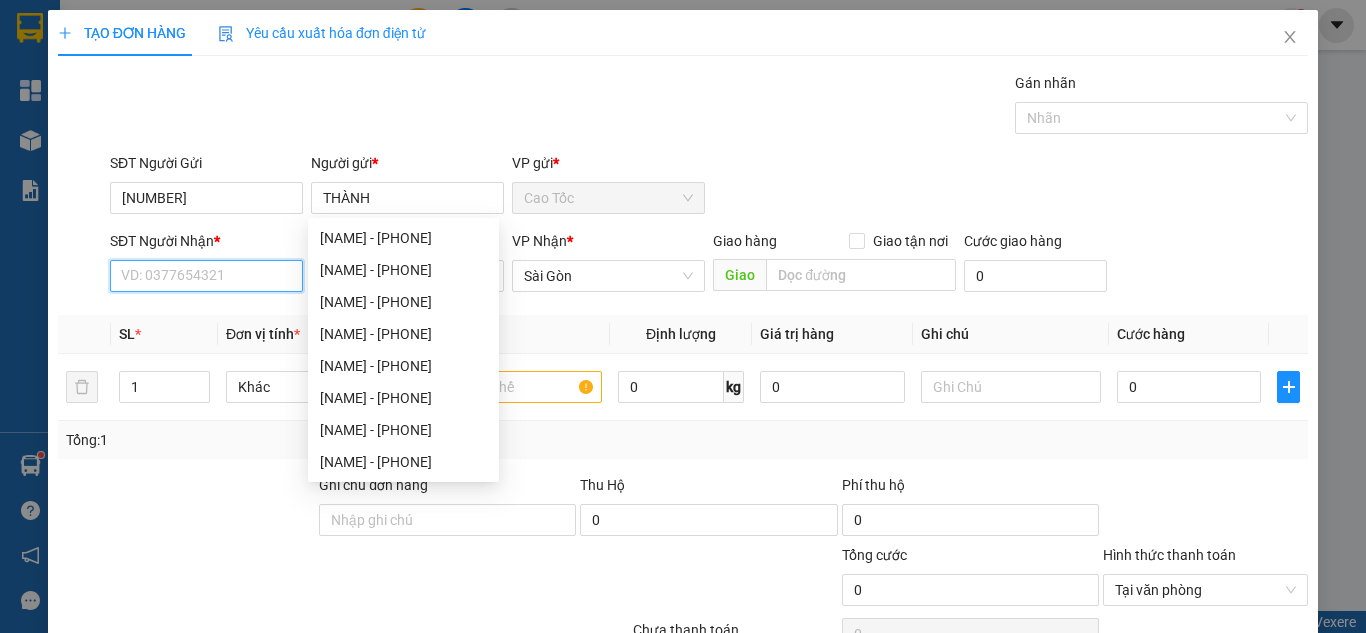 click on "SĐT Người Nhận  *" at bounding box center (206, 276) 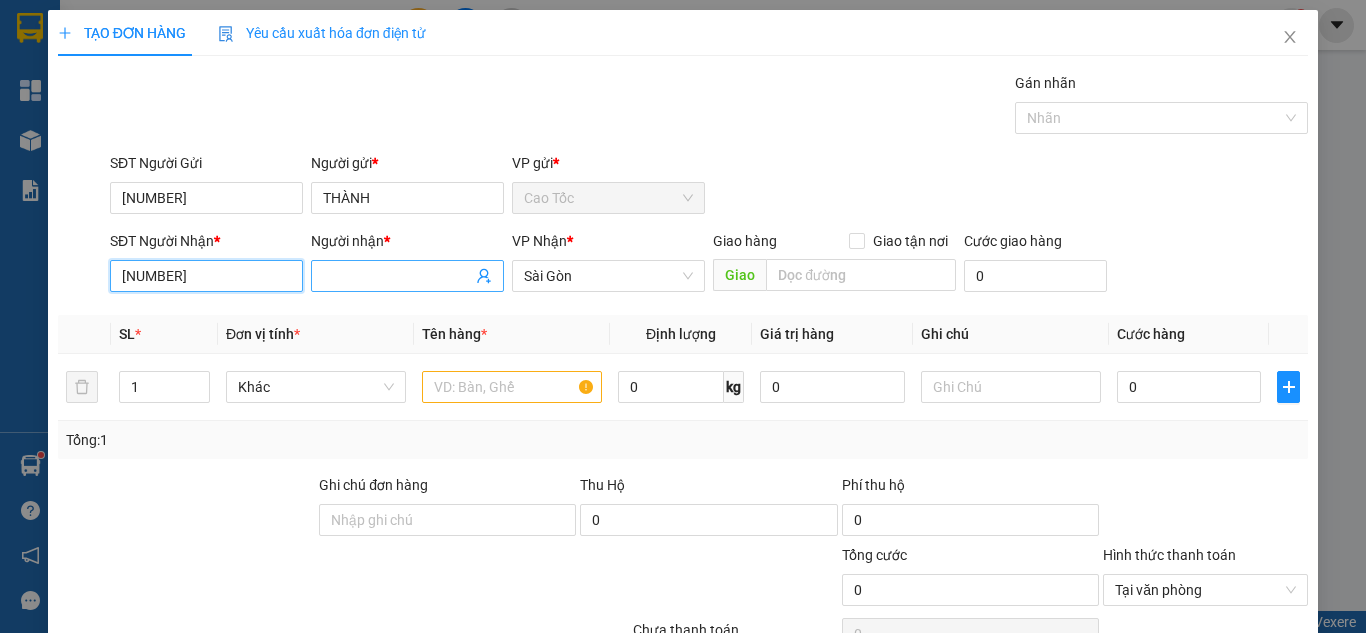 type on "[PHONE]" 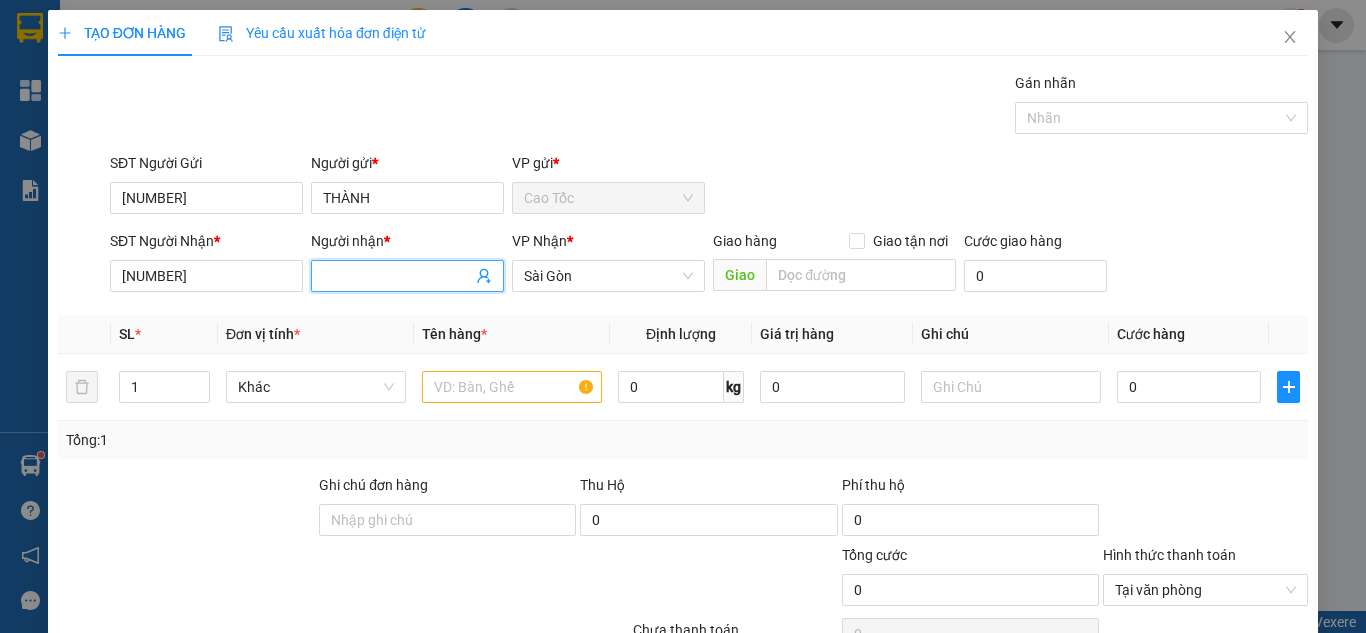 click at bounding box center (407, 276) 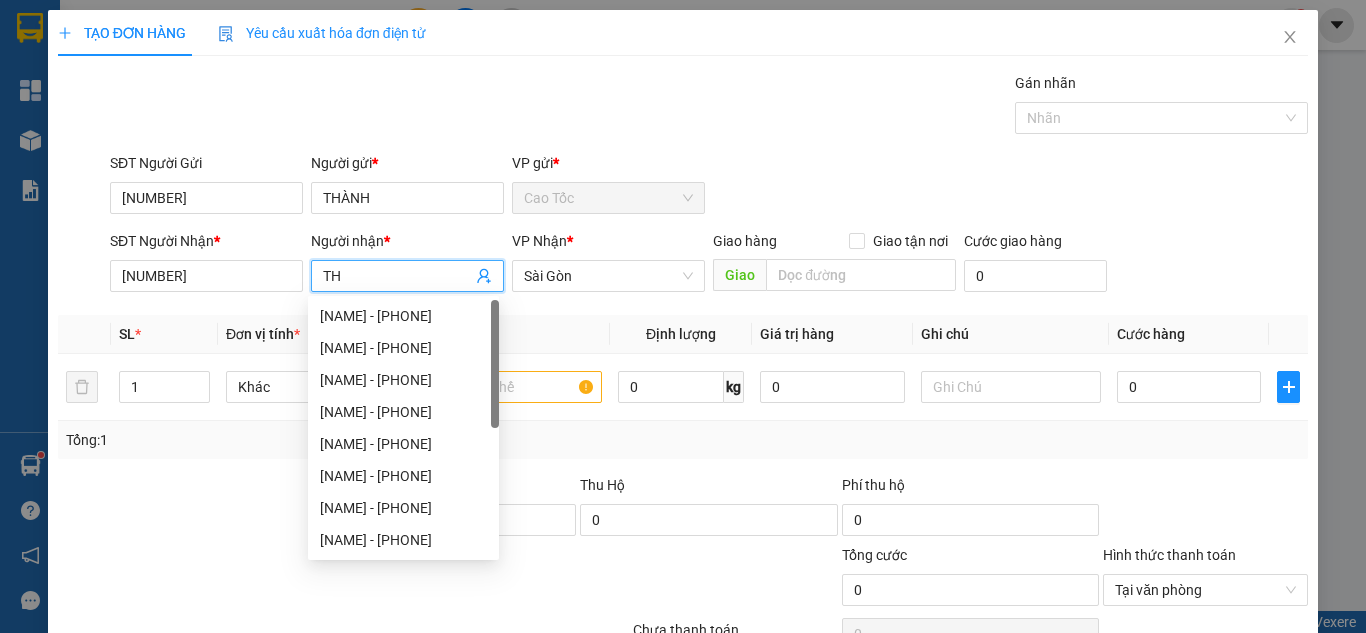 paste on "ÀNH" 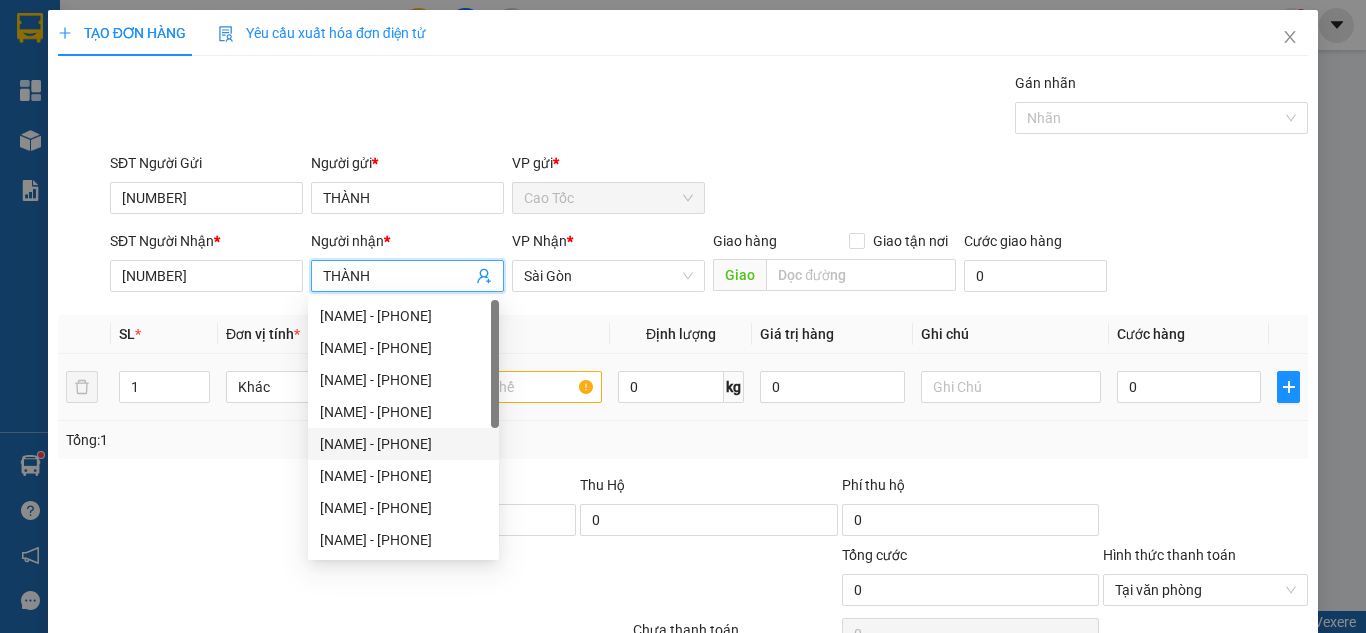type on "THÀNH" 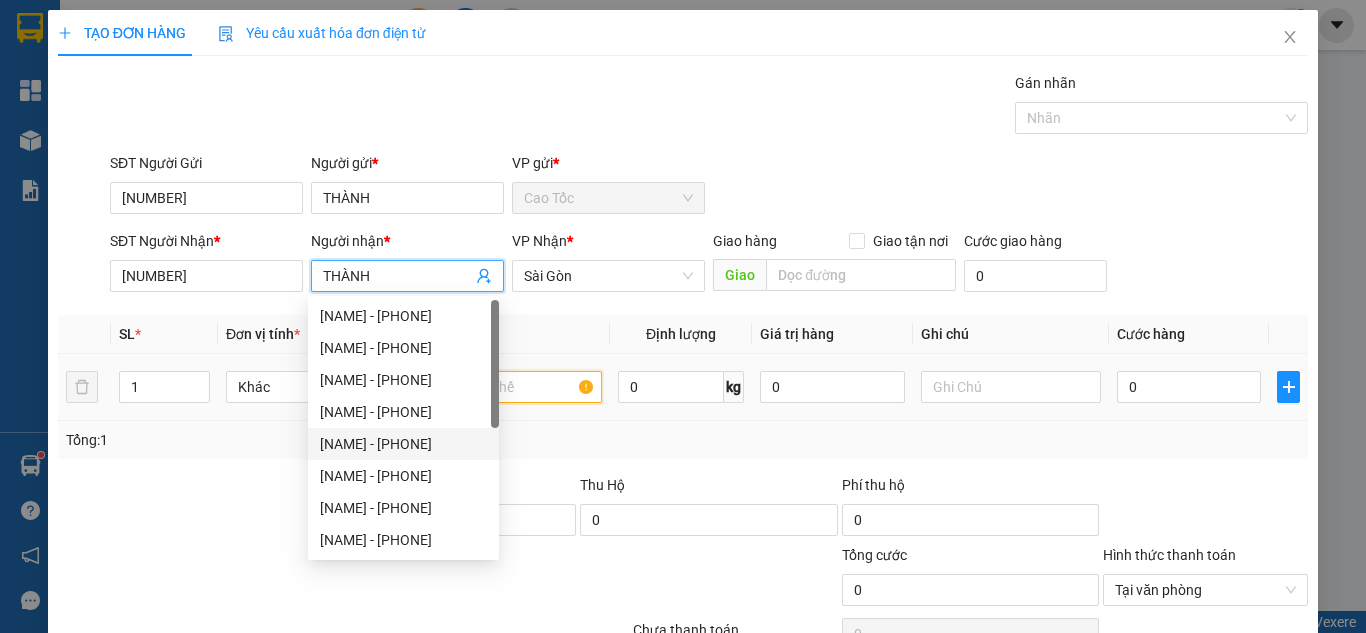 click at bounding box center [512, 387] 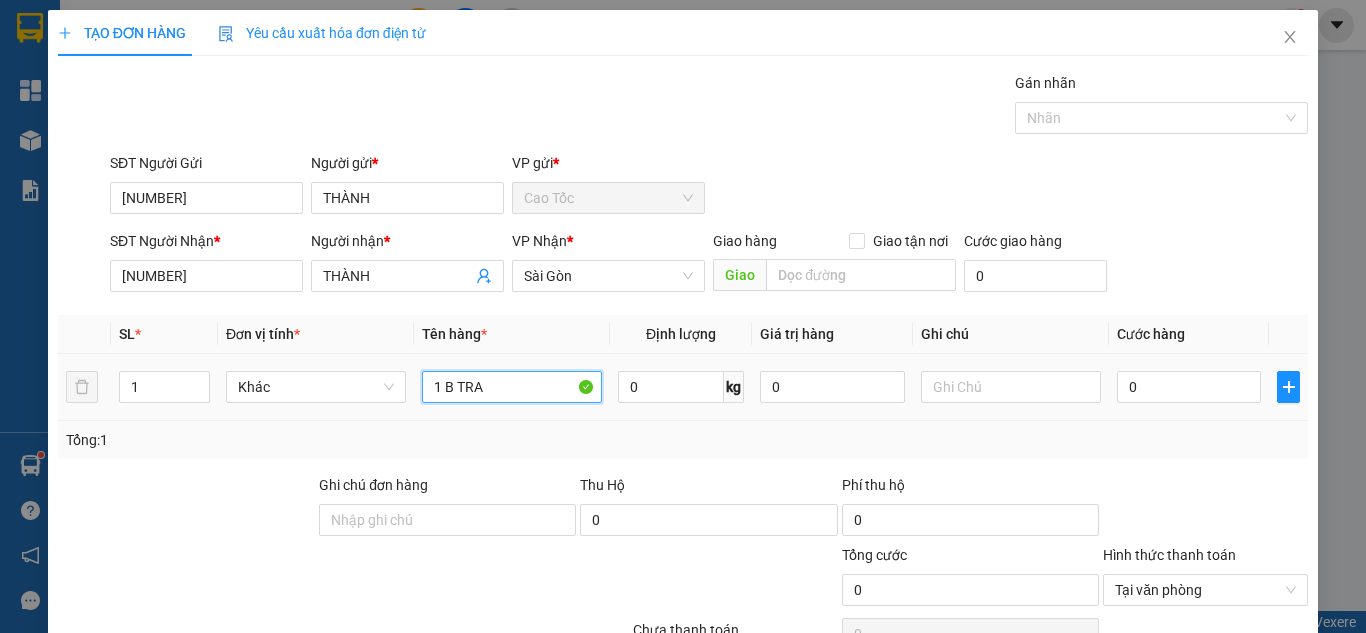 paste on "Ă" 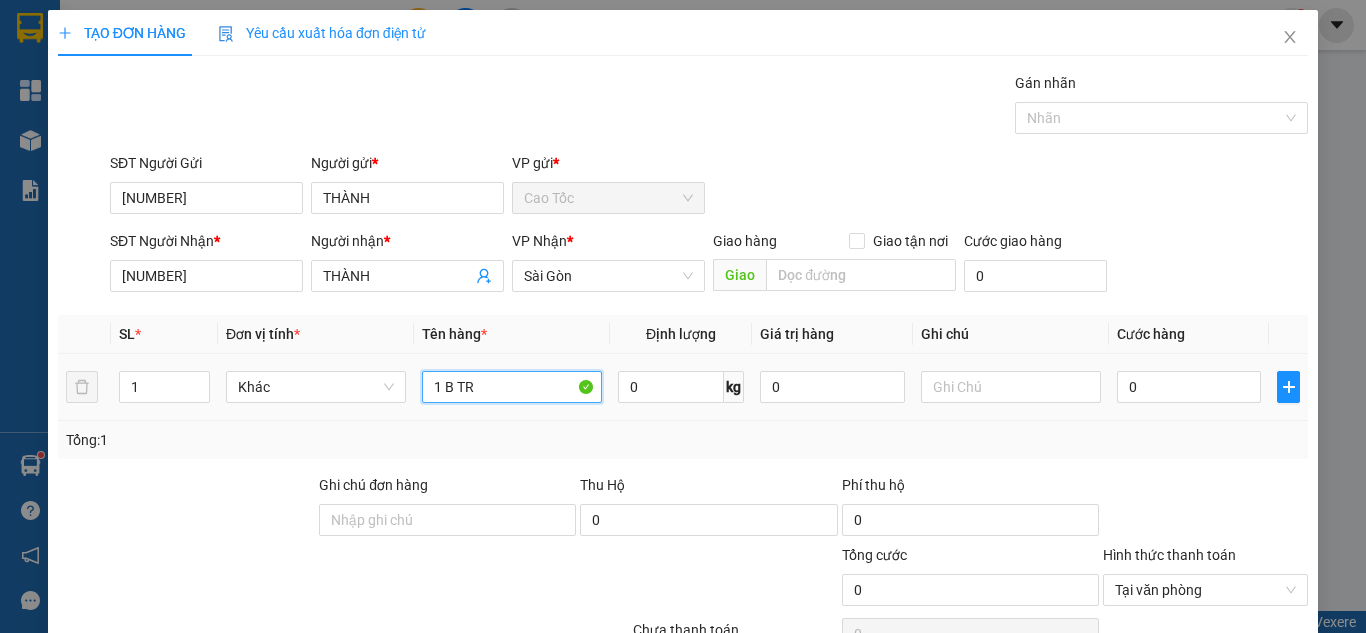 paste on "Ắ" 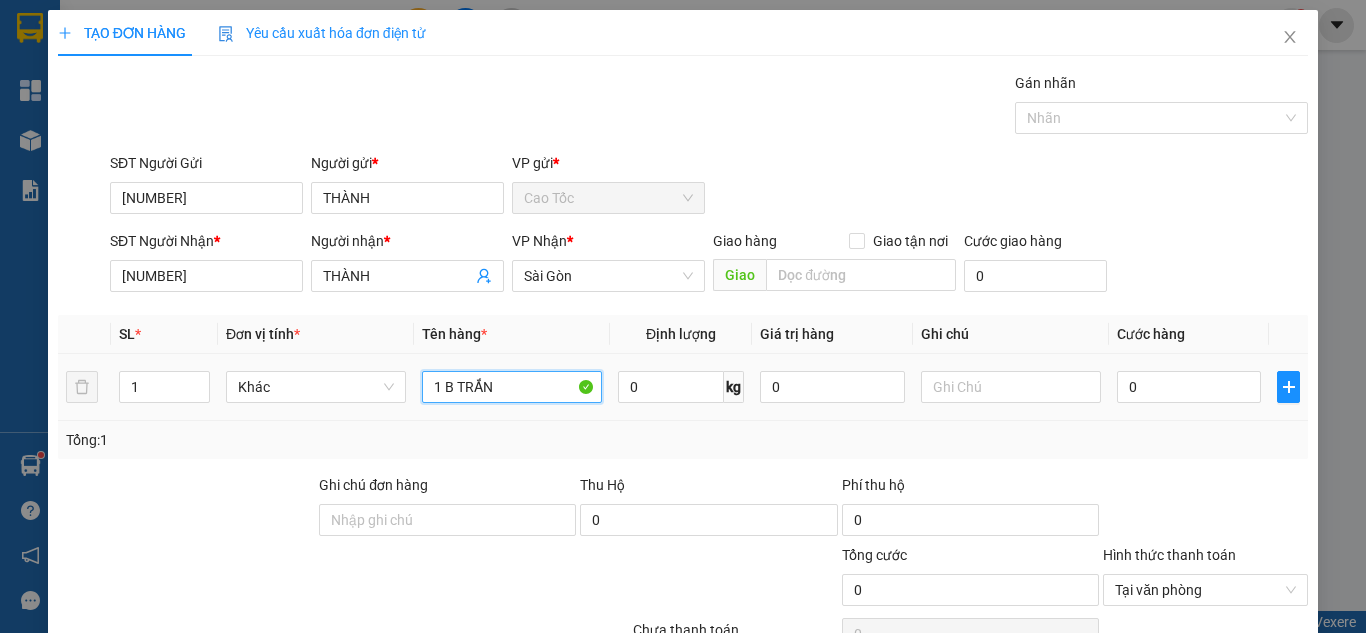 type on "1 B TRẮNG" 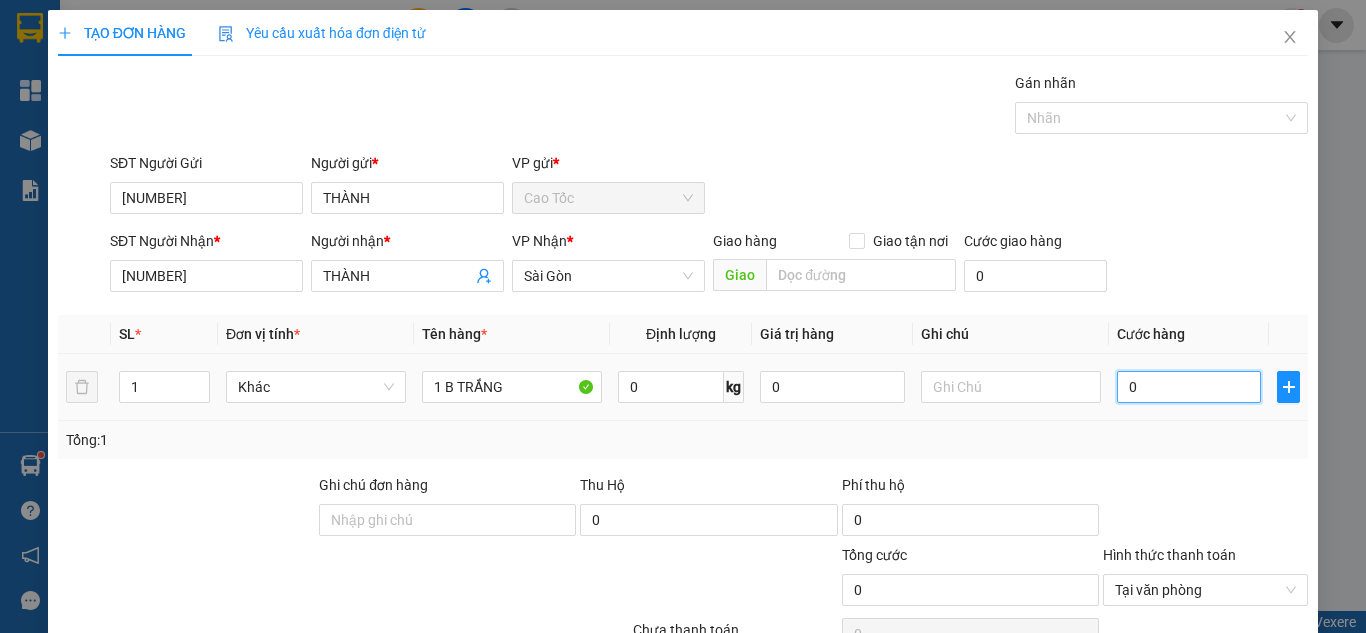 click on "0" at bounding box center (1189, 387) 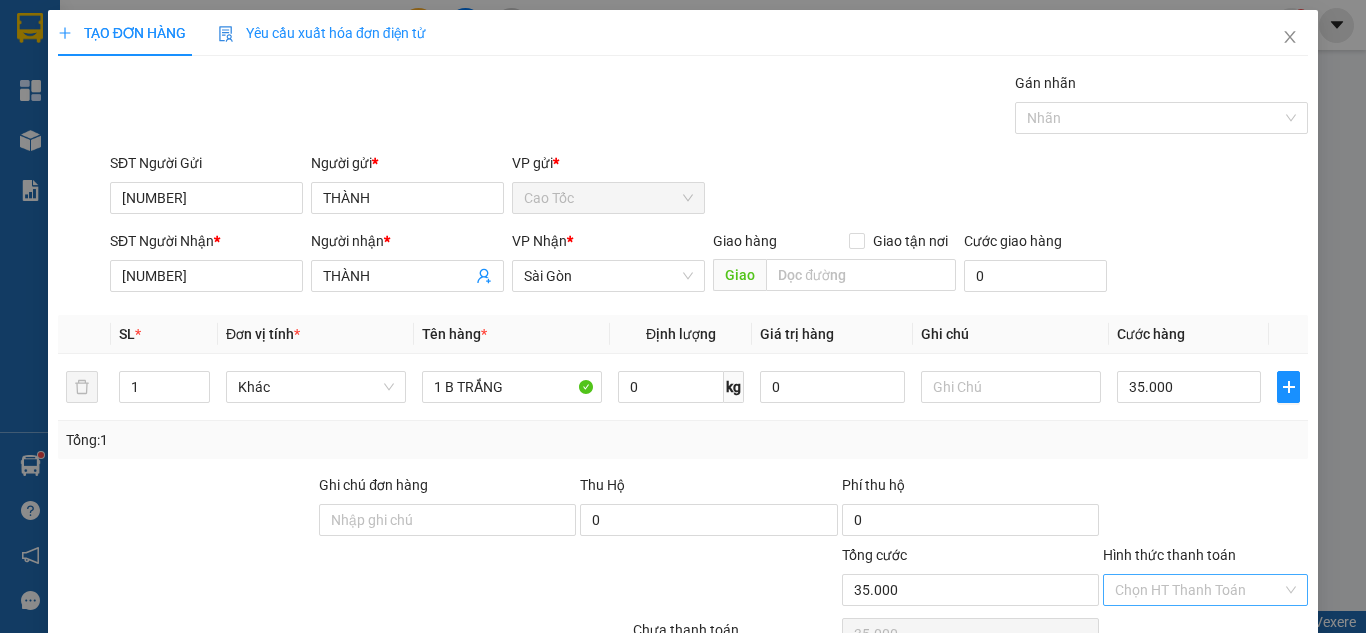 click on "Lưu và In" at bounding box center [1243, 685] 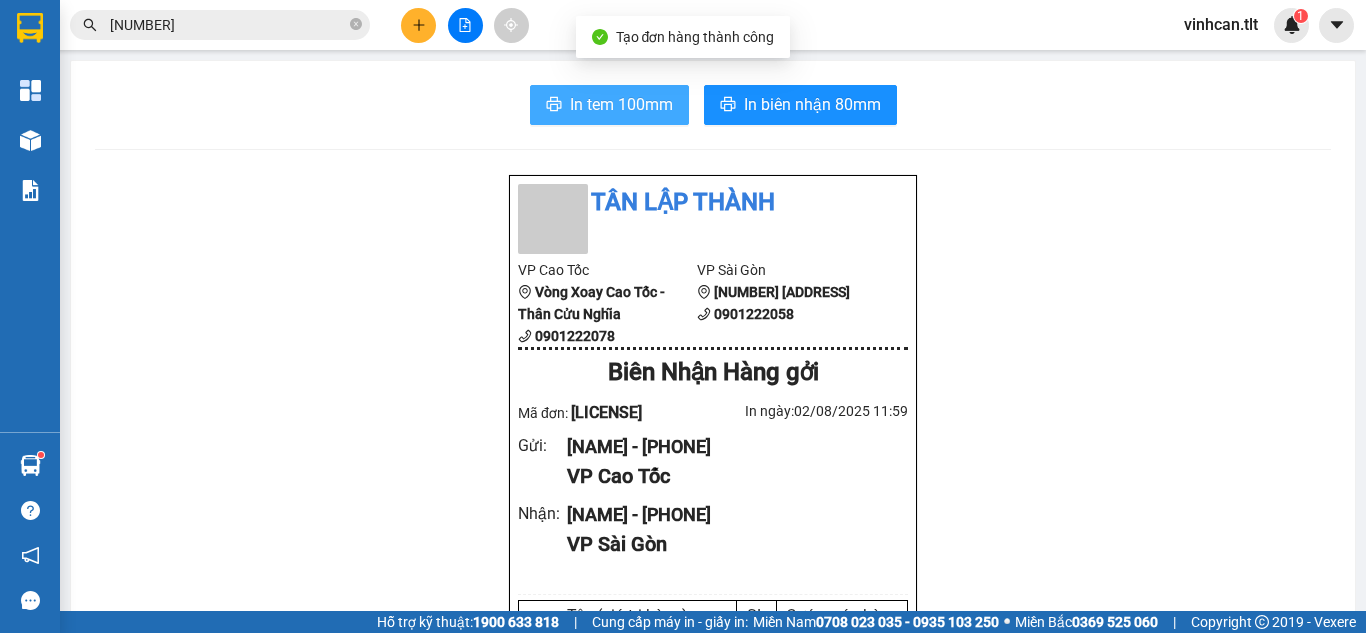 click on "In tem 100mm" at bounding box center (621, 104) 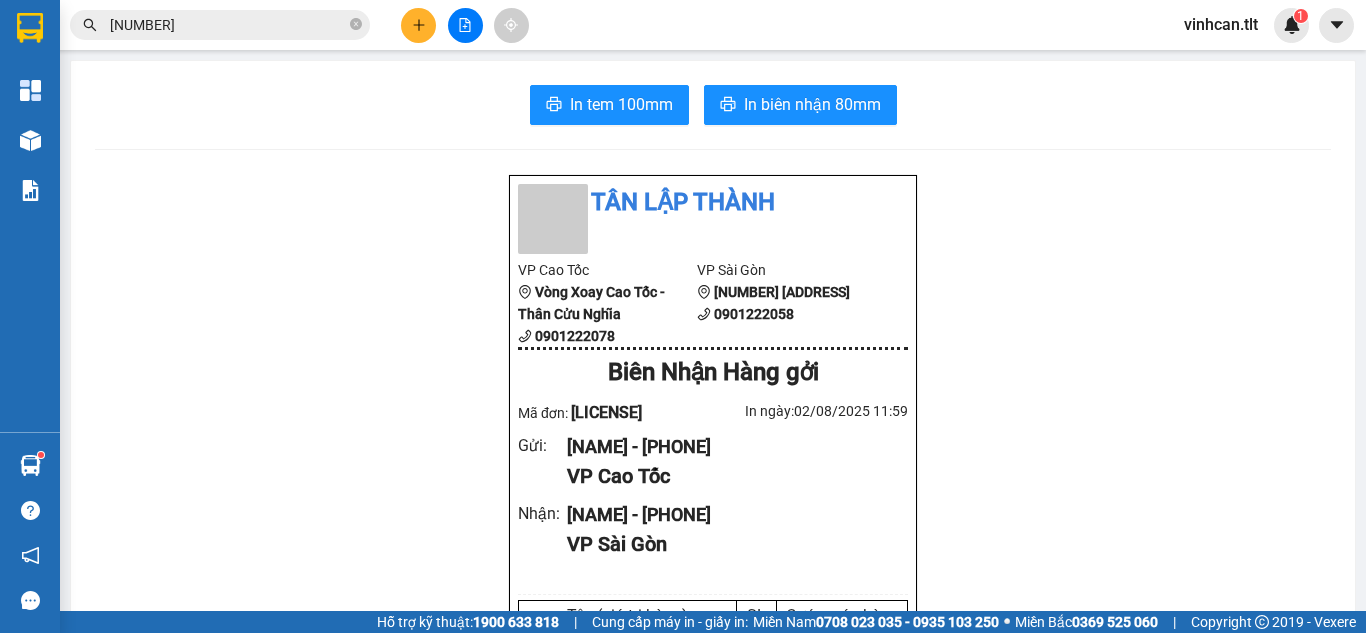 click on "Tân Lập Thành VP Cao Tốc   Vòng Xoay Cao Tốc - Thân Cửu Nghĩa   0901222078 VP Sài Gòn   84 Hùng Vương, P9 , Quận 5   0901222058 Biên Nhận Hàng gởi Mã đơn:   CTTLT0208250040 In ngày:  02/08/2025   11:59 Gửi :   THÀNH - 0396958088 VP Cao Tốc Nhận :   THÀNH - 0396958088 VP Sài Gòn Tên (giá trị hàng) SL Cước món hàng Khác - 1 B TRẮNG   (0) 1 35.000 Tổng cộng 1 35.000 Loading... Chưa Thu : 35.000 VND Tổng phải thu : 35.000 VND Quy định nhận/gửi hàng : Hàng hóa quá 7 ngày, nhà xe không chịu trách nhiệm hư hao, thất lạc. Nhà xe không bồi thường khi vận chuyển hàng dễ vỡ. Hàng không kê khai giá trị nếu thất lạc nhà xe chỉ bồi thường tối đa 10 lần cước vận chuyển. Đối với tiền, quý khách vui lòng mang theo CMND để đối chiếu. Nhà xe không chịu trách nhiệm với hàng niêm phong/hàng quốc cấm. CTTLT0208250040 Cao Tốc THÀNH    -    0396958088 Sài Gòn" at bounding box center (713, 905) 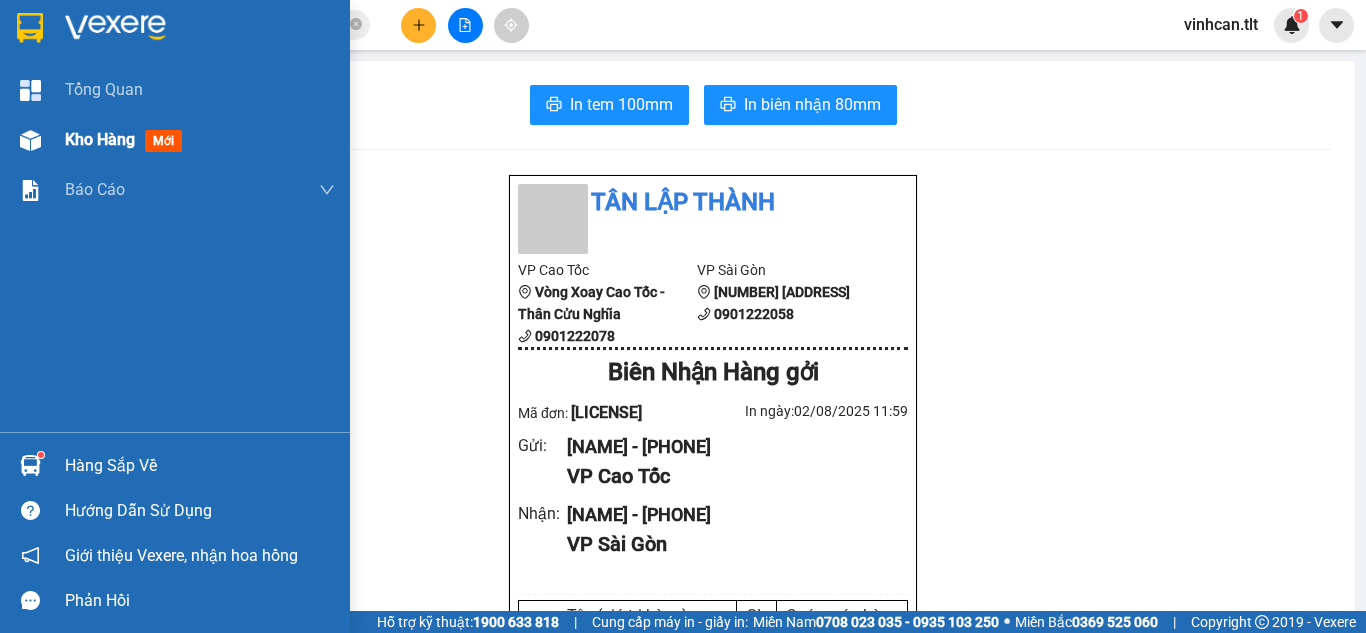 click on "Kho hàng mới" at bounding box center [175, 140] 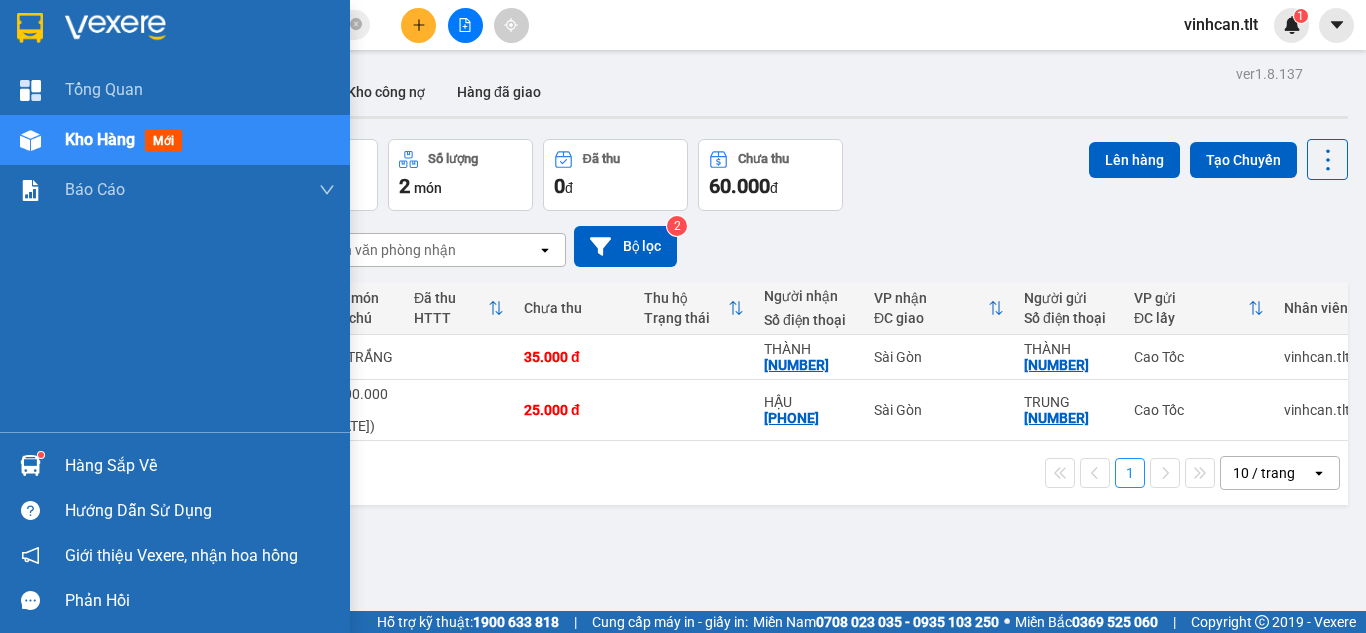 click on "Kho hàng" at bounding box center (100, 139) 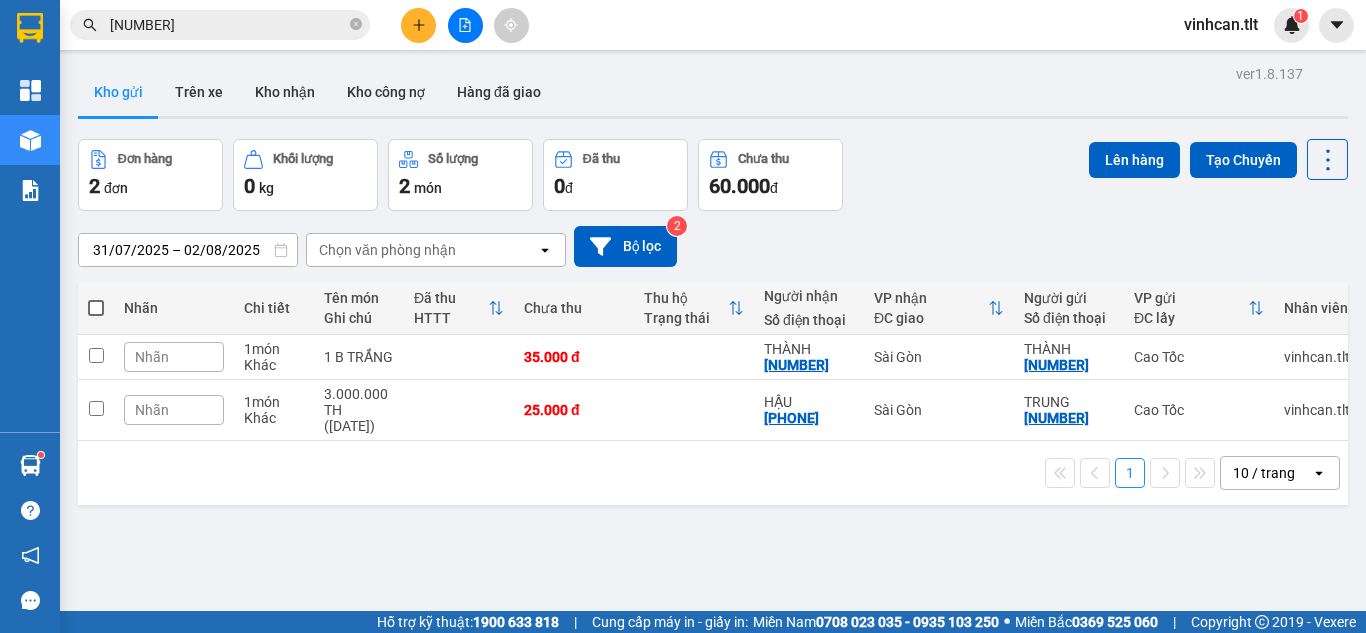 click on "ver  1.8.137 Kho gửi Trên xe Kho nhận Kho công nợ Hàng đã giao Đơn hàng 2 đơn Khối lượng 0 kg Số lượng 2 món Đã thu 0  đ Chưa thu 60.000  đ Lên hàng Tạo Chuyến 31/07/2025 – 02/08/2025 Press the down arrow key to interact with the calendar and select a date. Press the escape button to close the calendar. Selected date range is from 31/07/2025 to 02/08/2025. Chọn văn phòng nhận open Bộ lọc 2 Nhãn Chi tiết Tên món Ghi chú Đã thu HTTT Chưa thu Thu hộ Trạng thái Người nhận Số điện thoại VP nhận ĐC giao Người gửi Số điện thoại VP gửi ĐC lấy Nhân viên Mã GD Ngày ĐH Nhãn 1  món Khác 1 B TRẮNG 35.000 đ THÀNH 0396958088 Sài Gòn THÀNH 0396958088 Cao Tốc vinhcan.tlt CTTLT0208250040 11:59 02/08 Nhãn 1  món Khác 3.000.000 TH (2807250200) 25.000 đ HẬU 0931333791 Sài Gòn TRUNG 0359555506 Cao Tốc vinhcan.tlt CTTLT0208250032 10:03 02/08 1 10 / trang open Đang tải dữ liệu" at bounding box center (713, 376) 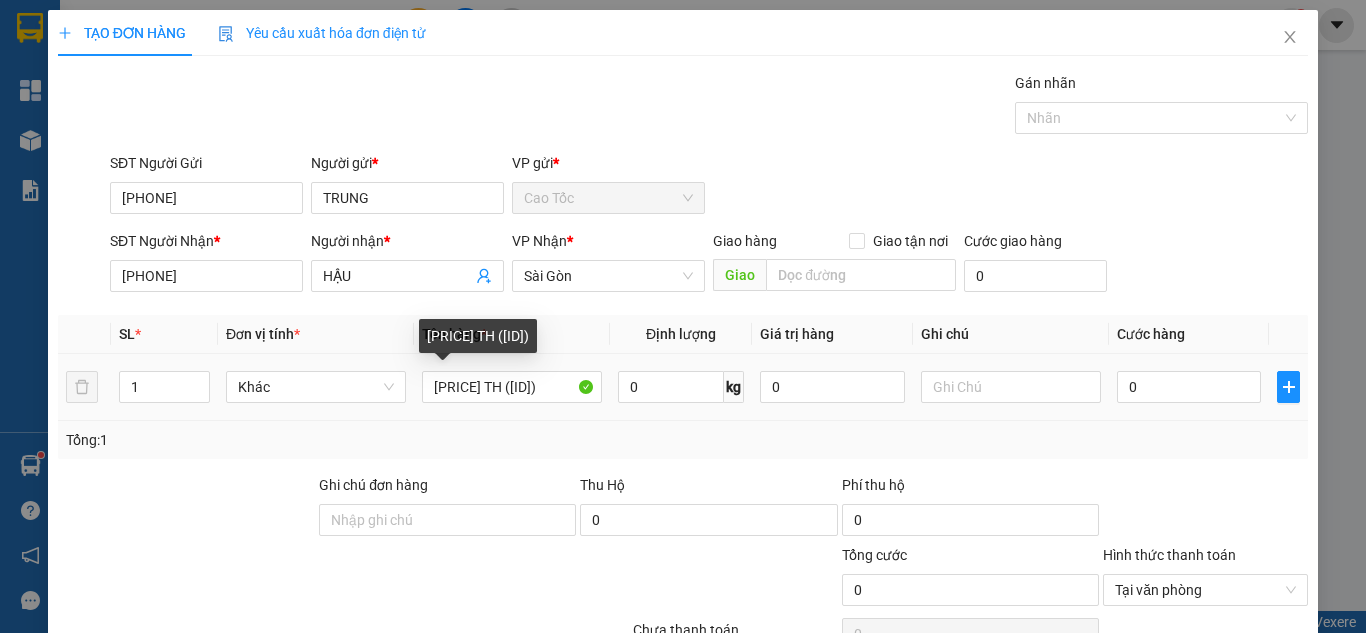 scroll, scrollTop: 0, scrollLeft: 0, axis: both 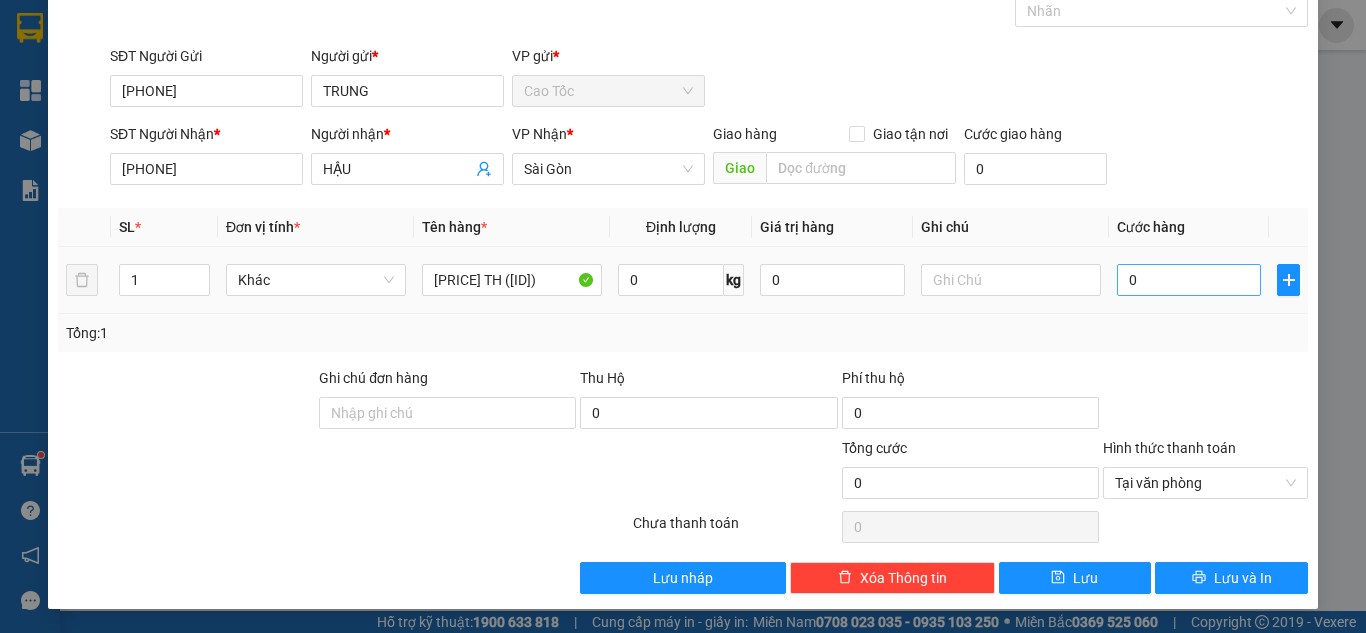 type on "2" 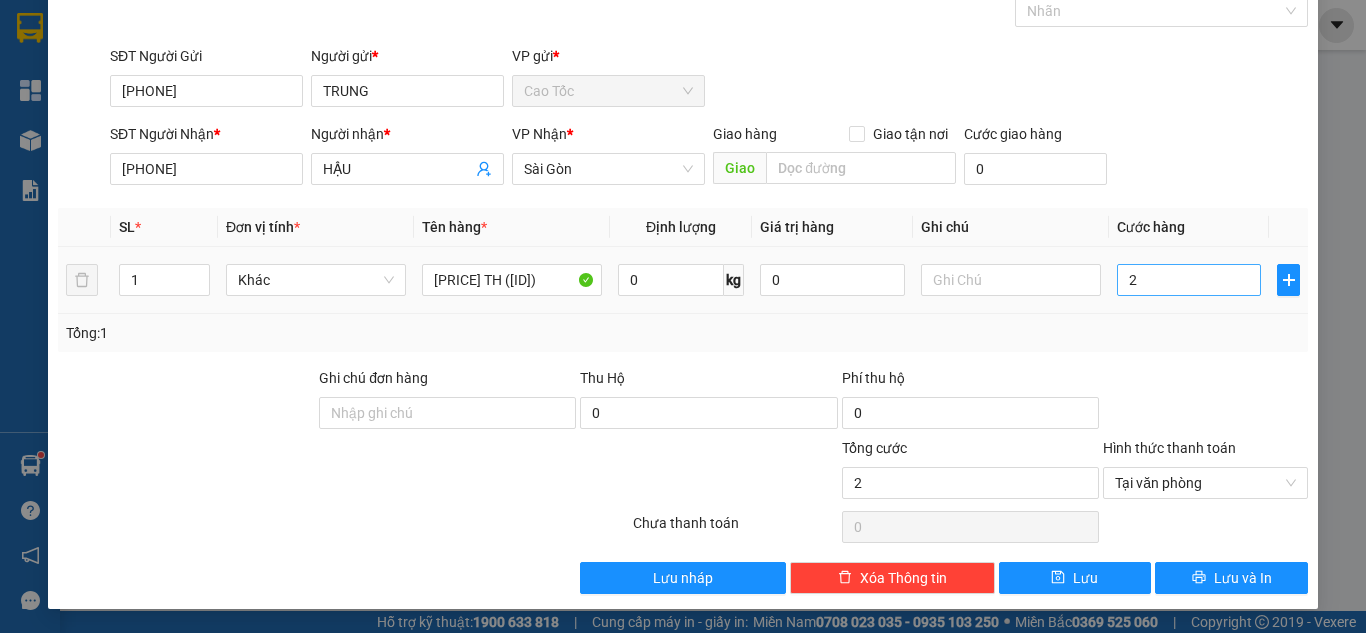 type on "20" 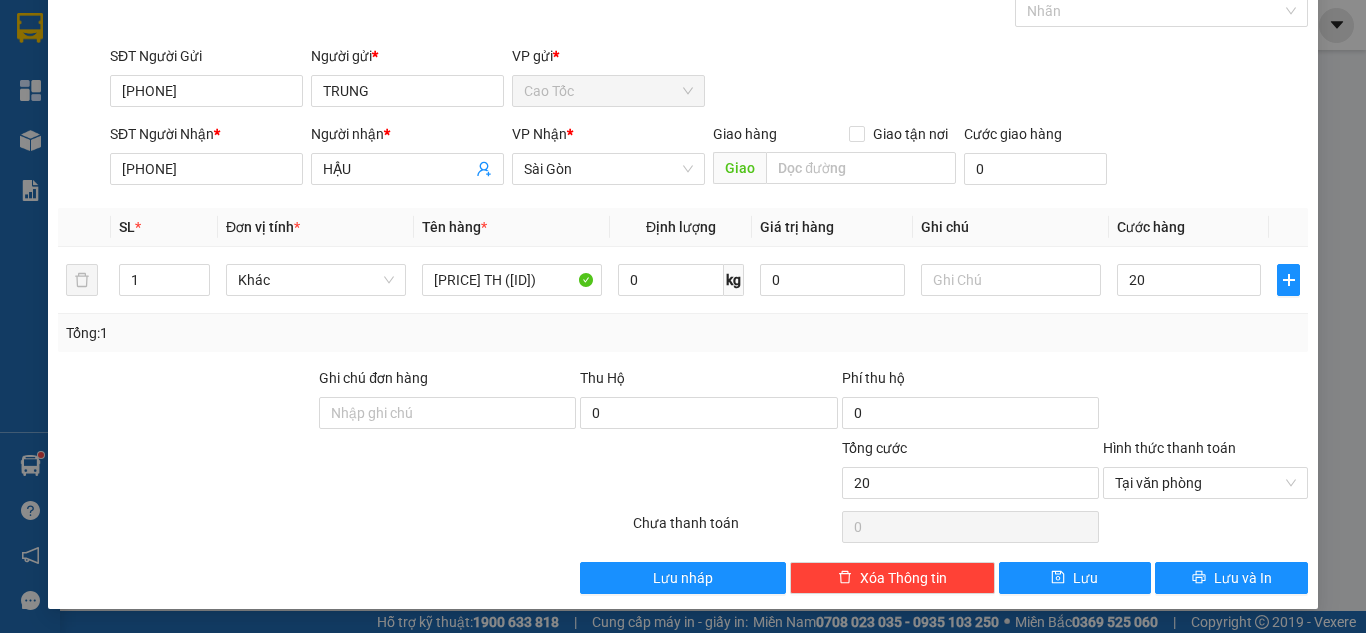 type on "20.000" 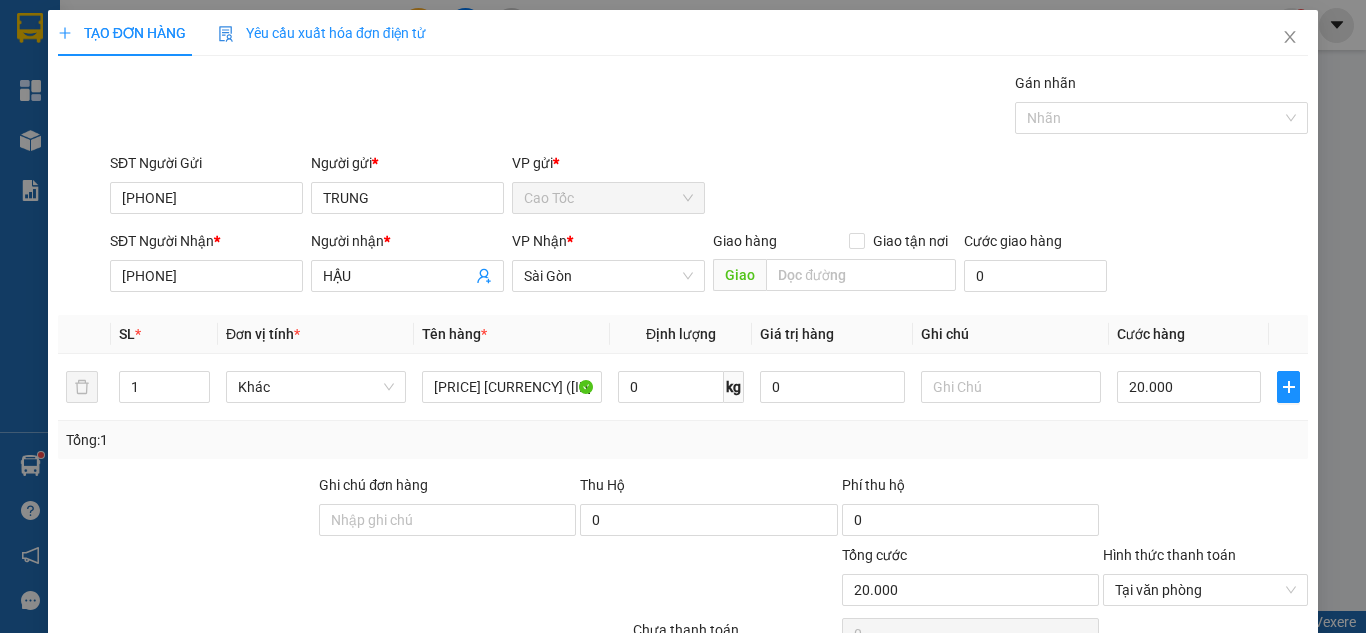 scroll, scrollTop: 0, scrollLeft: 0, axis: both 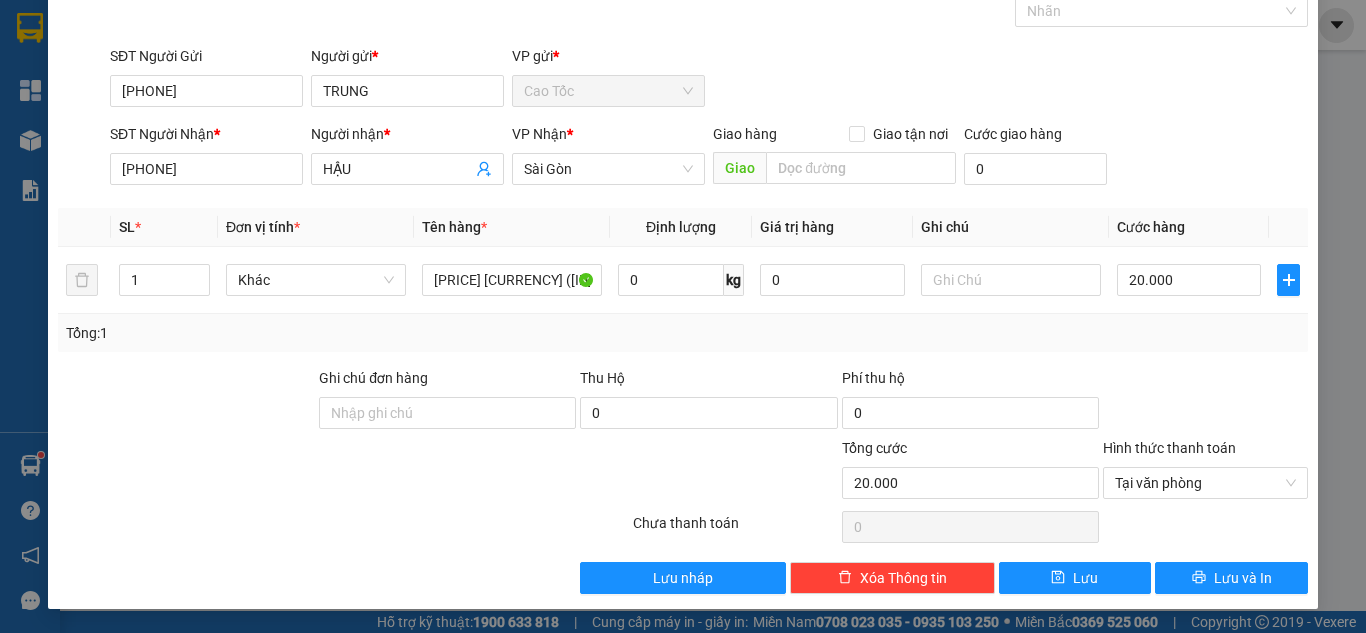 click at bounding box center (1205, 402) 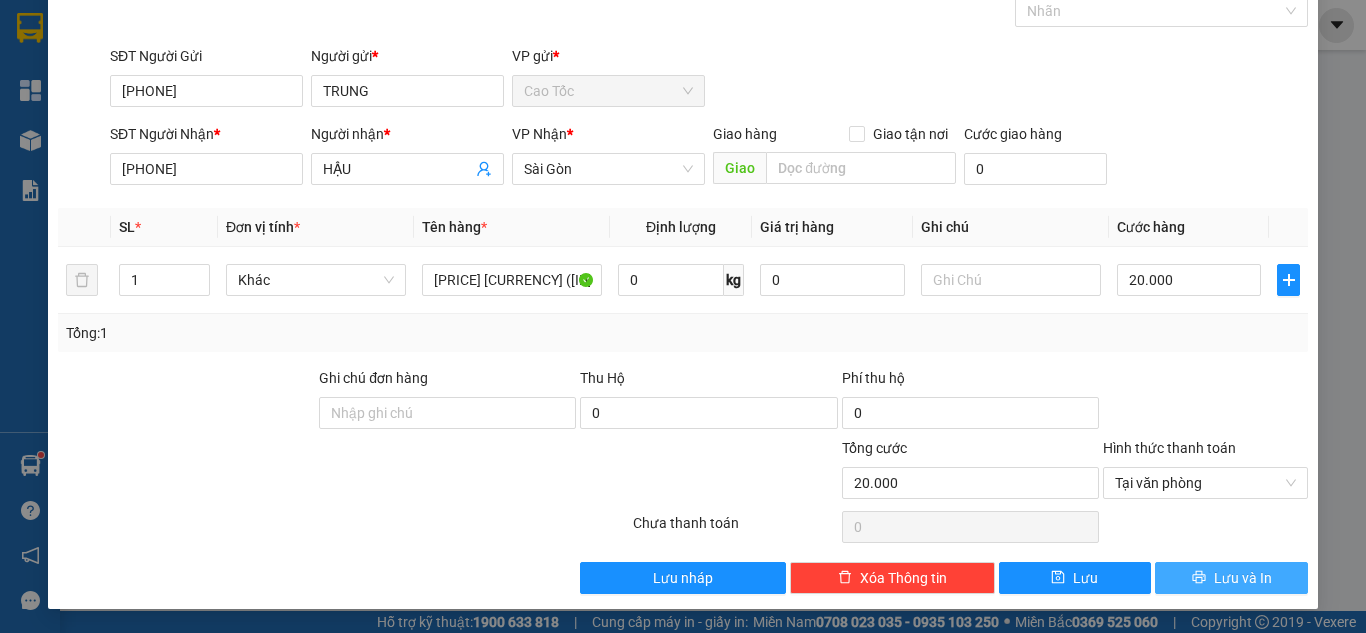 click on "Lưu và In" at bounding box center [1243, 578] 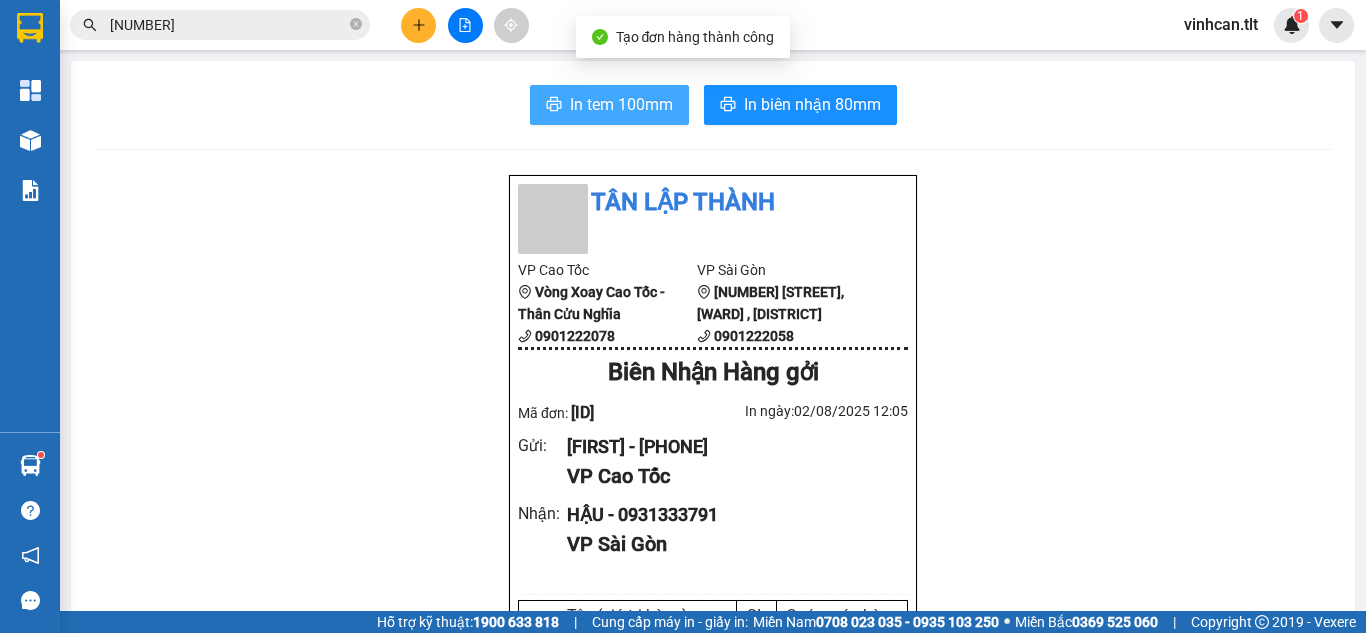 click on "In tem 100mm" at bounding box center (621, 104) 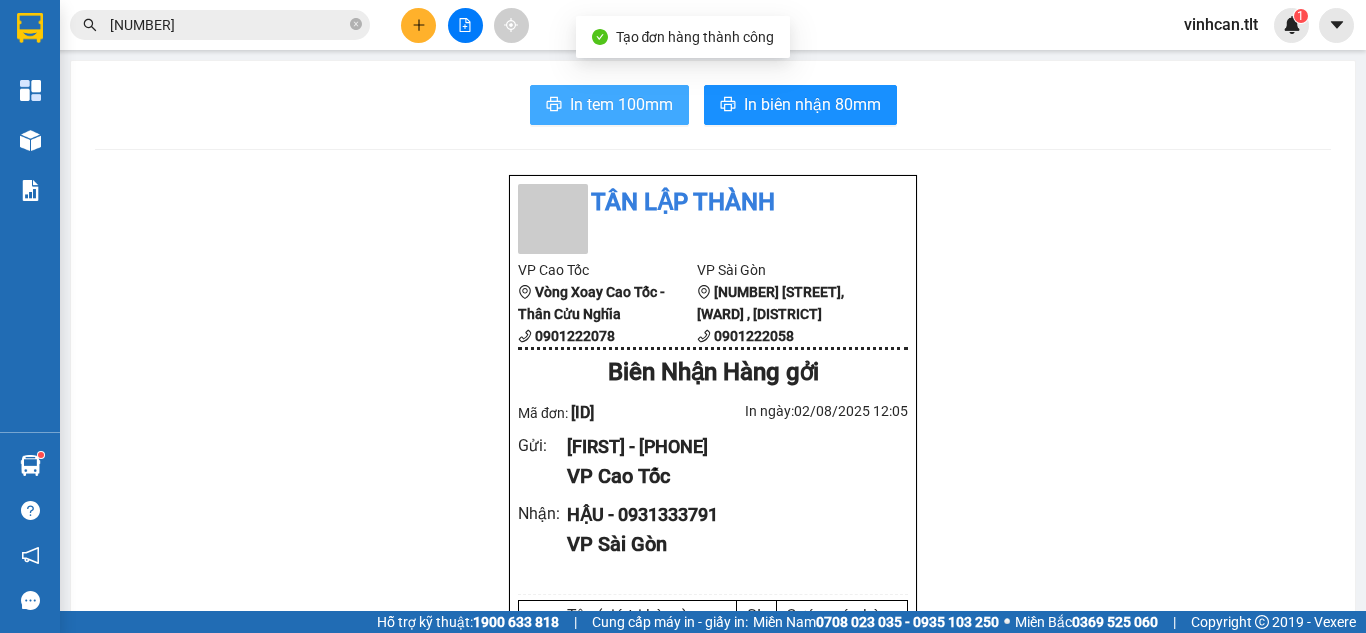 scroll, scrollTop: 0, scrollLeft: 0, axis: both 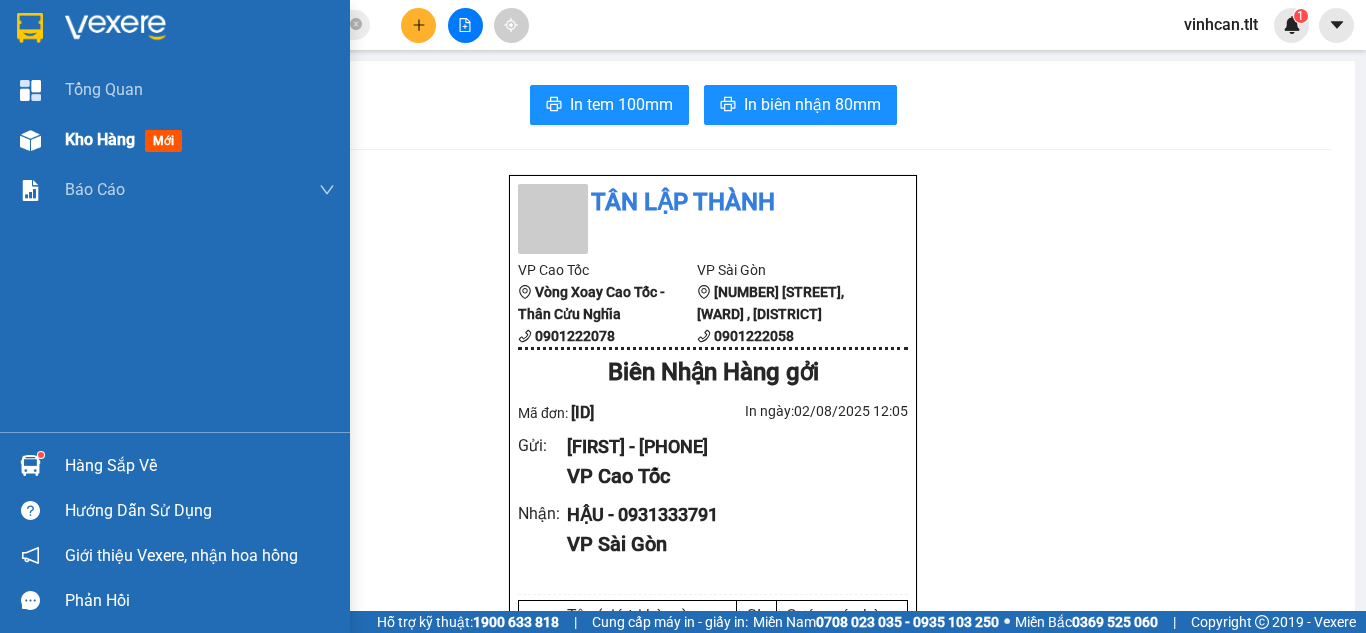 click on "Kho hàng" at bounding box center (100, 139) 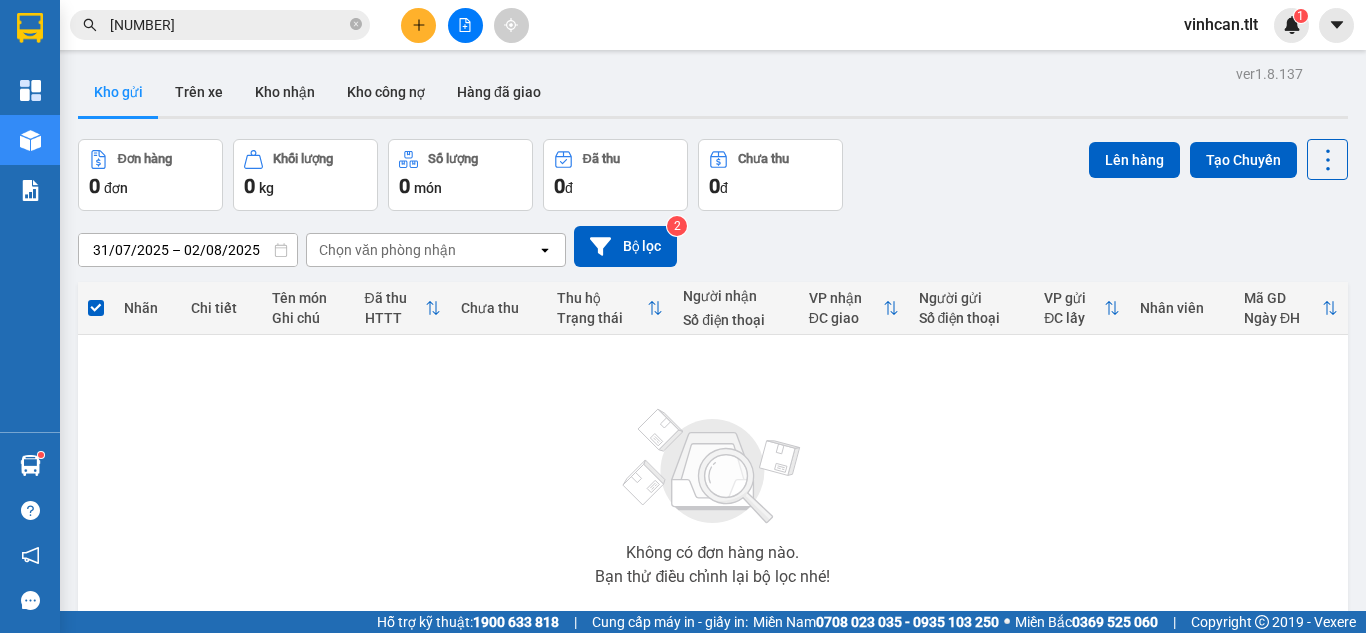 click on "Không có đơn hàng nào. Bạn thử điều chỉnh lại bộ lọc nhé!" at bounding box center [713, 491] 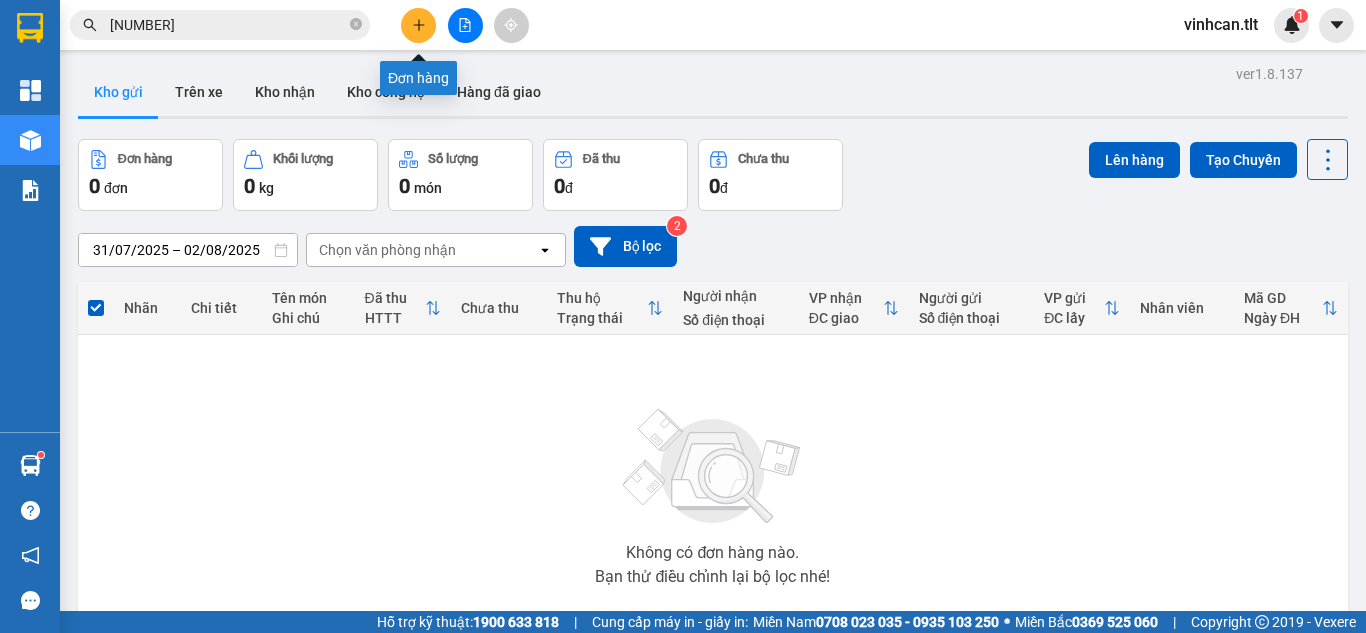 click 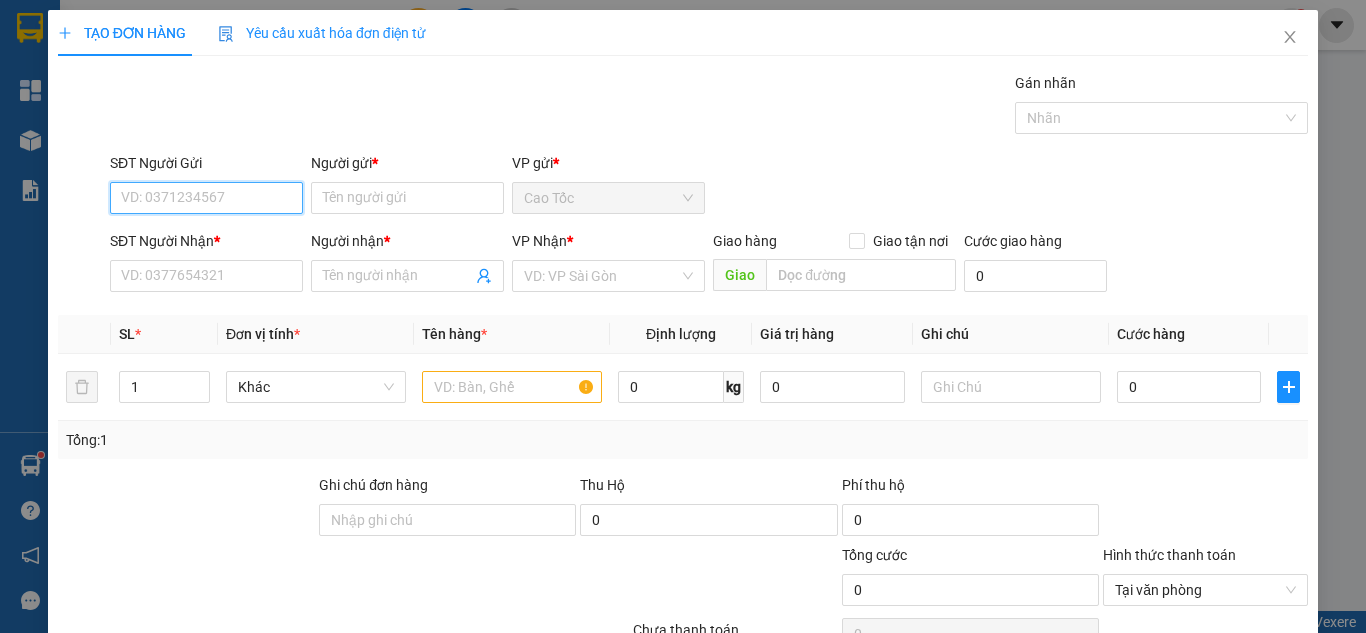 click on "SĐT Người Gửi" at bounding box center (206, 198) 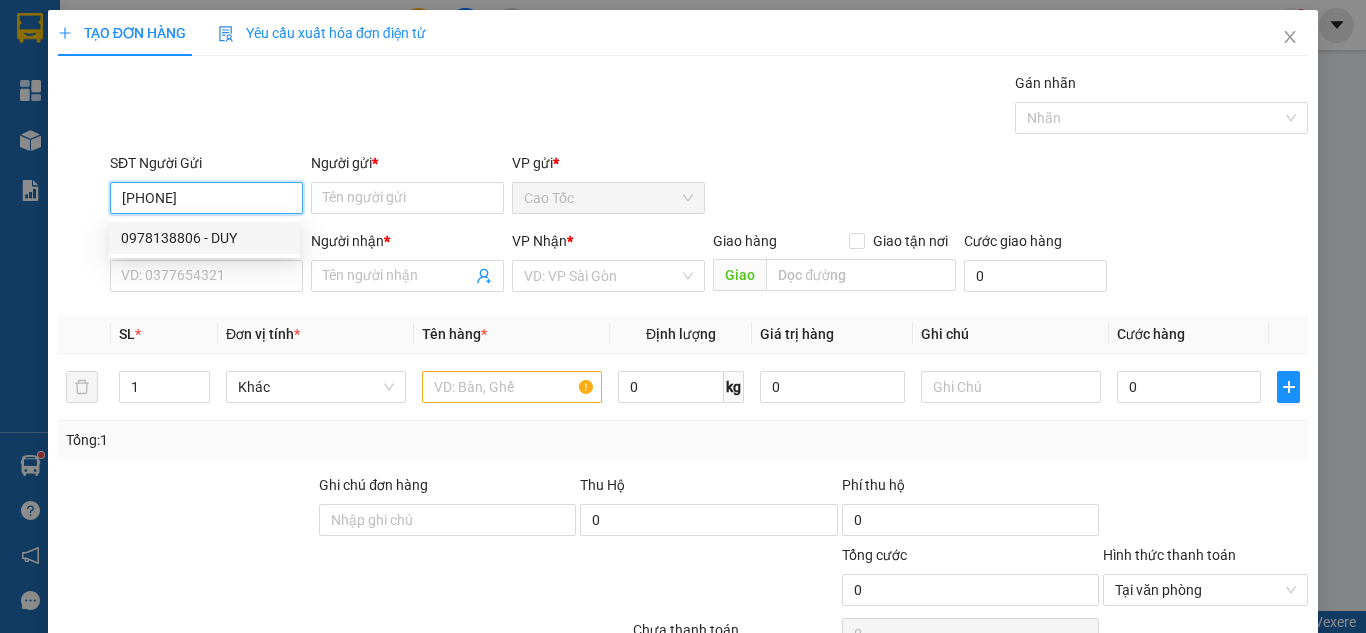 click on "0978138806 - DUY" at bounding box center (204, 238) 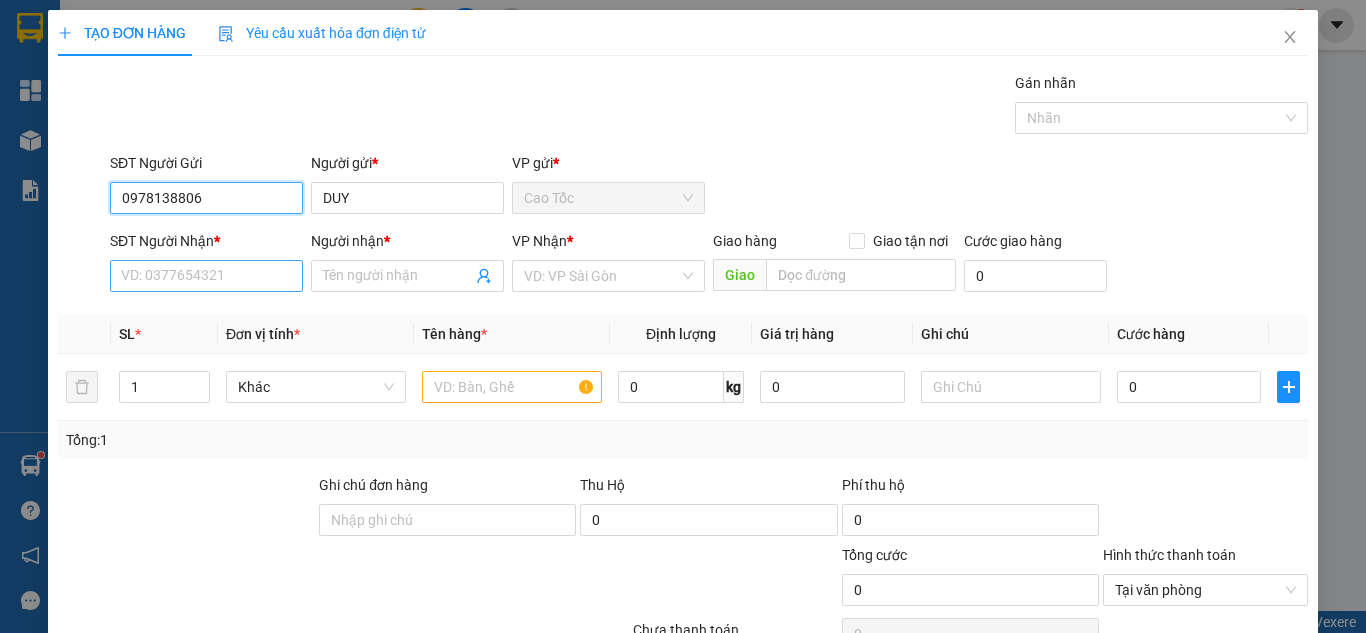 type on "0978138806" 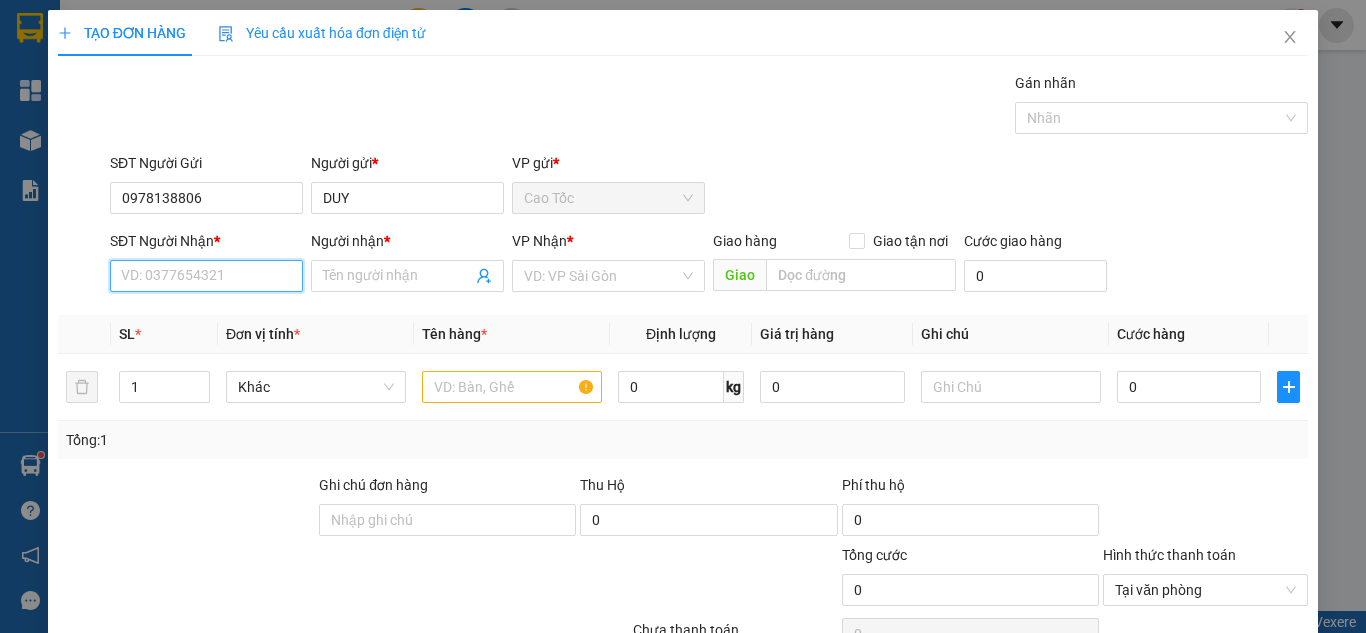 click on "SĐT Người Nhận  *" at bounding box center (206, 276) 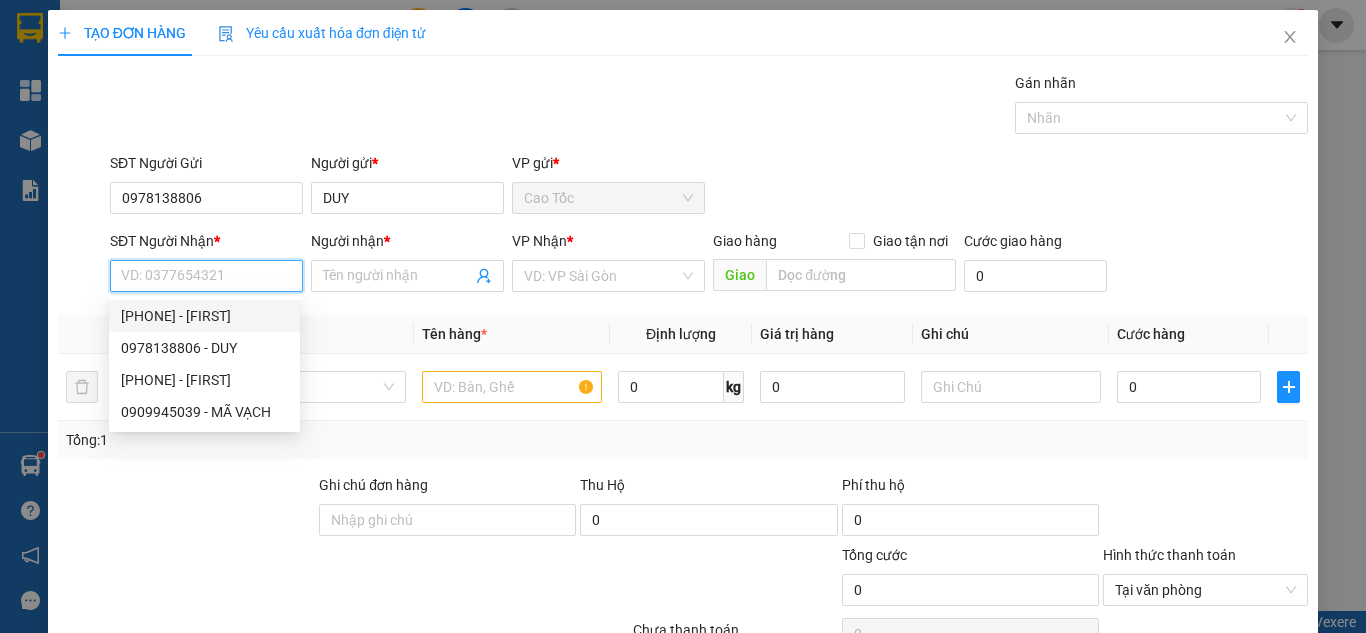 click on "SĐT Người Nhận  *" at bounding box center [206, 276] 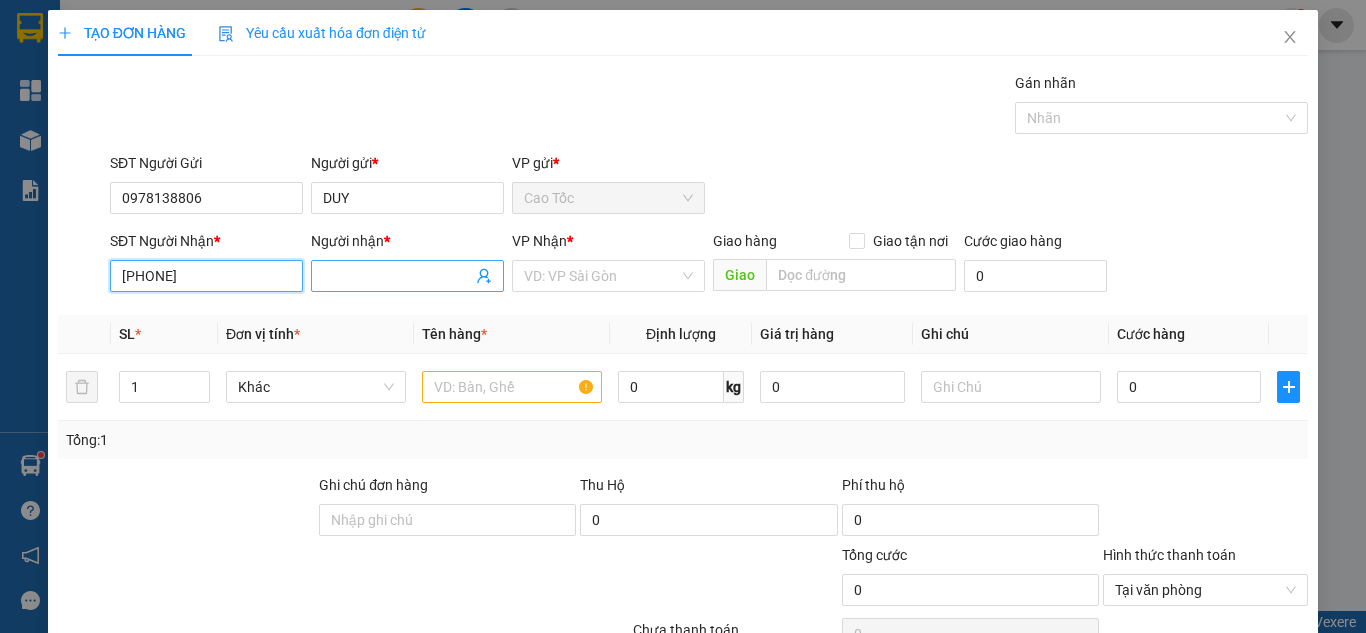 type on "0913247267" 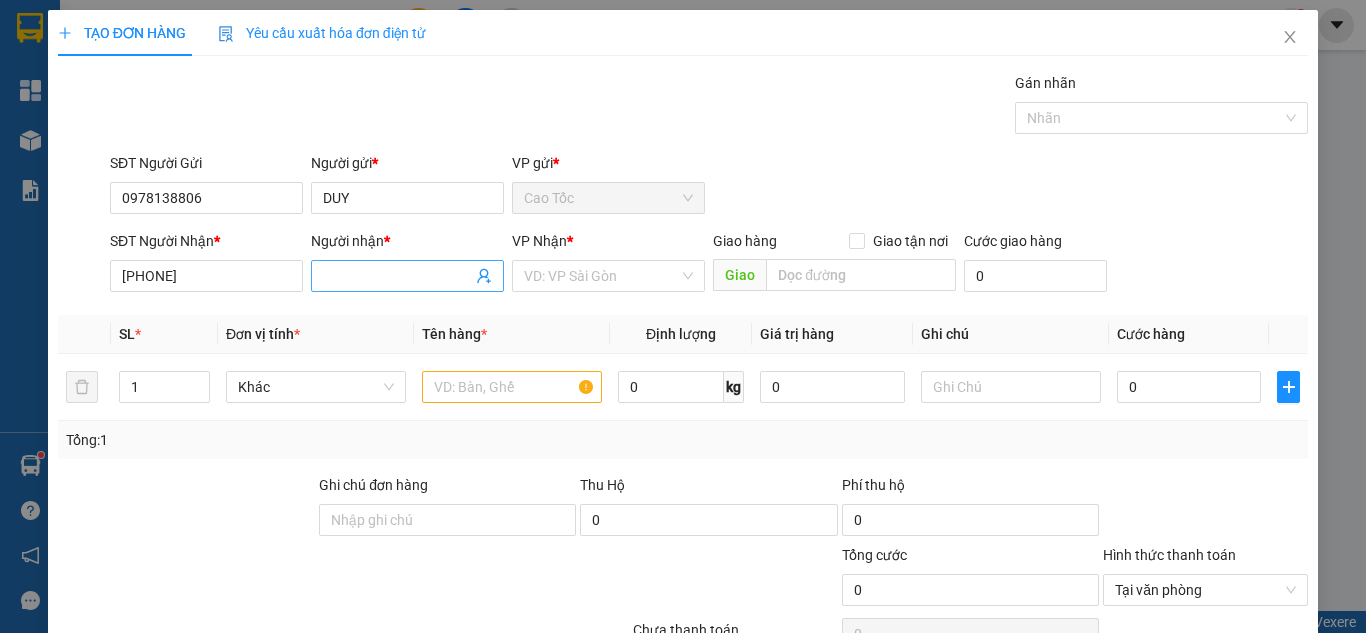 click on "Người nhận  *" at bounding box center [397, 276] 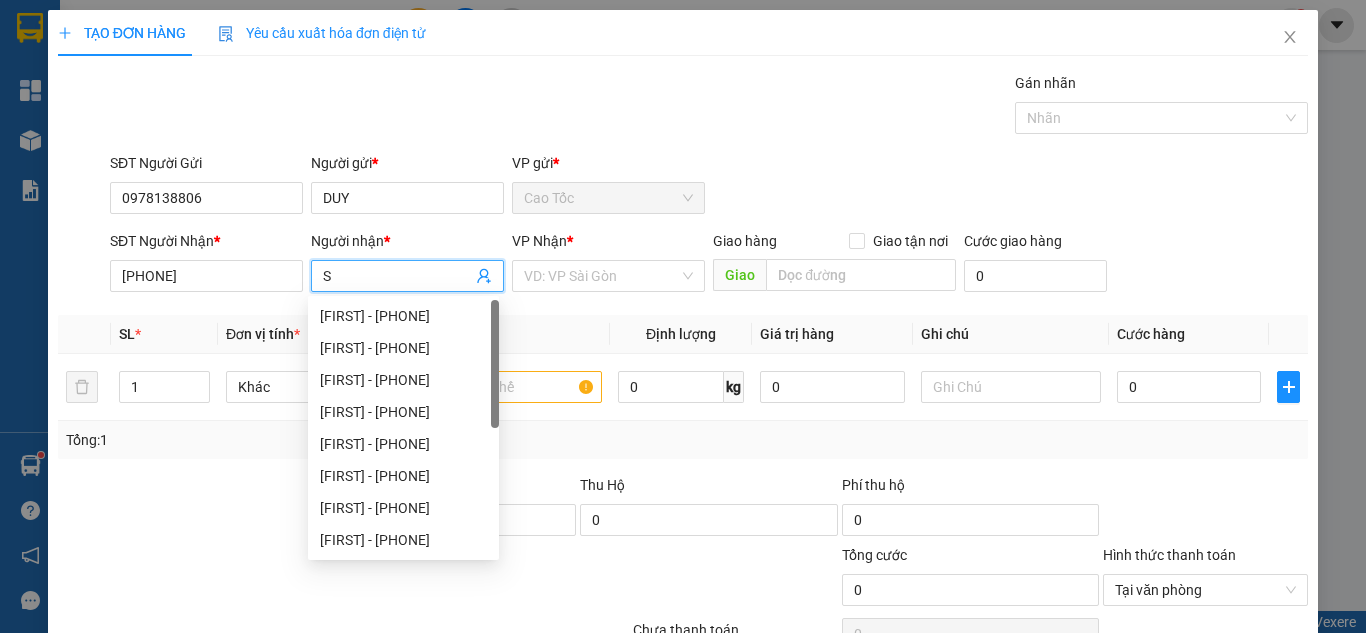 paste on "ƠN" 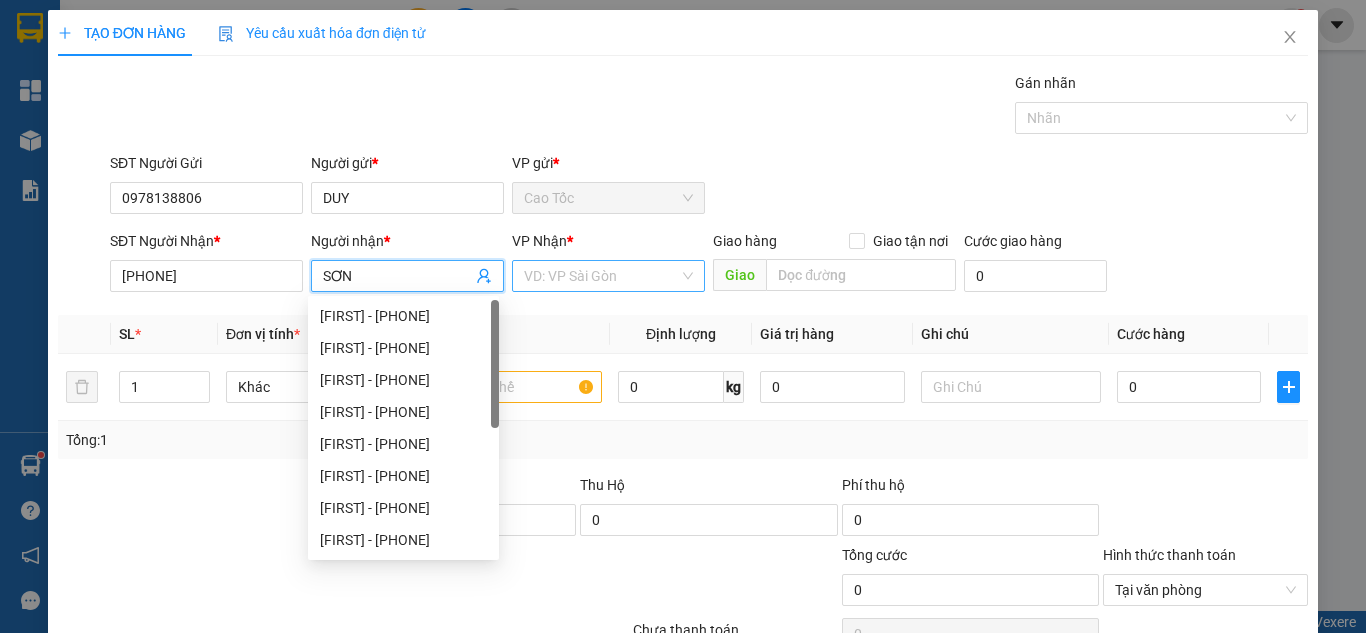 type on "SƠN" 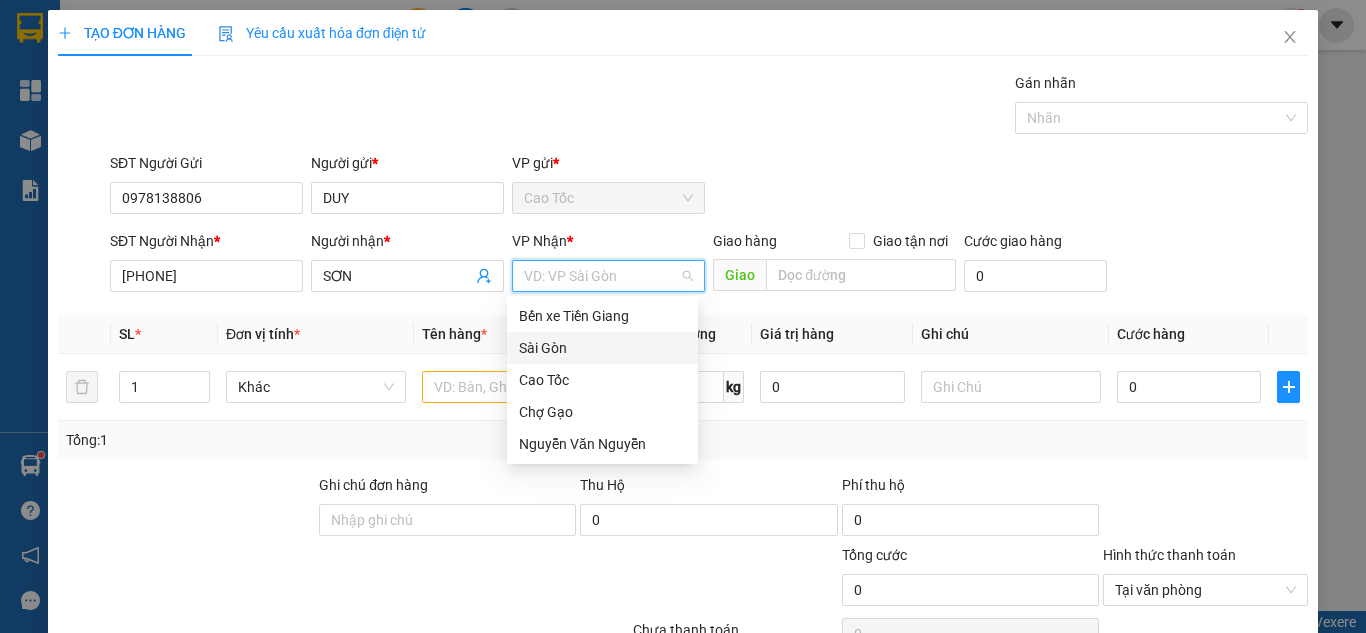 click on "Sài Gòn" at bounding box center [602, 348] 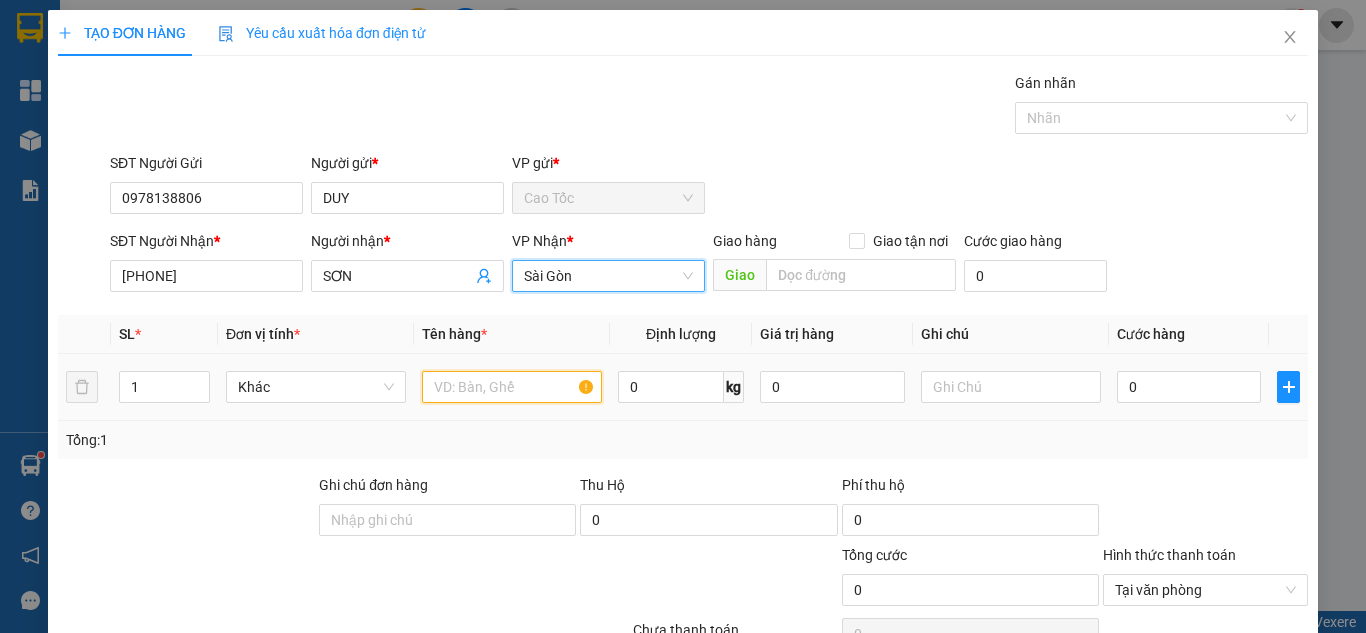 click at bounding box center (512, 387) 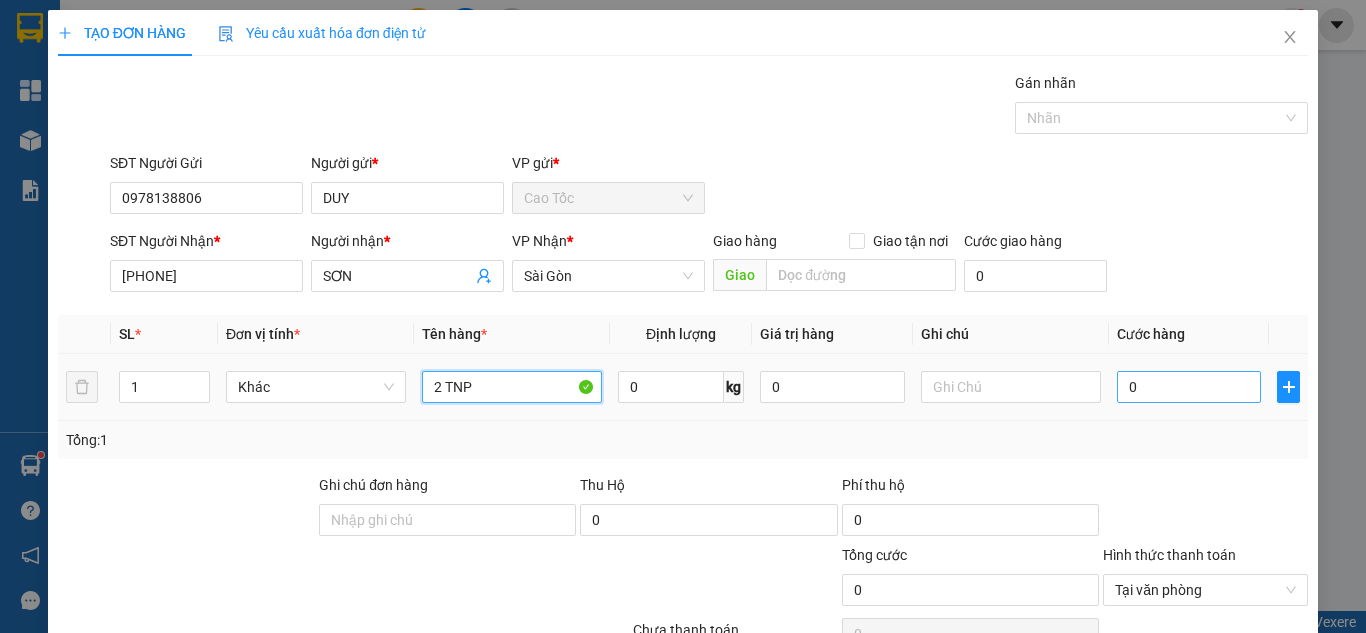 type on "2 TNP" 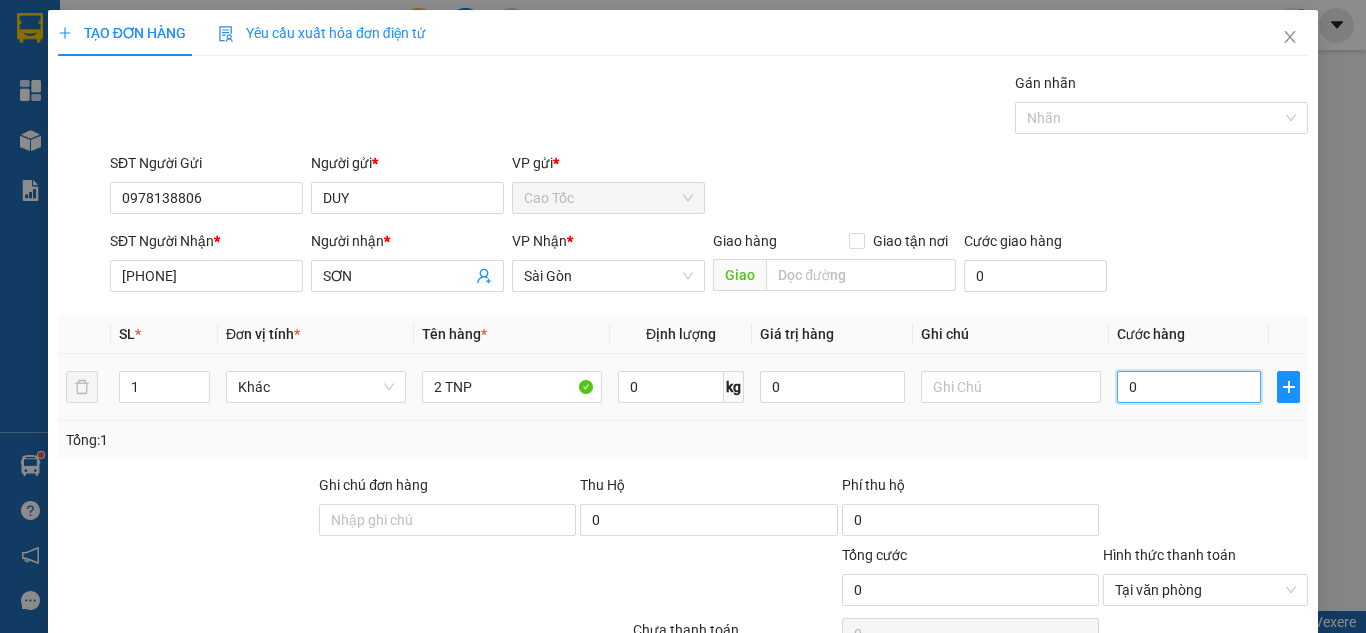 click on "0" at bounding box center [1189, 387] 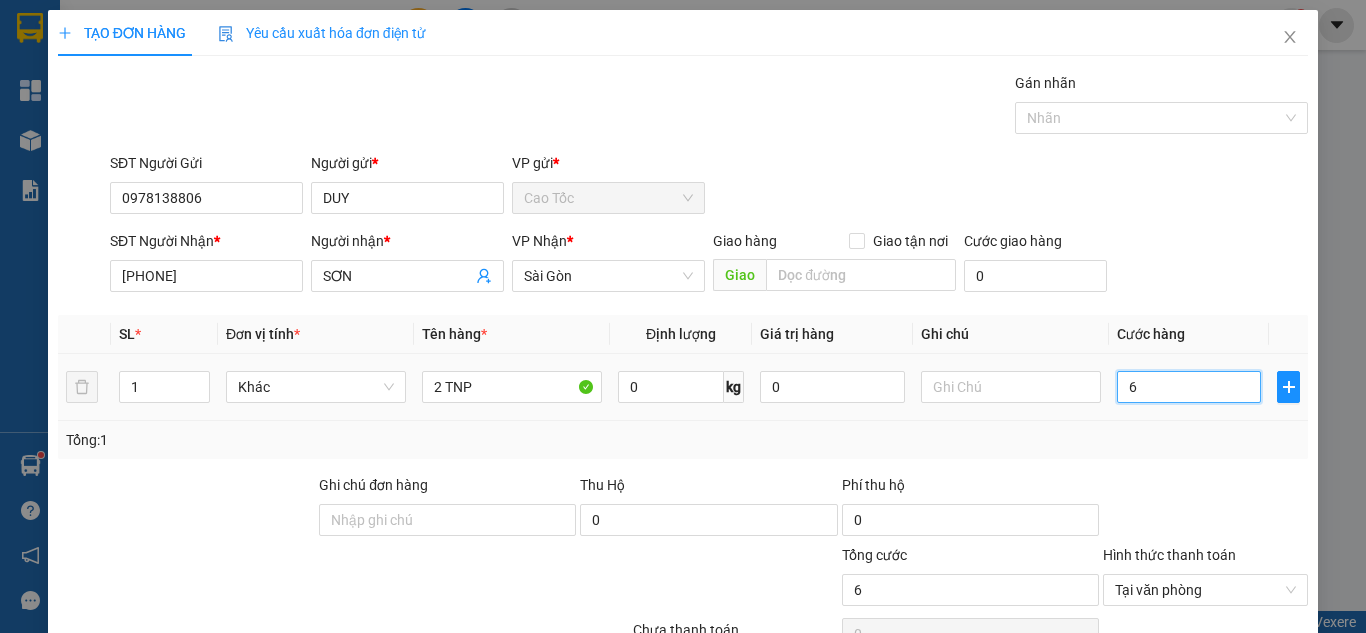 type on "65" 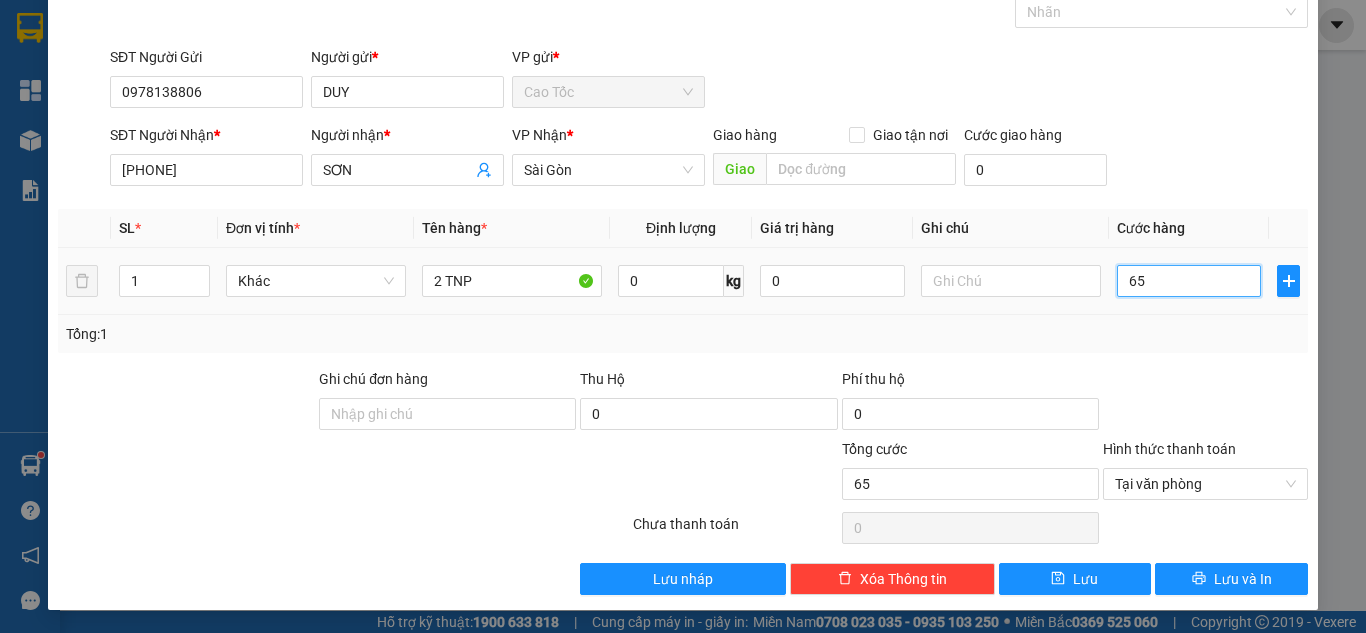 scroll, scrollTop: 107, scrollLeft: 0, axis: vertical 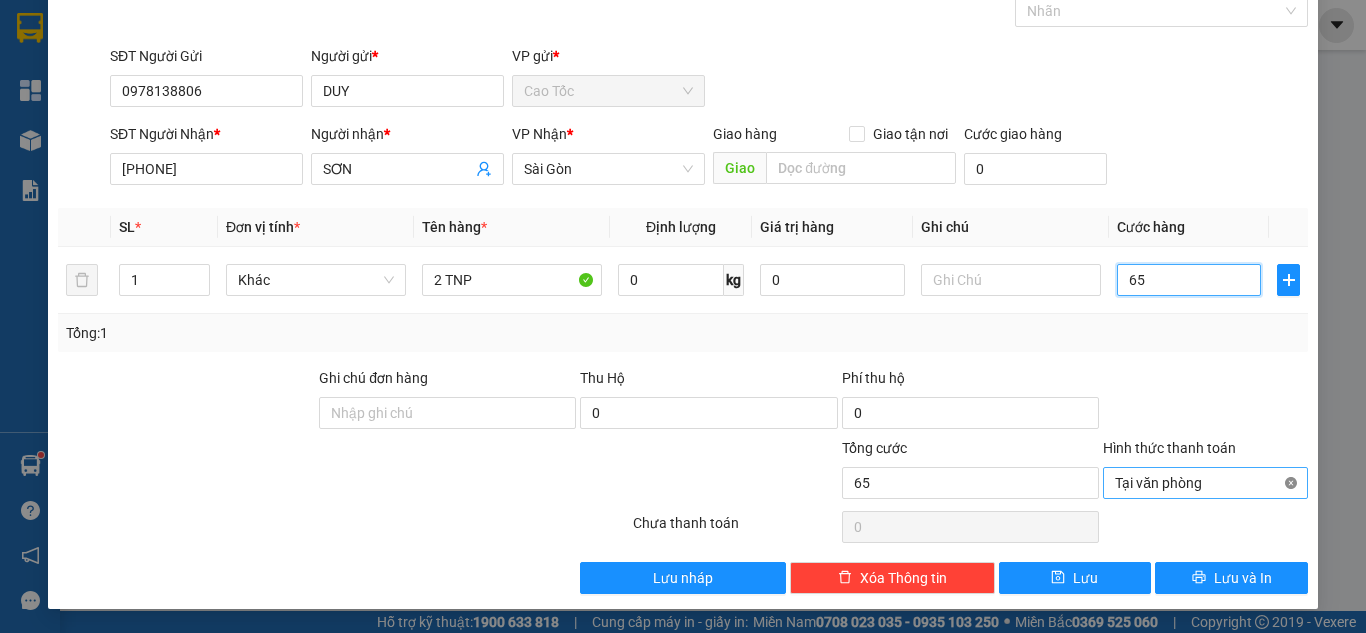 type on "65" 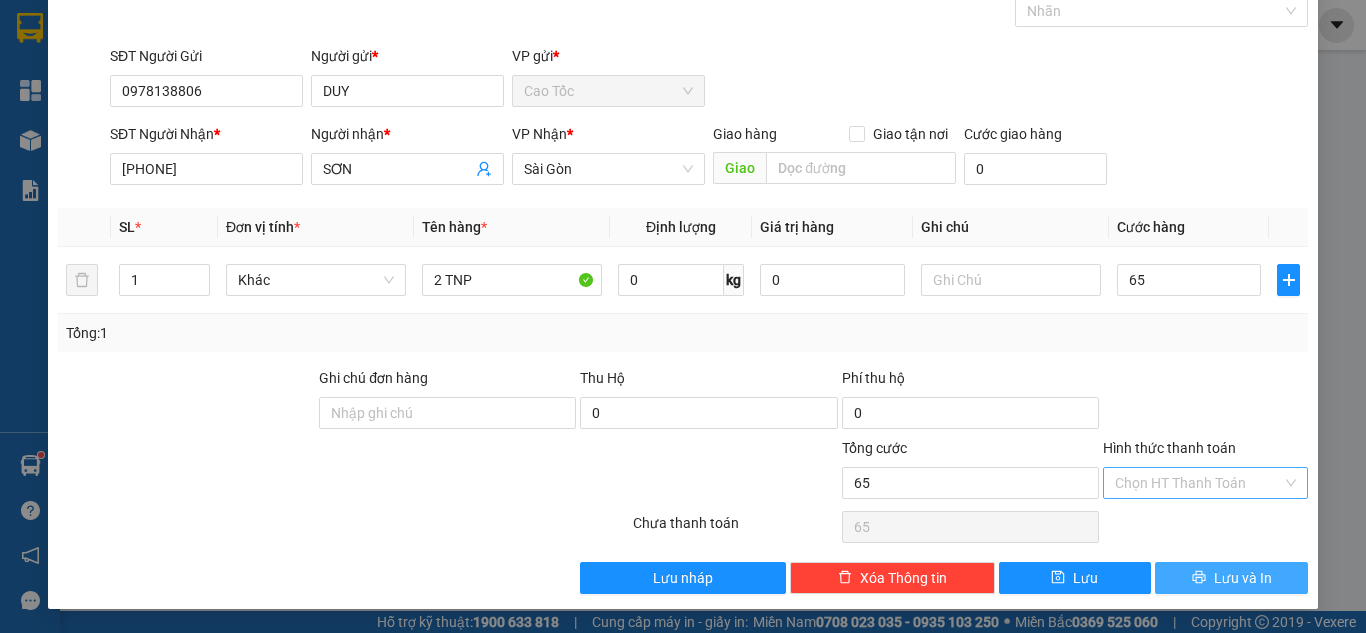 type on "65.000" 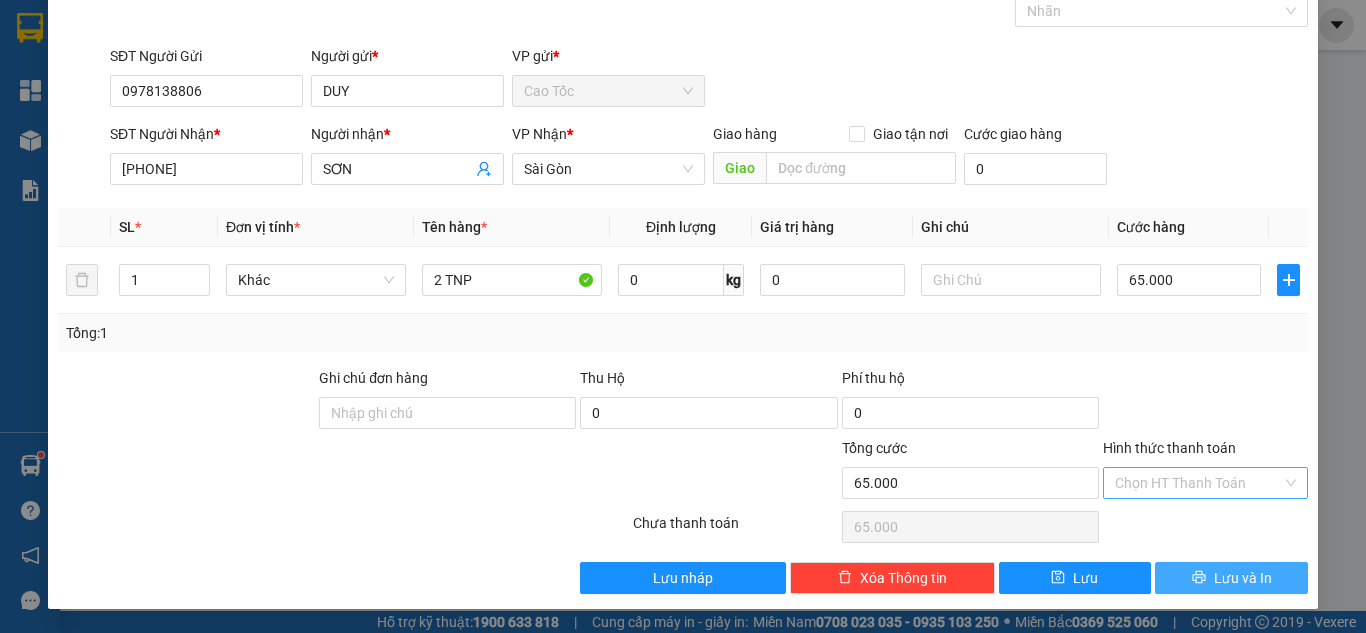 click on "Lưu và In" at bounding box center [1243, 578] 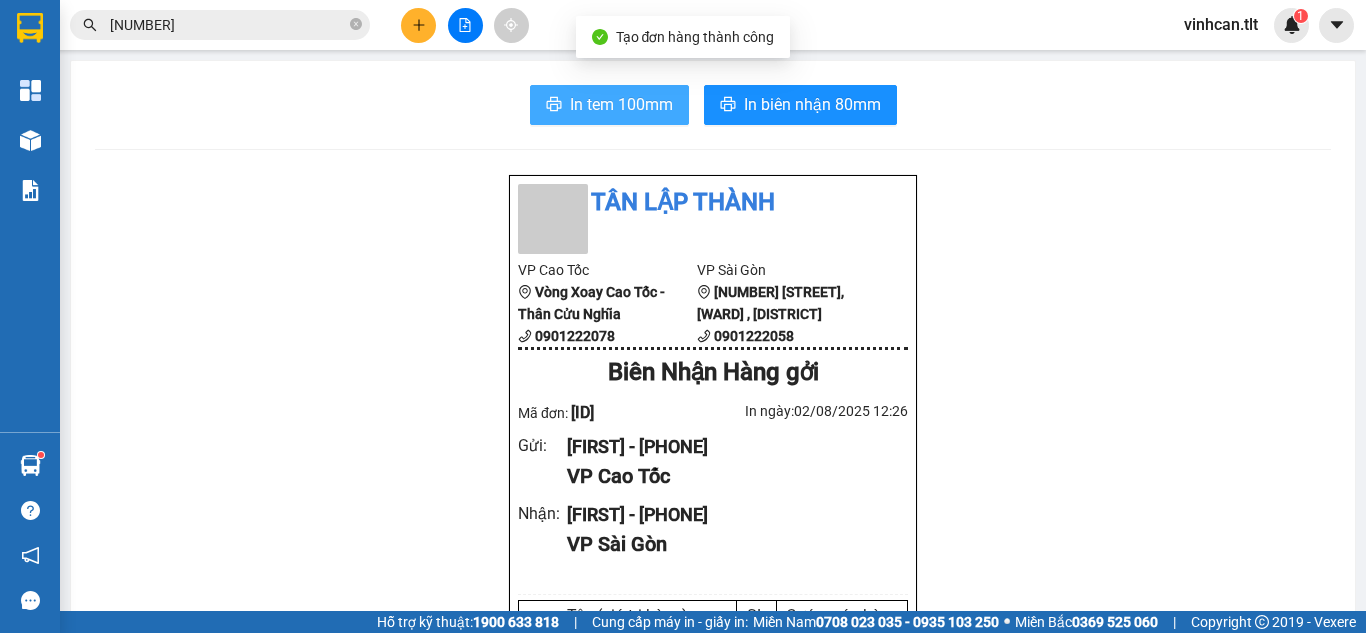 click on "In tem 100mm" at bounding box center (621, 104) 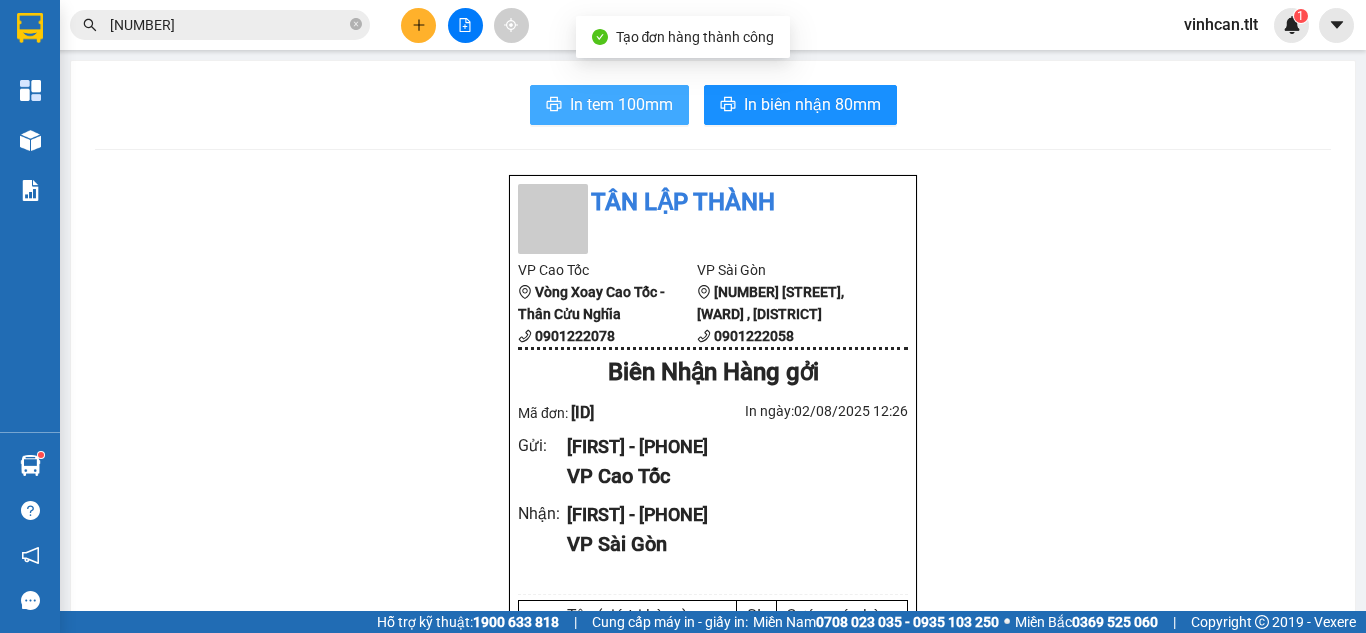 scroll, scrollTop: 0, scrollLeft: 0, axis: both 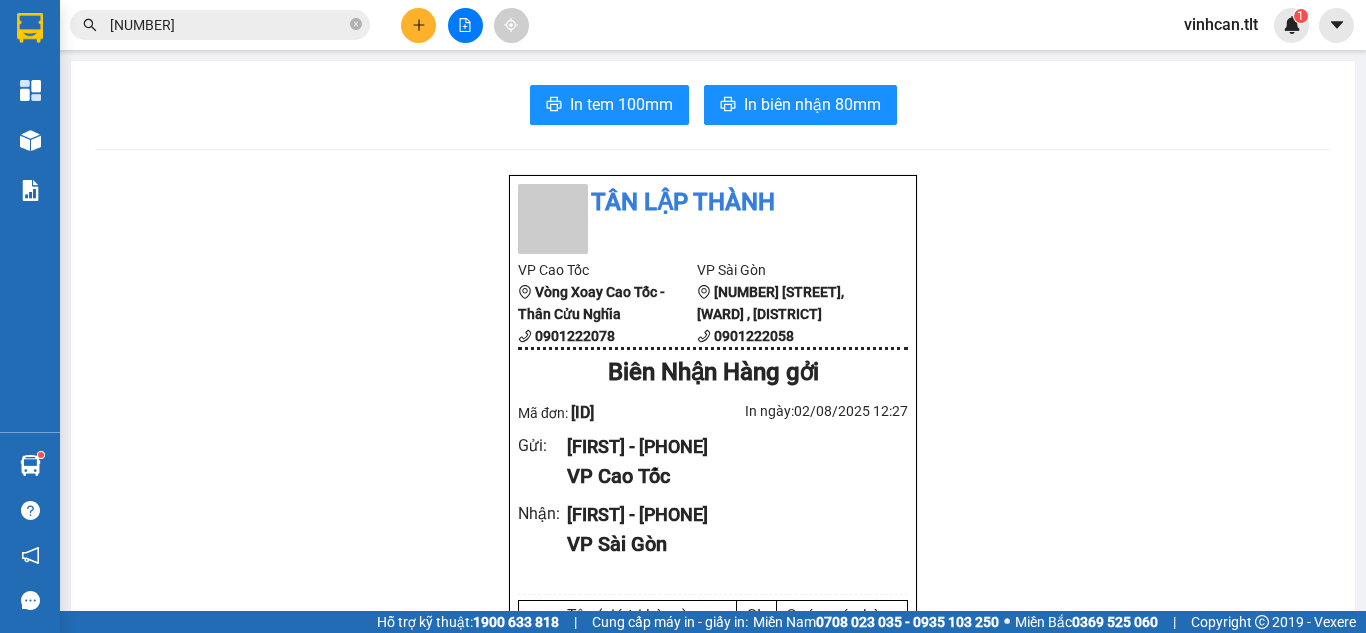 click on "Tân Lập Thành VP Cao Tốc   Vòng Xoay Cao Tốc - Thân Cửu Nghĩa   0901222078 VP Sài Gòn   84 Hùng Vương, P9 , Quận 5   0901222058 Biên Nhận Hàng gởi Mã đơn:   CTTLT0208250042 In ngày:  02/08/2025   12:27 Gửi :   DUY - 0978138806 VP Cao Tốc Nhận :   SƠN - 0913247267 VP Sài Gòn Tên (giá trị hàng) SL Cước món hàng Khác - 2 TNP   (0) 1 65.000 Tổng cộng 1 65.000 Loading... Chưa Thu : 65.000 VND Tổng phải thu : 65.000 VND Quy định nhận/gửi hàng : Hàng hóa quá 7 ngày, nhà xe không chịu trách nhiệm hư hao, thất lạc. Nhà xe không bồi thường khi vận chuyển hàng dễ vỡ. Hàng không kê khai giá trị nếu thất lạc nhà xe chỉ bồi thường tối đa 10 lần cước vận chuyển. Đối với tiền, quý khách vui lòng mang theo CMND để đối chiếu. Nhà xe không chịu trách nhiệm với hàng niêm phong/hàng quốc cấm. CTTLT0208250042 Cao Tốc DUY    -    0978138806 Sài Gòn SƠN    -    1 0" at bounding box center [713, 905] 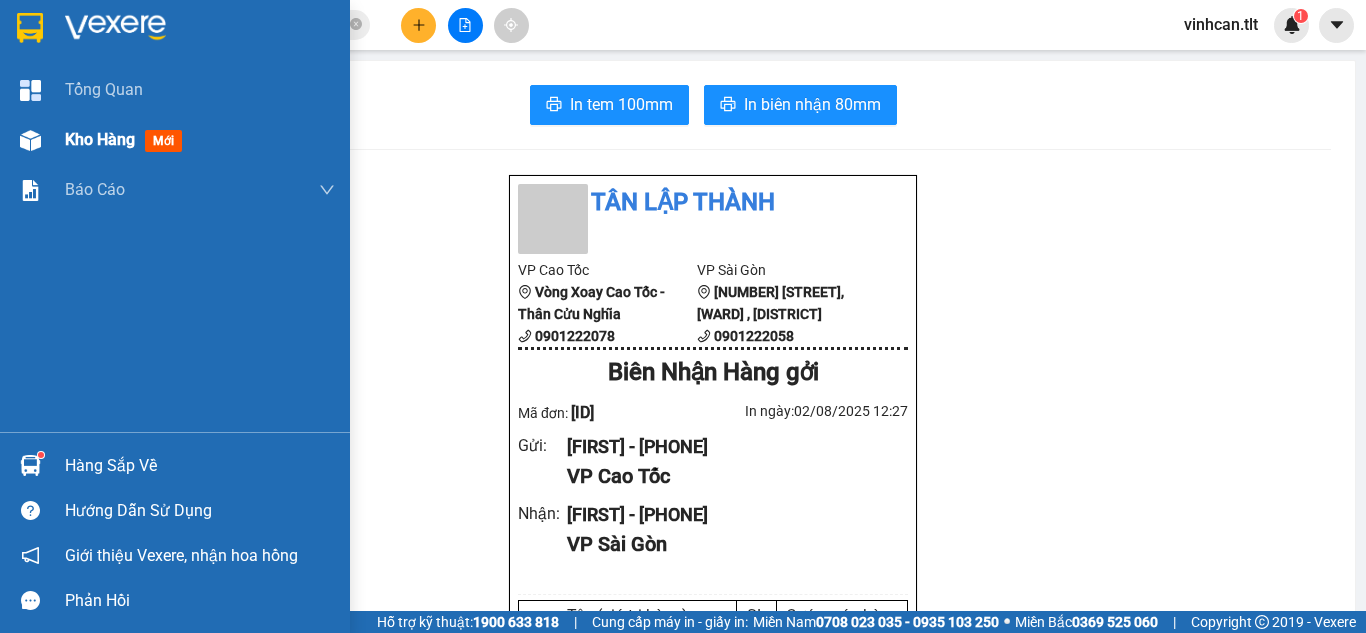 click on "Kho hàng" at bounding box center [100, 139] 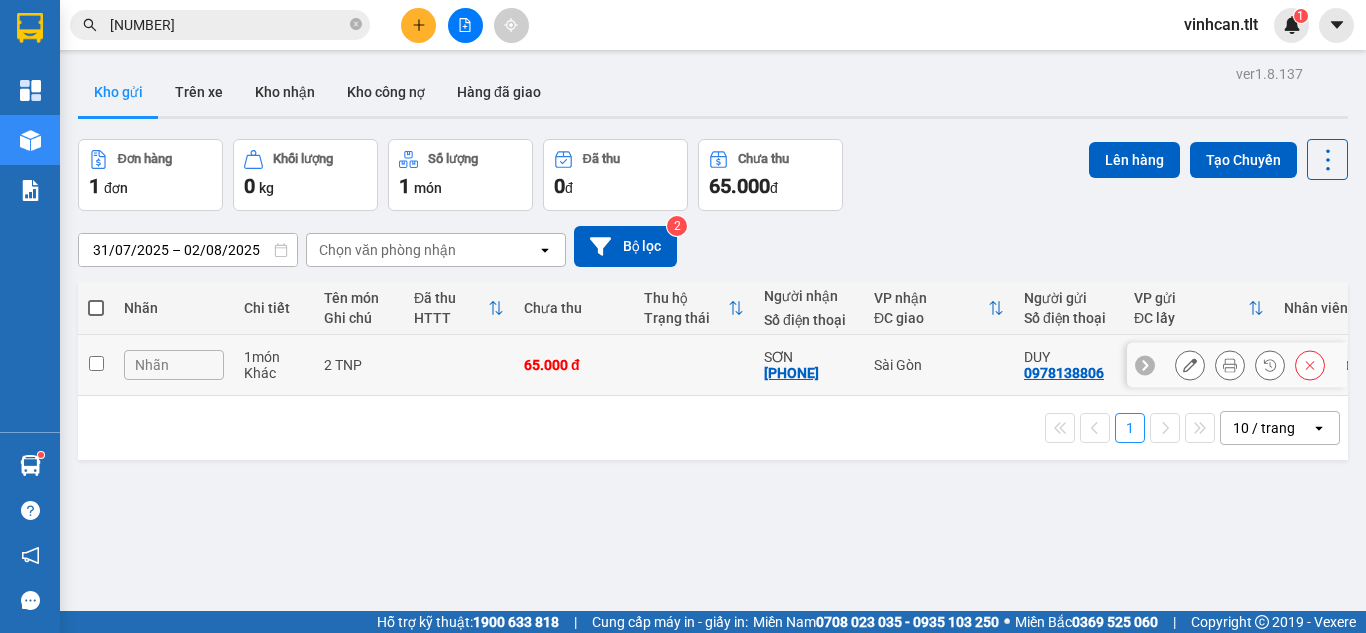 click at bounding box center (459, 365) 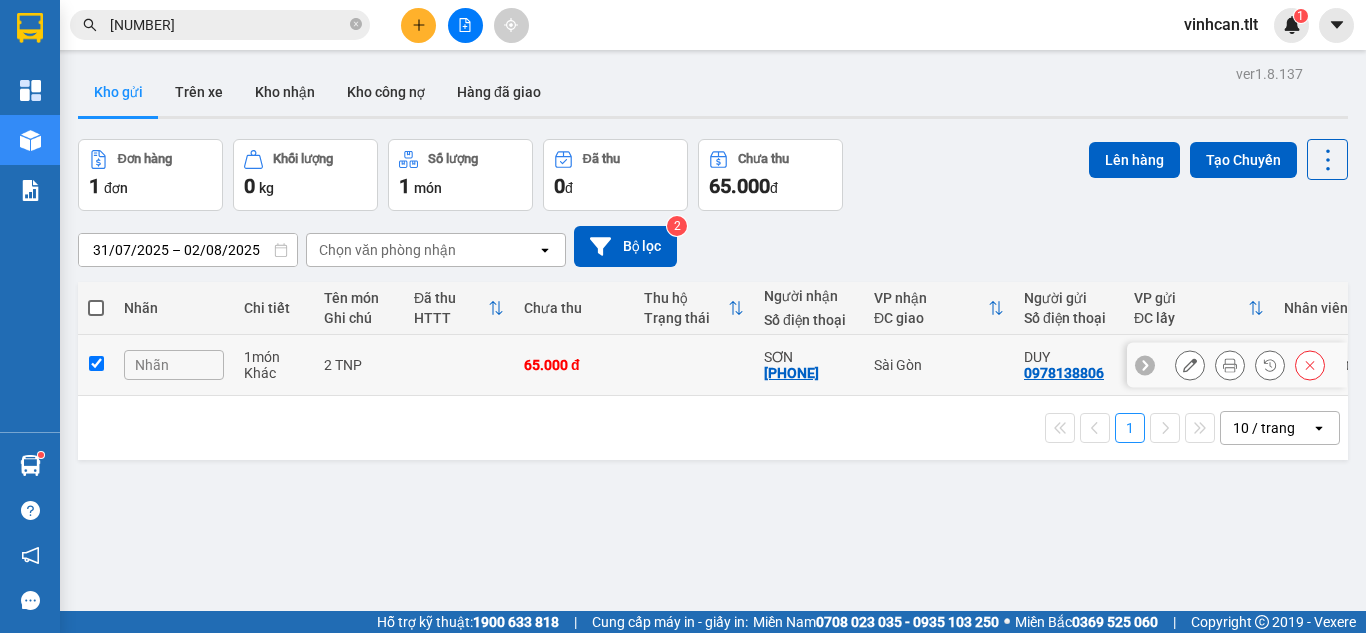 checkbox on "true" 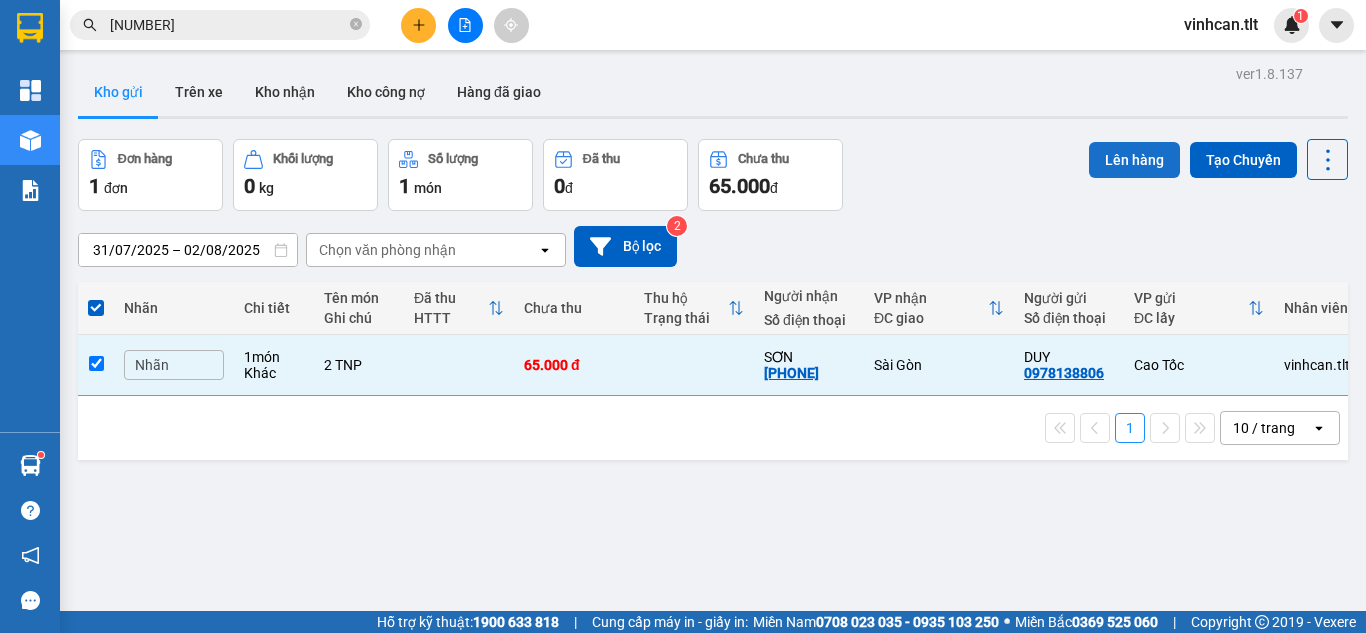 click on "Lên hàng" at bounding box center (1134, 160) 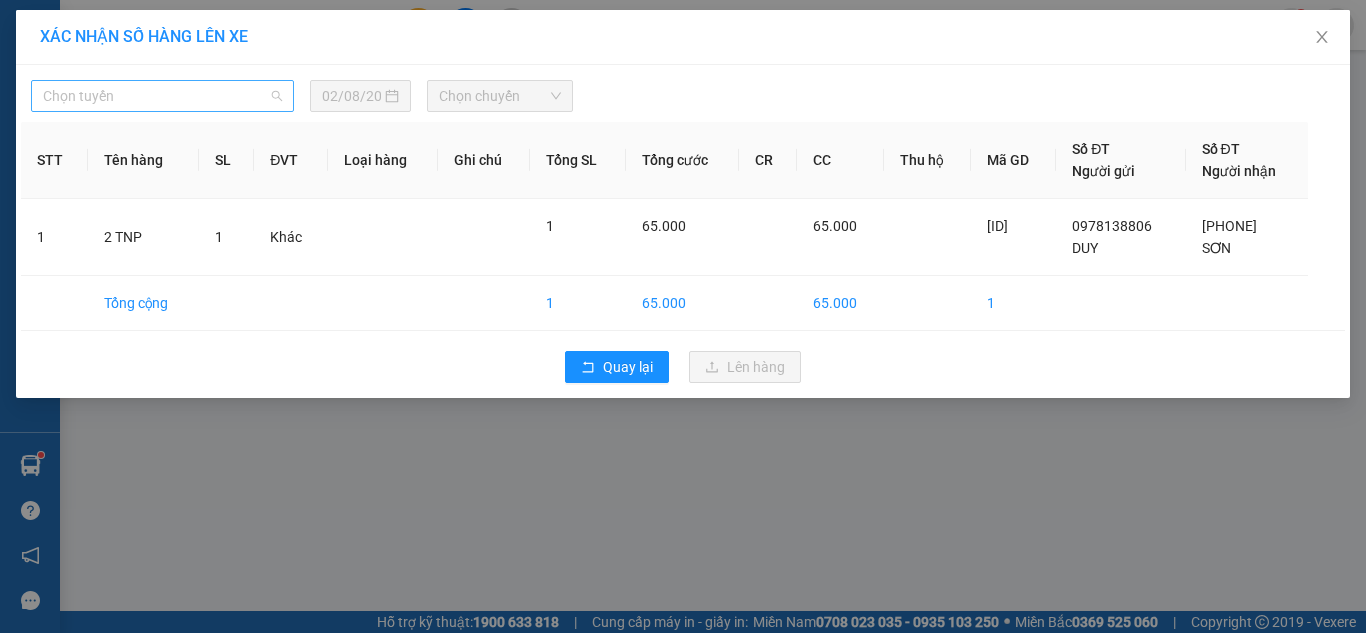 click on "Chọn tuyến" at bounding box center [162, 96] 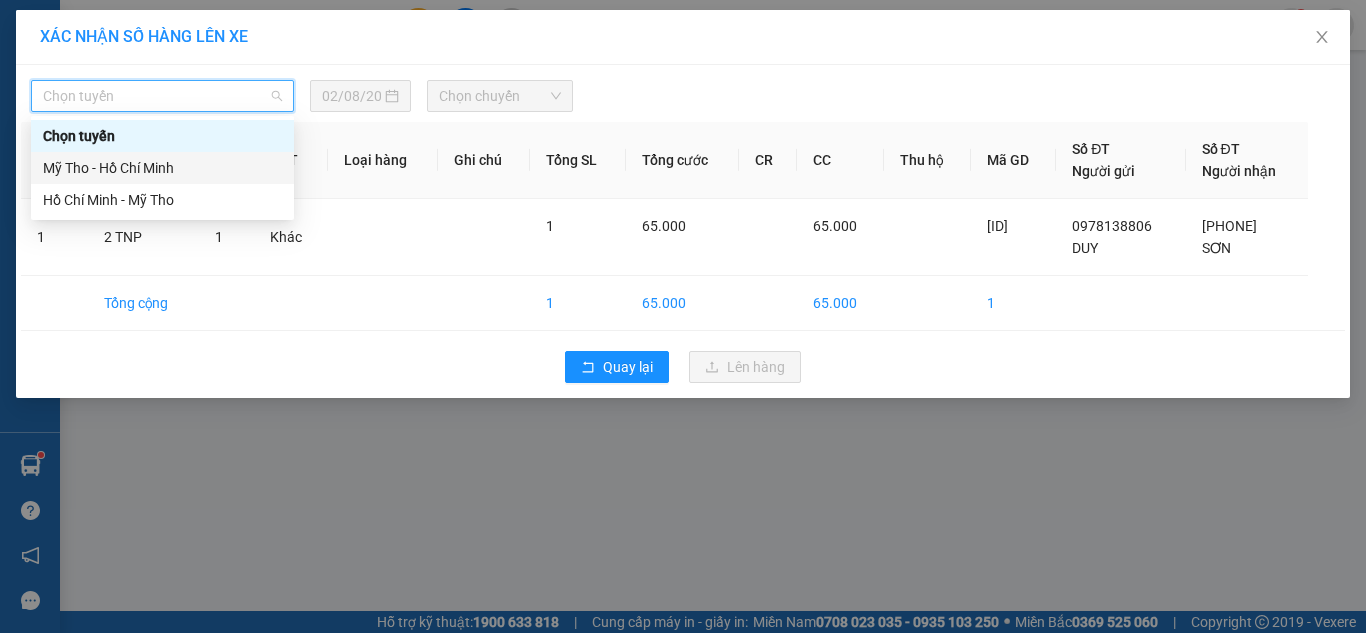 click on "Mỹ Tho - Hồ Chí Minh" at bounding box center (162, 168) 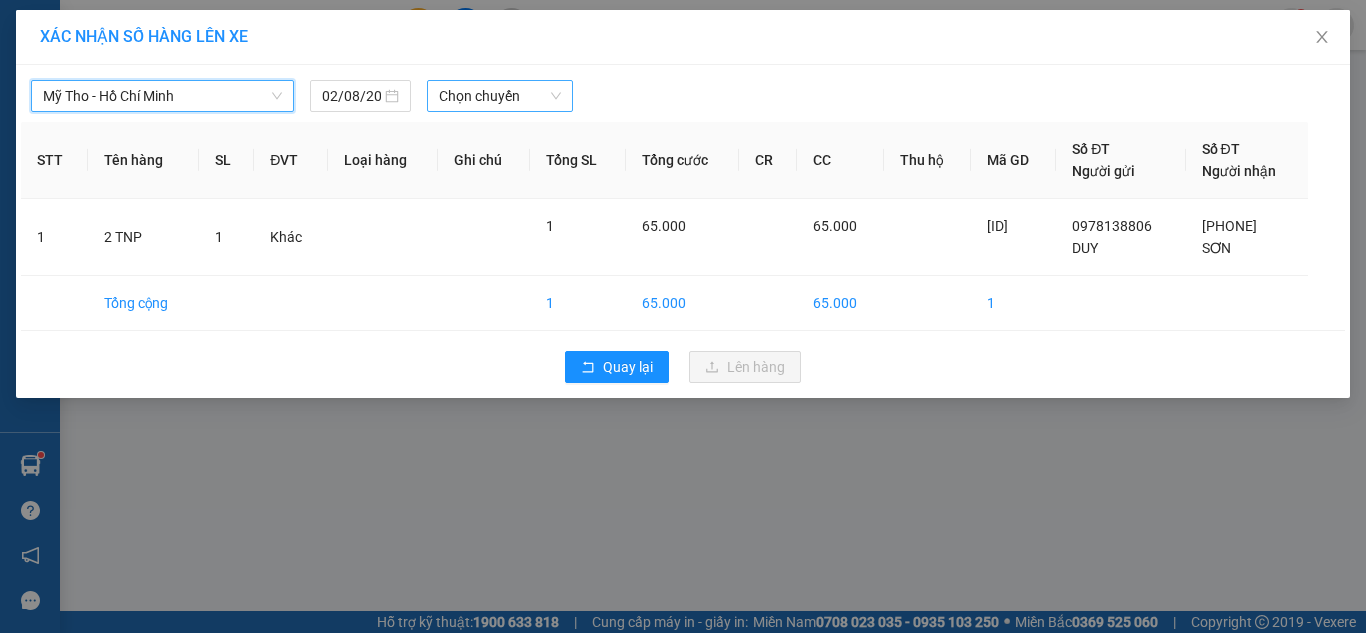 click on "Chọn chuyến" at bounding box center (500, 96) 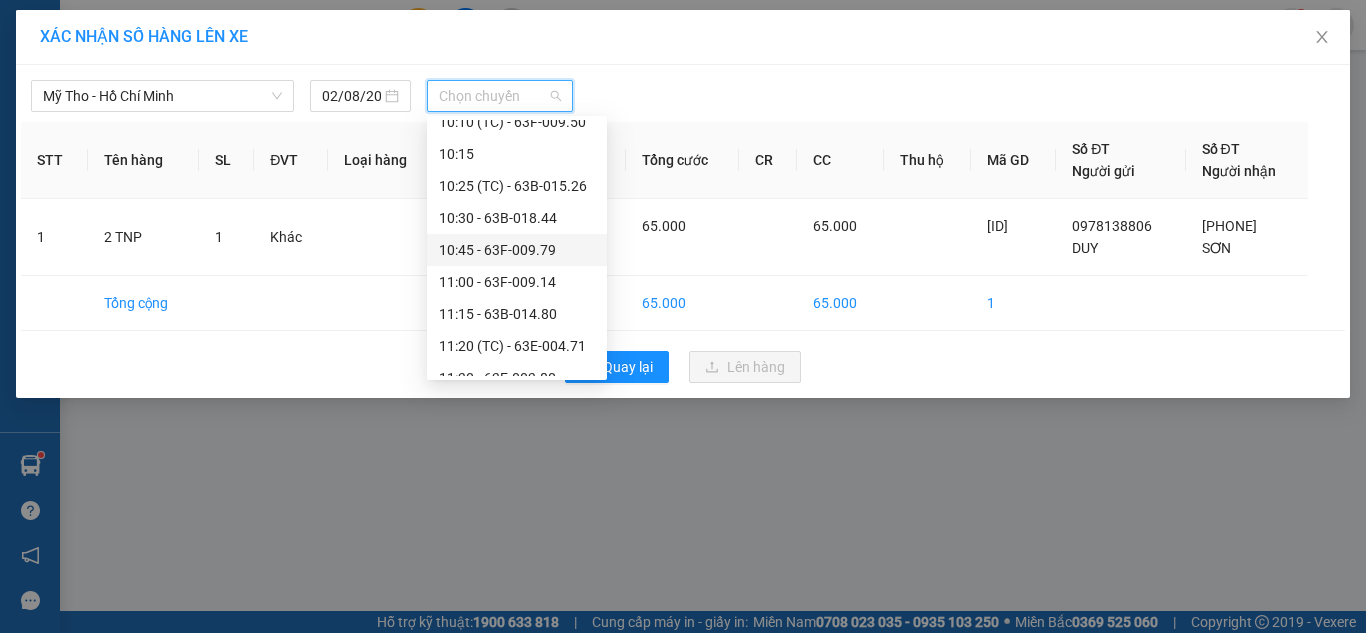 scroll, scrollTop: 1400, scrollLeft: 0, axis: vertical 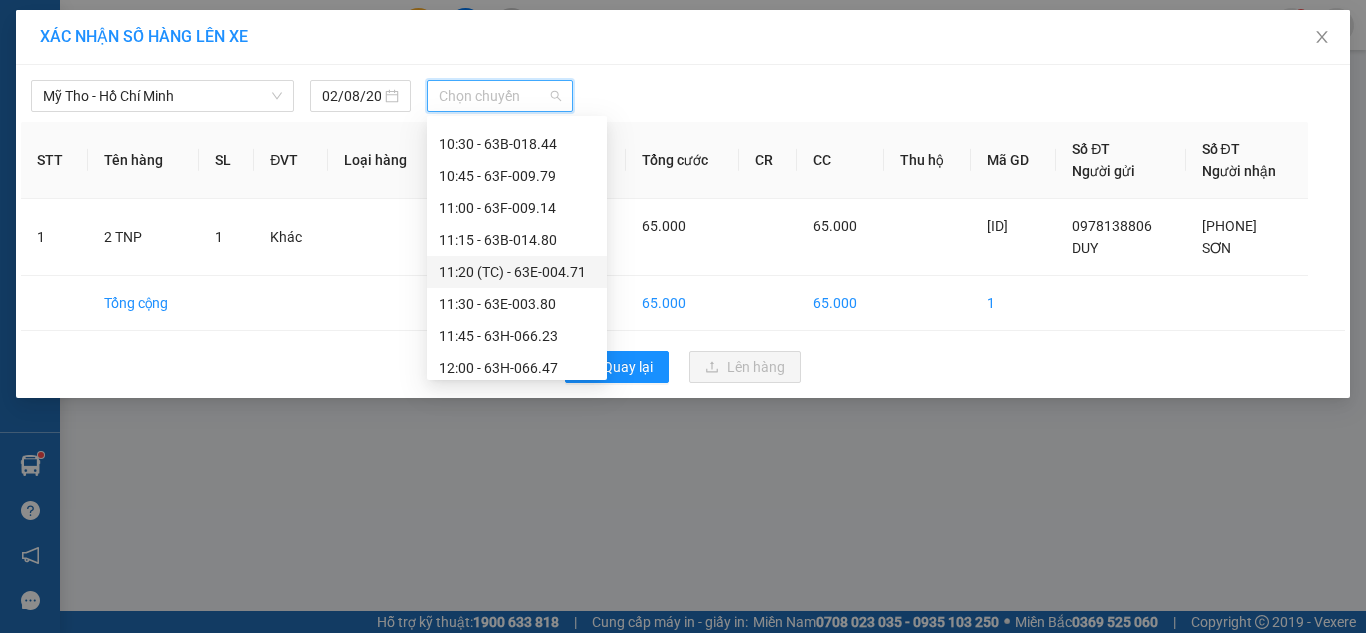 click on "11:20   (TC)   - 63E-004.71" at bounding box center (517, 272) 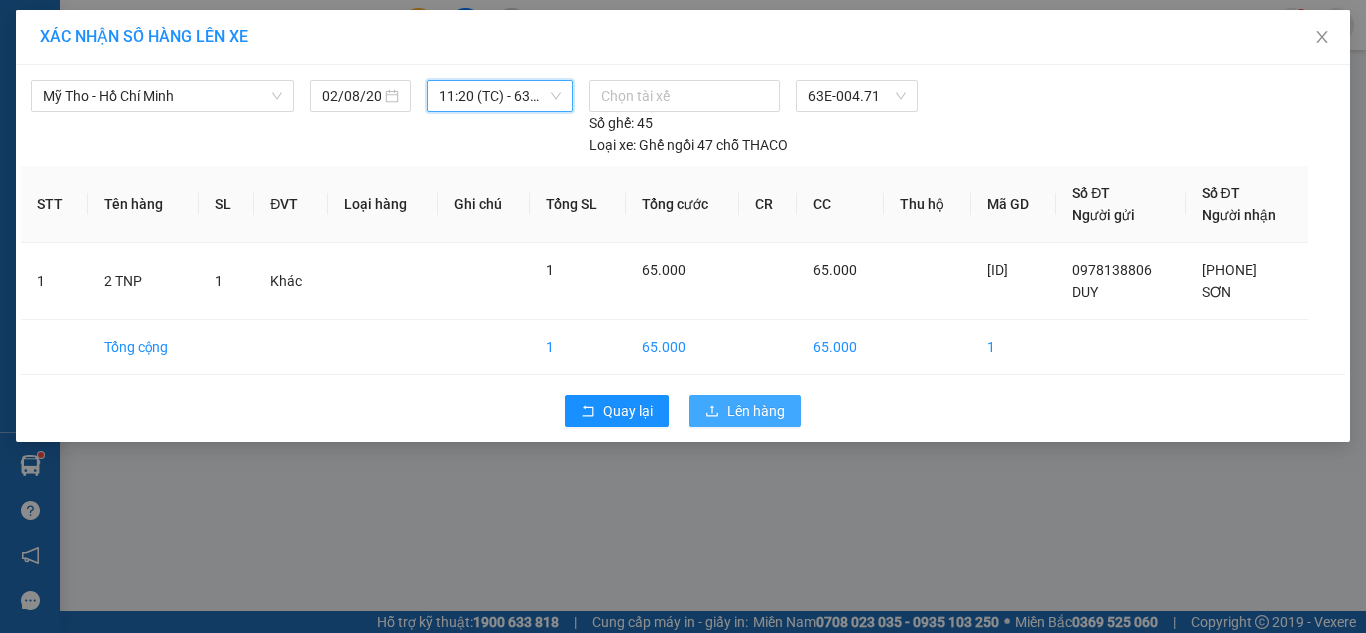 click on "Lên hàng" at bounding box center [756, 411] 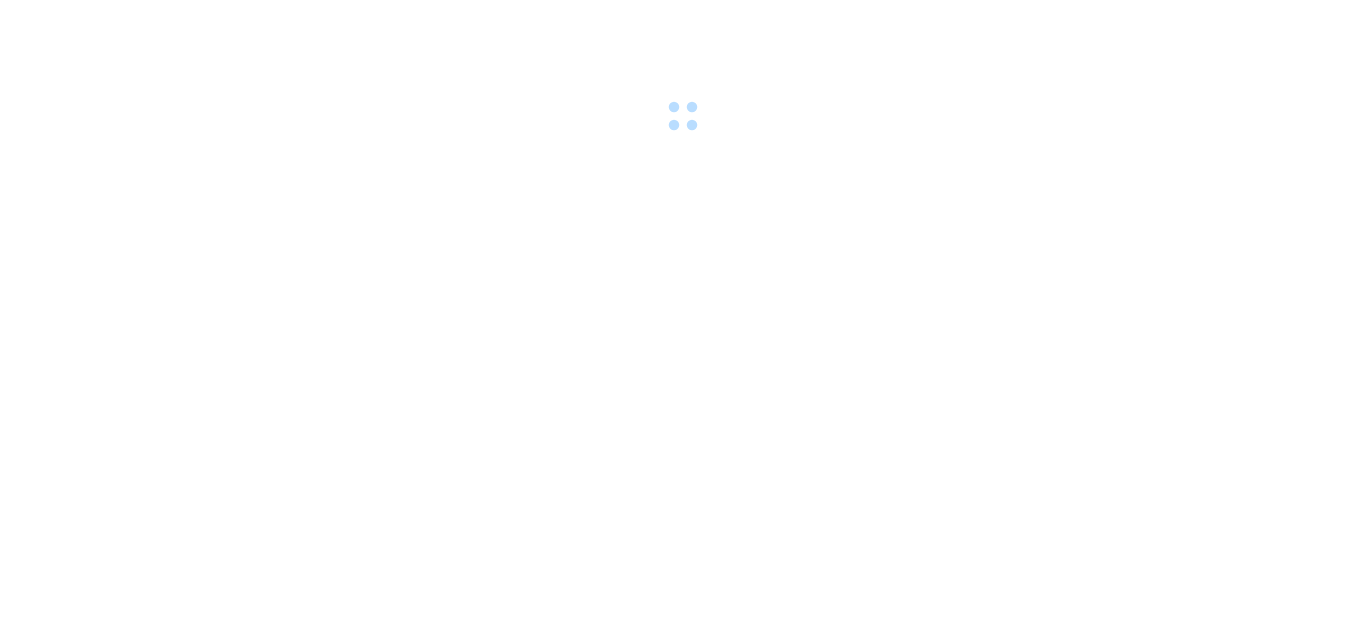 scroll, scrollTop: 0, scrollLeft: 0, axis: both 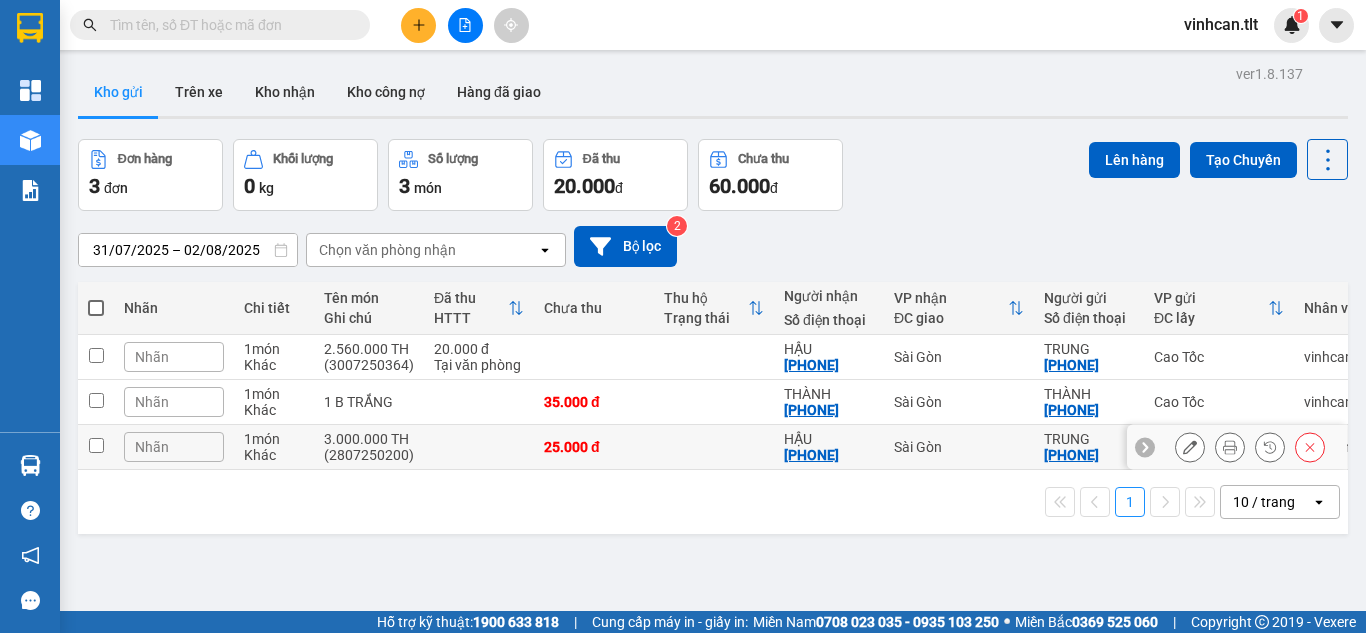click at bounding box center [479, 447] 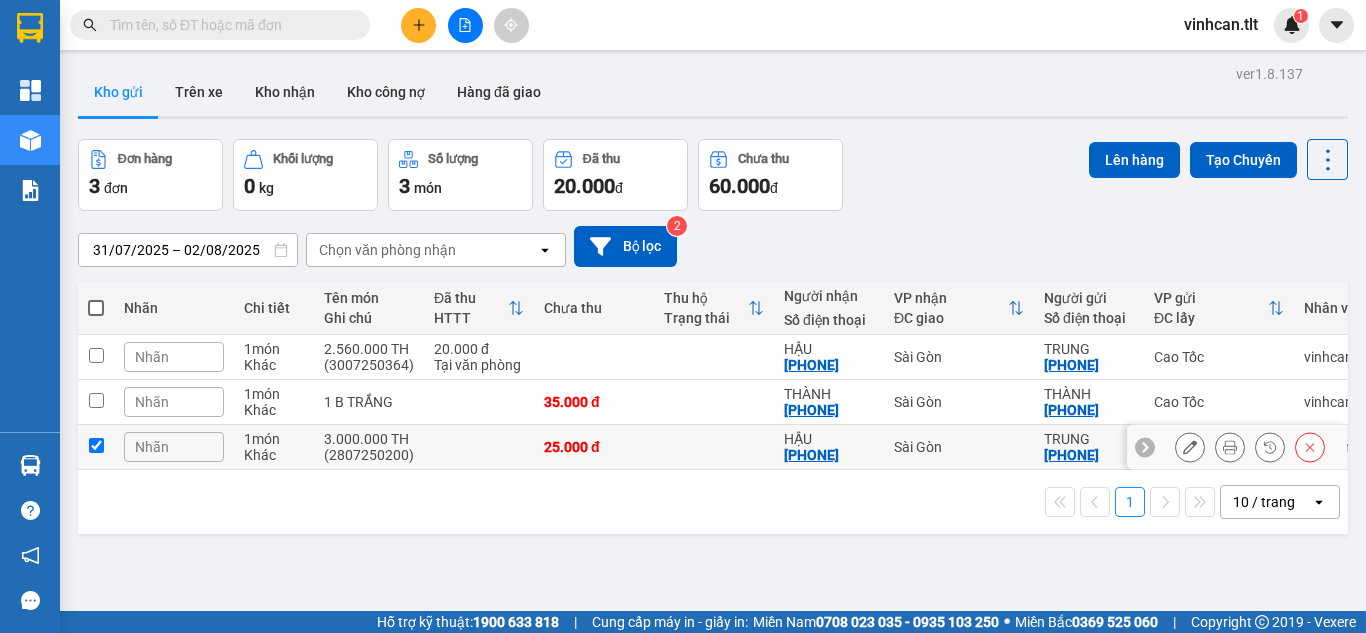 checkbox on "true" 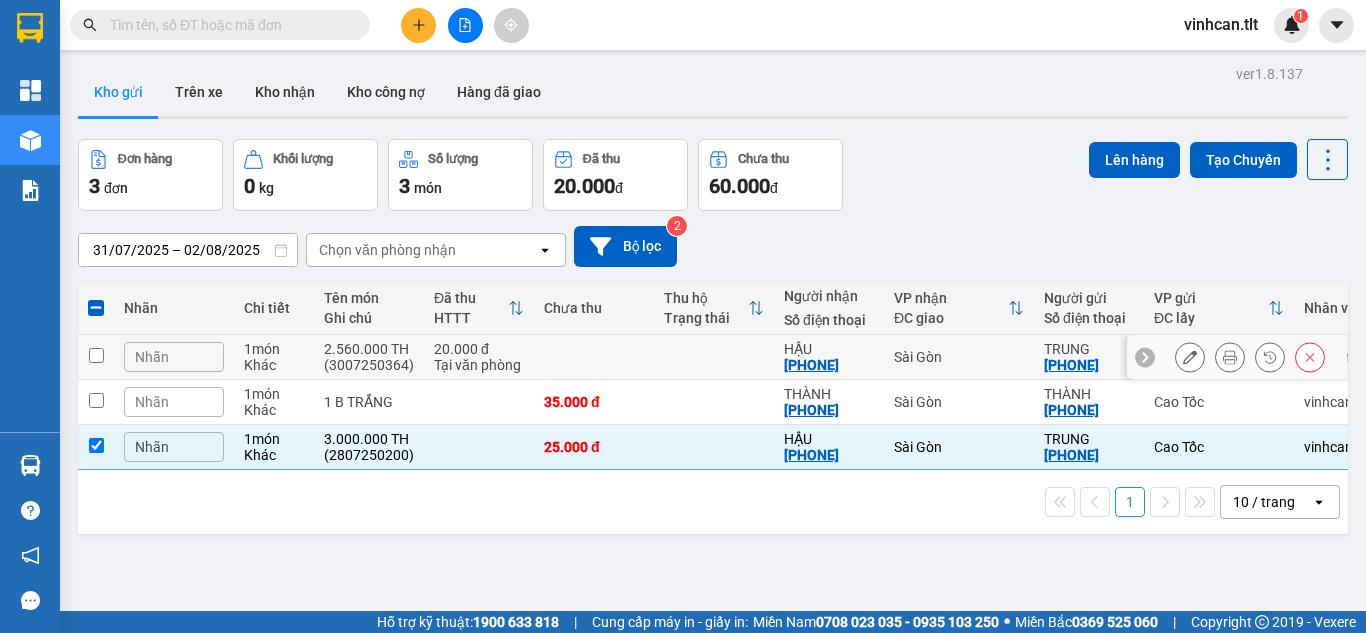 click on "20.000 đ Tại văn phòng" at bounding box center (479, 357) 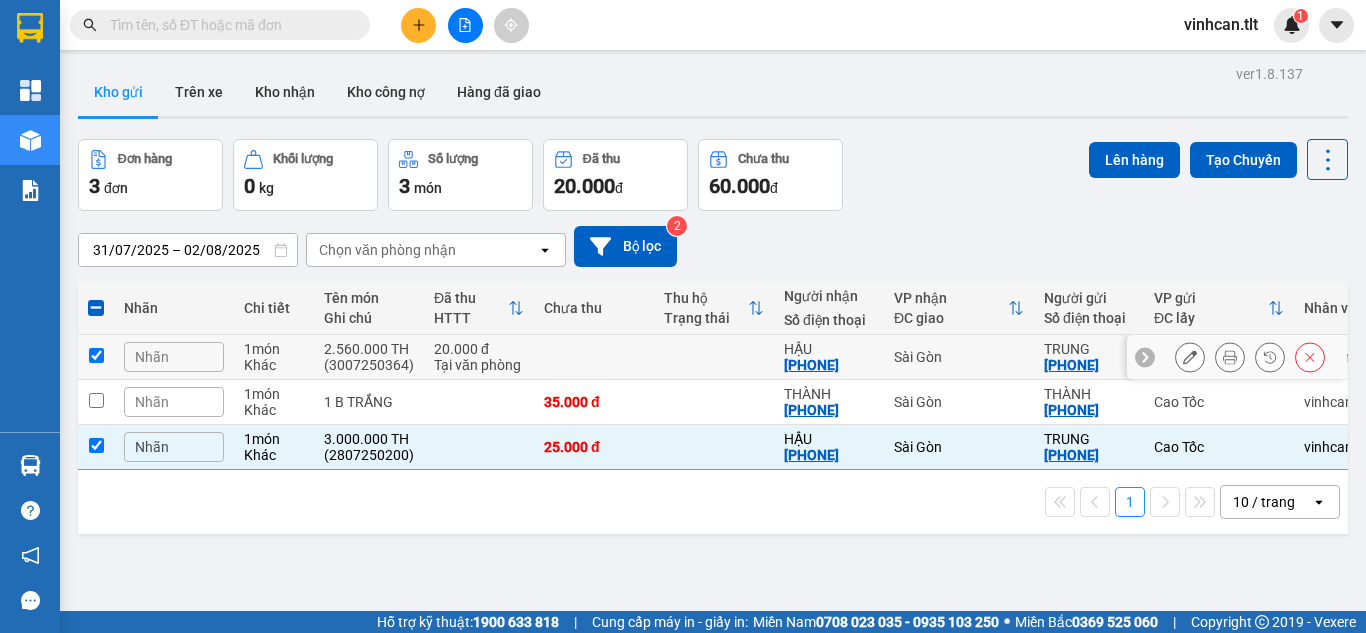 checkbox on "true" 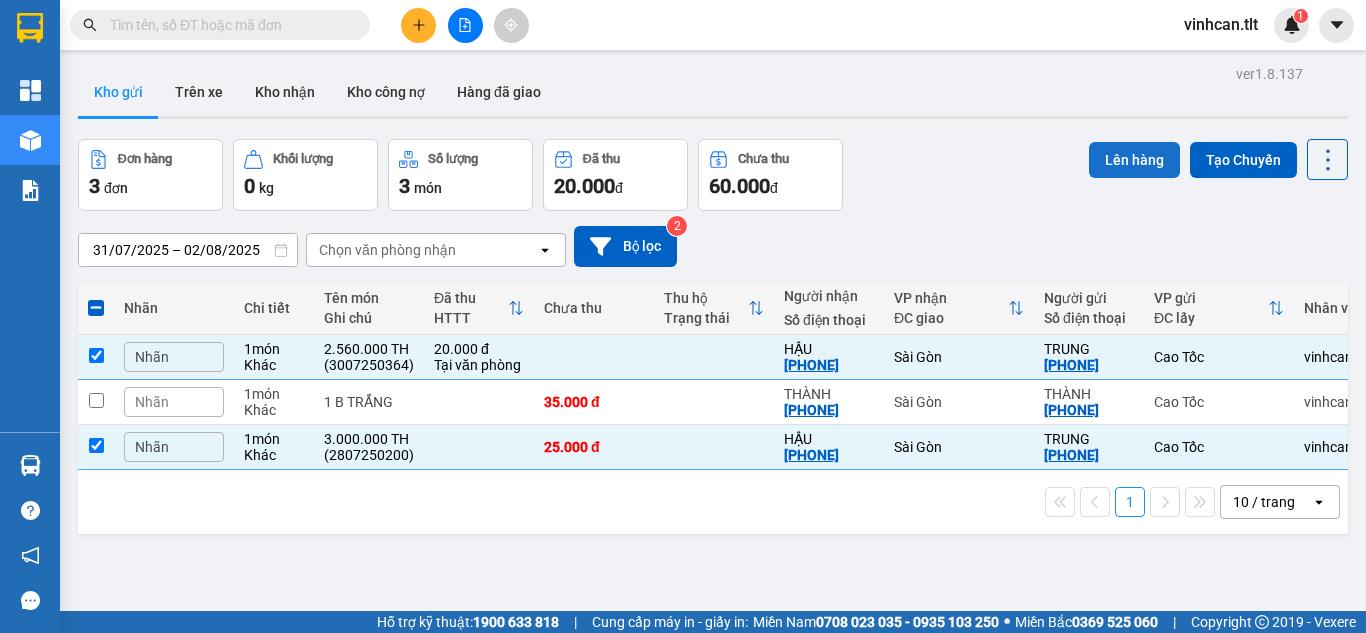 click on "Lên hàng" at bounding box center (1134, 160) 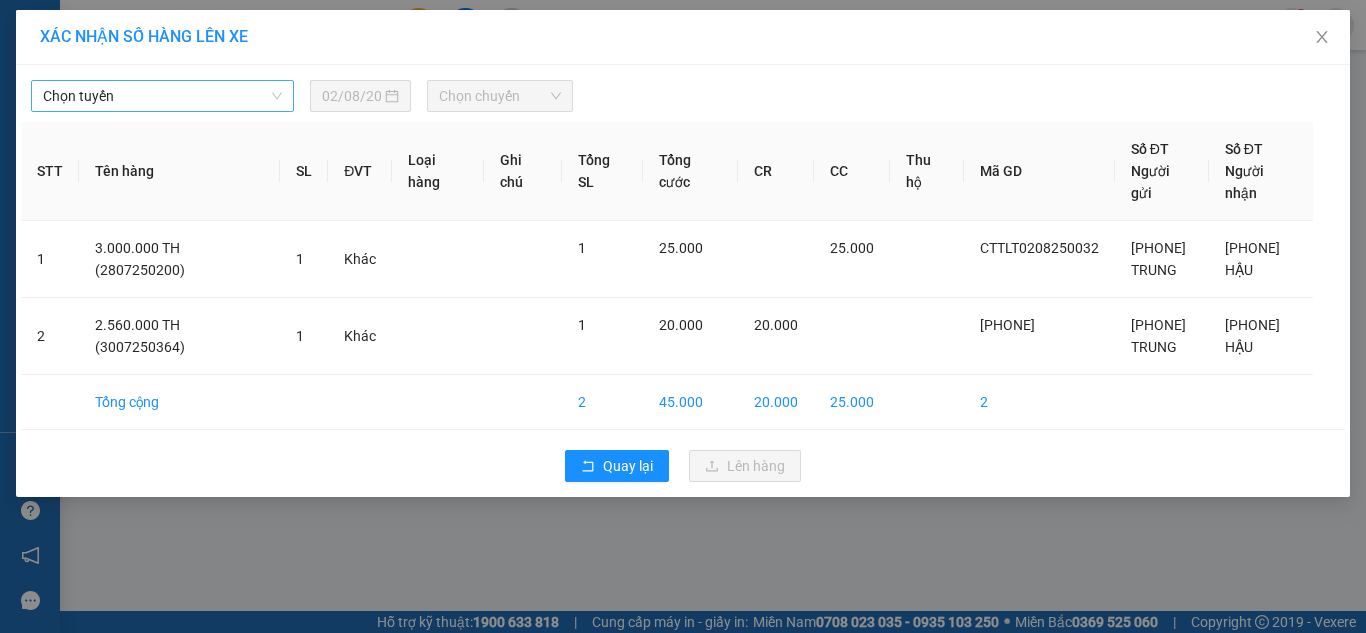 click on "Chọn tuyến" at bounding box center (162, 96) 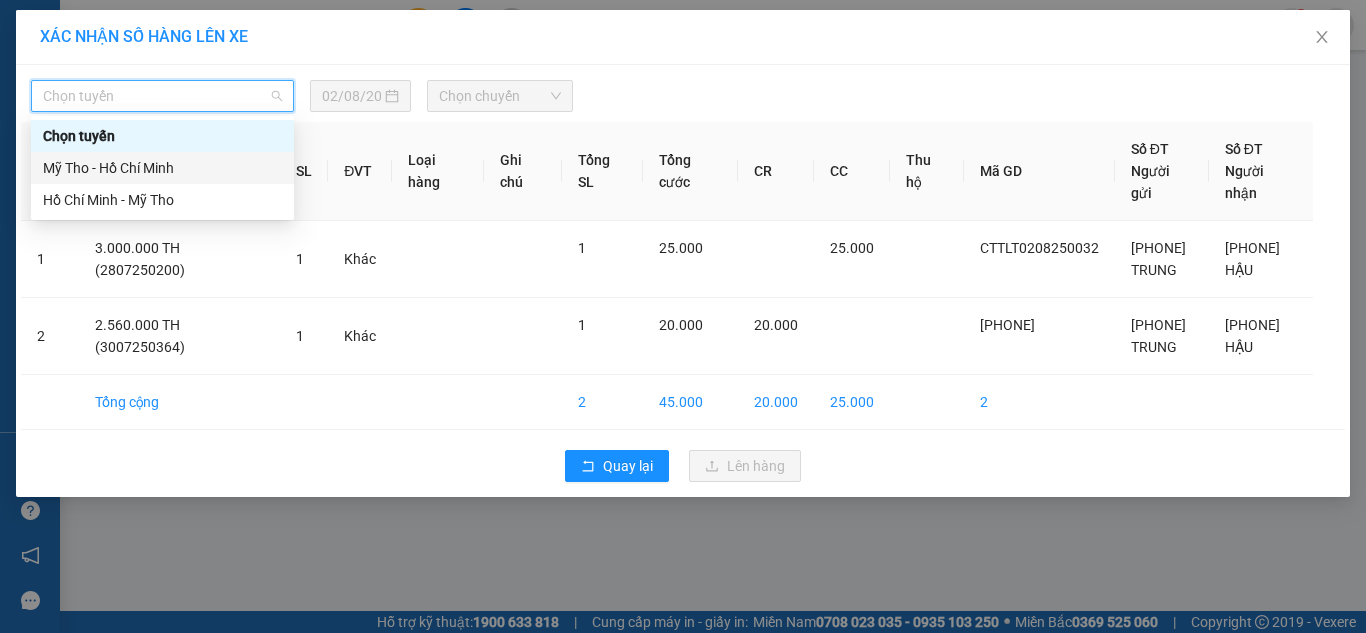 click on "Mỹ Tho - Hồ Chí Minh" at bounding box center [162, 168] 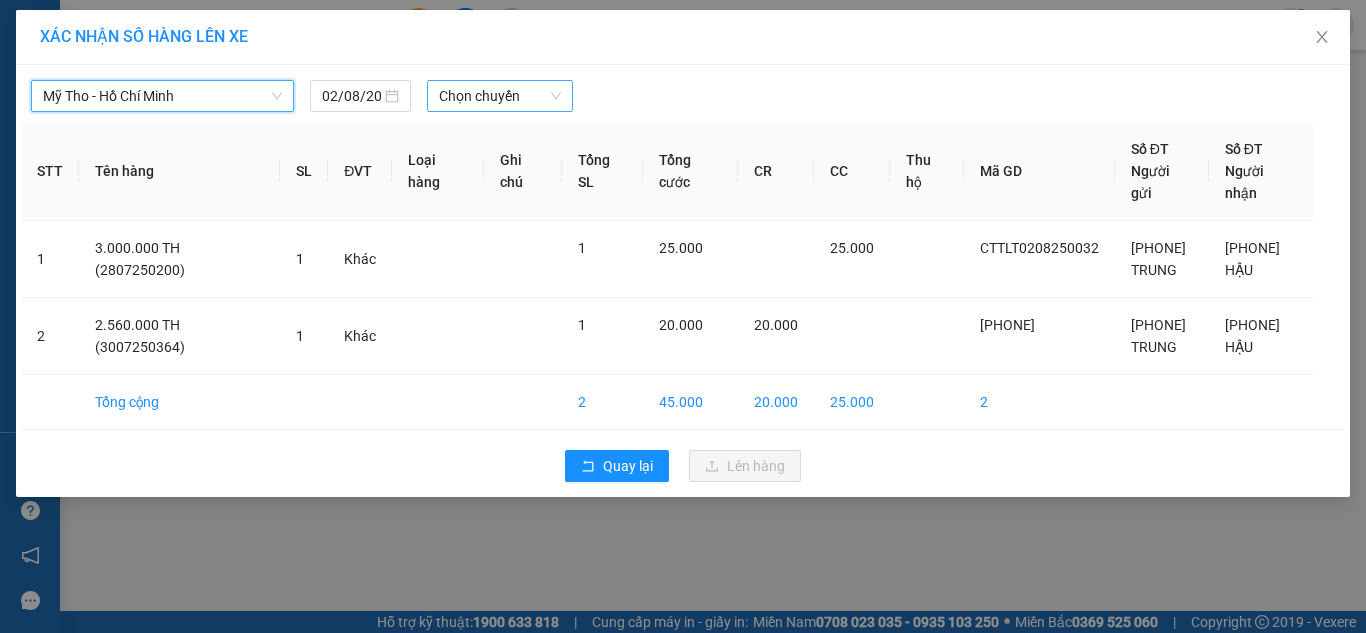 click on "Chọn chuyến" at bounding box center (500, 96) 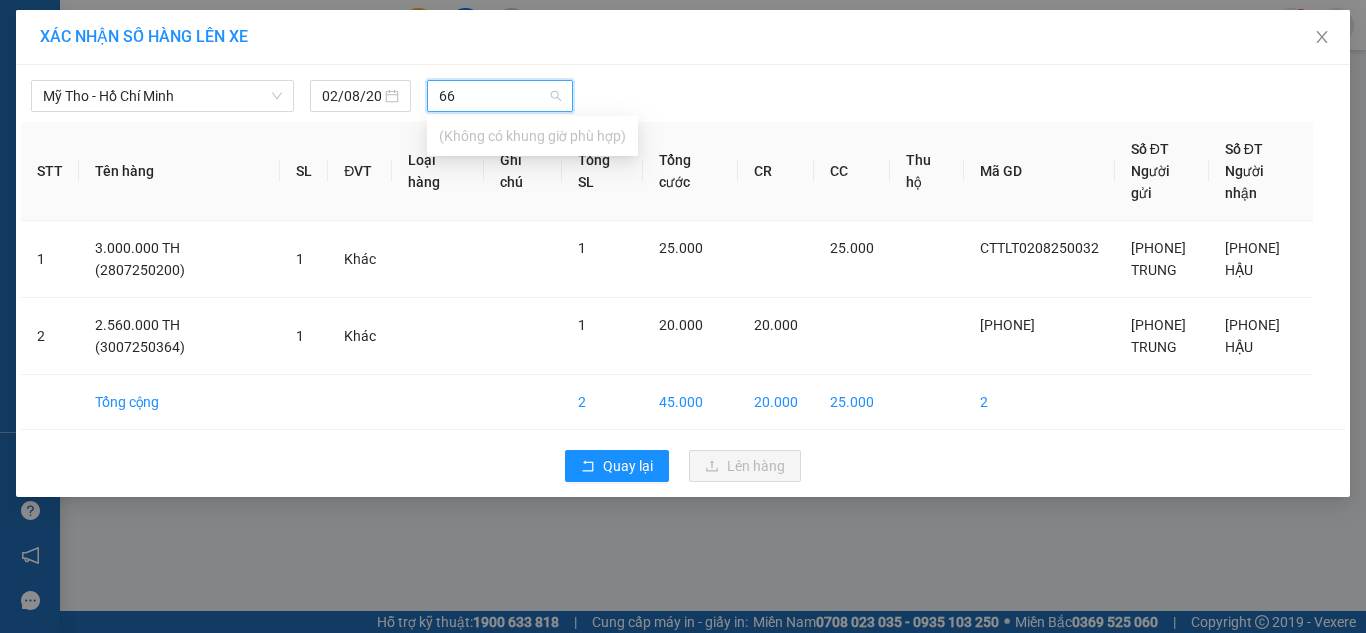 type on "6" 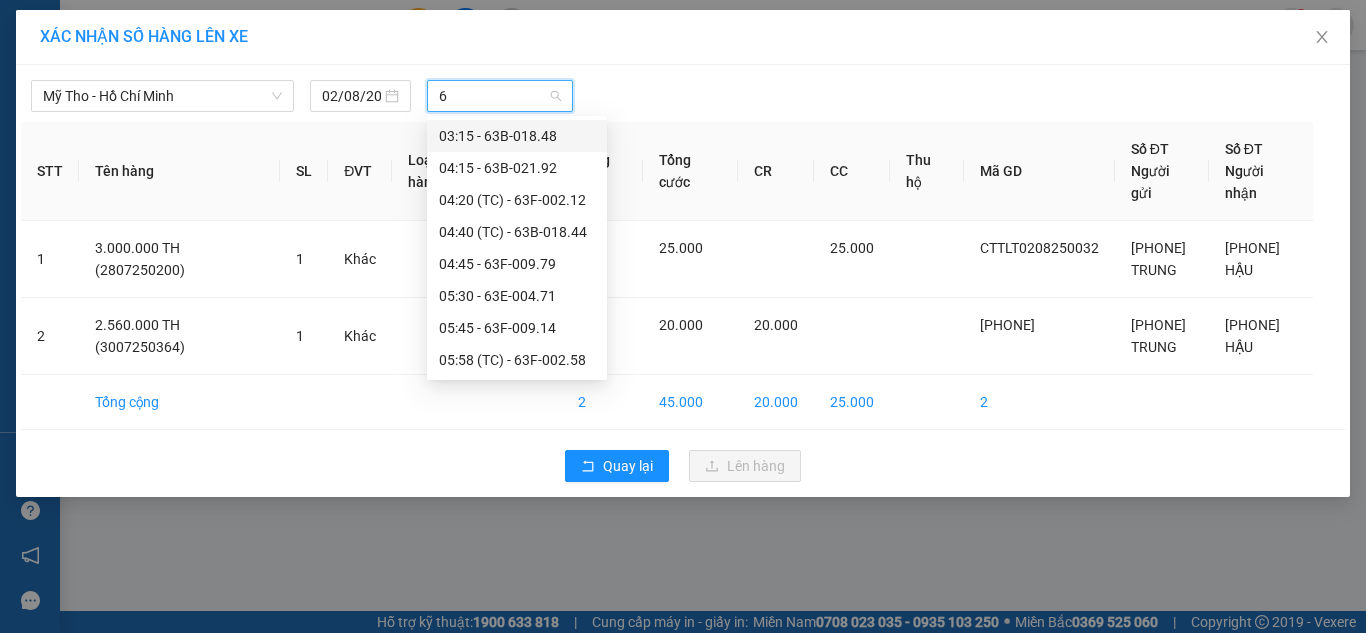 type 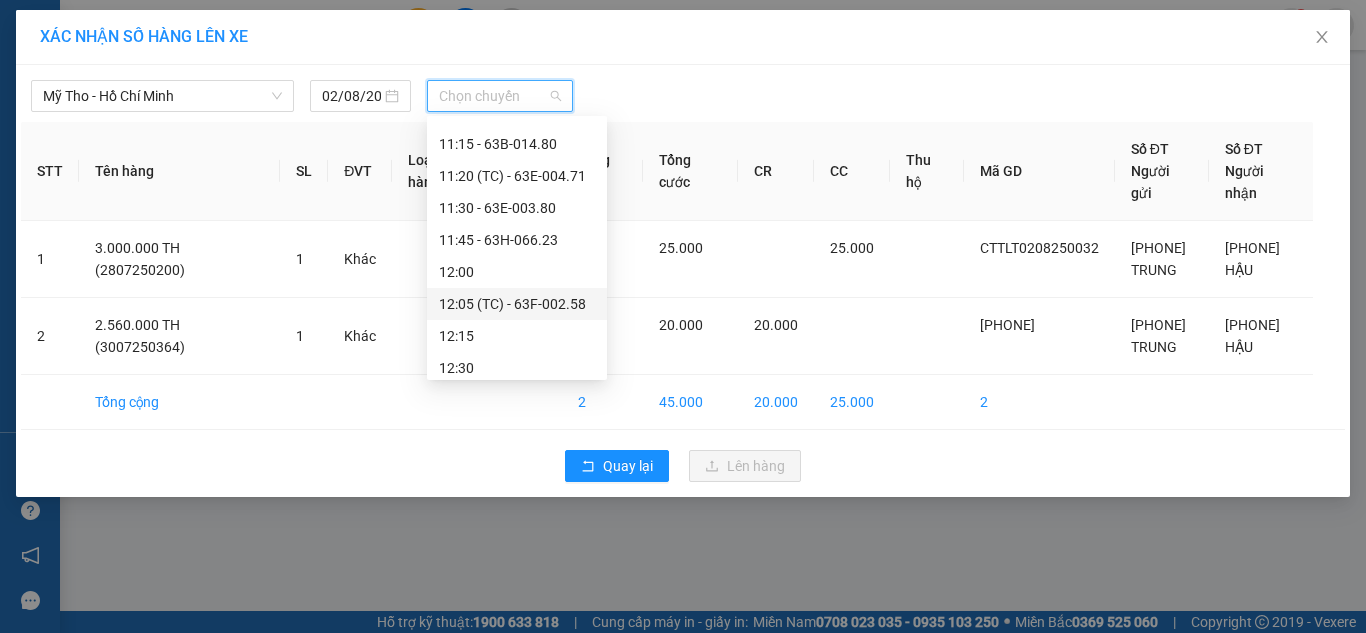 scroll, scrollTop: 1500, scrollLeft: 0, axis: vertical 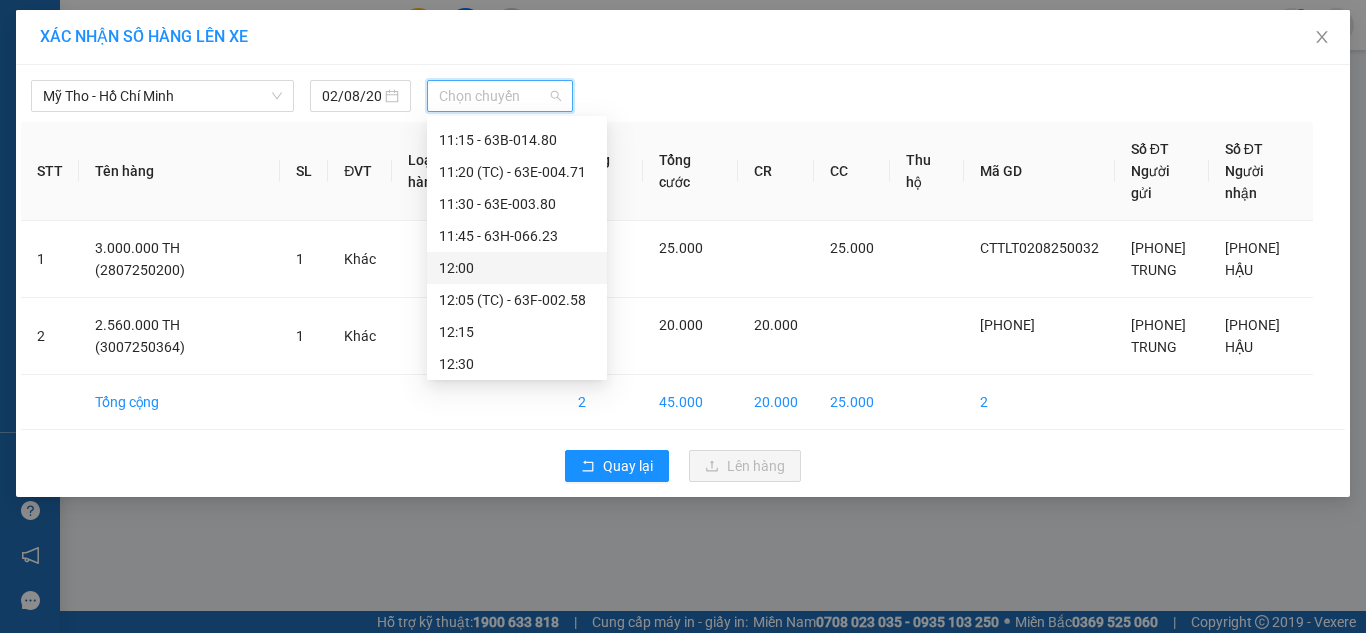 click on "12:00" at bounding box center (517, 268) 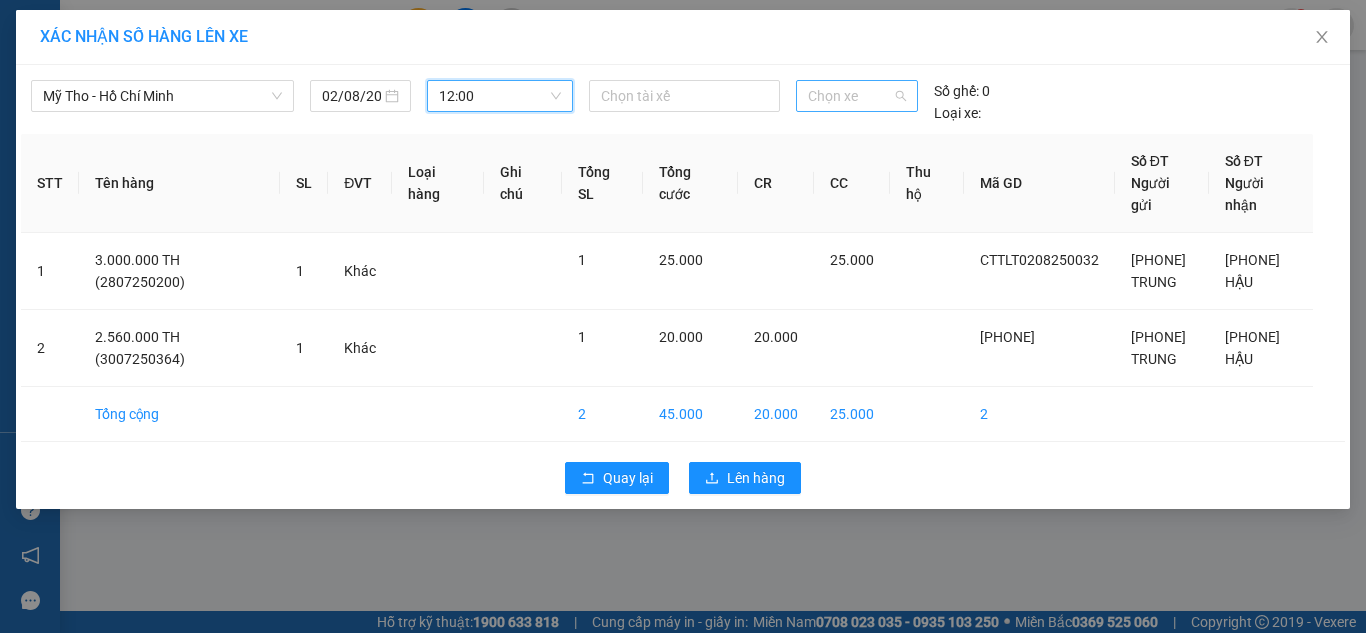 click on "Chọn xe" at bounding box center [857, 96] 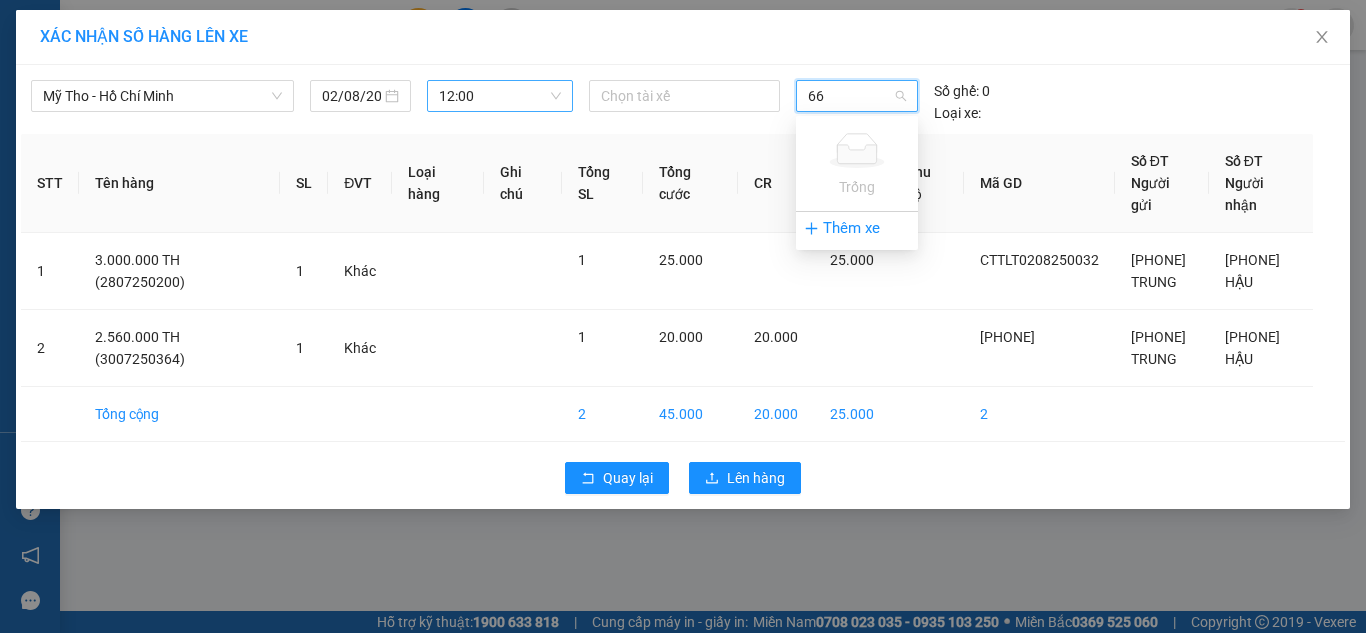 type on "6" 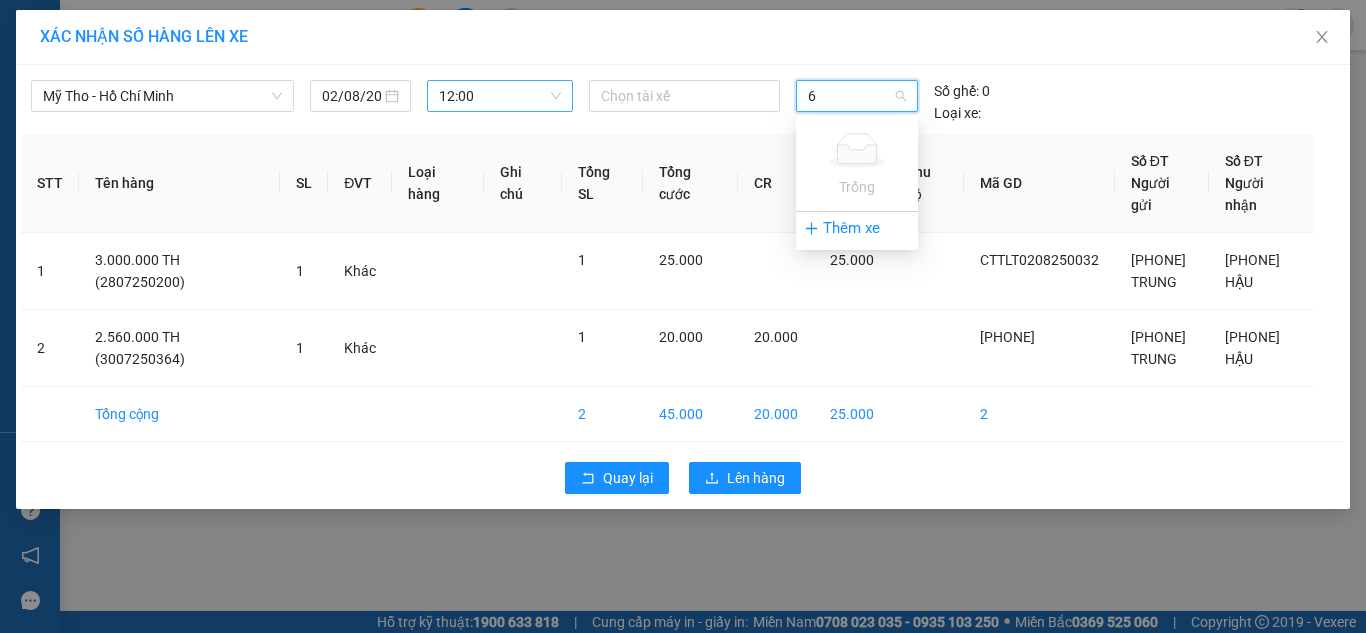 type 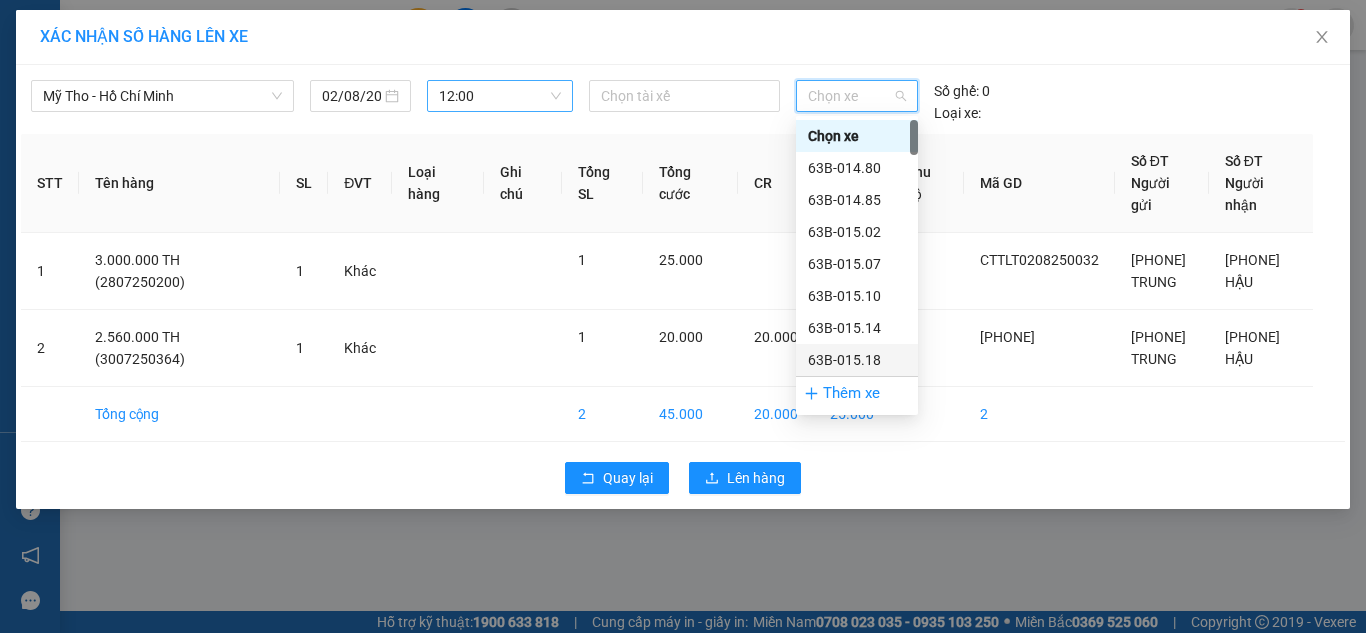 click on "Thêm xe" at bounding box center (857, 393) 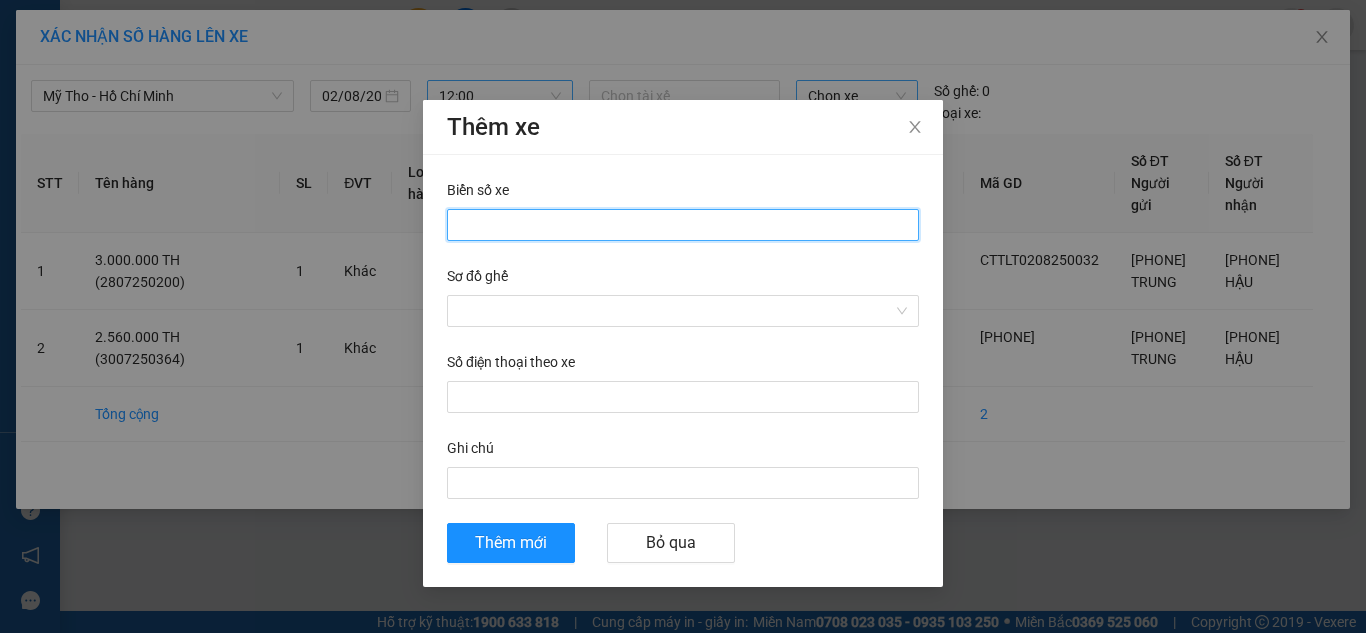 click on "Biển số xe" at bounding box center (683, 225) 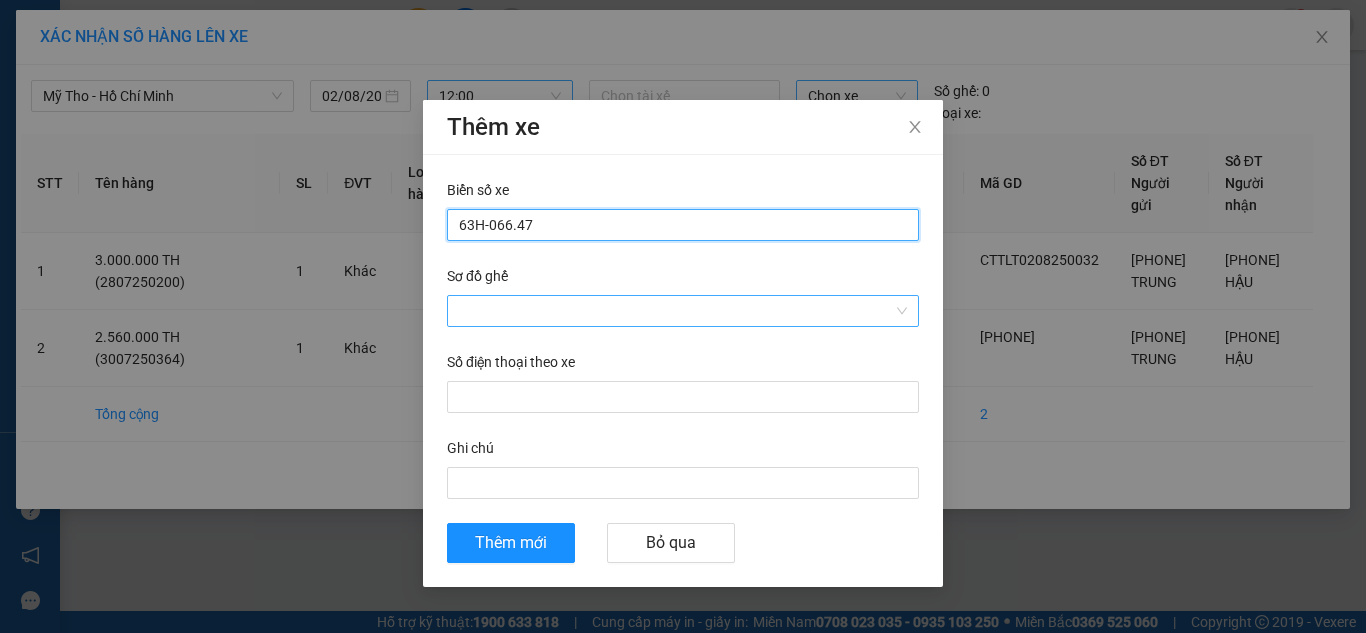 type on "63H-066.47" 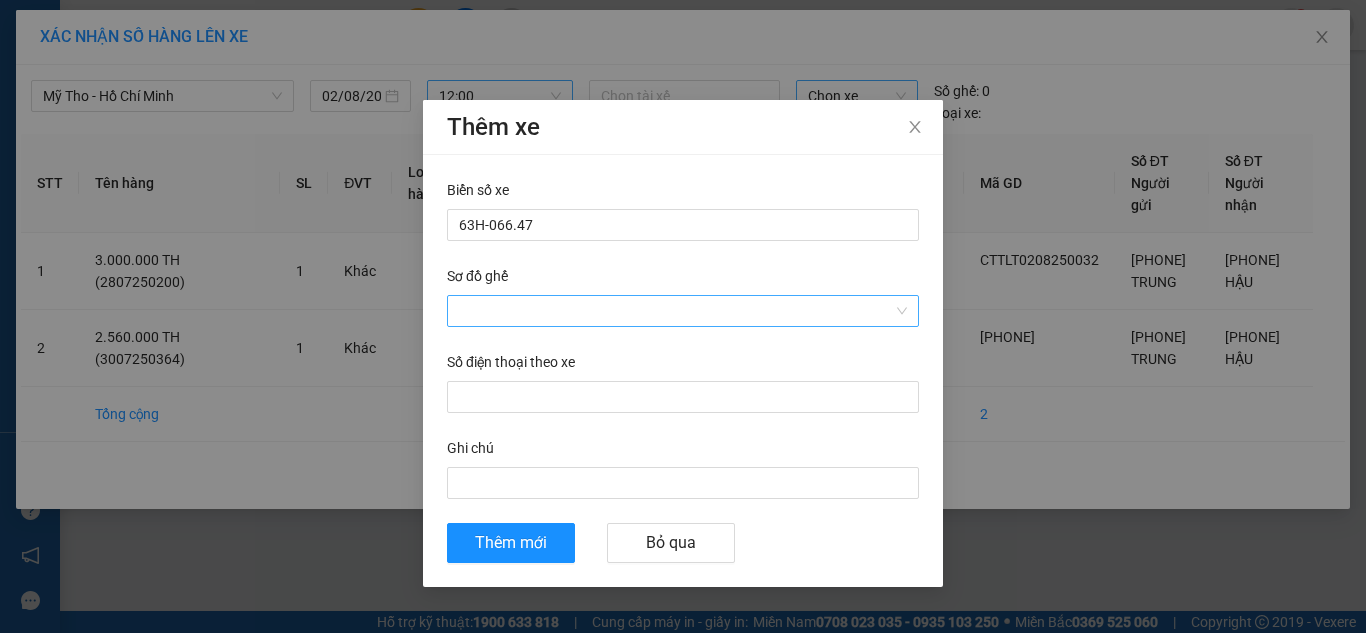 click on "Sơ đồ ghế" at bounding box center (676, 311) 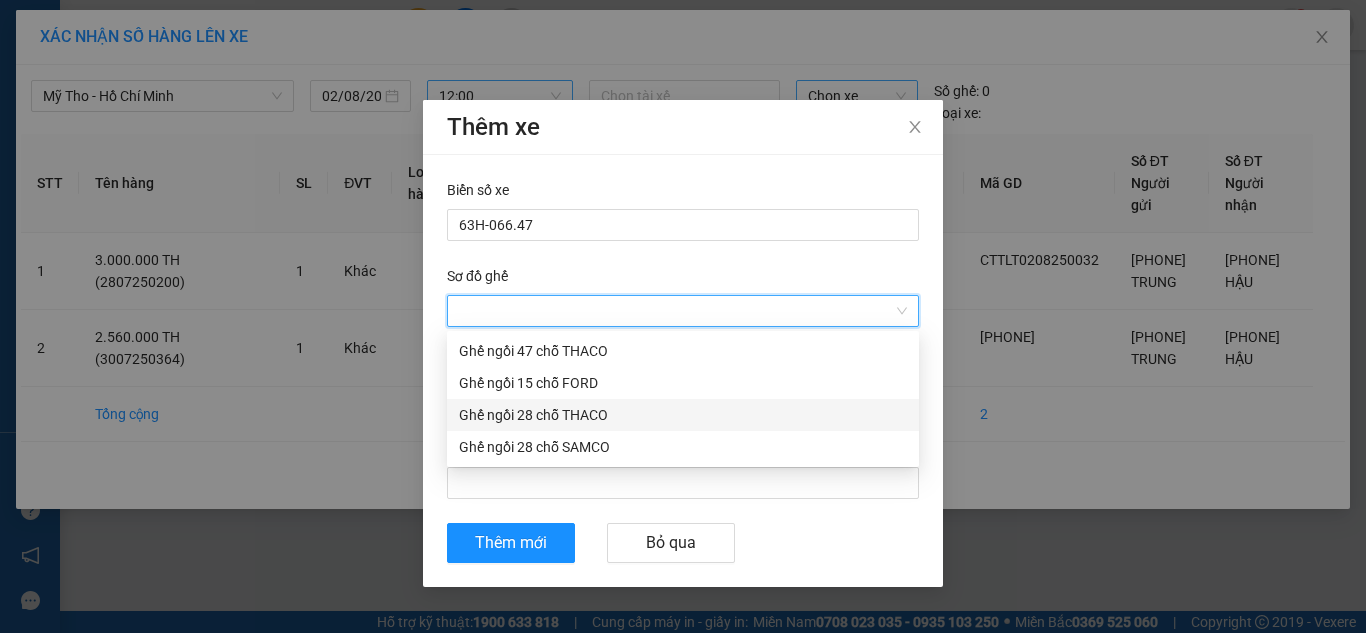 click on "Ghế ngồi 28 chỗ THACO" at bounding box center (683, 415) 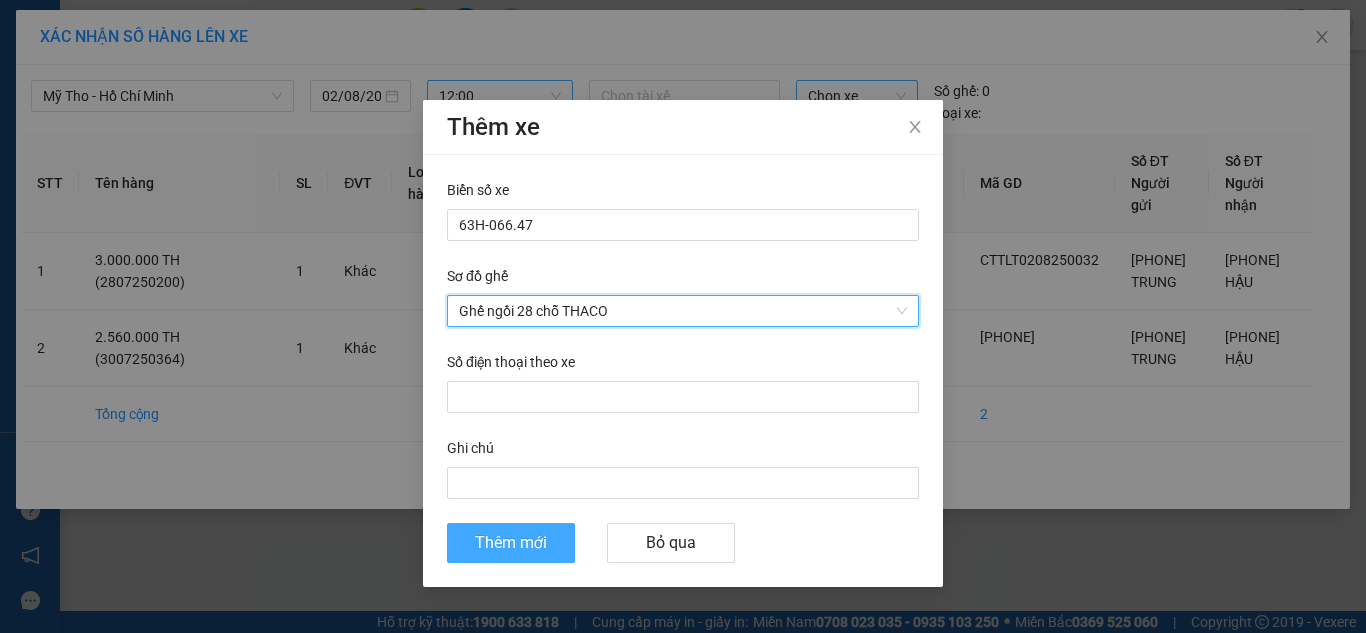 click on "Thêm mới" at bounding box center (511, 542) 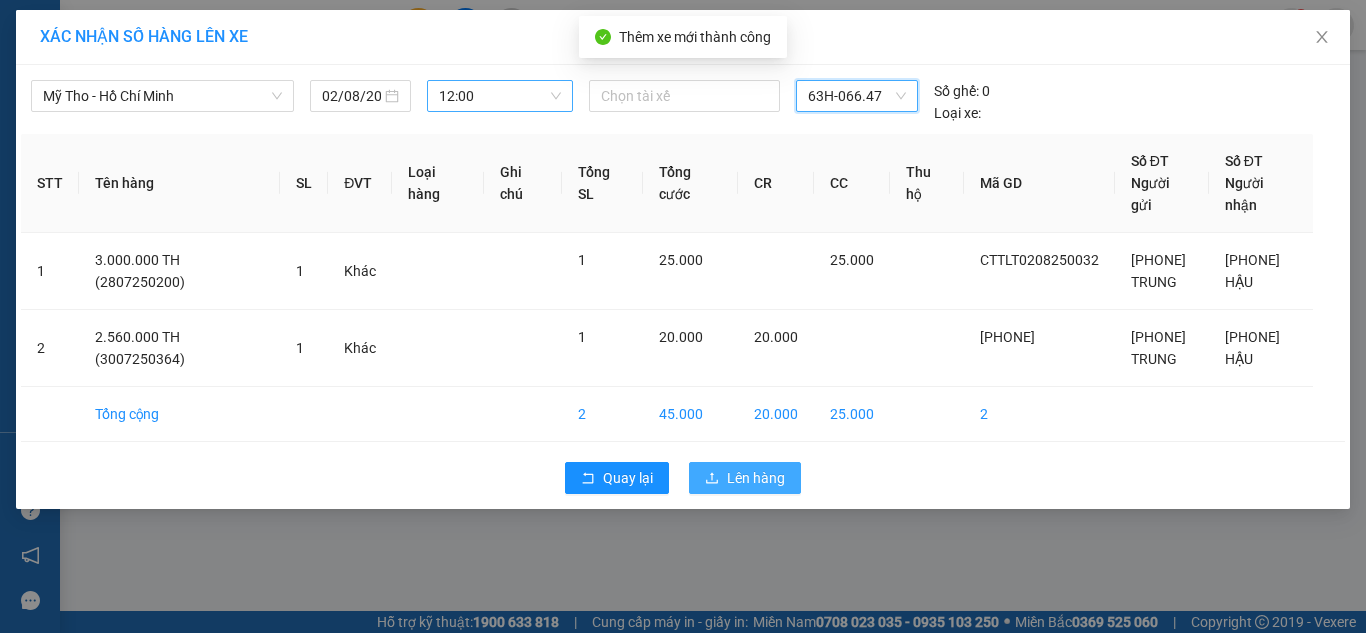 click on "Lên hàng" at bounding box center [745, 478] 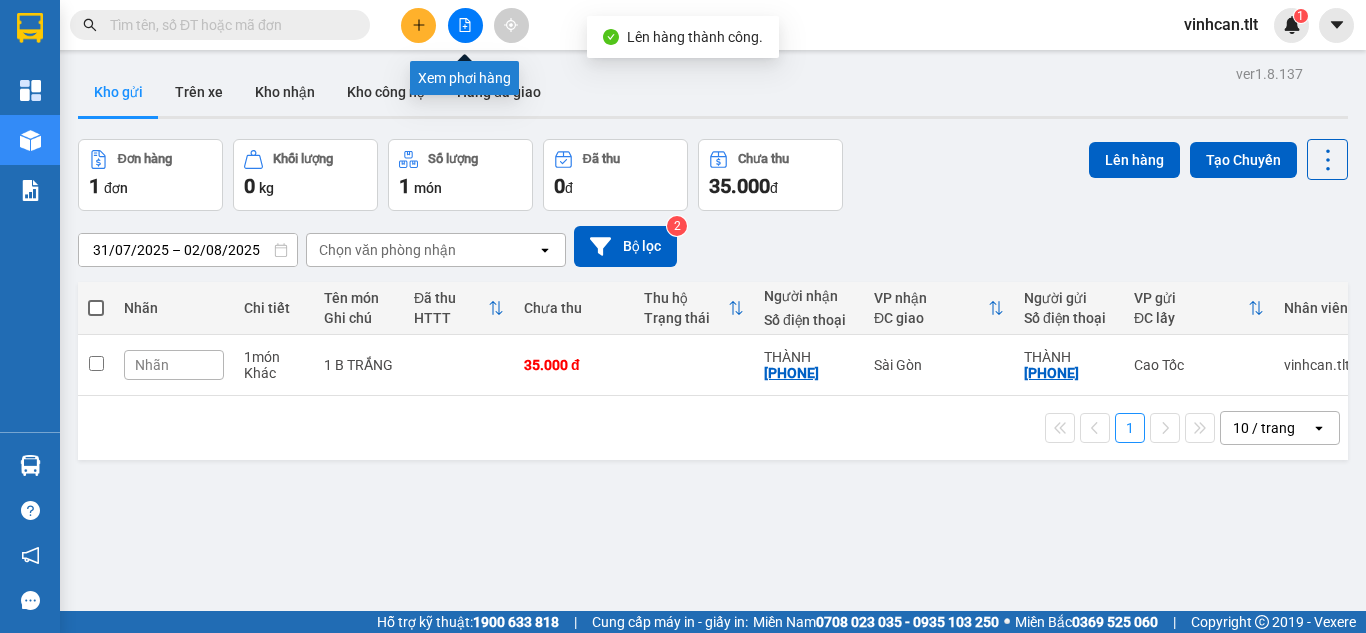 click at bounding box center (465, 25) 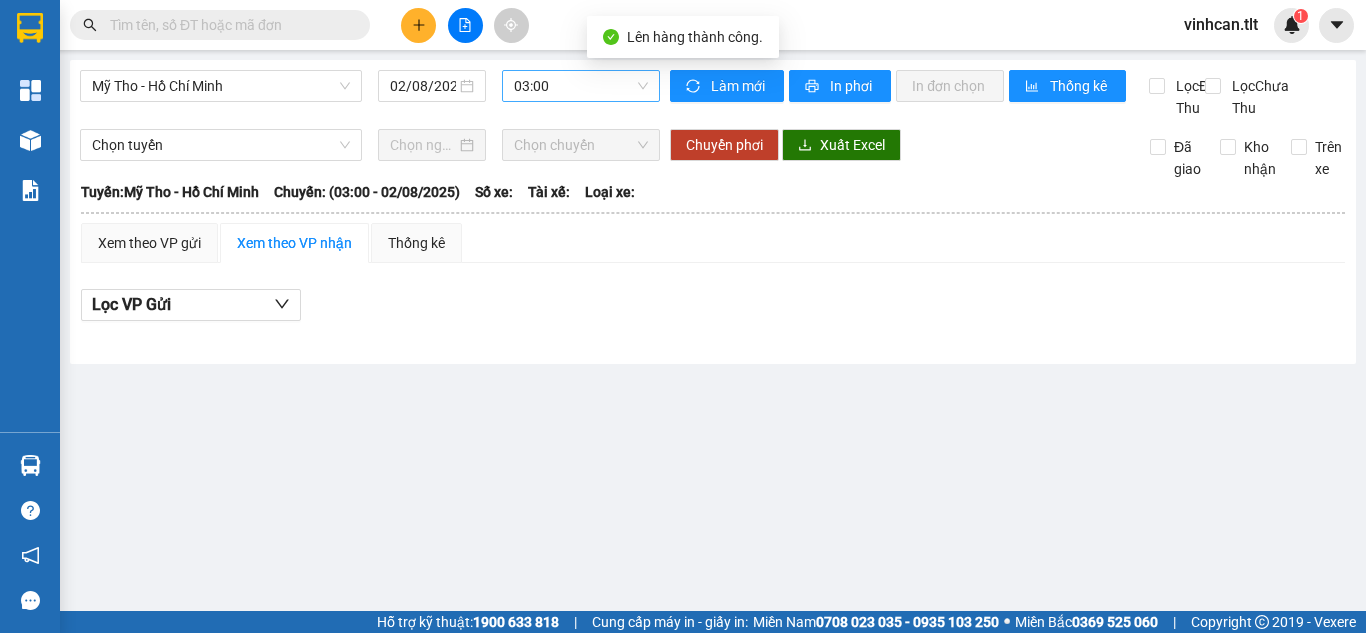 click on "03:00" at bounding box center (581, 86) 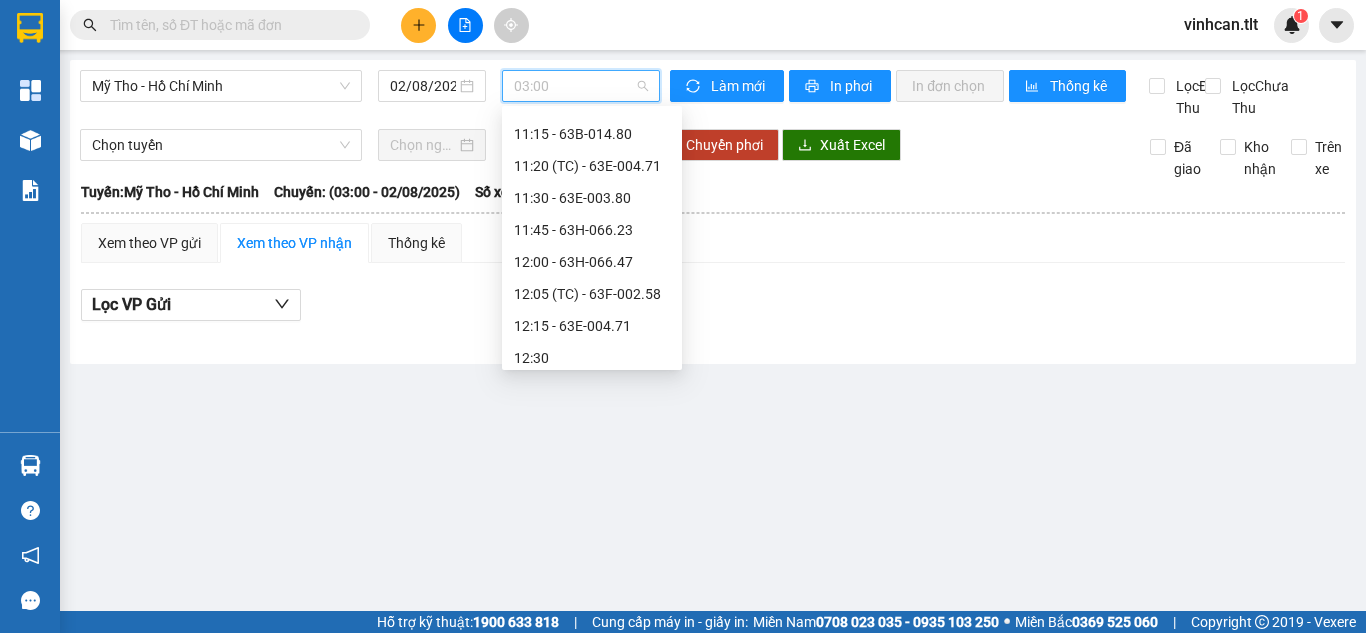 scroll, scrollTop: 1500, scrollLeft: 0, axis: vertical 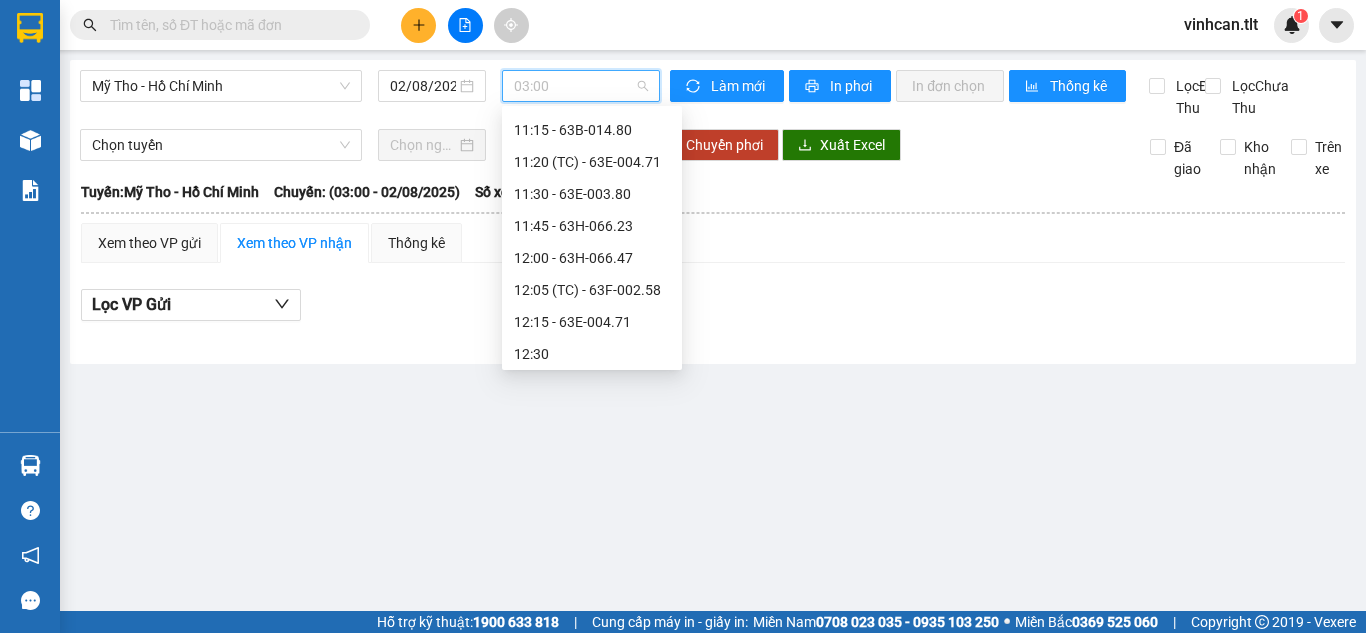 click on "12:00     - [VEHICLE_ID]" at bounding box center [592, 258] 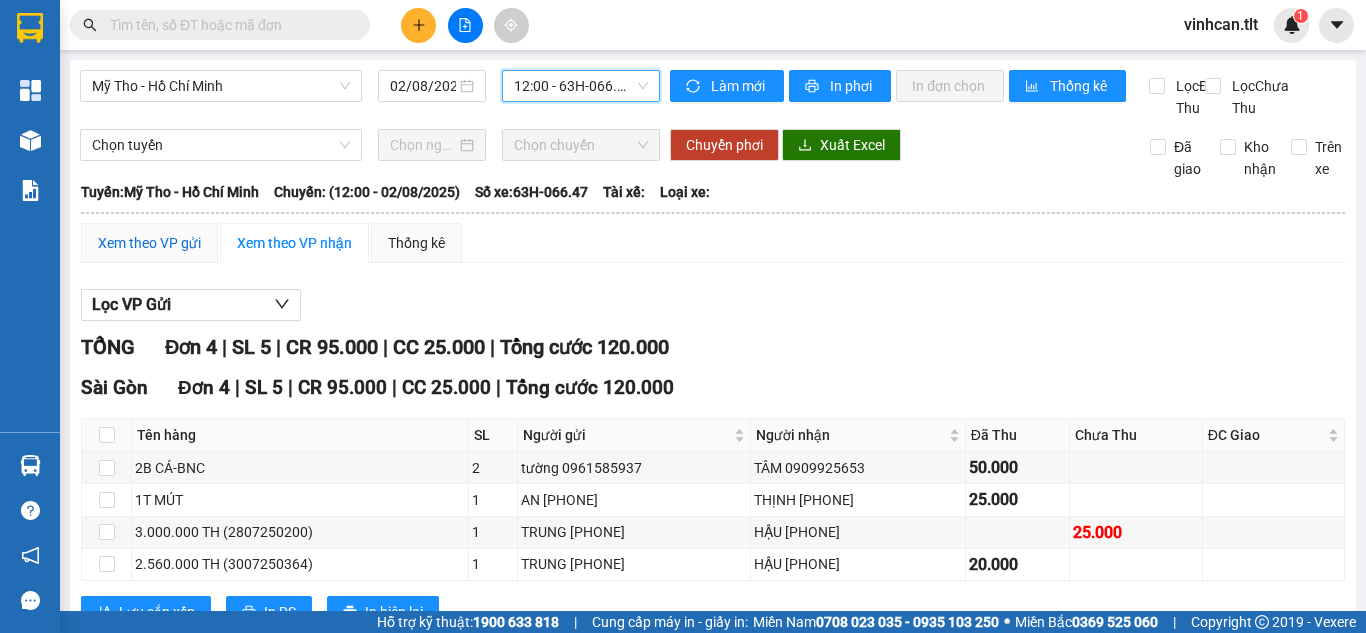 click on "Xem theo VP gửi" at bounding box center [149, 243] 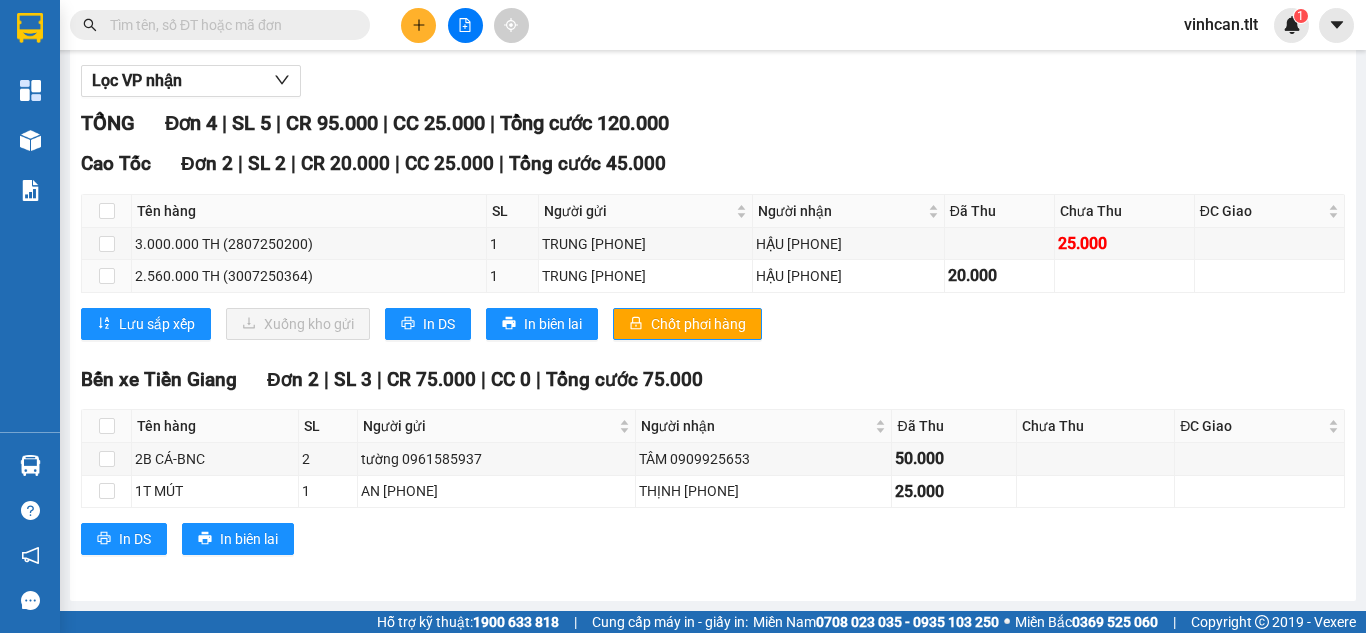 scroll, scrollTop: 246, scrollLeft: 0, axis: vertical 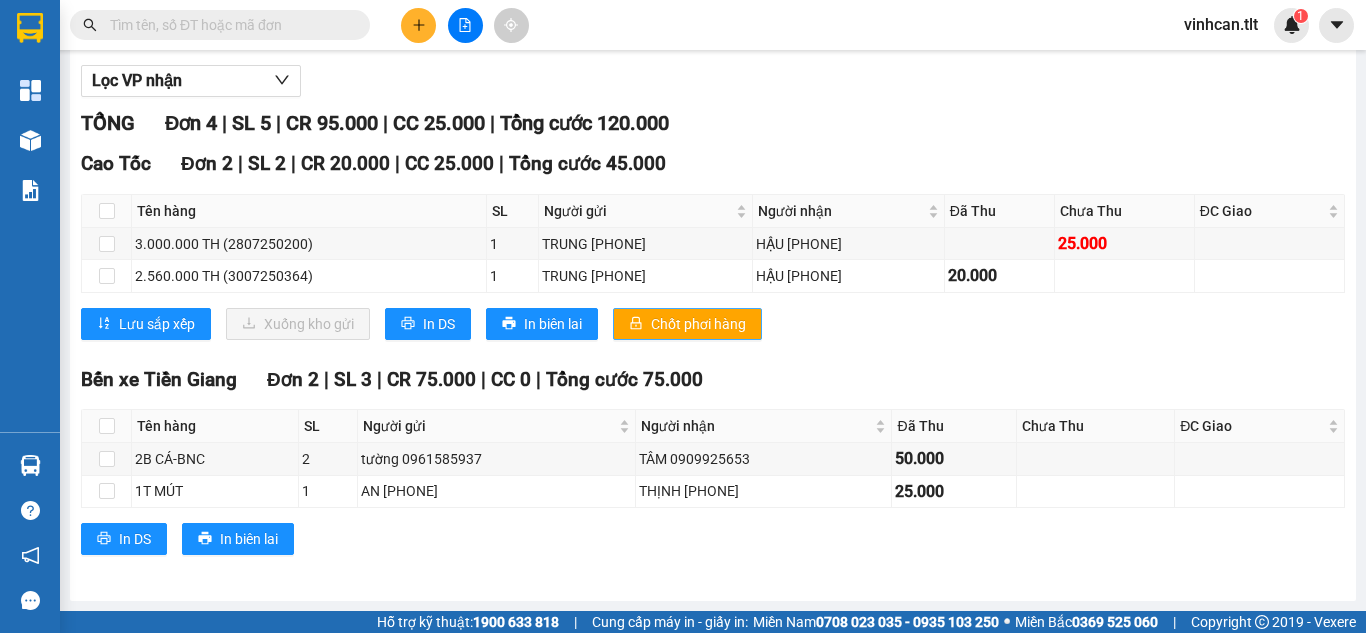 click on "Chốt phơi hàng" at bounding box center [698, 324] 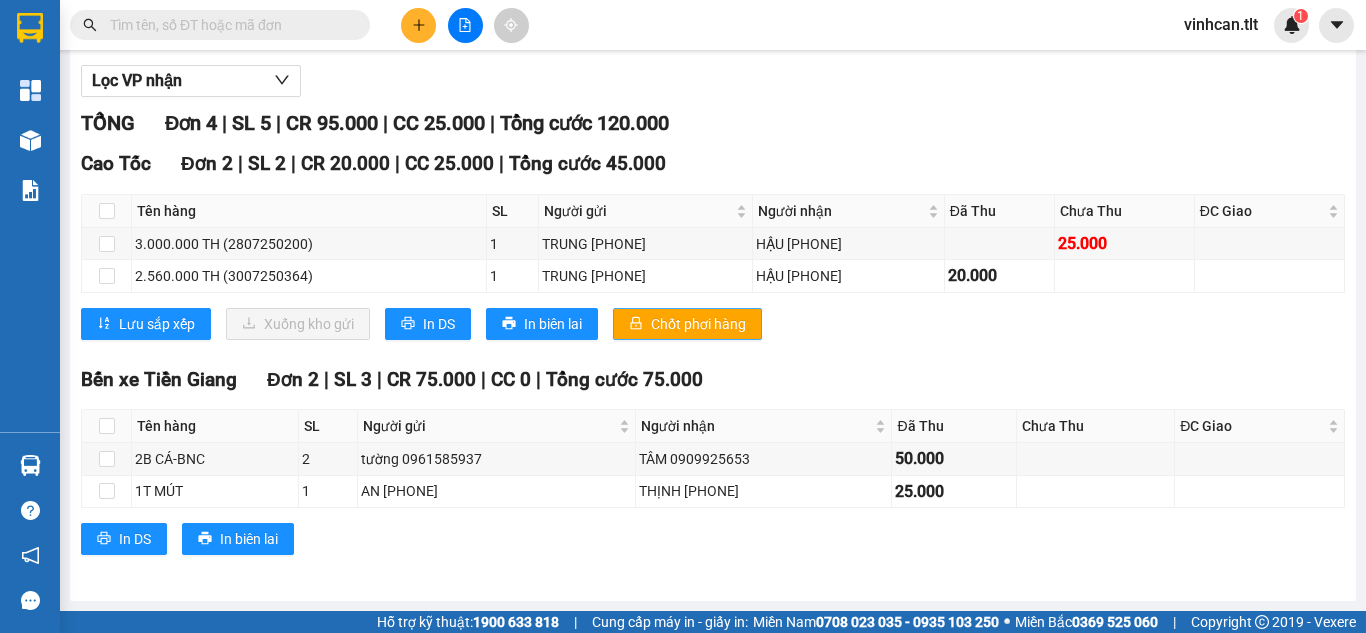 click on "Chốt phơi hàng" at bounding box center [698, 324] 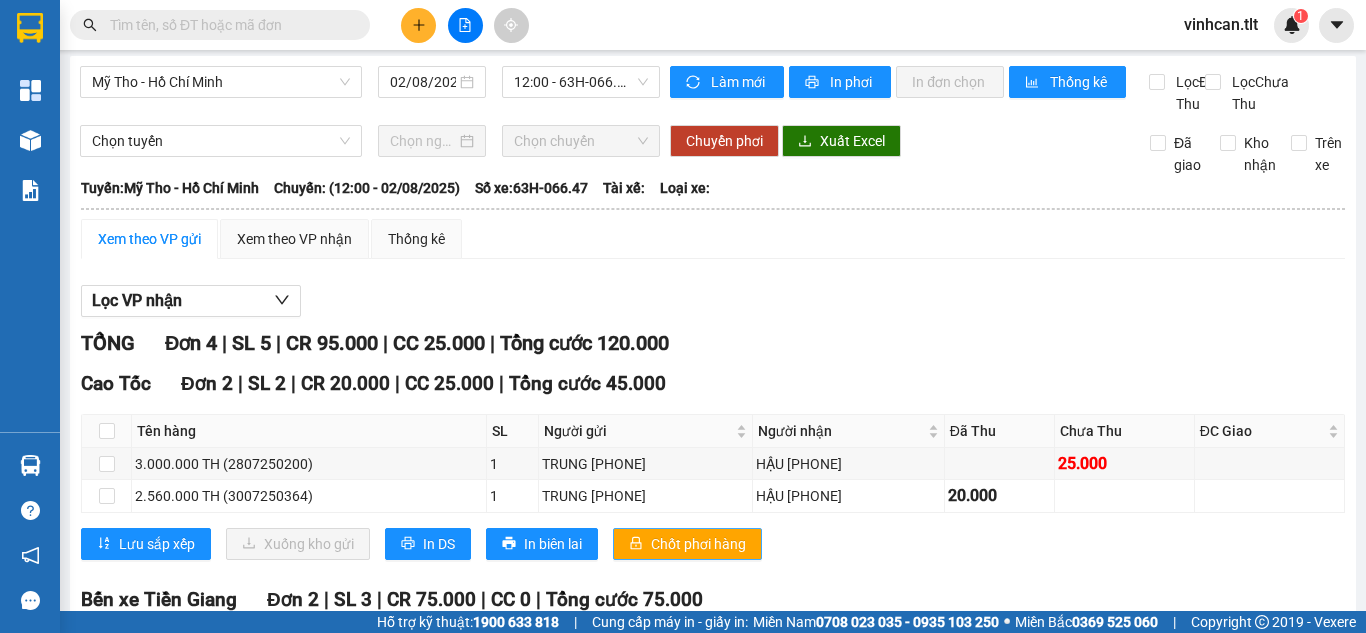 scroll, scrollTop: 0, scrollLeft: 0, axis: both 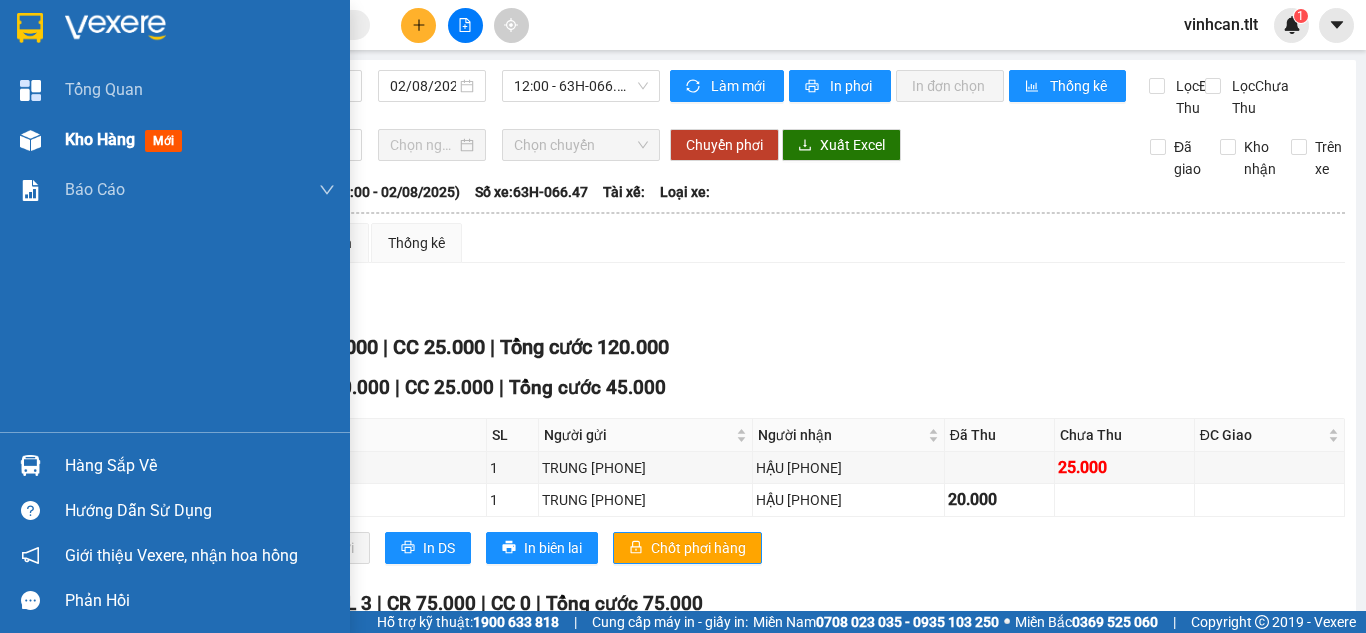 click on "Kho hàng mới" at bounding box center (175, 140) 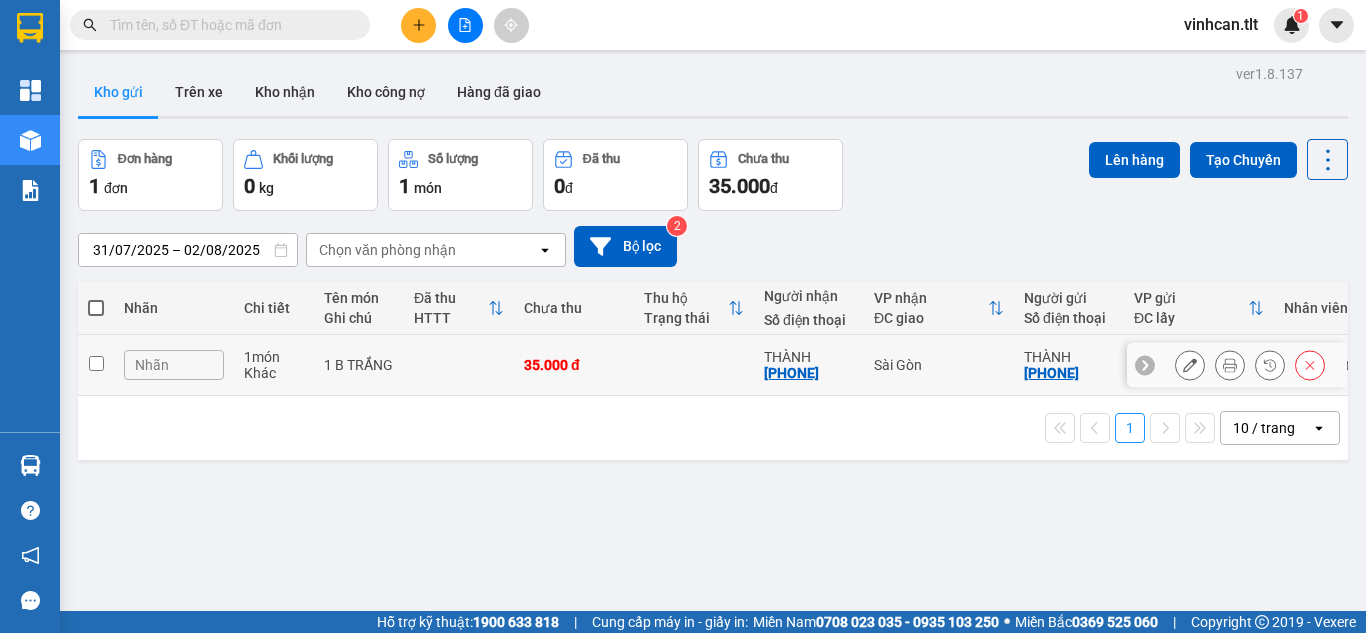 click at bounding box center (459, 365) 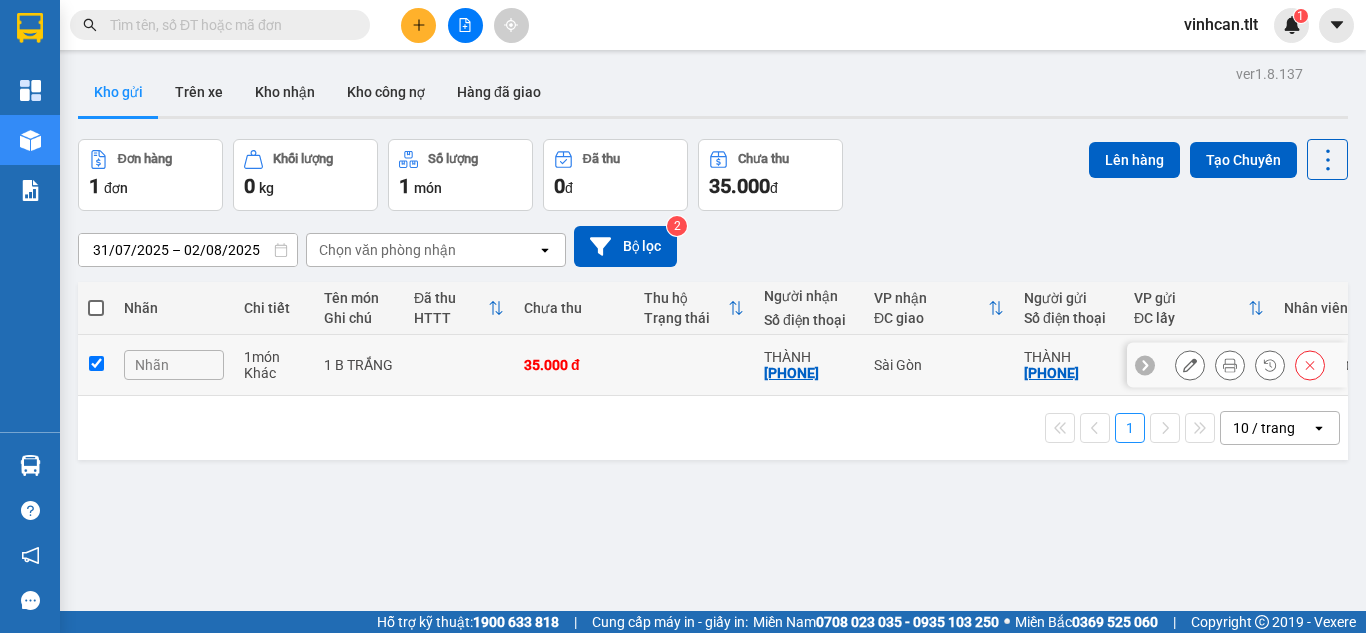 checkbox on "true" 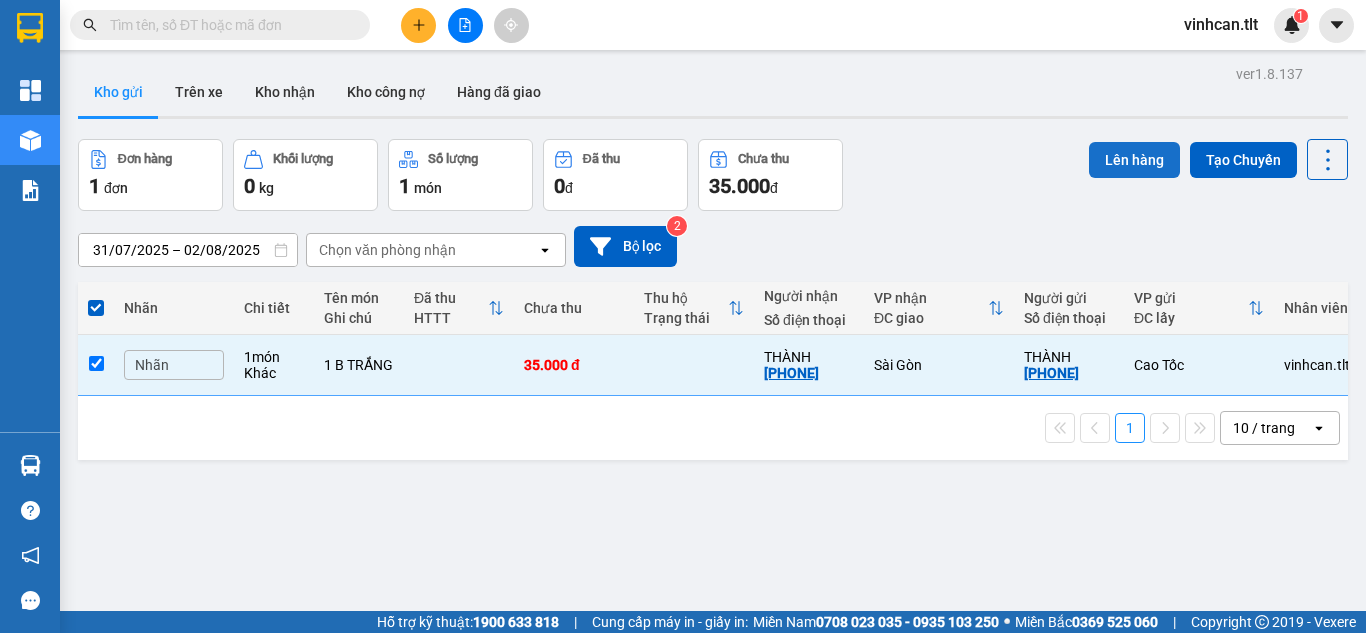 click on "Lên hàng" at bounding box center (1134, 160) 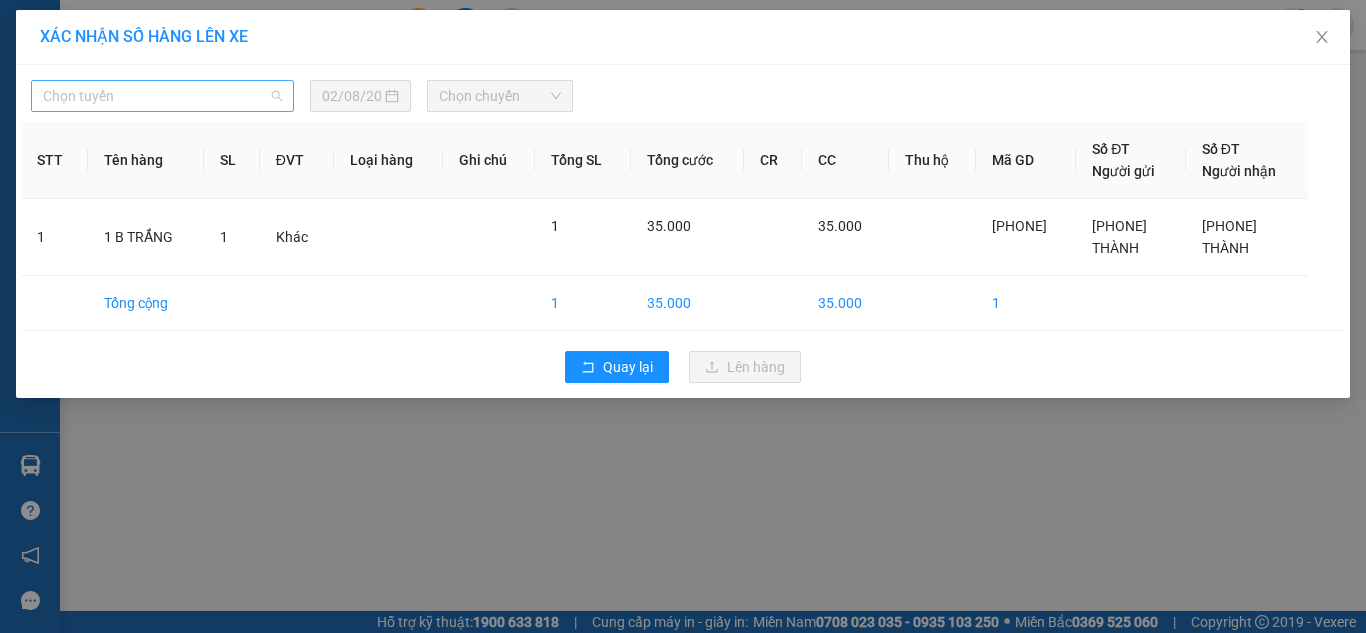 click on "Chọn tuyến" at bounding box center [162, 96] 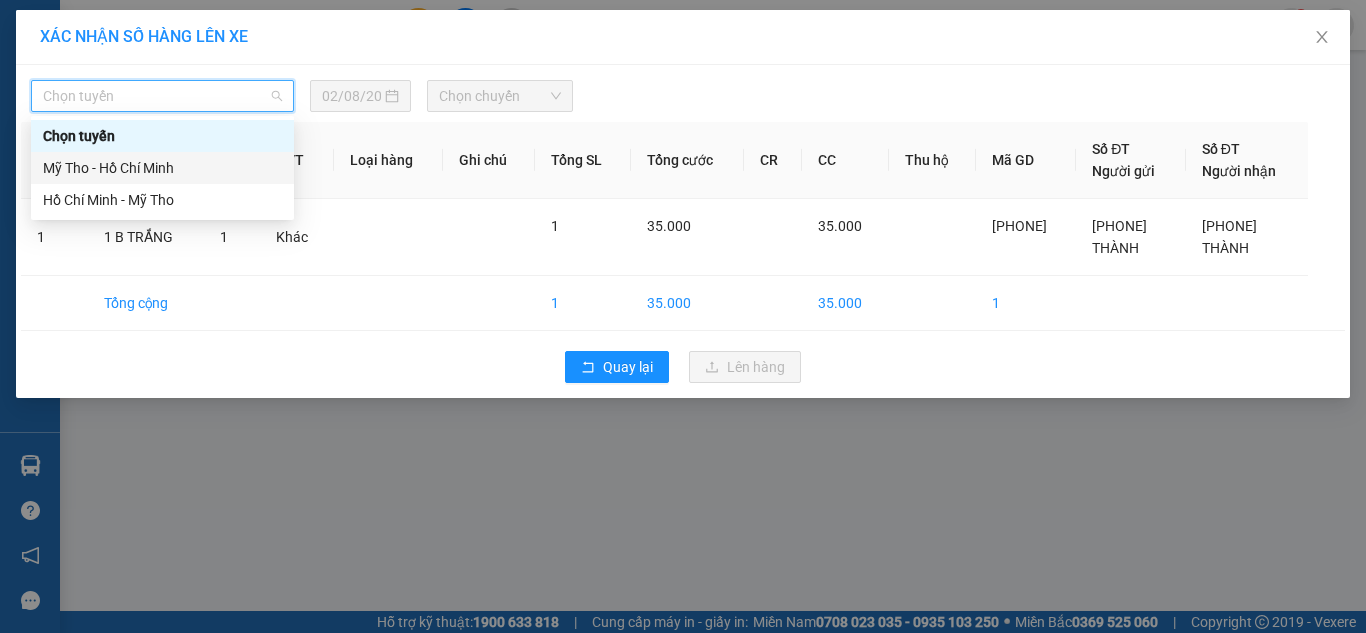click on "Mỹ Tho - Hồ Chí Minh" at bounding box center [162, 168] 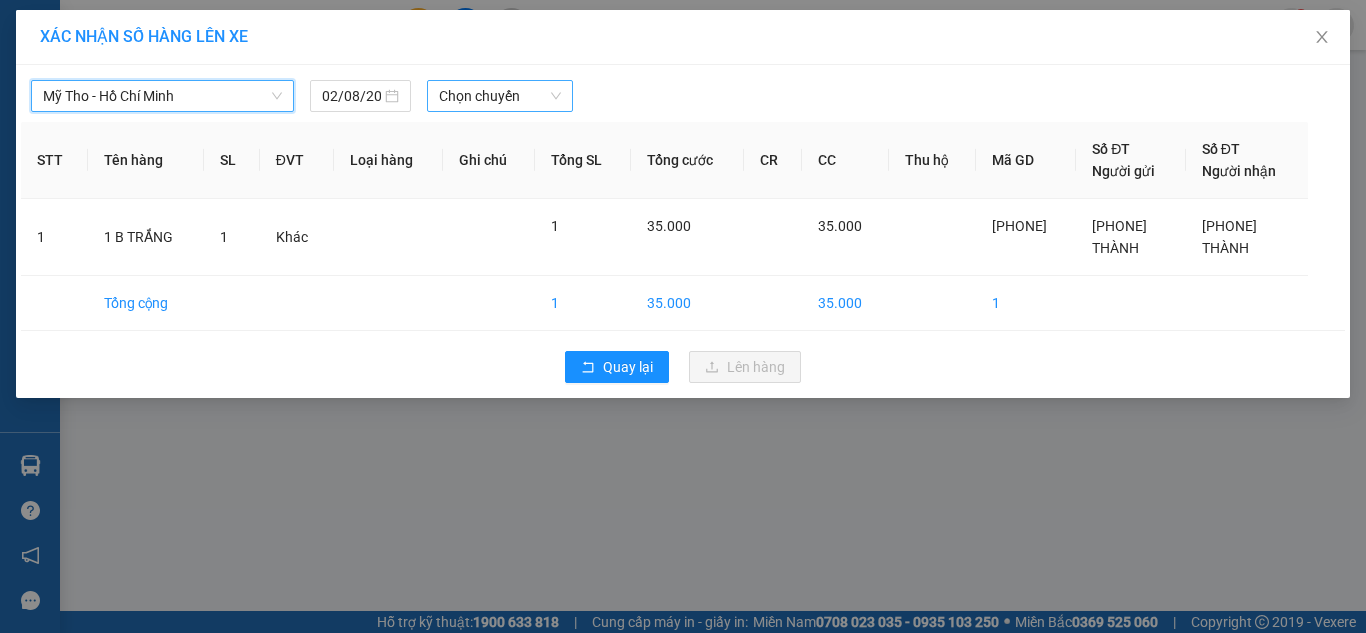 click on "Chọn chuyến" at bounding box center (500, 96) 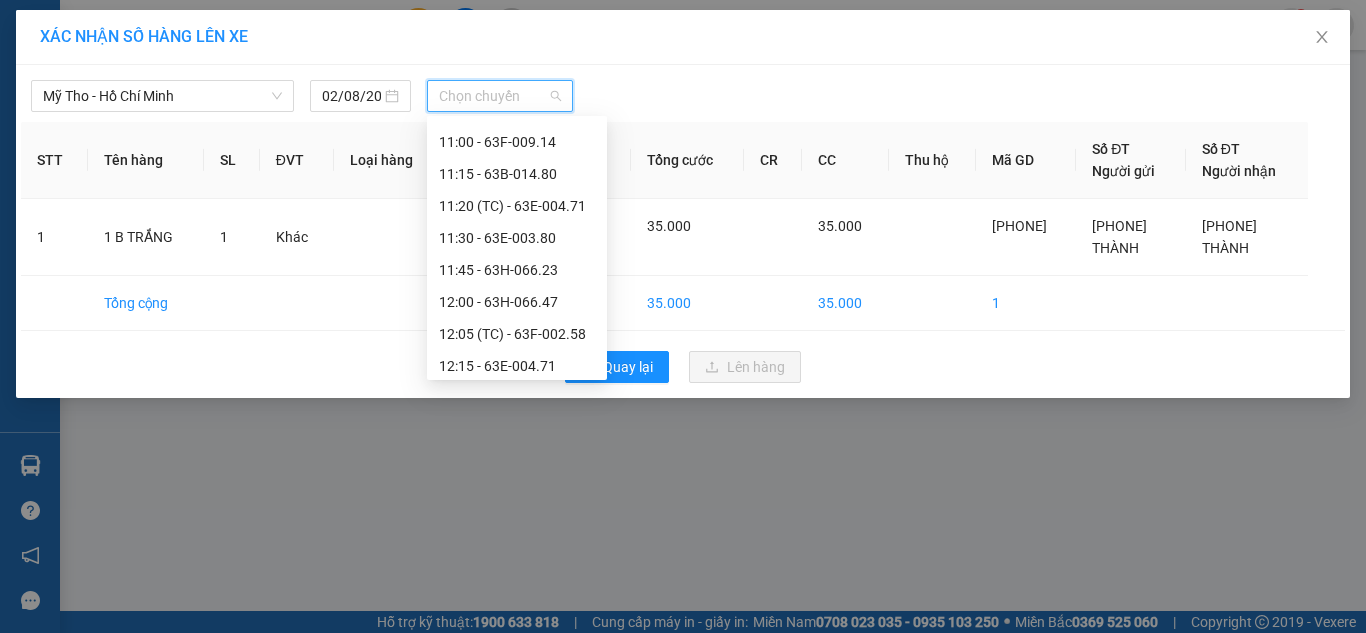 scroll, scrollTop: 1500, scrollLeft: 0, axis: vertical 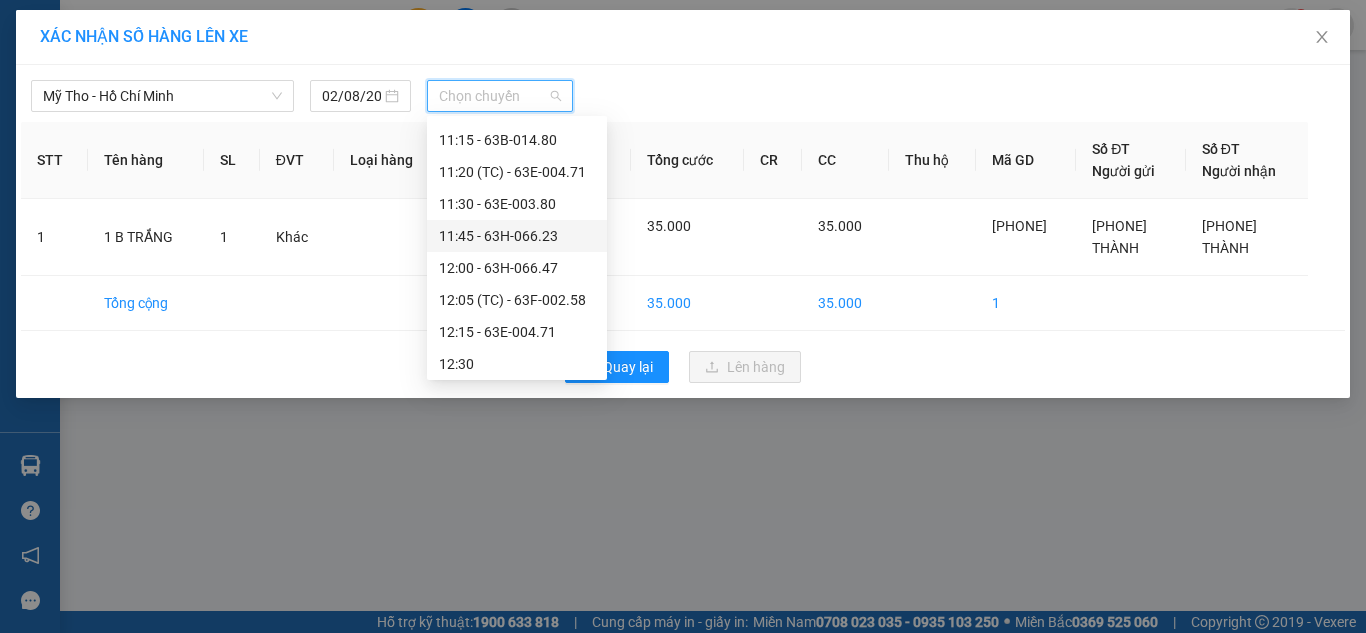 click on "11:45     - [VEHICLE_ID]" at bounding box center [517, 236] 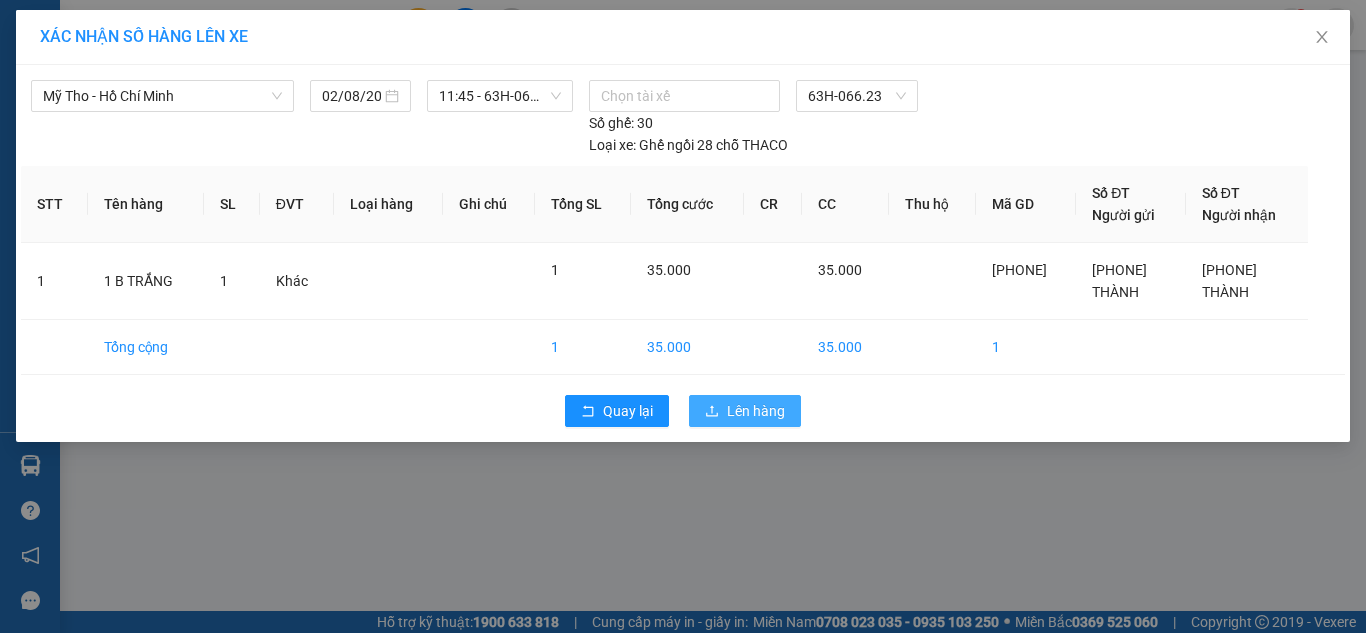 click on "Lên hàng" at bounding box center (756, 411) 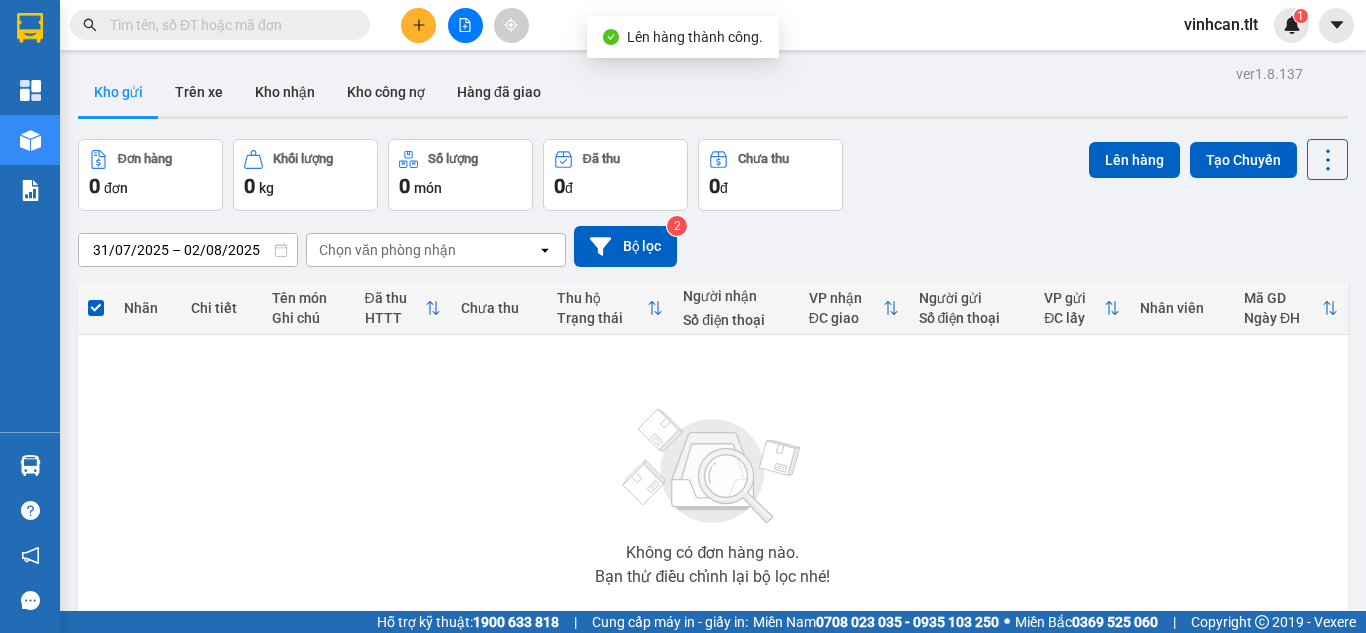 click at bounding box center [465, 25] 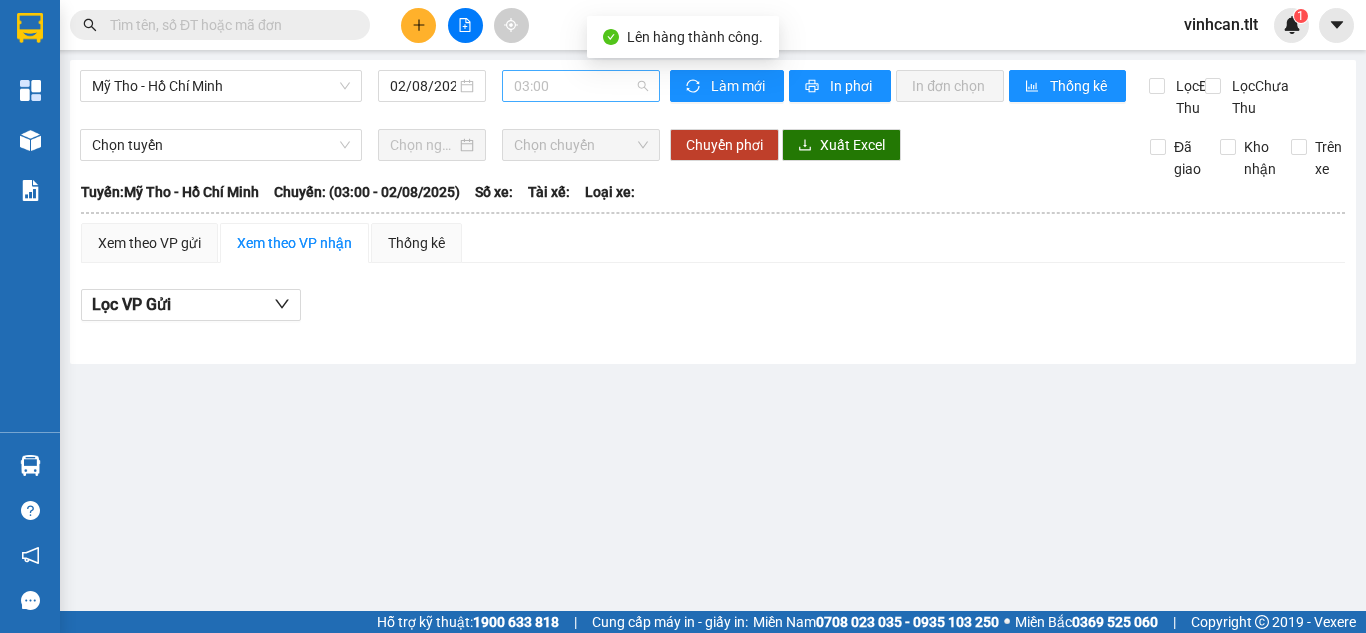 click on "03:00" at bounding box center (581, 86) 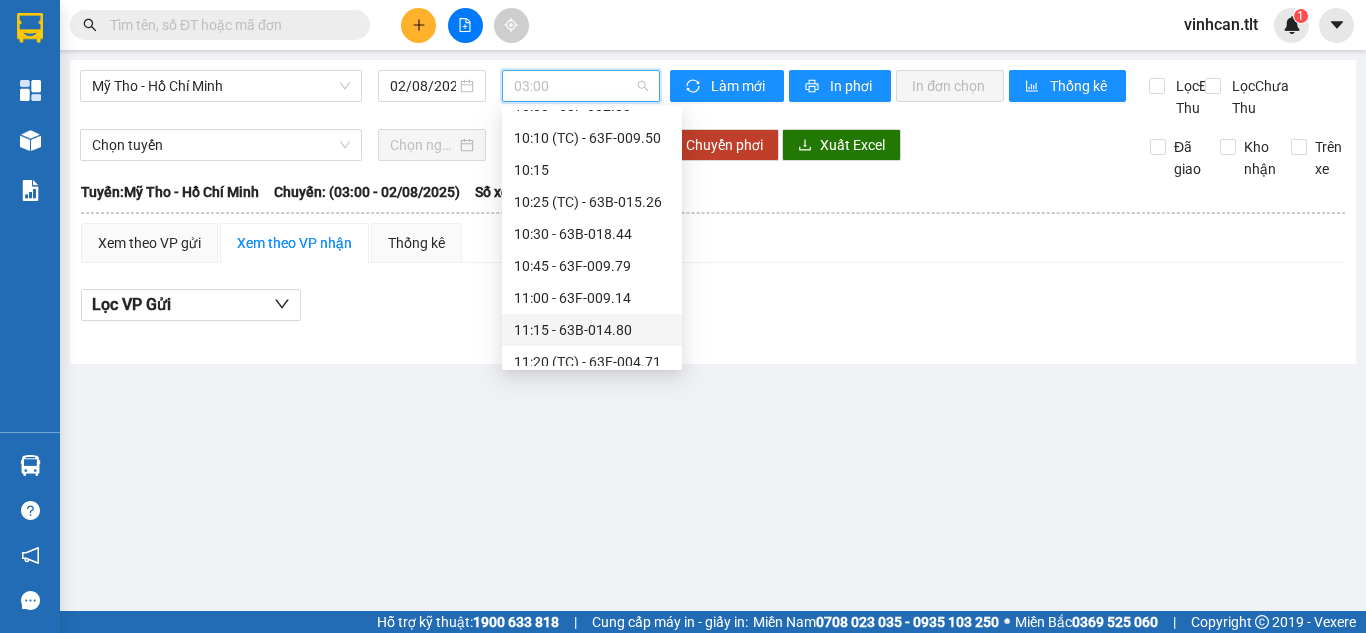 scroll, scrollTop: 1400, scrollLeft: 0, axis: vertical 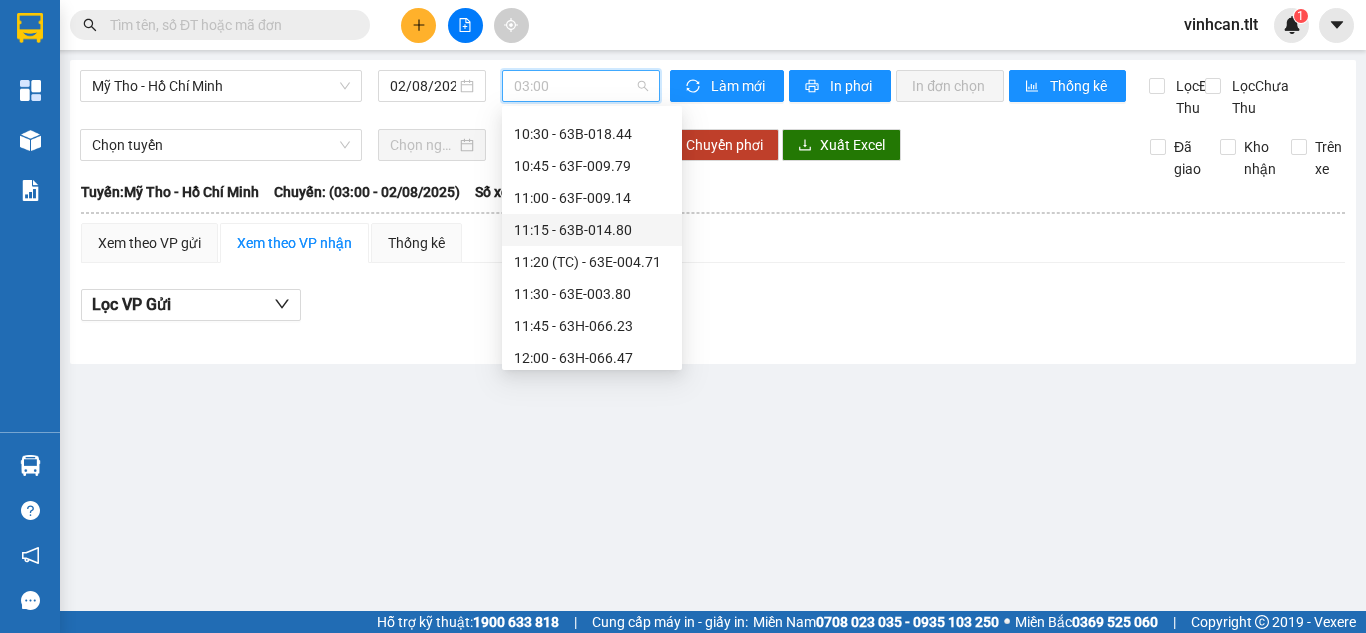 click on "11:45     - [VEHICLE_ID]" at bounding box center [592, 326] 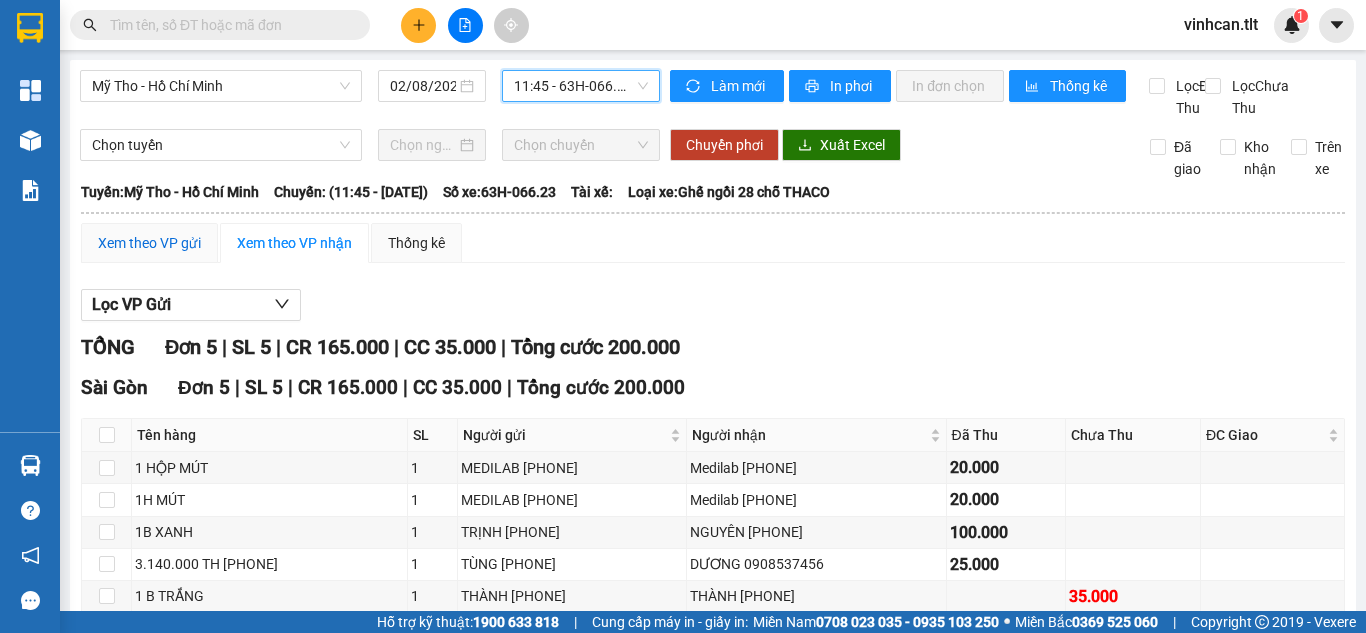 click on "Xem theo VP gửi" at bounding box center [149, 243] 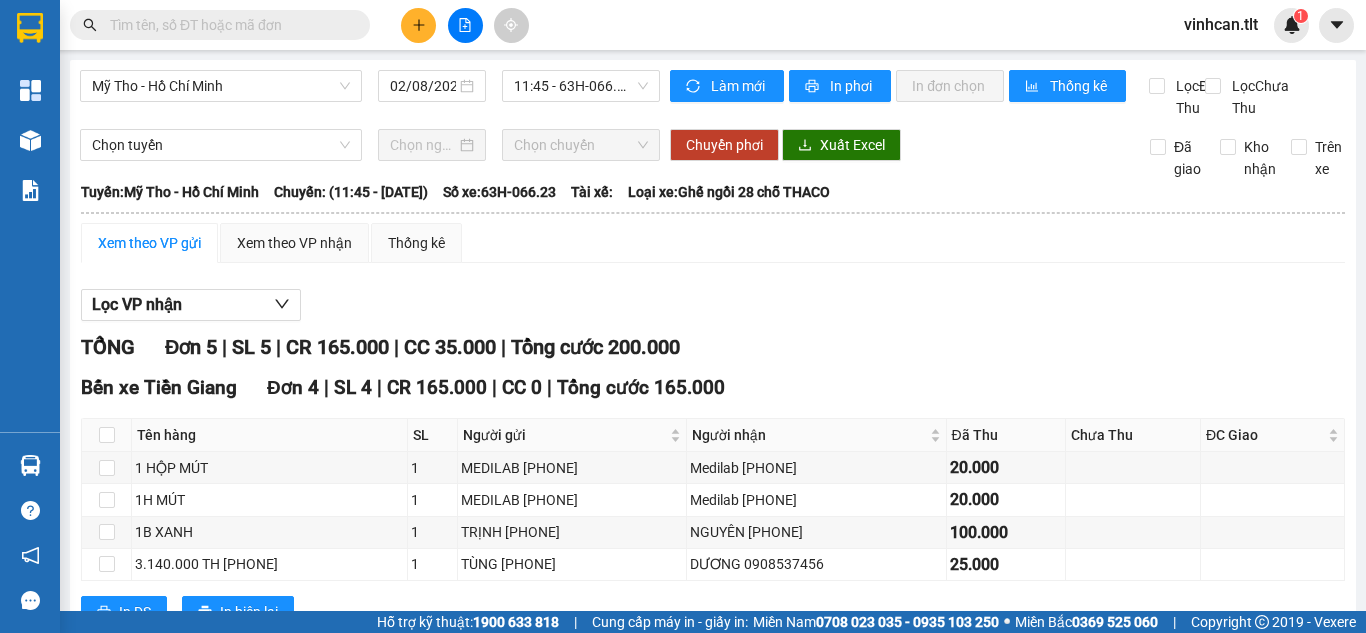 scroll, scrollTop: 278, scrollLeft: 0, axis: vertical 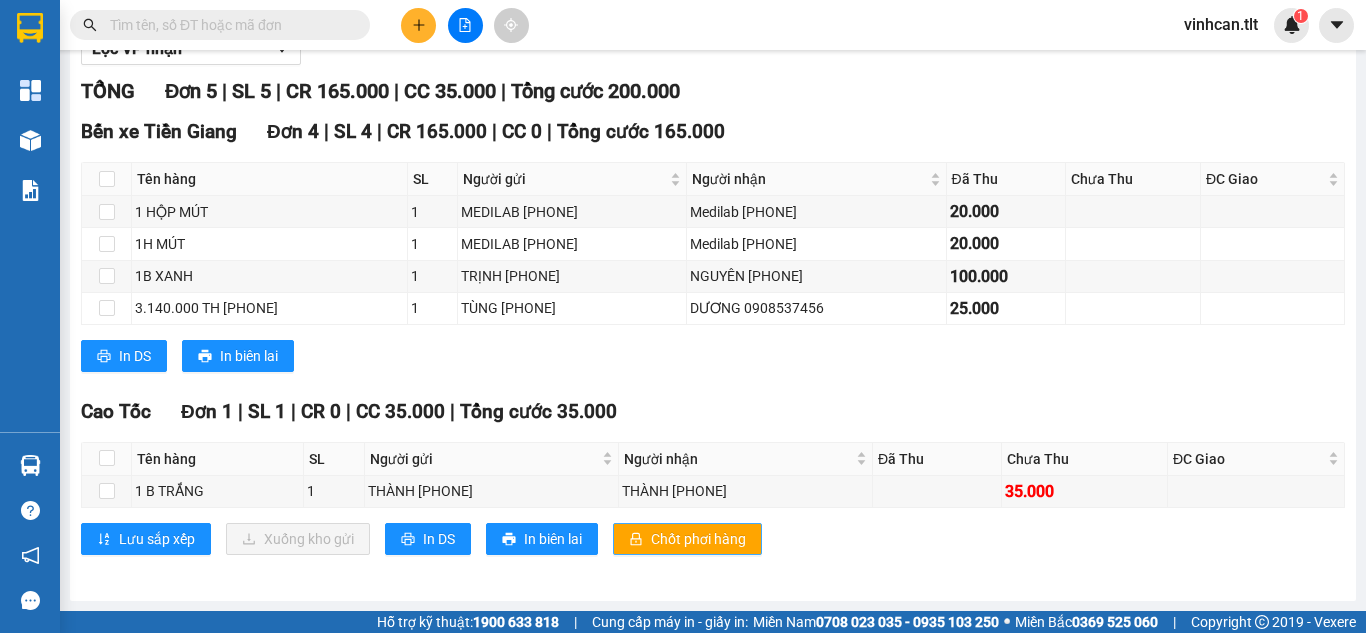 click on "Chốt phơi hàng" at bounding box center [687, 539] 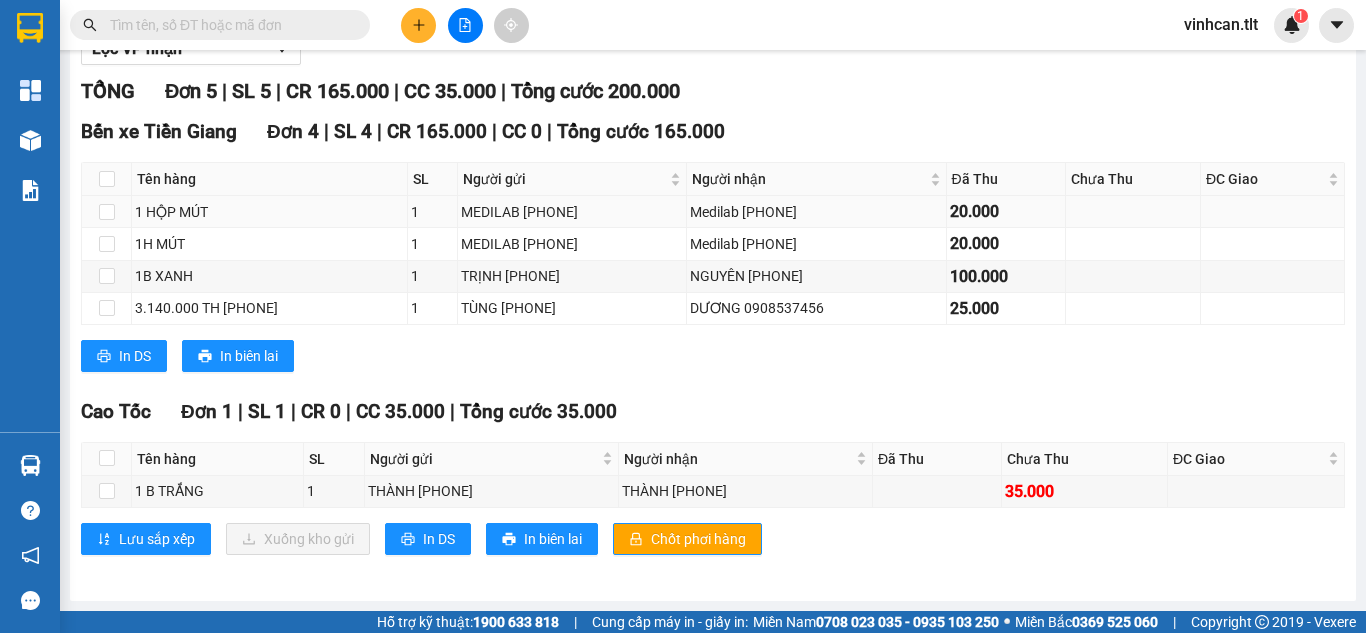 drag, startPoint x: 726, startPoint y: 364, endPoint x: 528, endPoint y: 204, distance: 254.5663 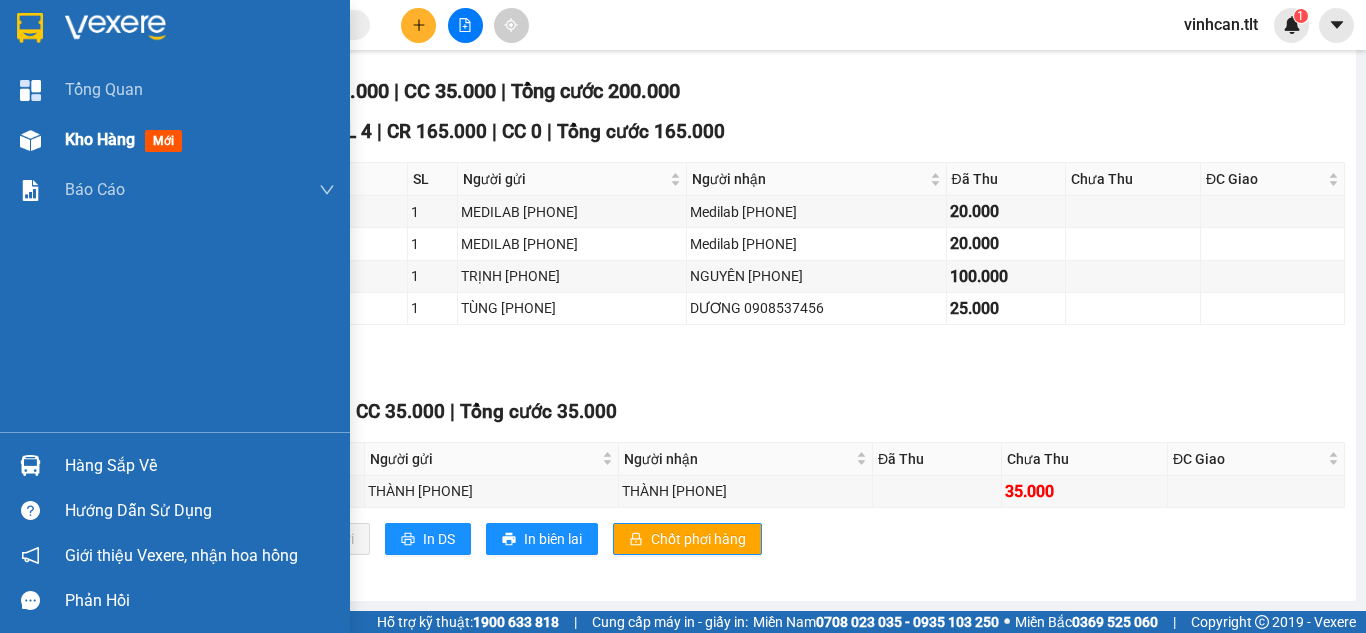click on "Kho hàng mới" at bounding box center (127, 139) 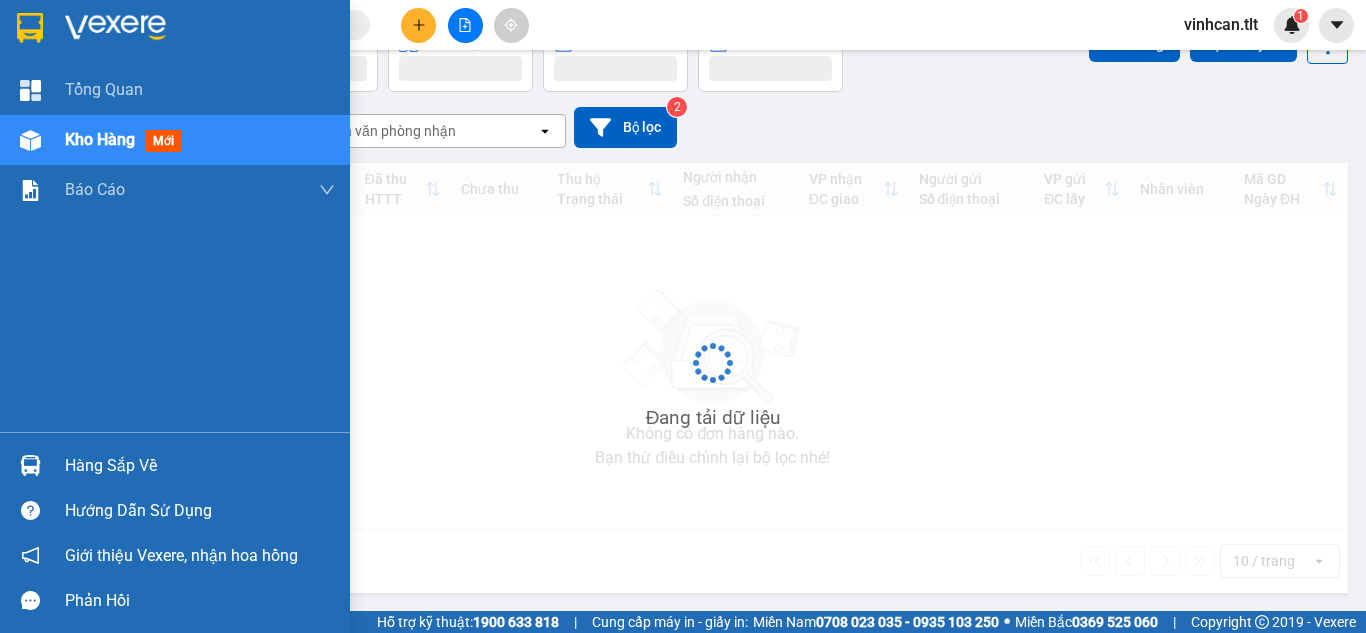scroll, scrollTop: 119, scrollLeft: 0, axis: vertical 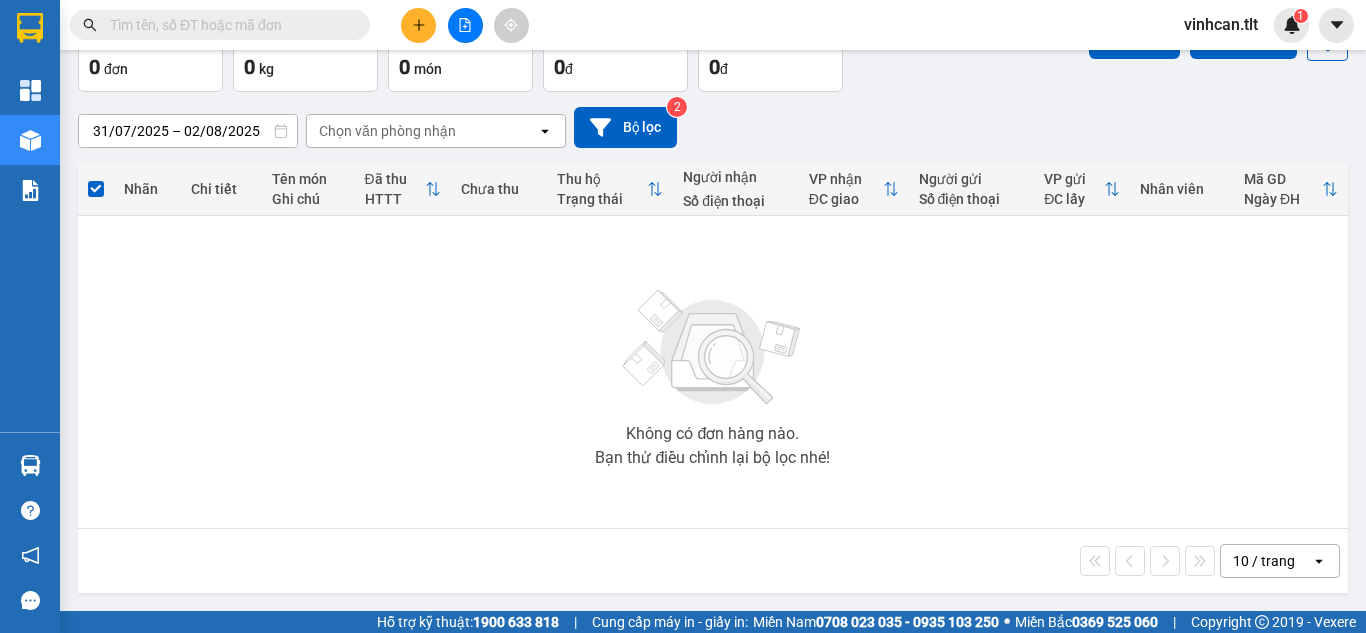 click on "Không có đơn hàng nào. Bạn thử điều chỉnh lại bộ lọc nhé!" at bounding box center [713, 372] 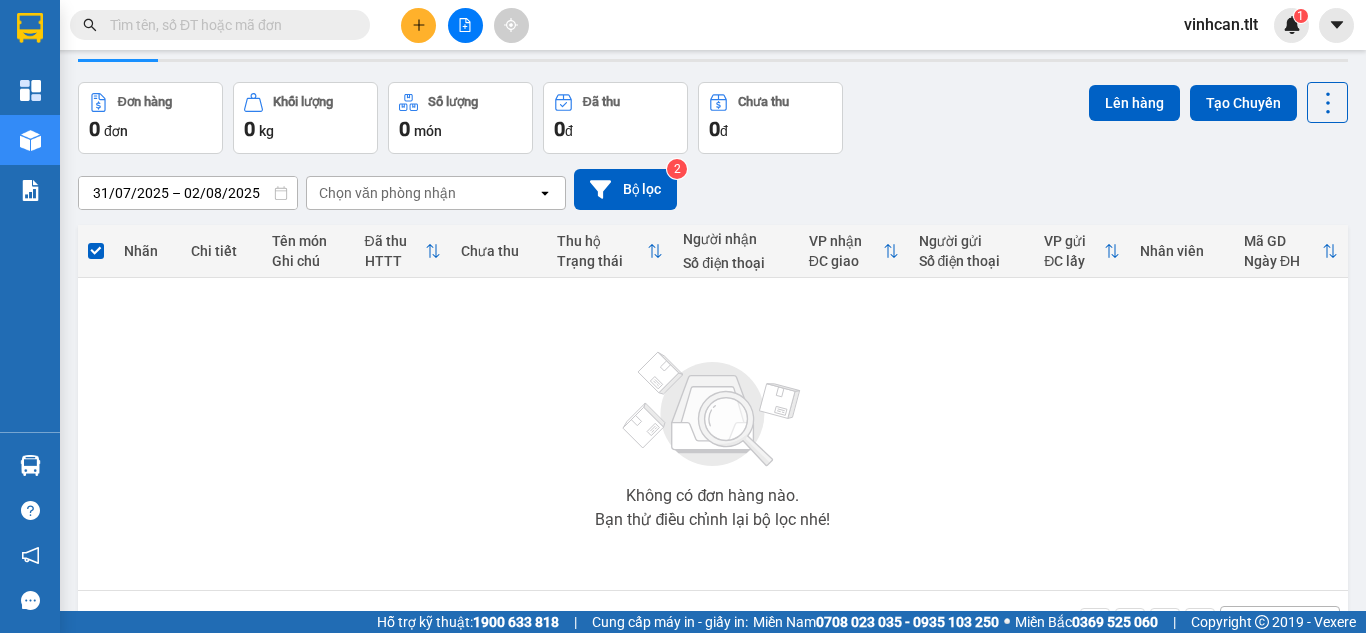 scroll, scrollTop: 0, scrollLeft: 0, axis: both 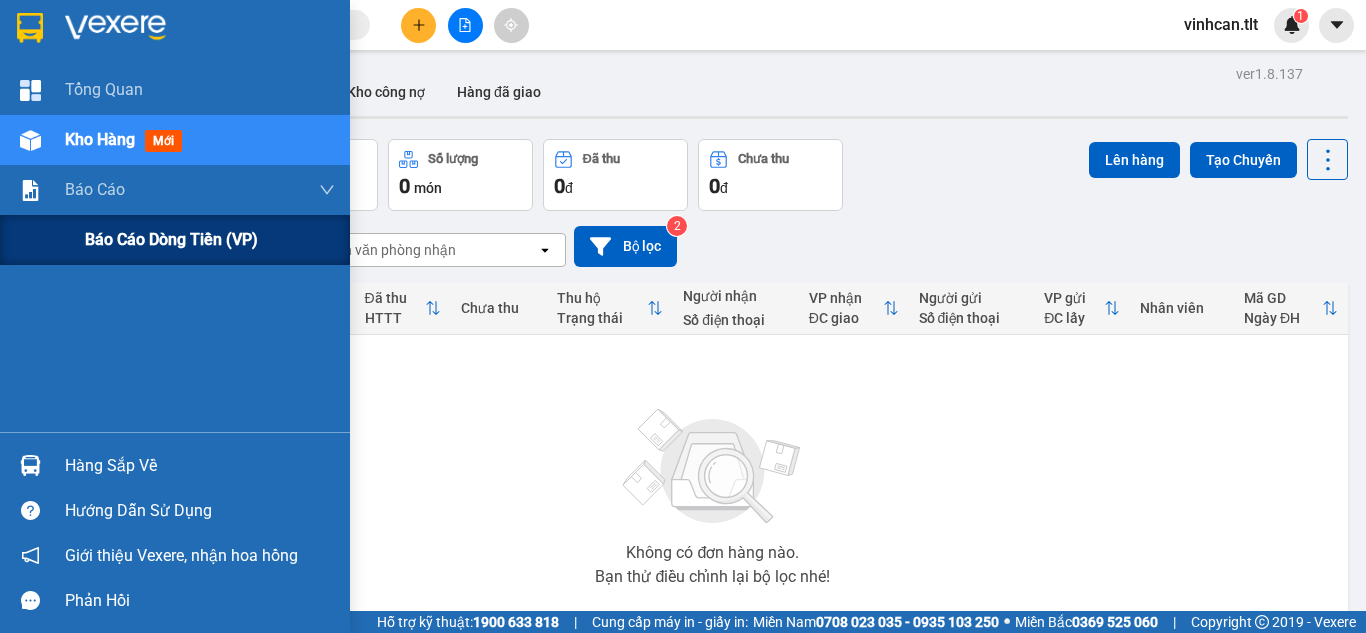 click on "Báo cáo dòng tiền (VP)" at bounding box center (175, 240) 